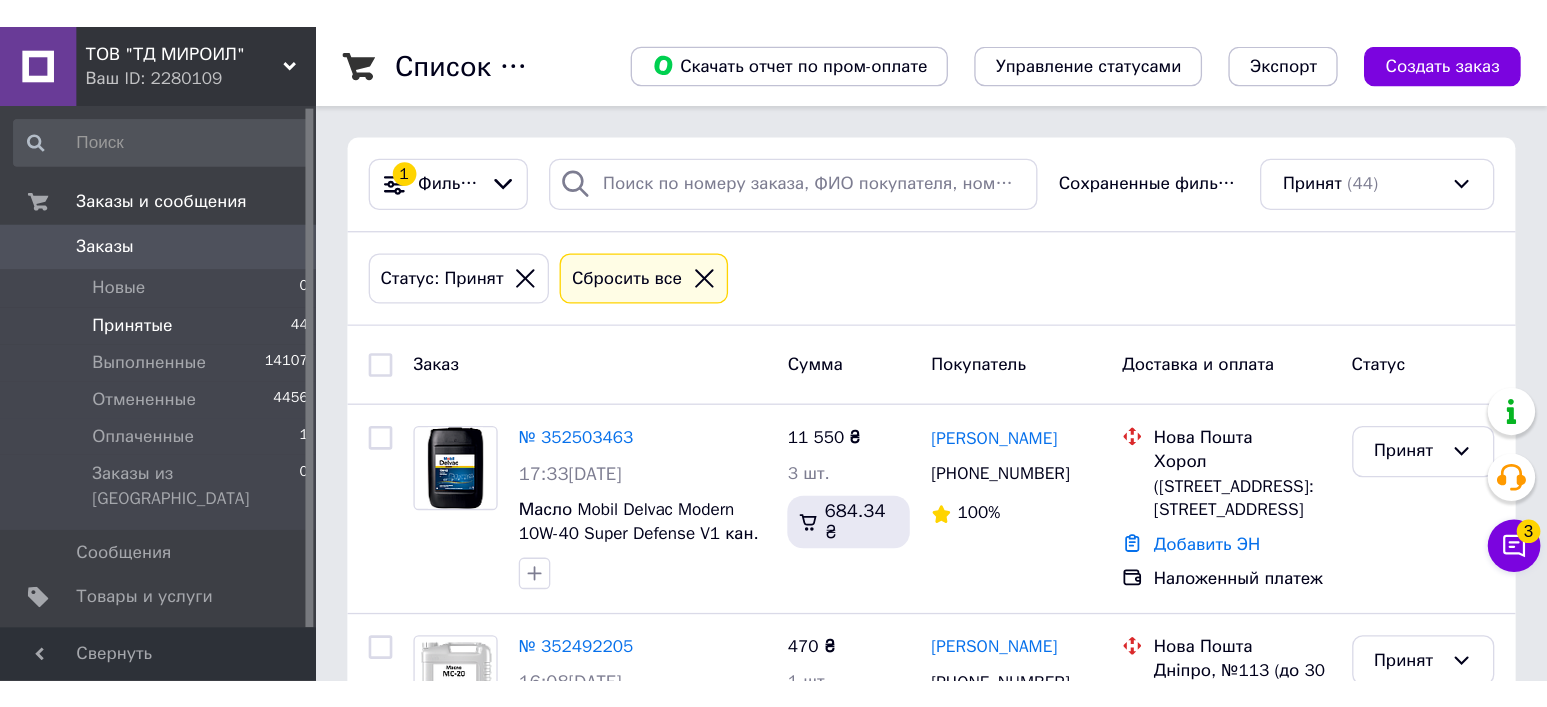scroll, scrollTop: 0, scrollLeft: 0, axis: both 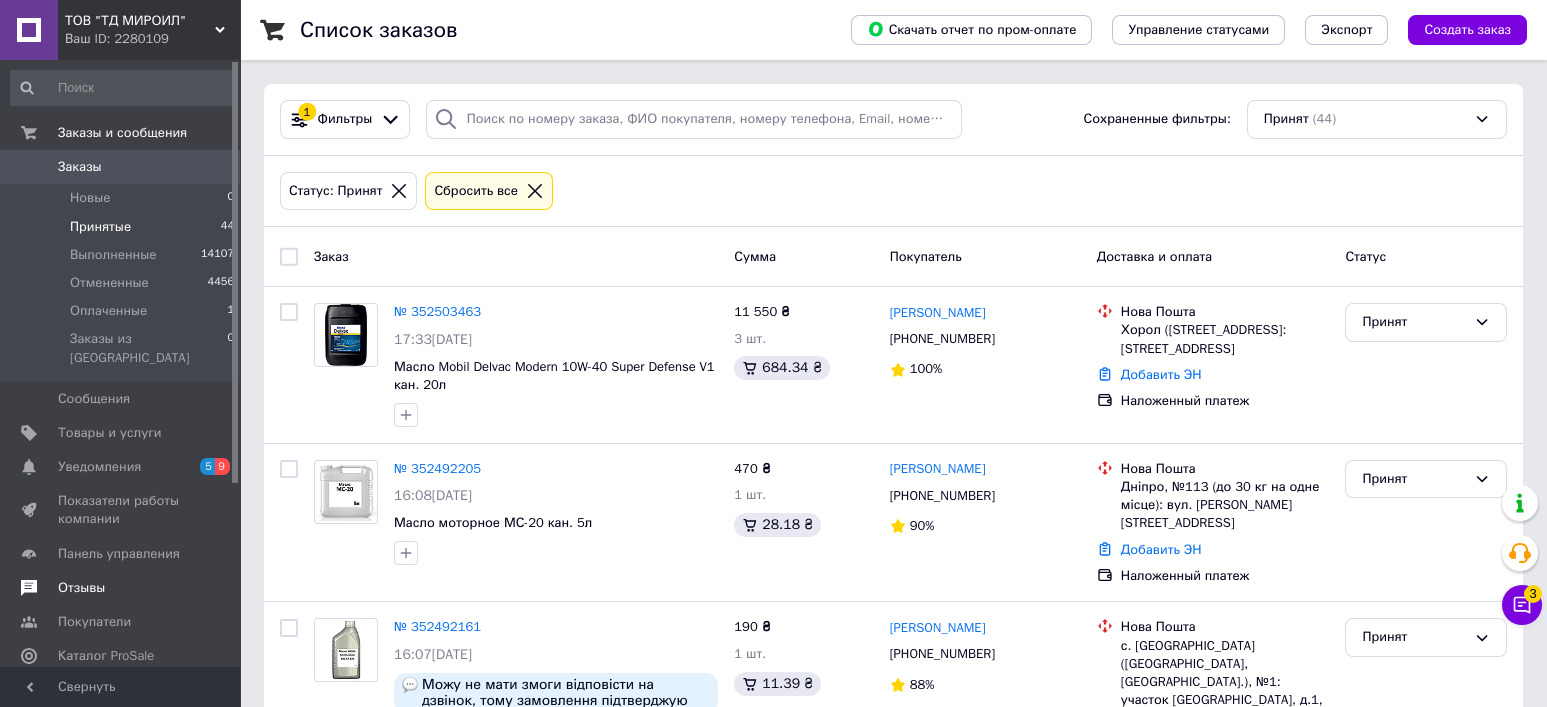 click on "Отзывы" at bounding box center (81, 588) 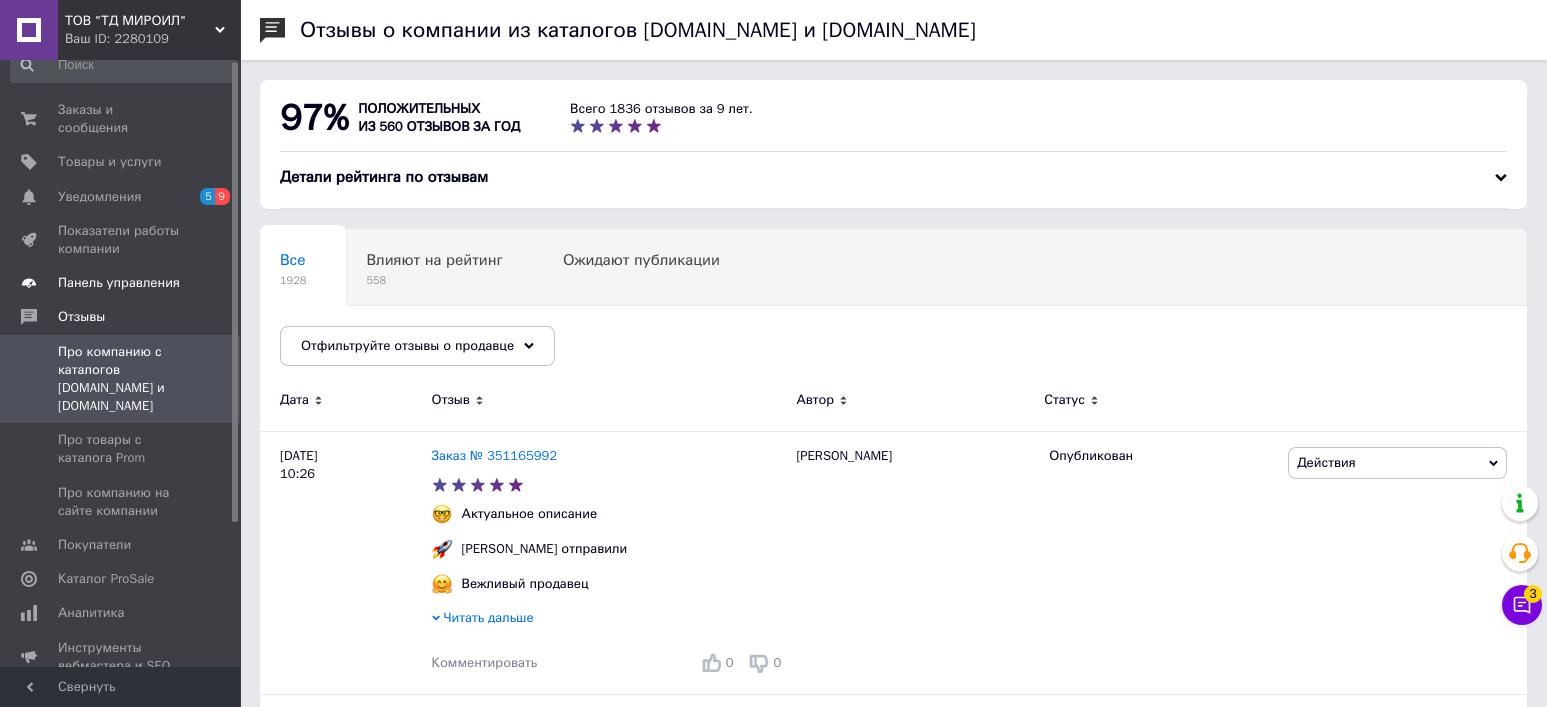 scroll, scrollTop: 0, scrollLeft: 0, axis: both 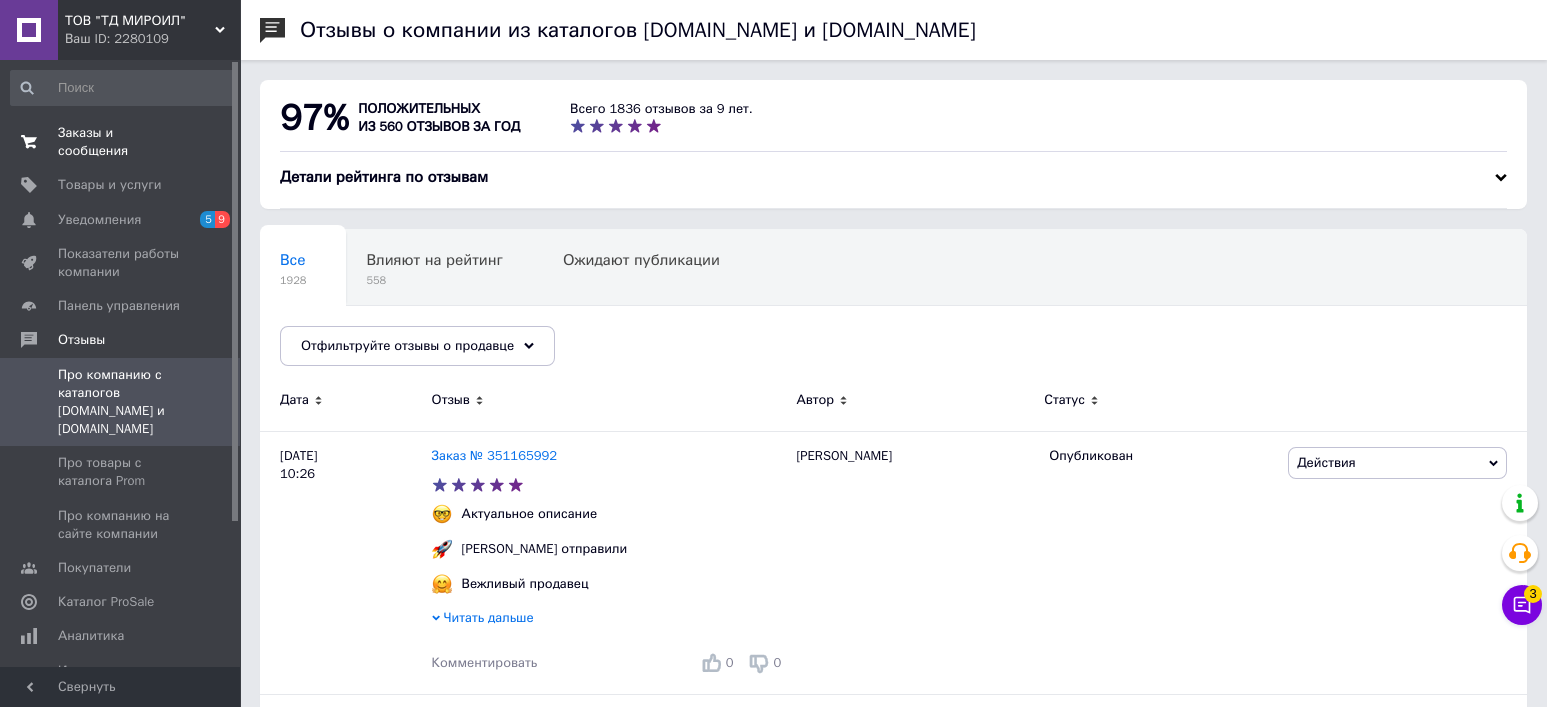 click on "Заказы и сообщения" at bounding box center [121, 142] 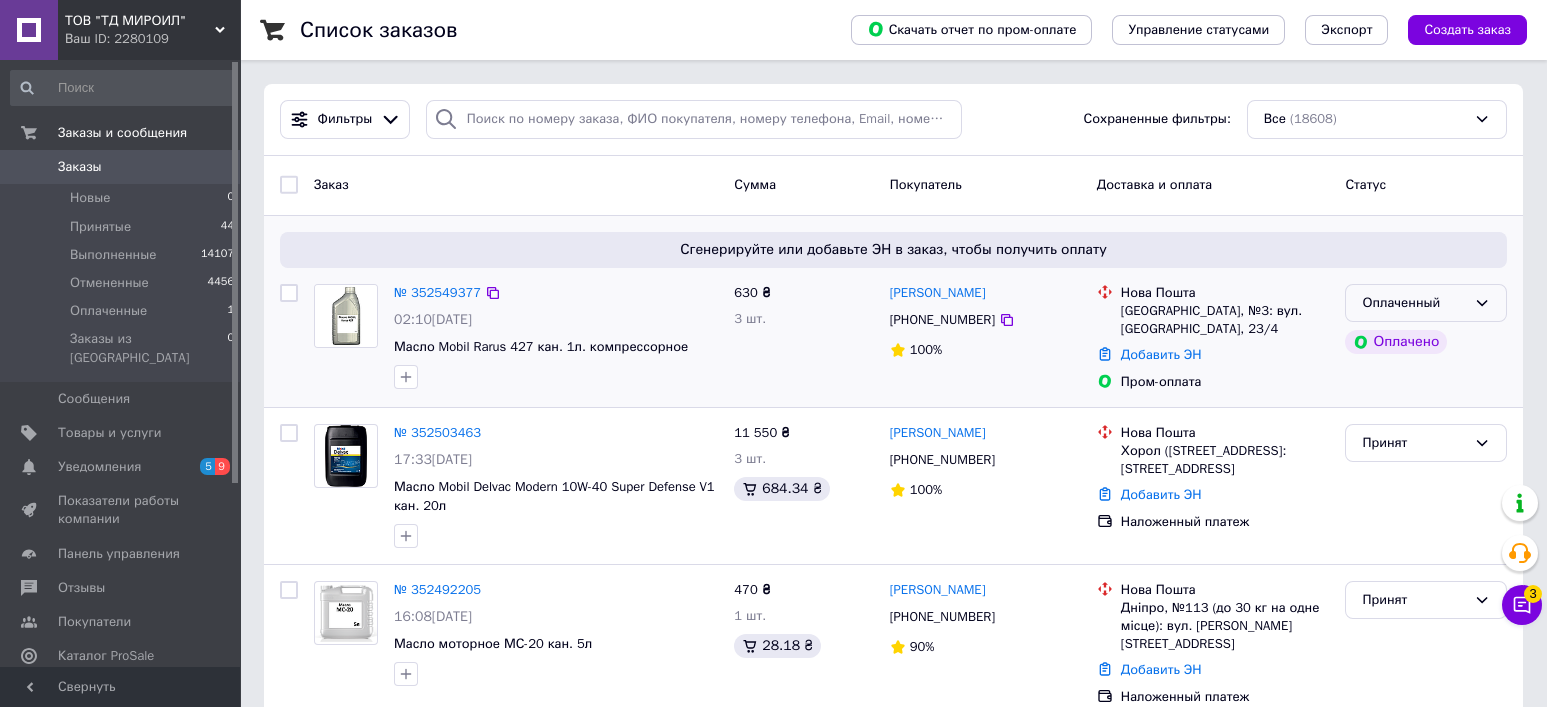 click on "Оплаченный" at bounding box center [1414, 303] 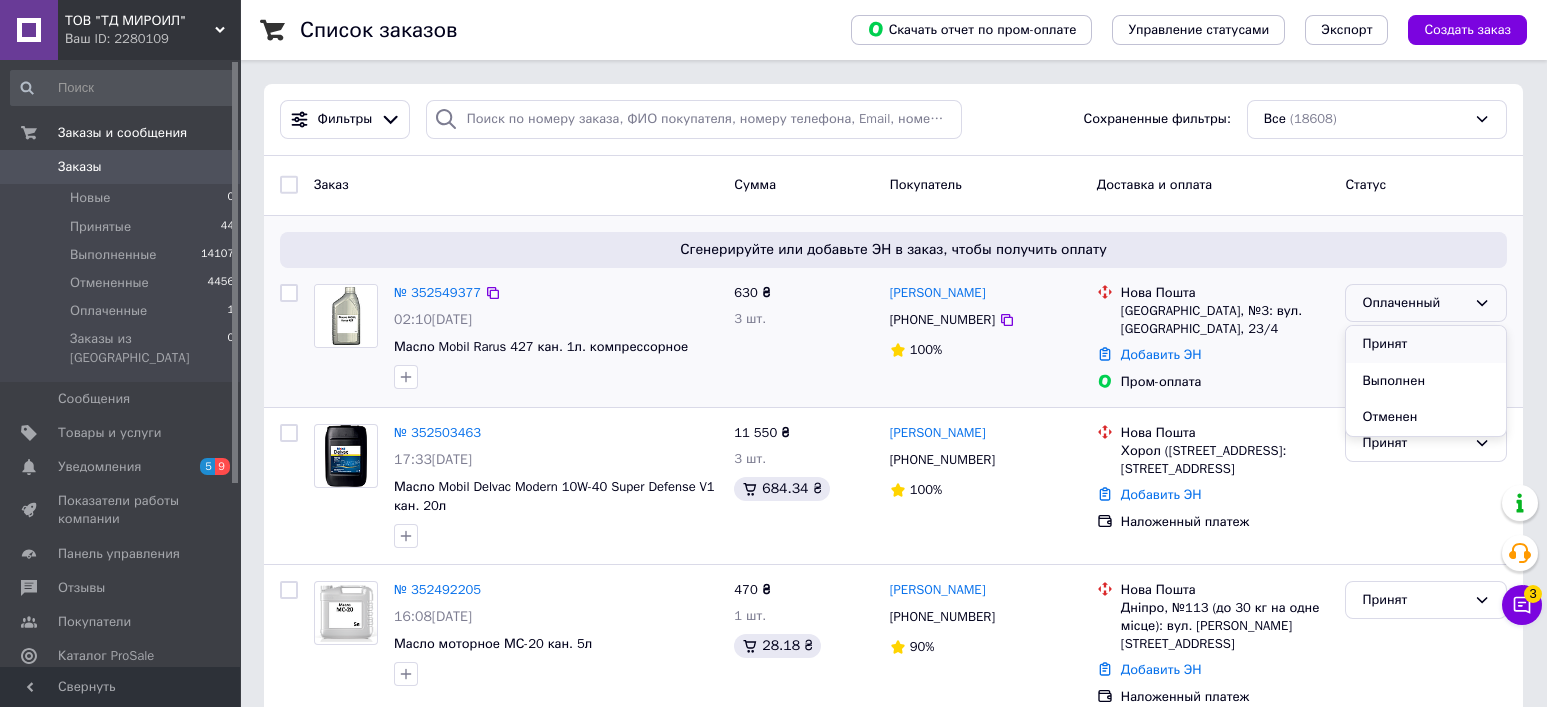 click on "Принят" at bounding box center [1426, 344] 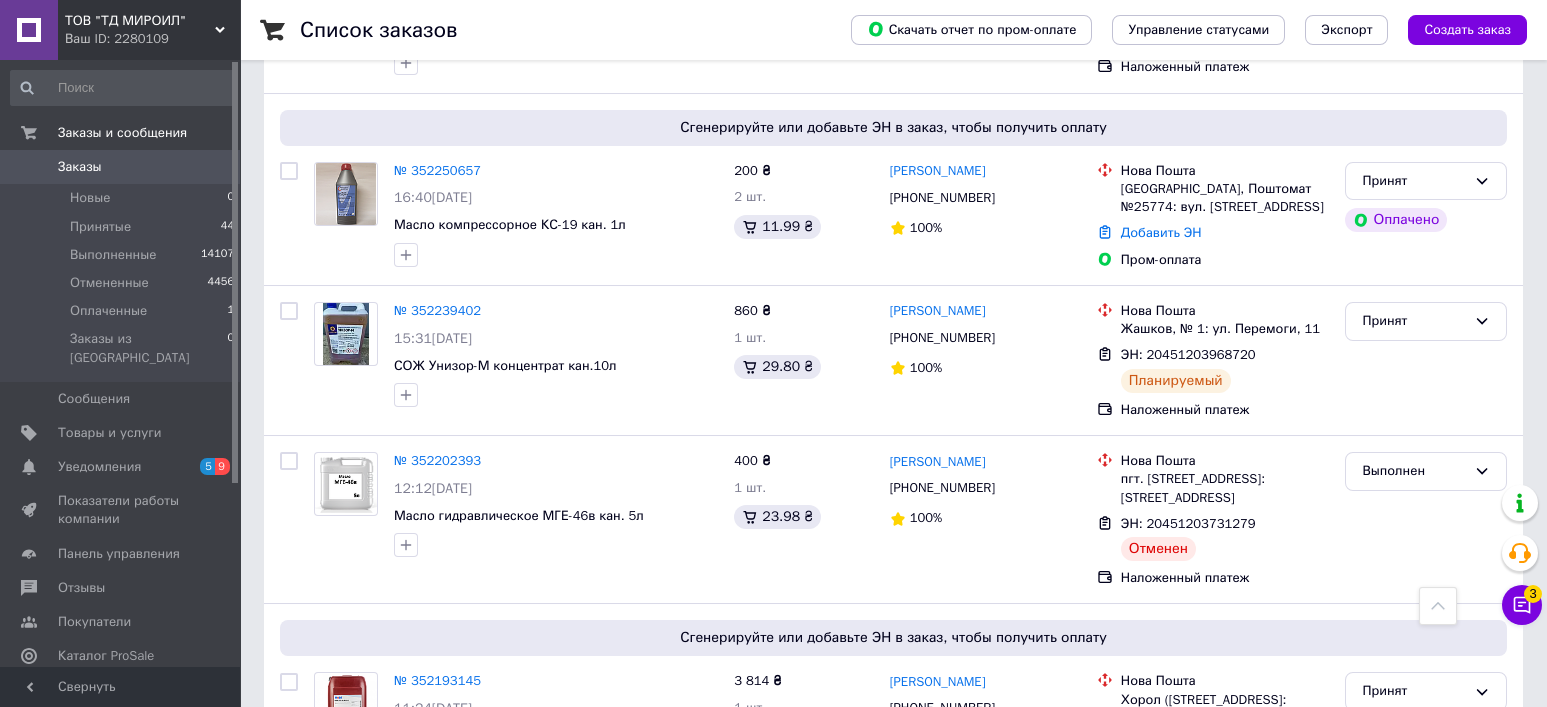 scroll, scrollTop: 5733, scrollLeft: 0, axis: vertical 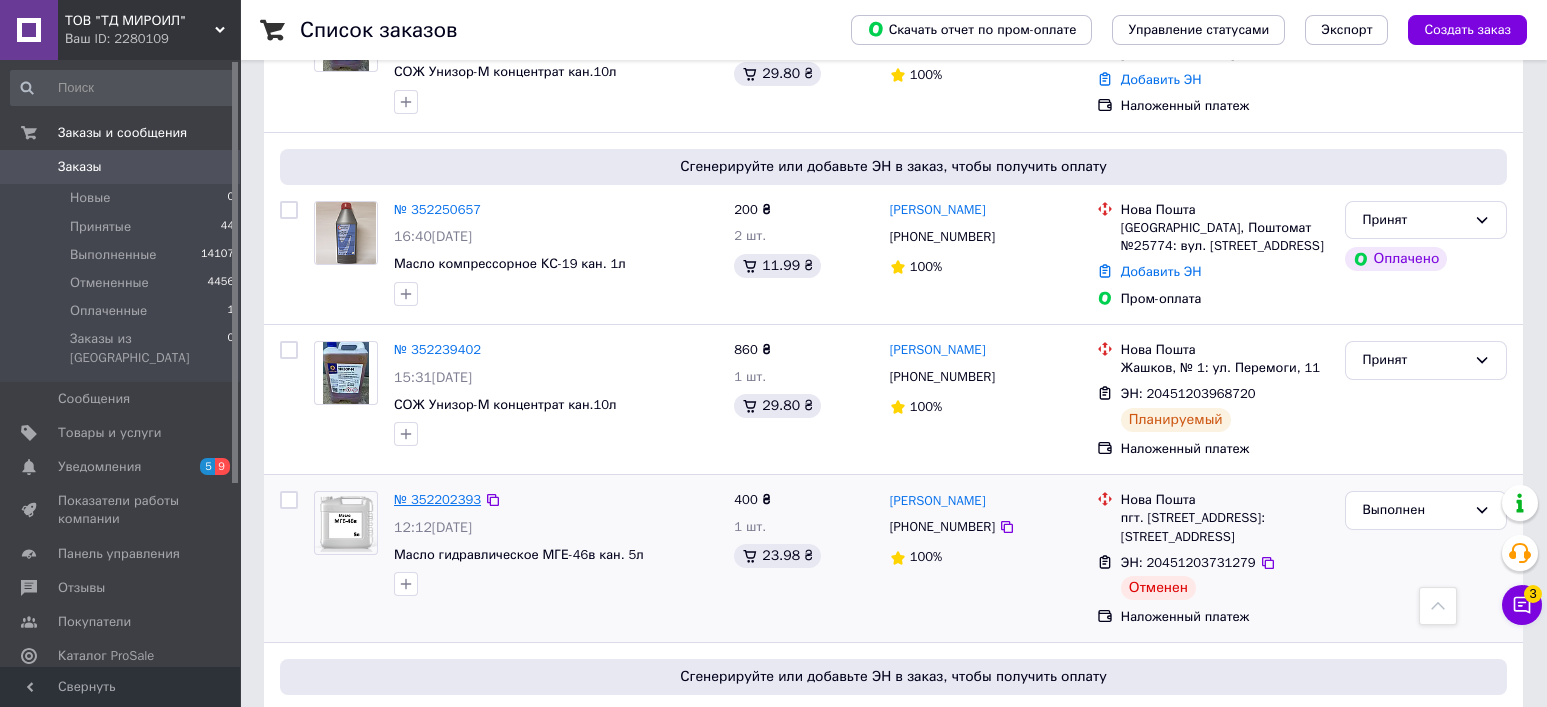 click on "№ 352202393" at bounding box center [437, 499] 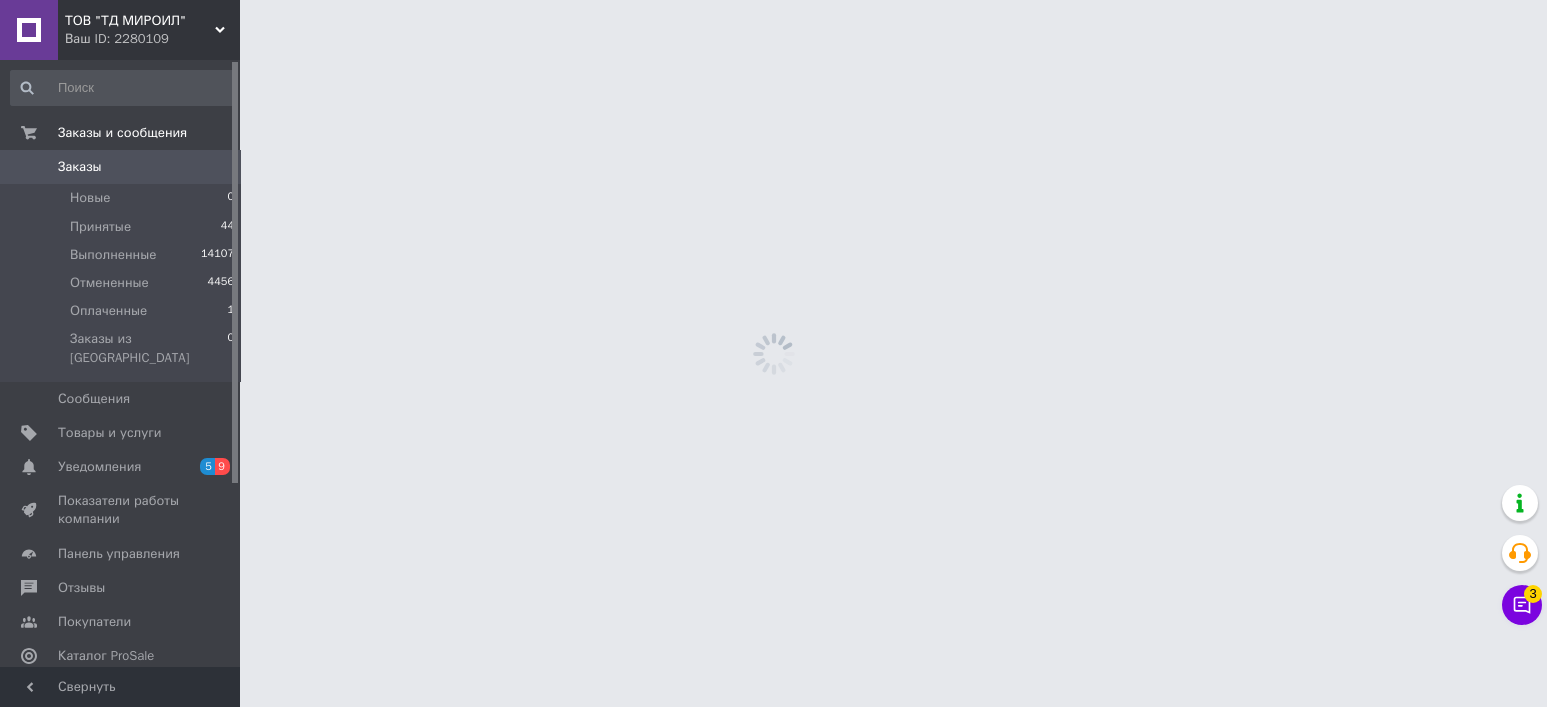 scroll, scrollTop: 0, scrollLeft: 0, axis: both 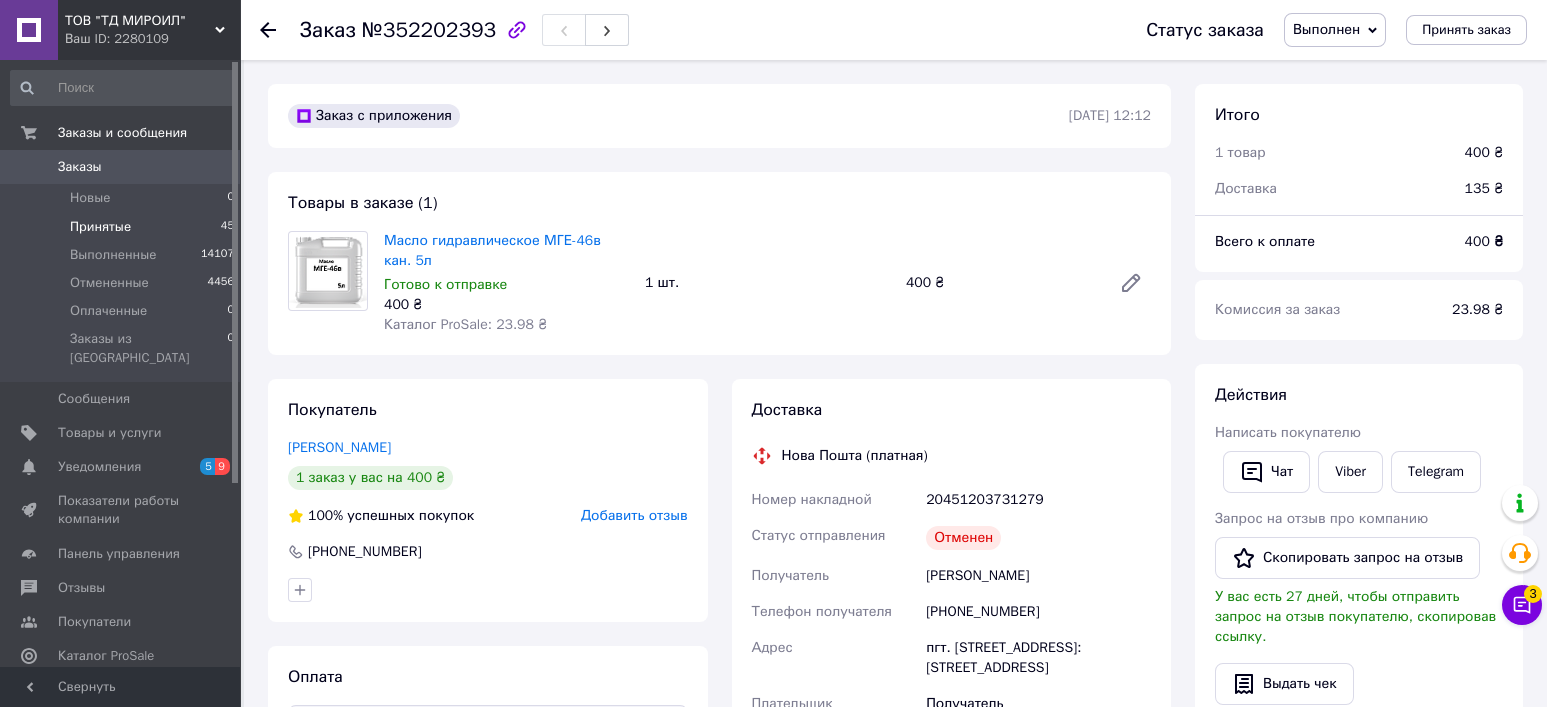 click on "Принятые" at bounding box center (100, 227) 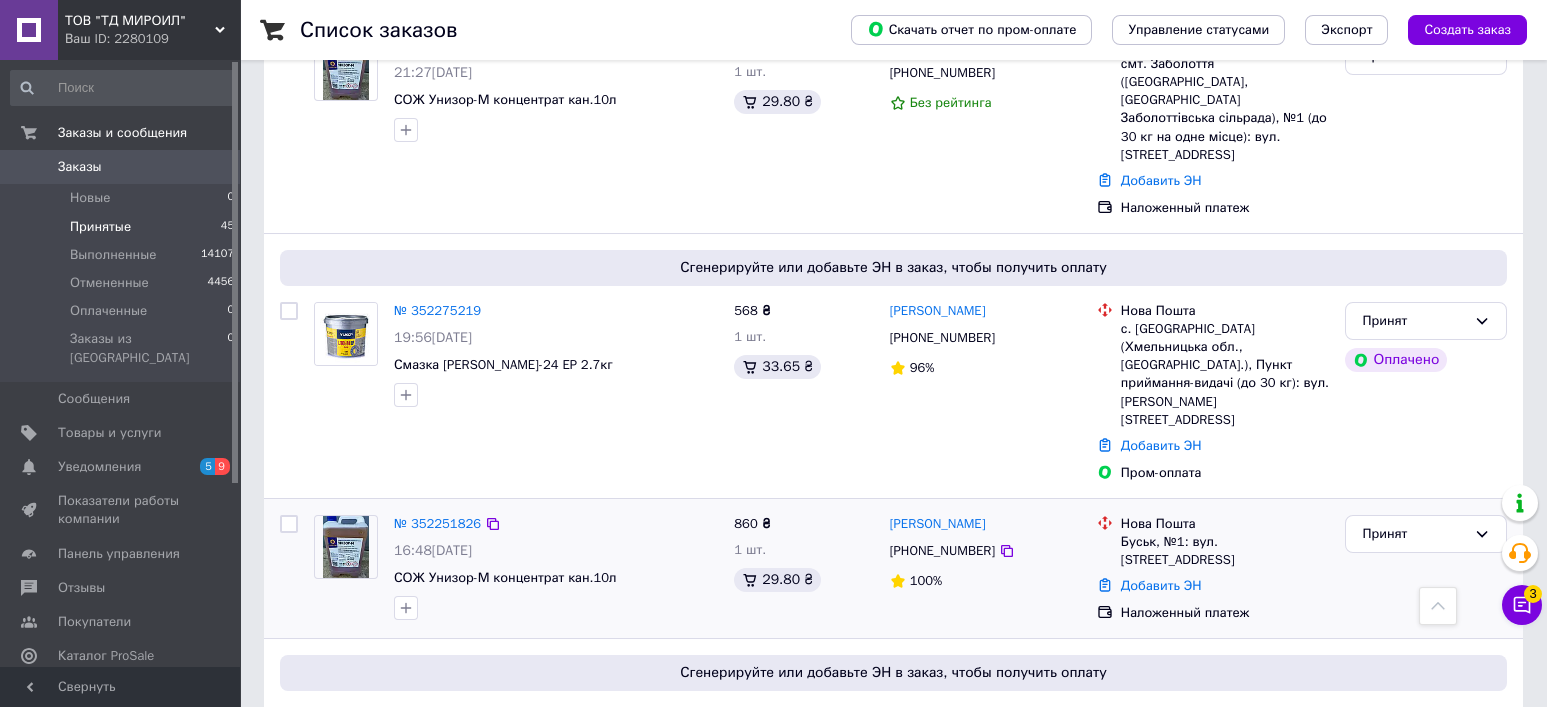 scroll, scrollTop: 5200, scrollLeft: 0, axis: vertical 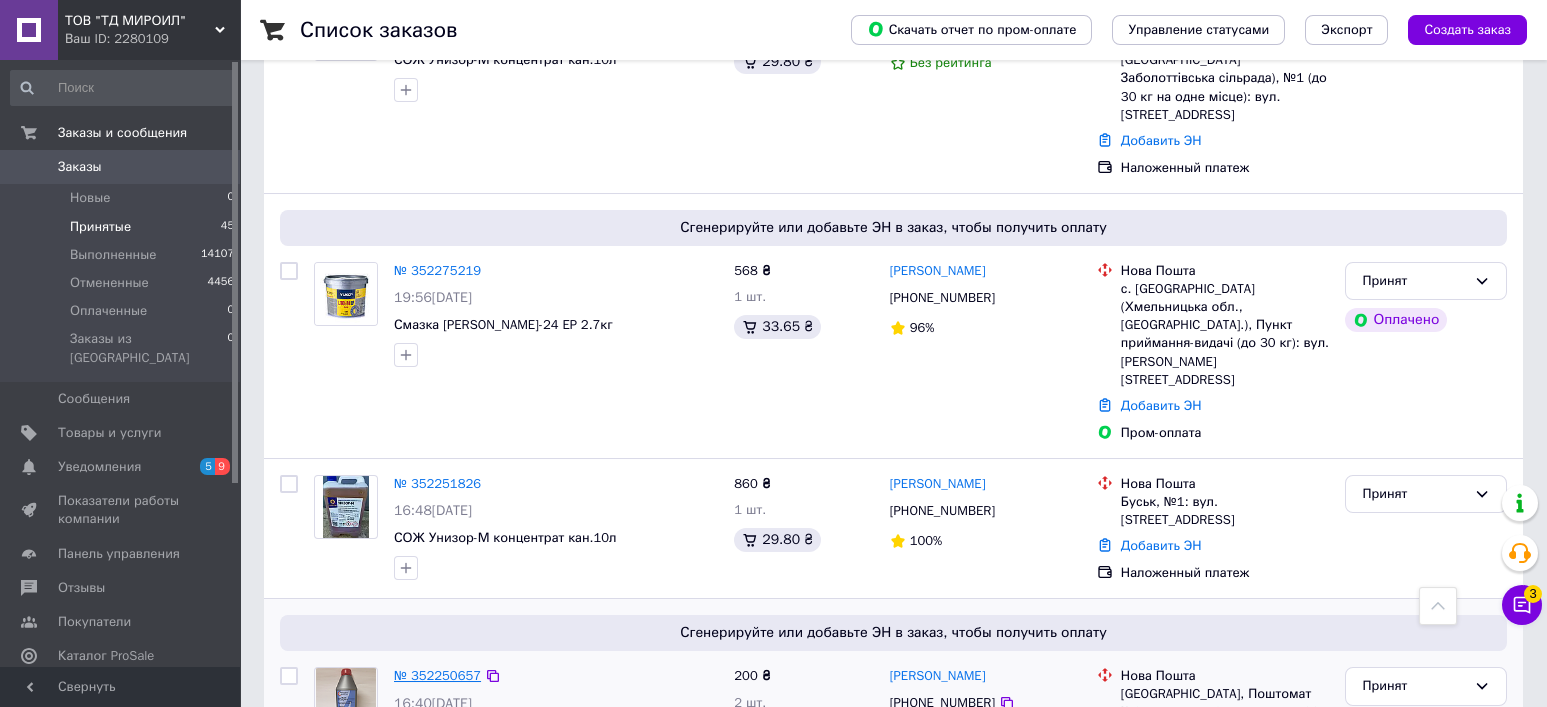 click on "№ 352250657" at bounding box center [437, 675] 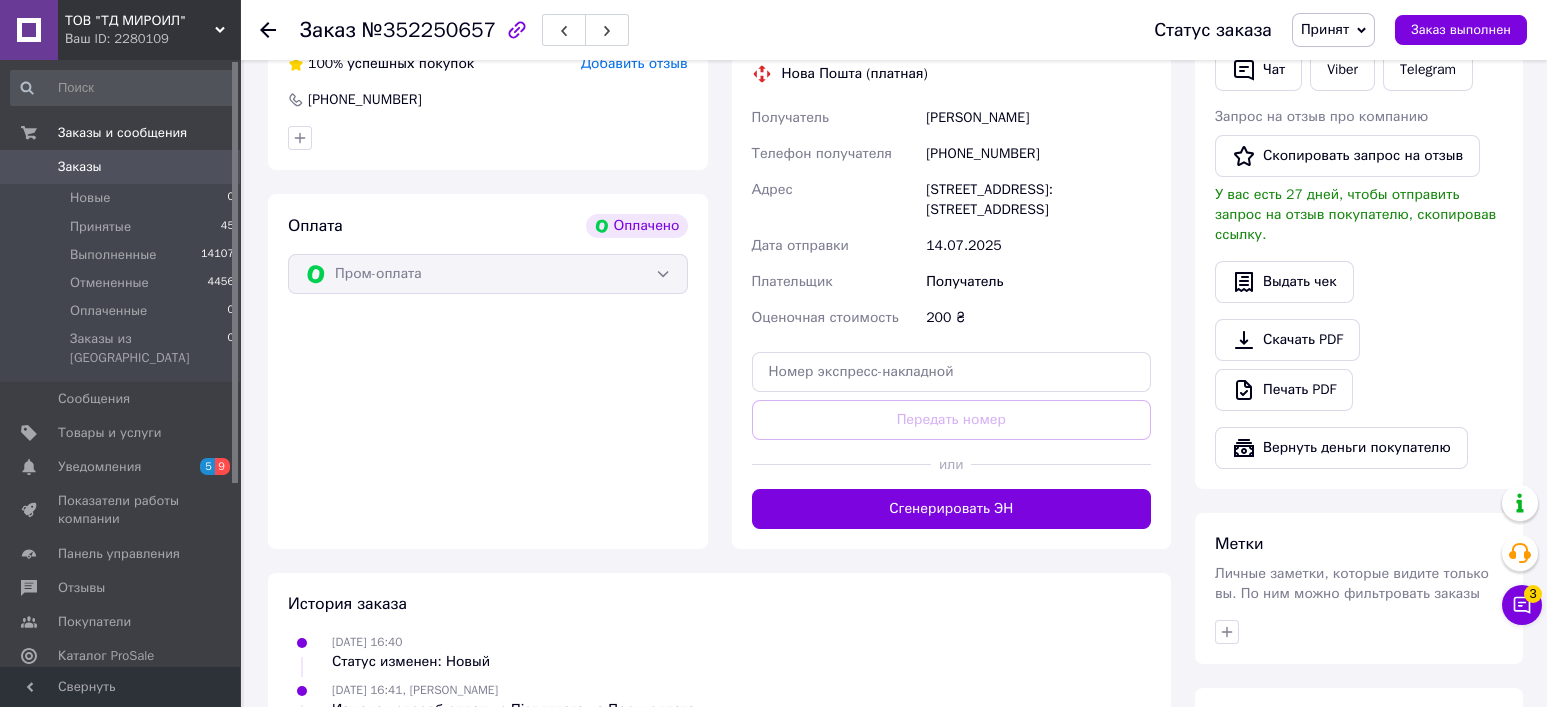 scroll, scrollTop: 1301, scrollLeft: 0, axis: vertical 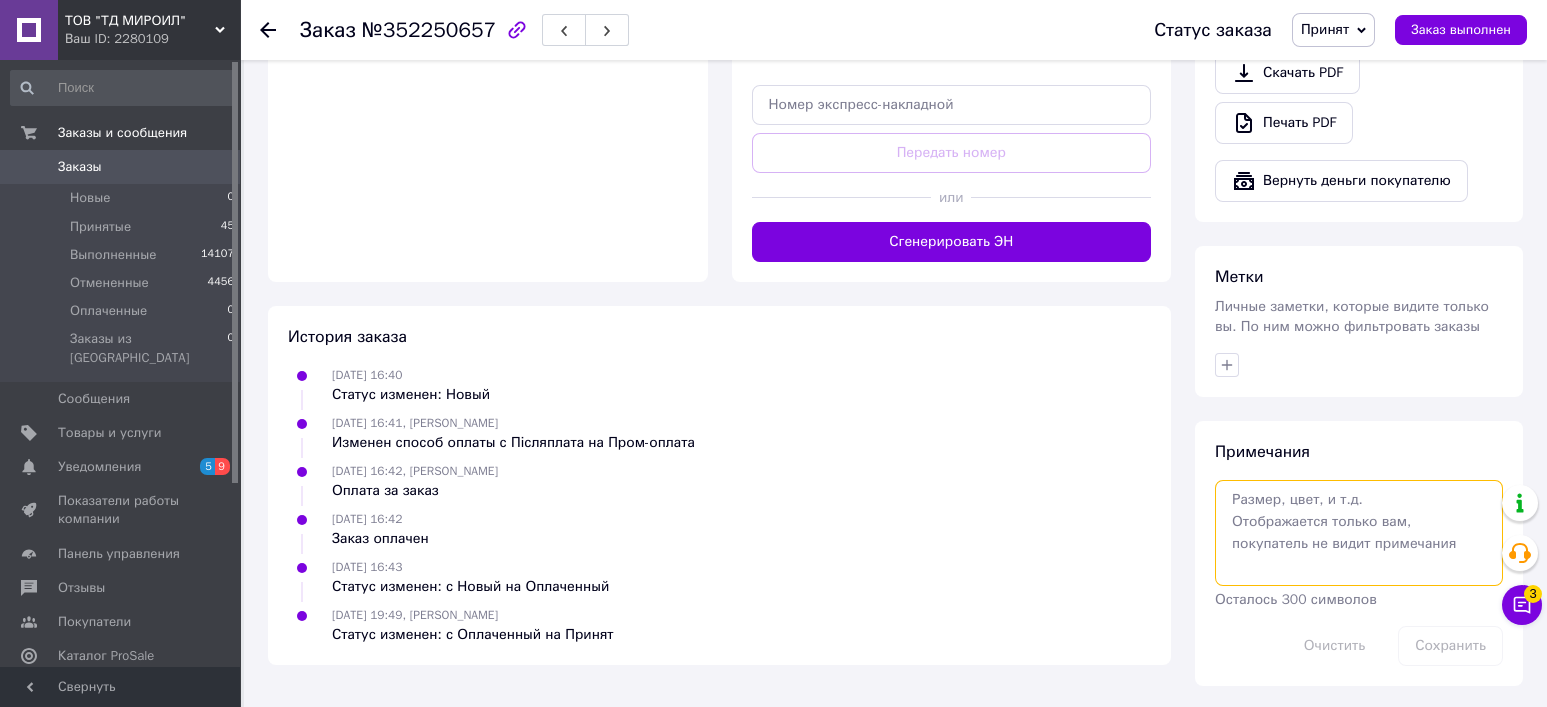 click at bounding box center [1359, 533] 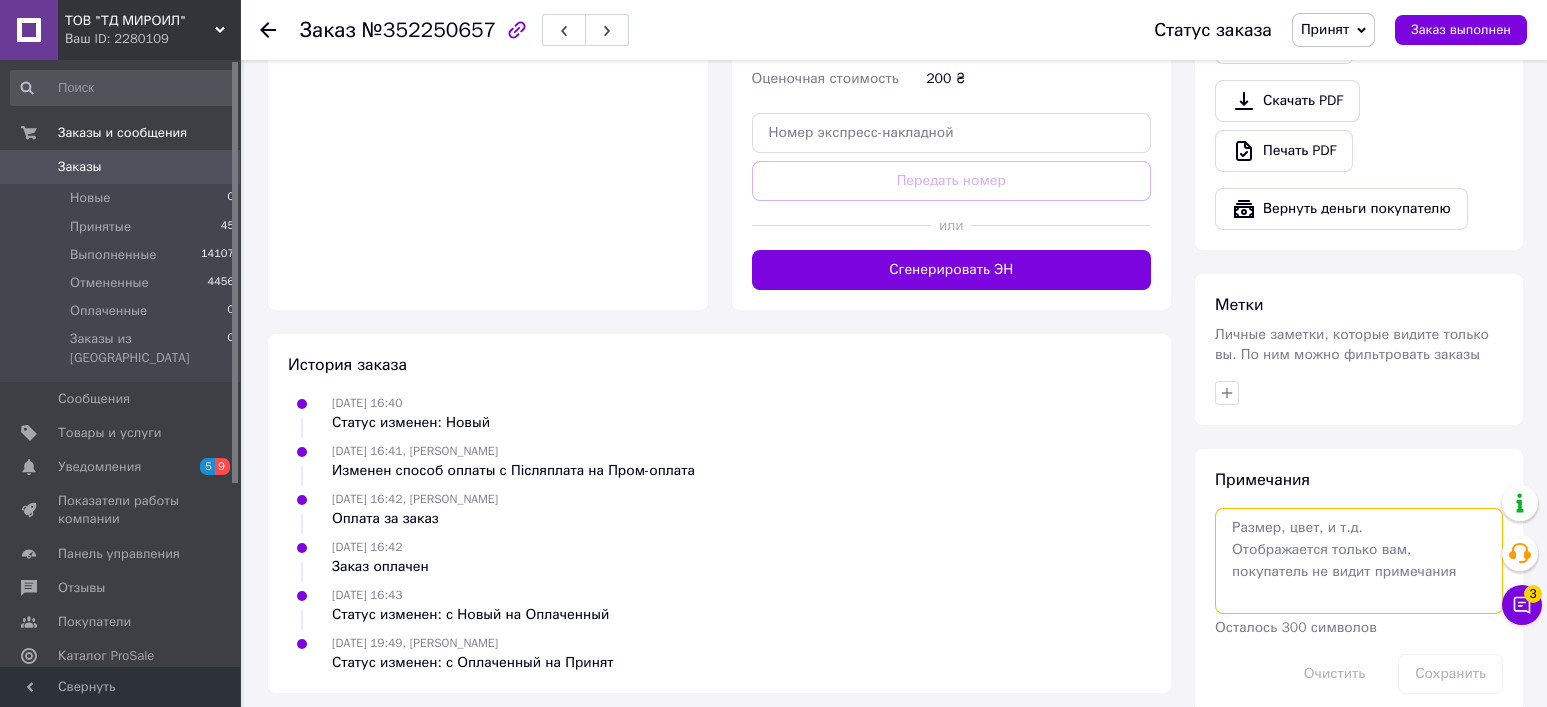 scroll, scrollTop: 1301, scrollLeft: 0, axis: vertical 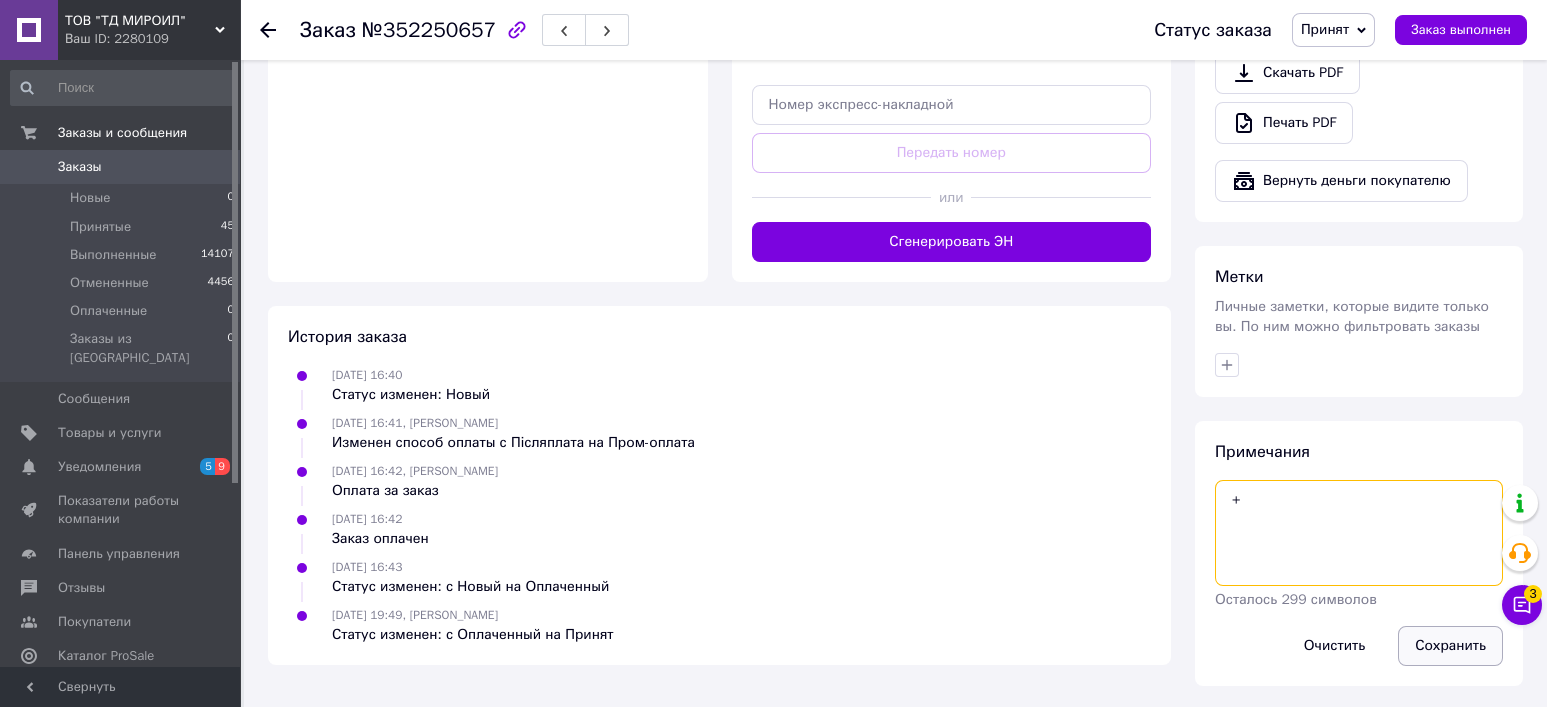 type on "+" 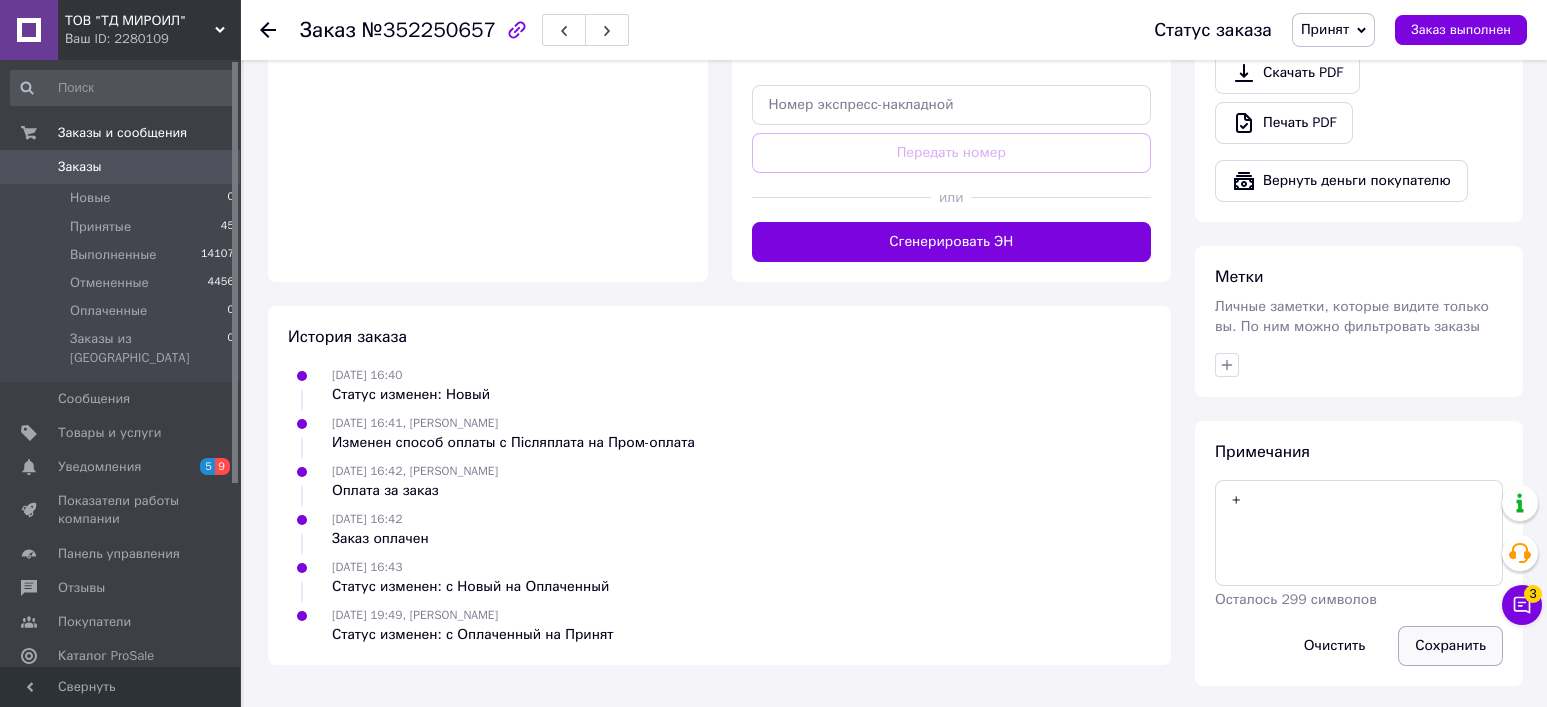 click on "Сохранить" at bounding box center [1450, 646] 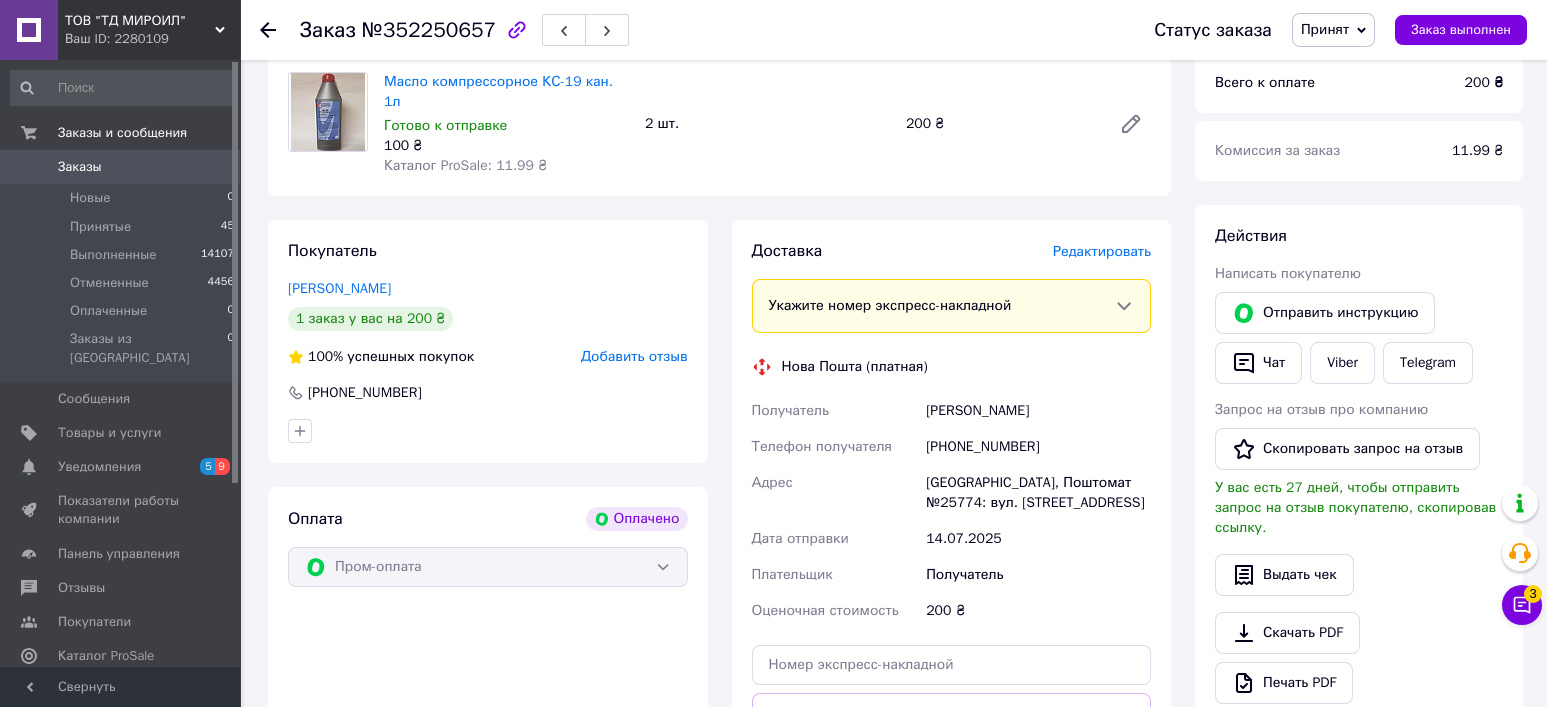scroll, scrollTop: 635, scrollLeft: 0, axis: vertical 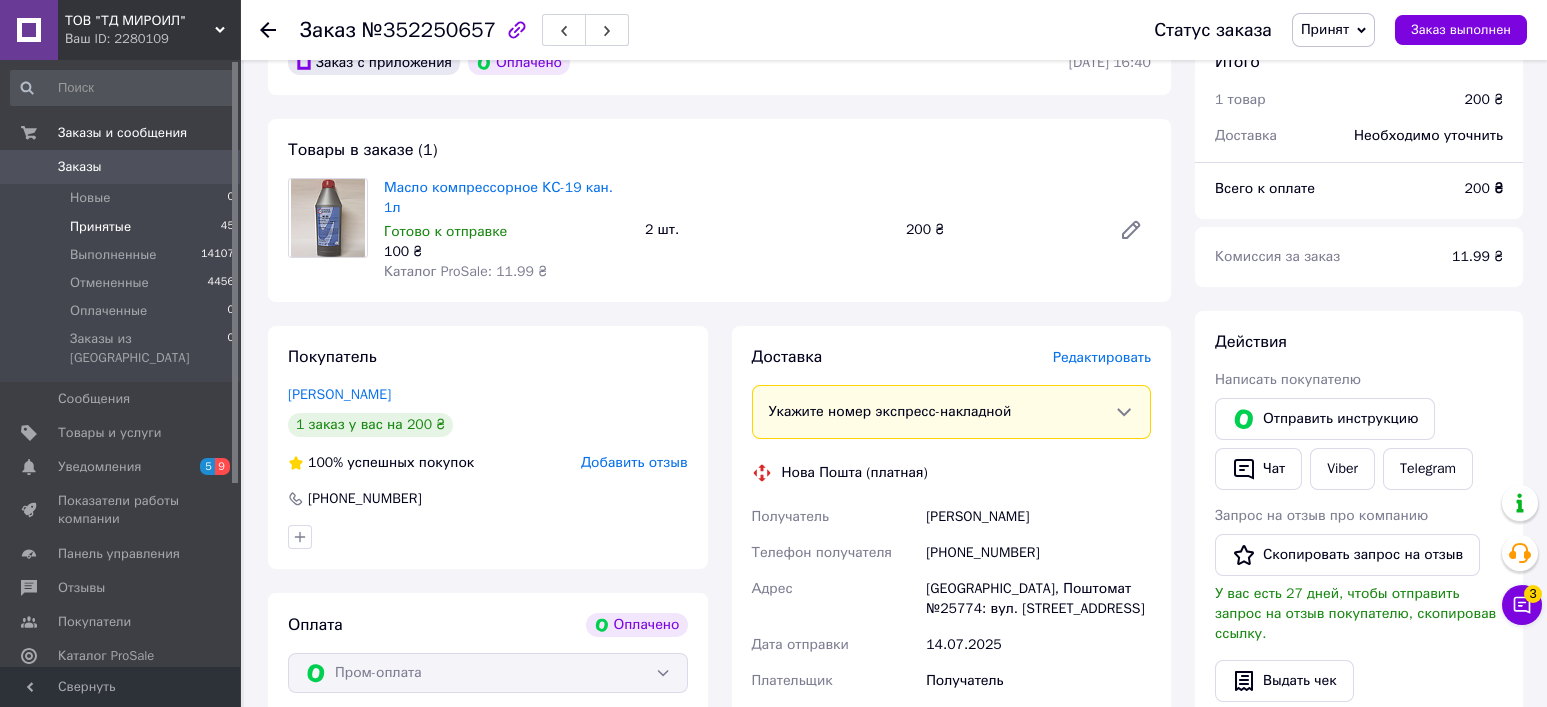 click on "Принятые" at bounding box center [100, 227] 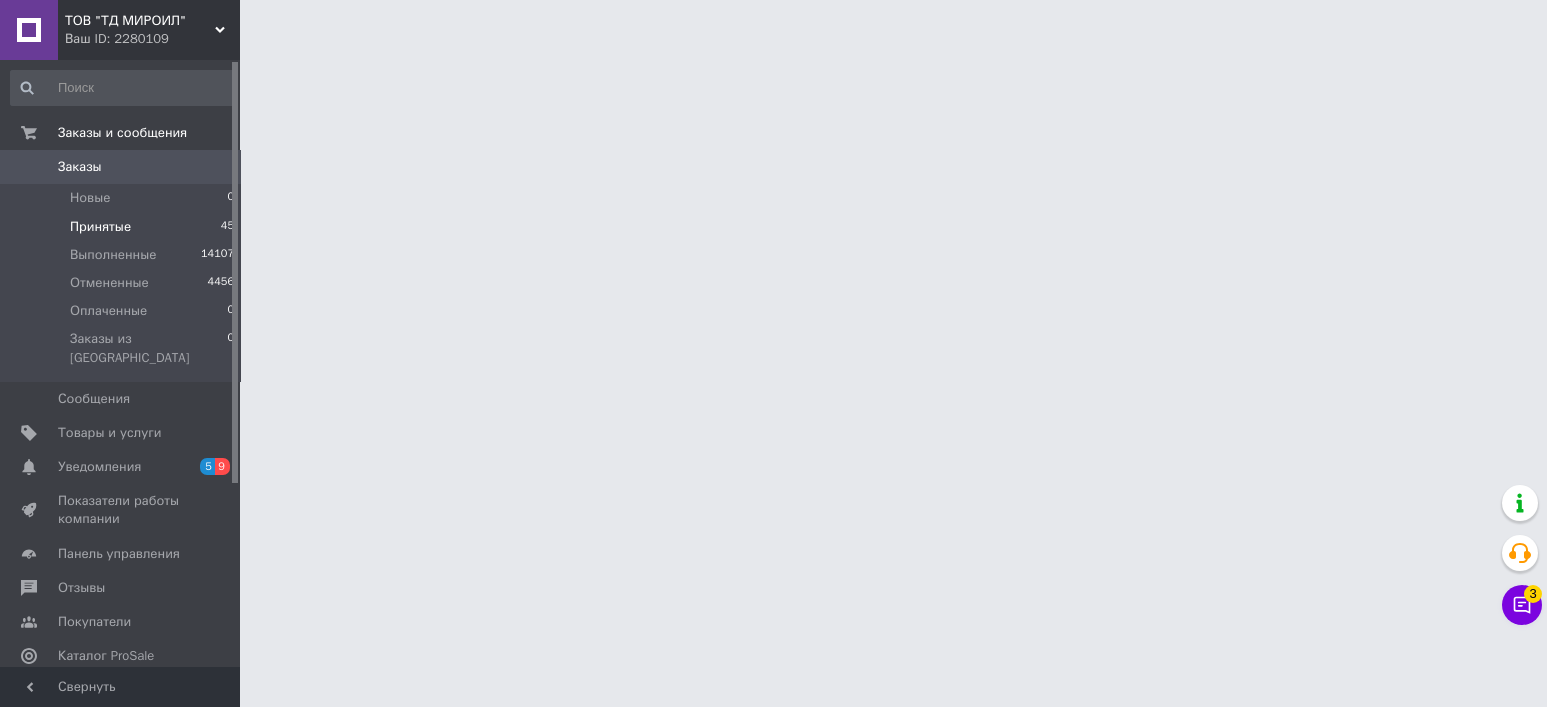 scroll, scrollTop: 0, scrollLeft: 0, axis: both 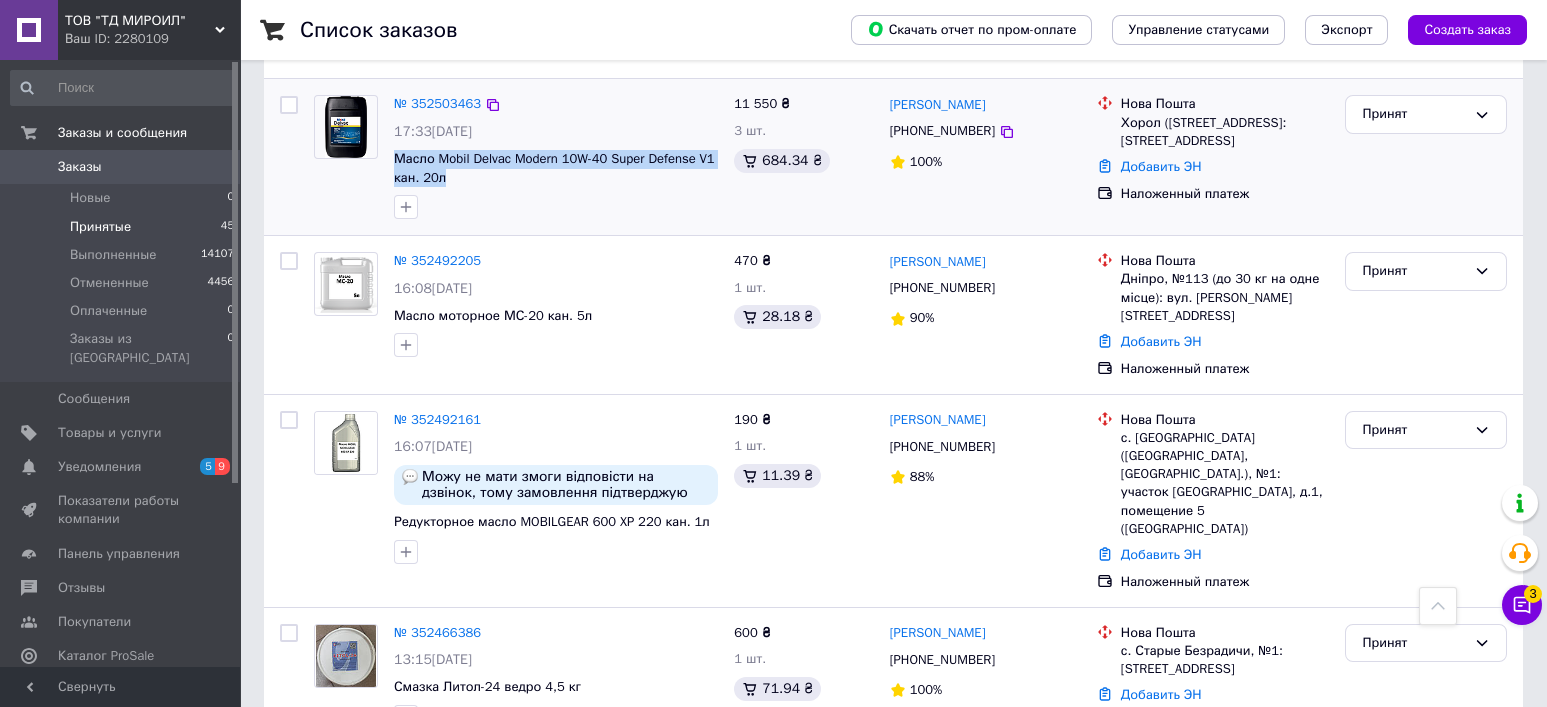 drag, startPoint x: 440, startPoint y: 177, endPoint x: 390, endPoint y: 154, distance: 55.03635 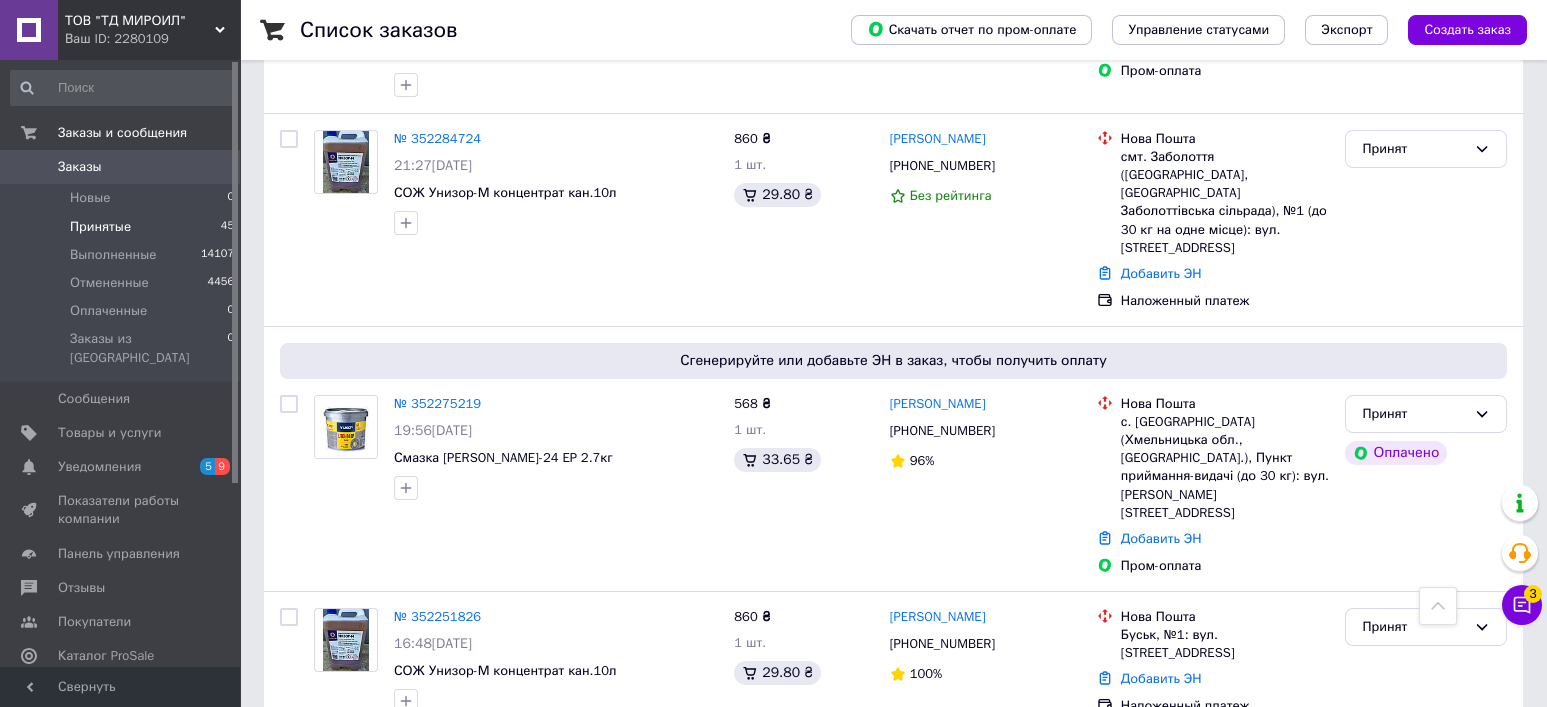 scroll, scrollTop: 5066, scrollLeft: 0, axis: vertical 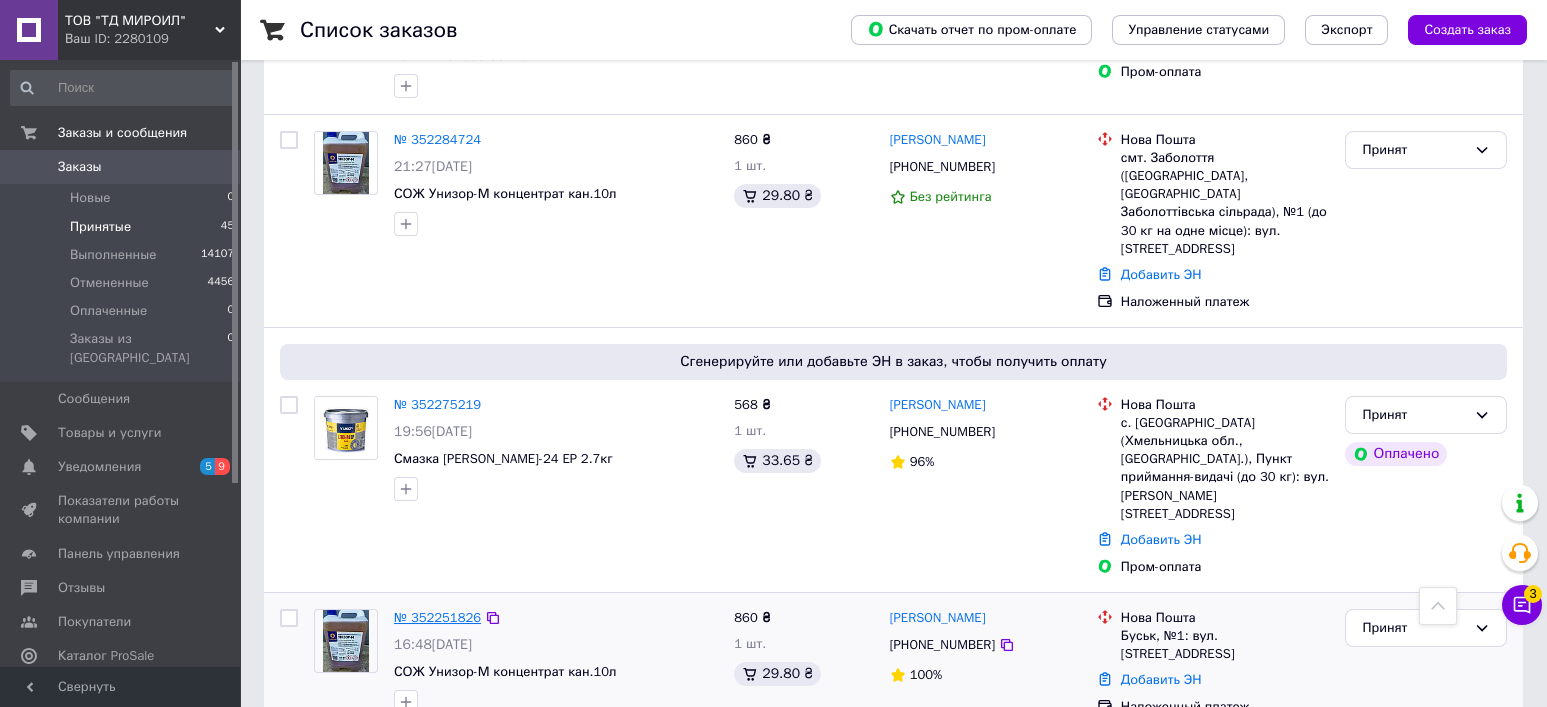 click on "№ 352251826" at bounding box center [437, 617] 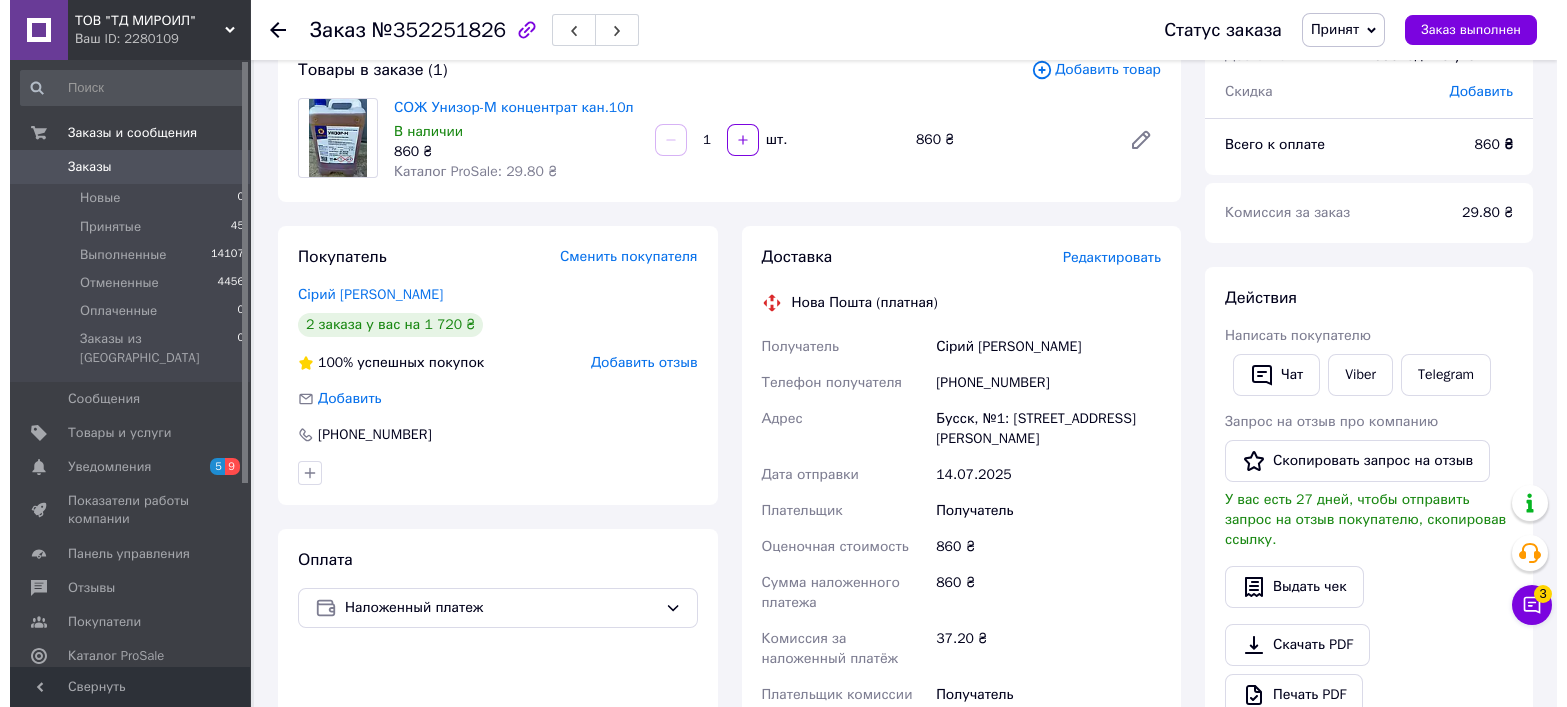 scroll, scrollTop: 0, scrollLeft: 0, axis: both 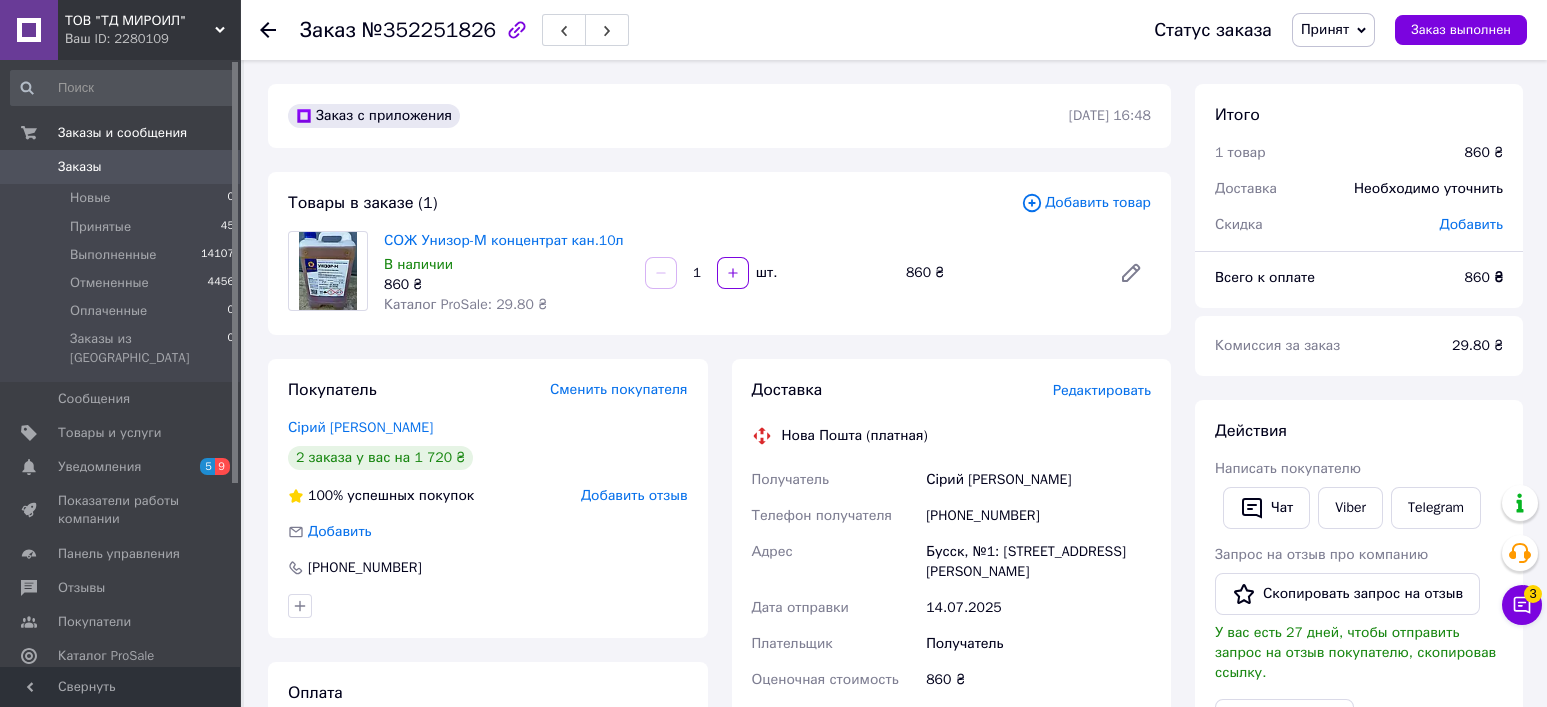 click on "Редактировать" at bounding box center (1102, 390) 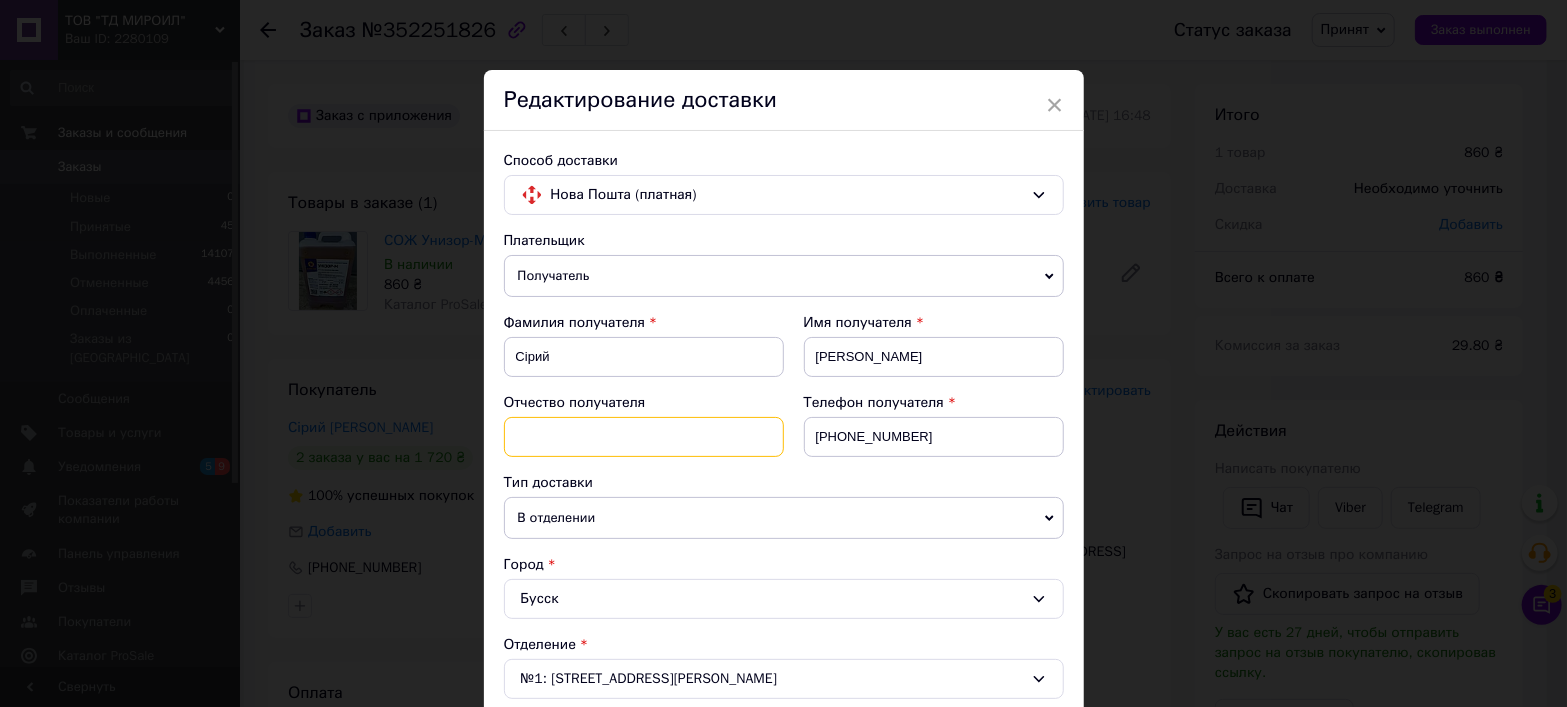 click at bounding box center (644, 437) 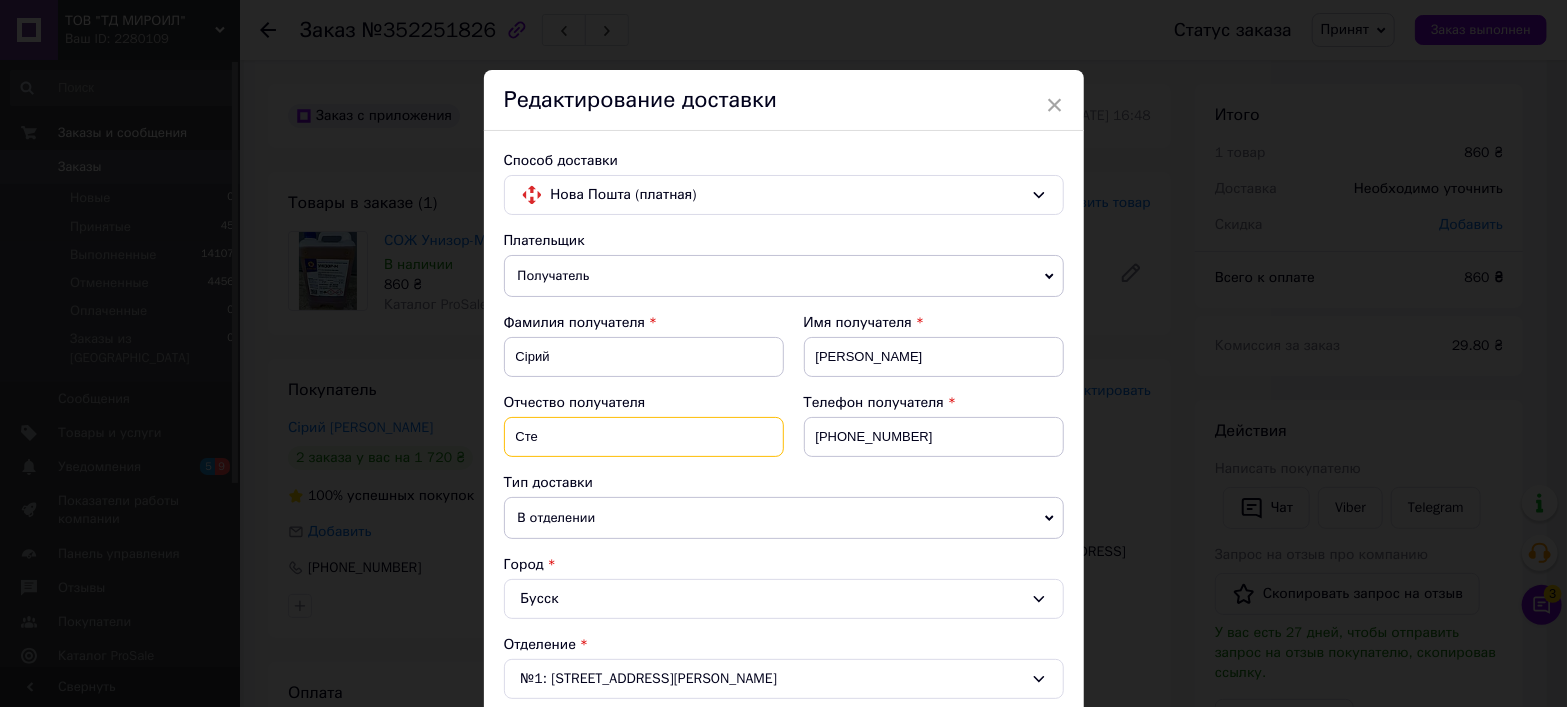 type on "Степанович" 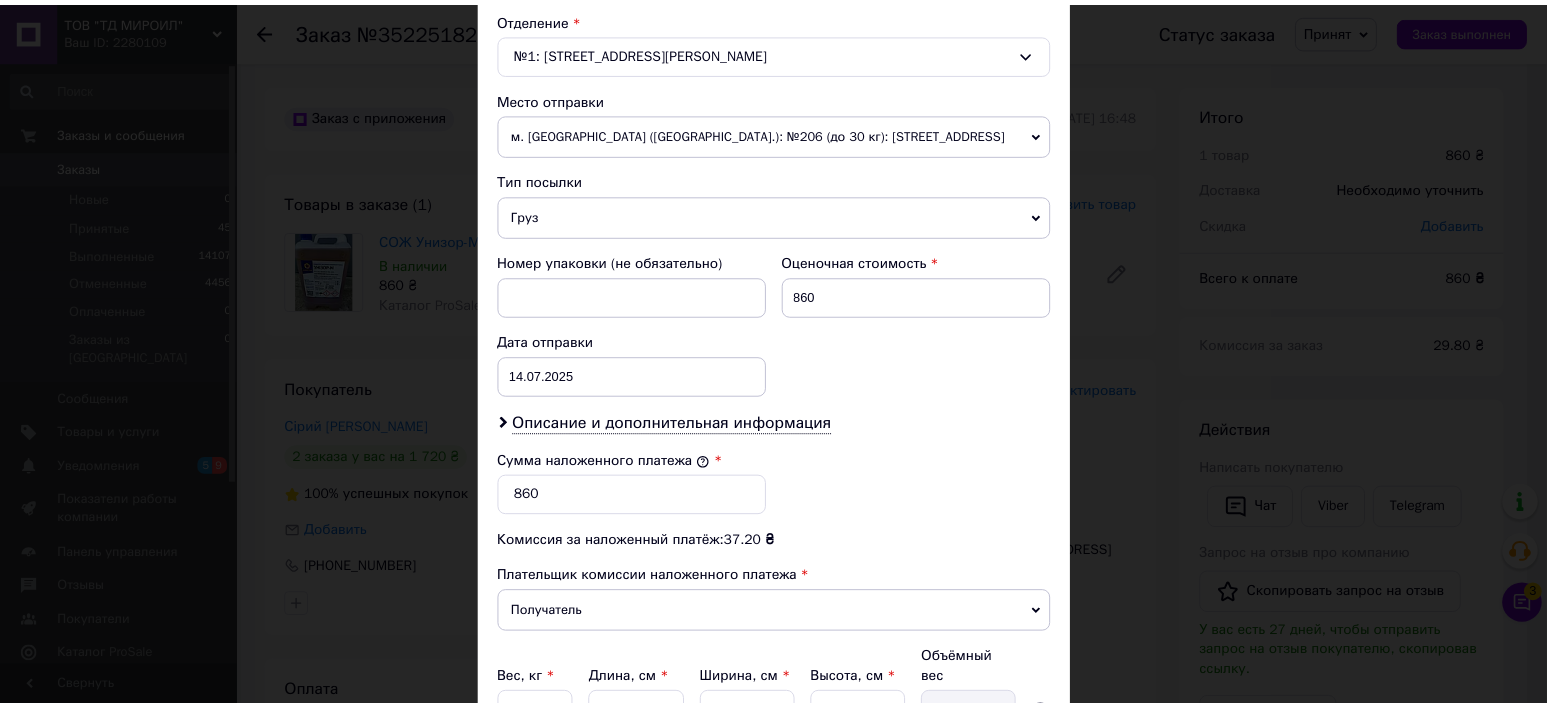 scroll, scrollTop: 812, scrollLeft: 0, axis: vertical 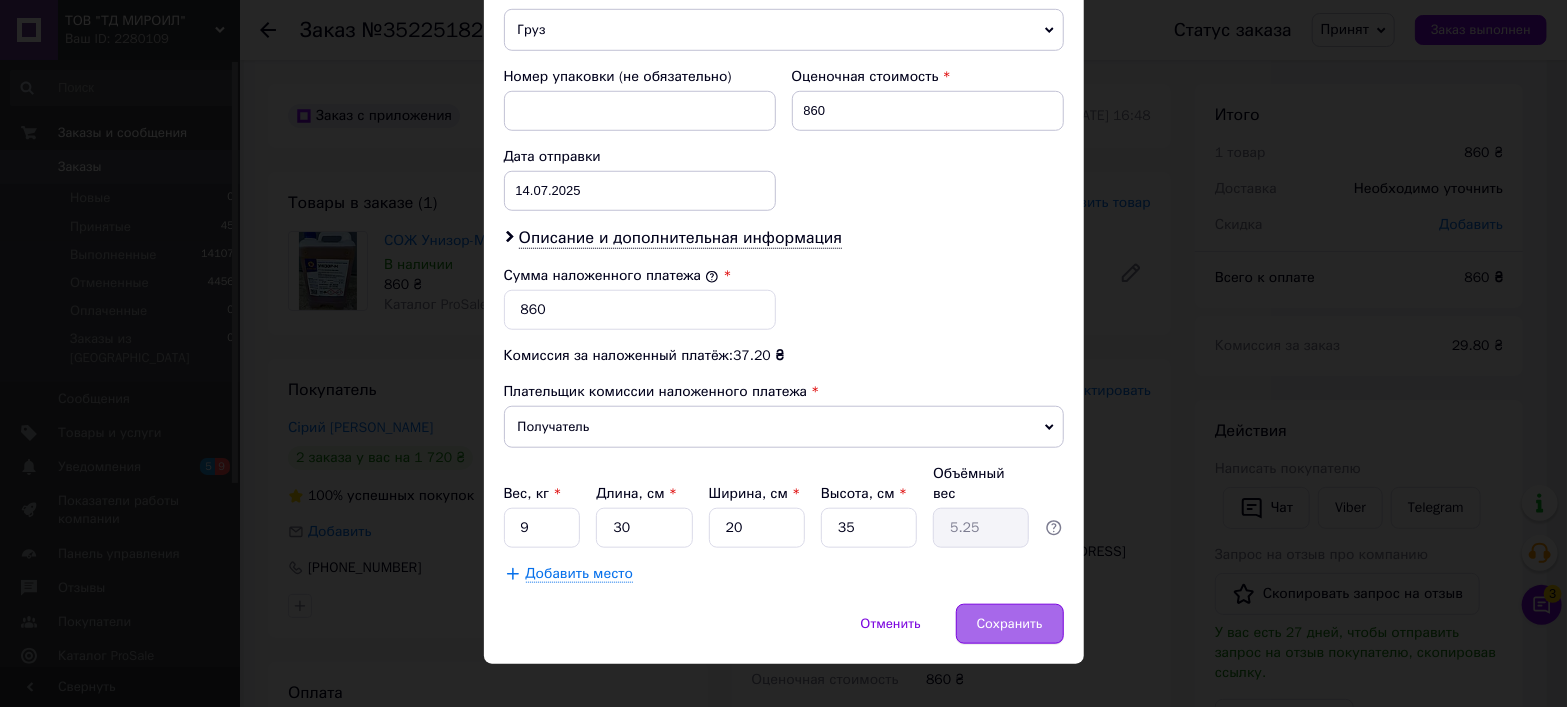 click on "Сохранить" at bounding box center [1010, 624] 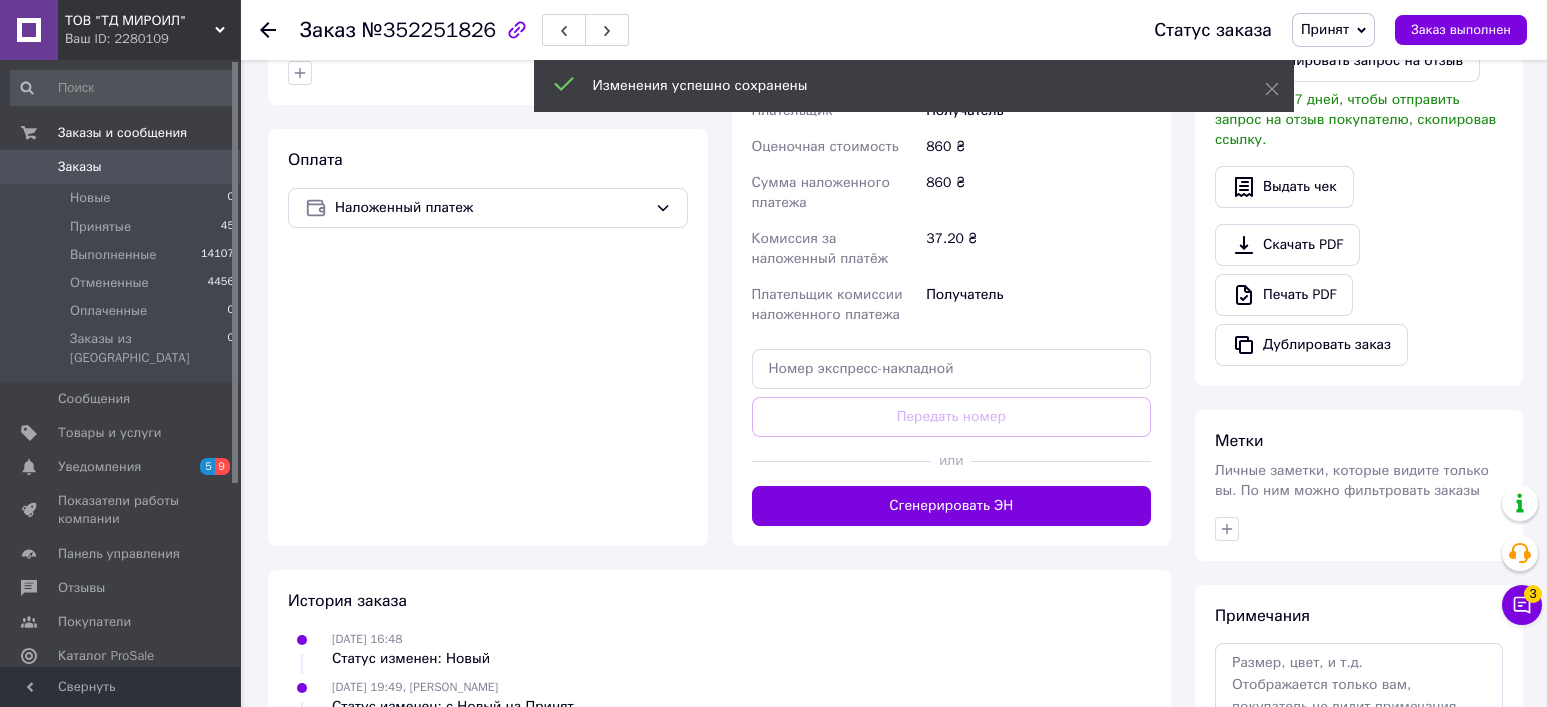 scroll, scrollTop: 800, scrollLeft: 0, axis: vertical 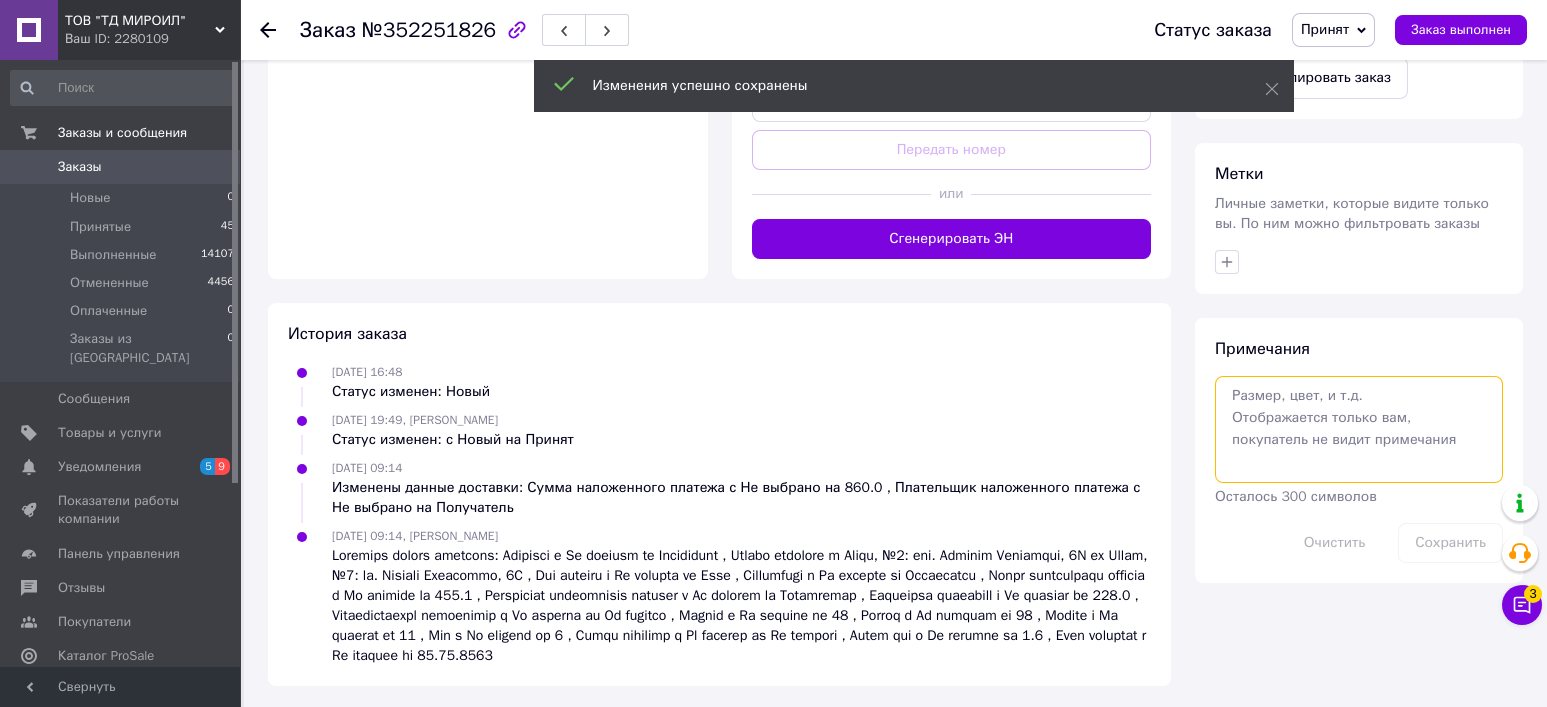 click at bounding box center (1359, 429) 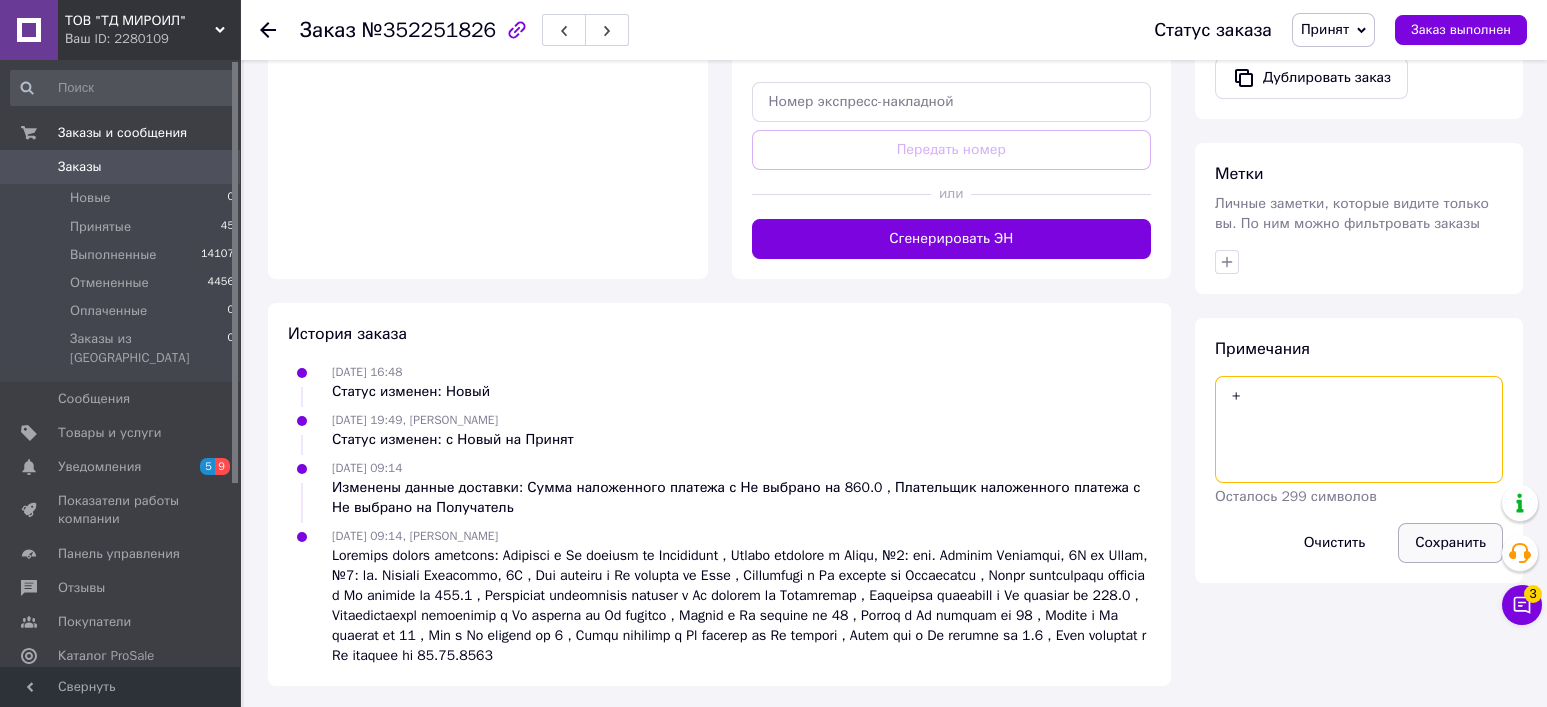 type on "+" 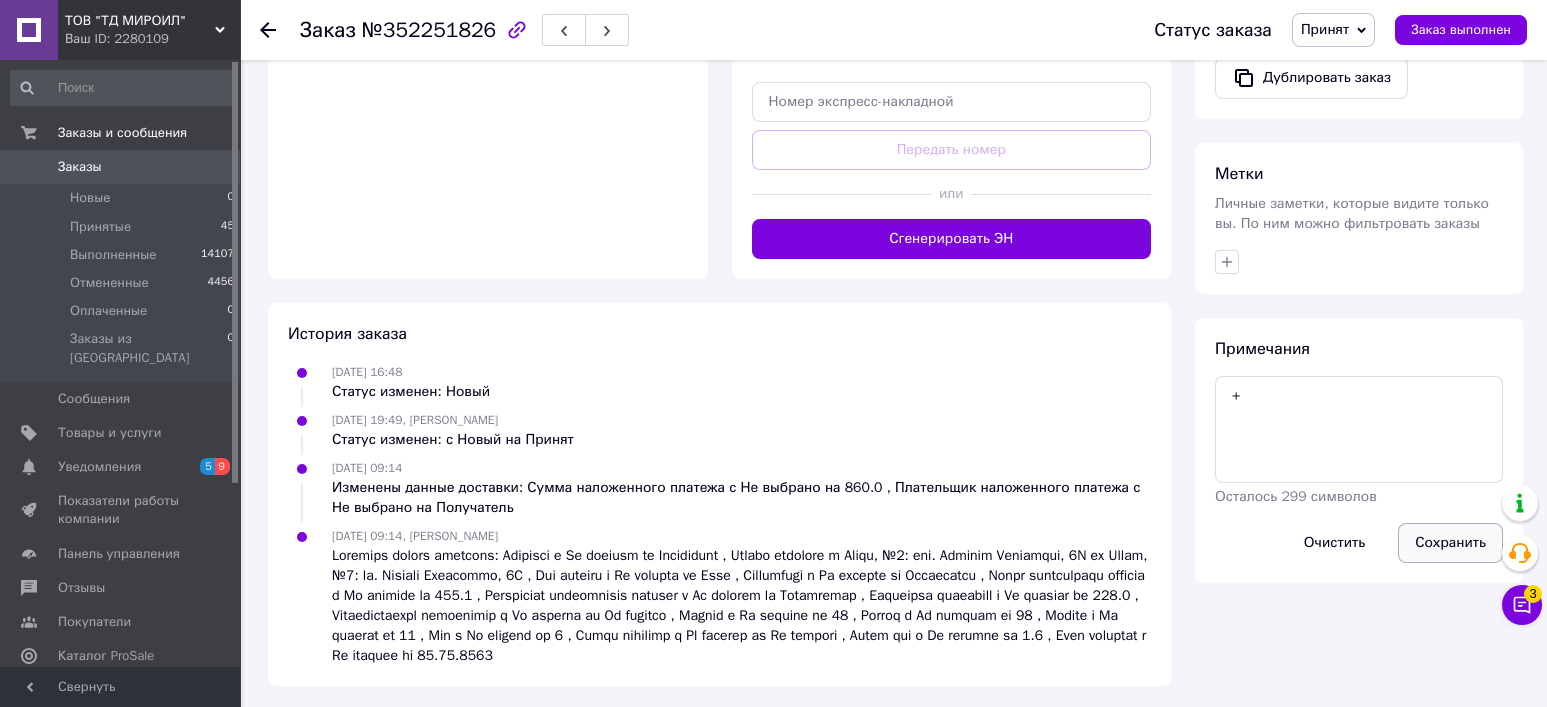 click on "Сохранить" at bounding box center [1450, 543] 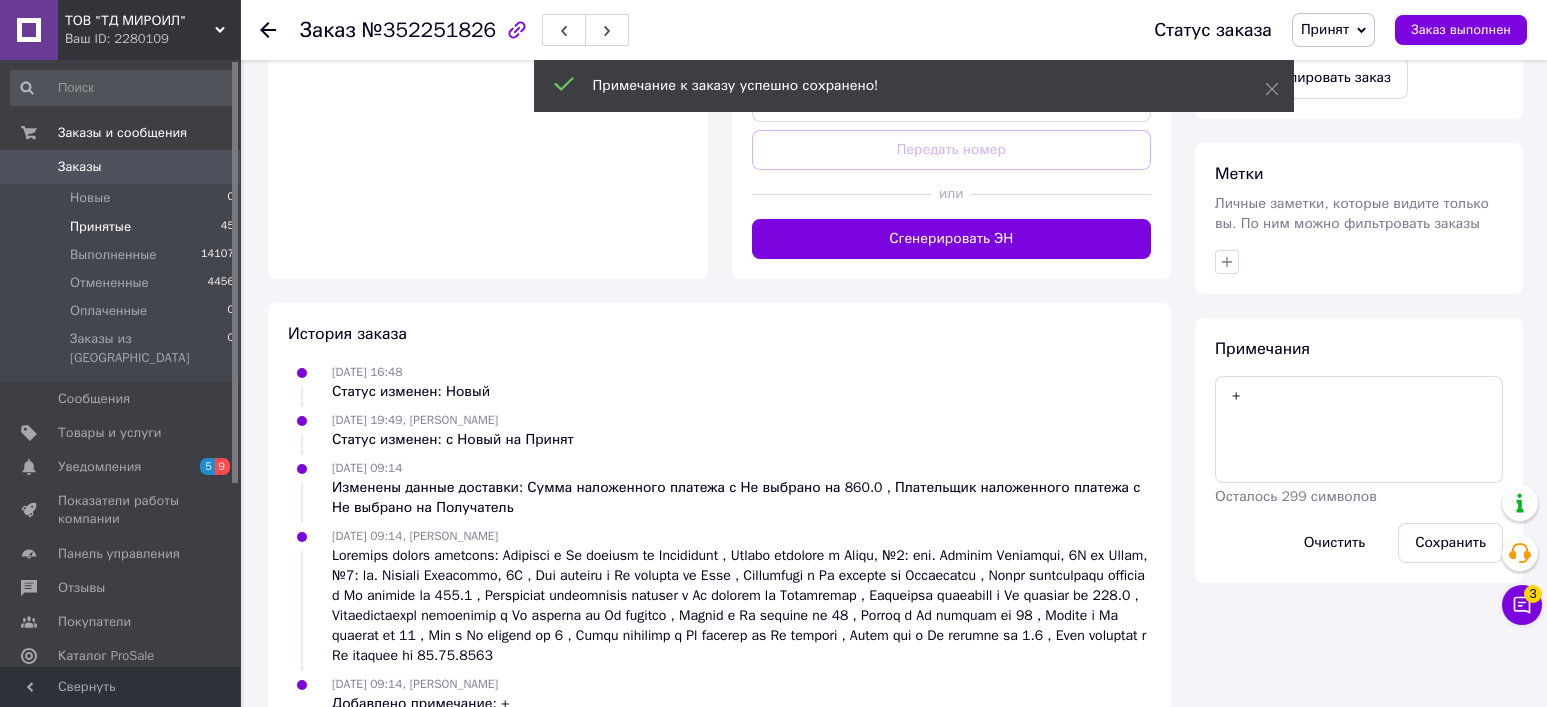 click on "Принятые" at bounding box center (100, 227) 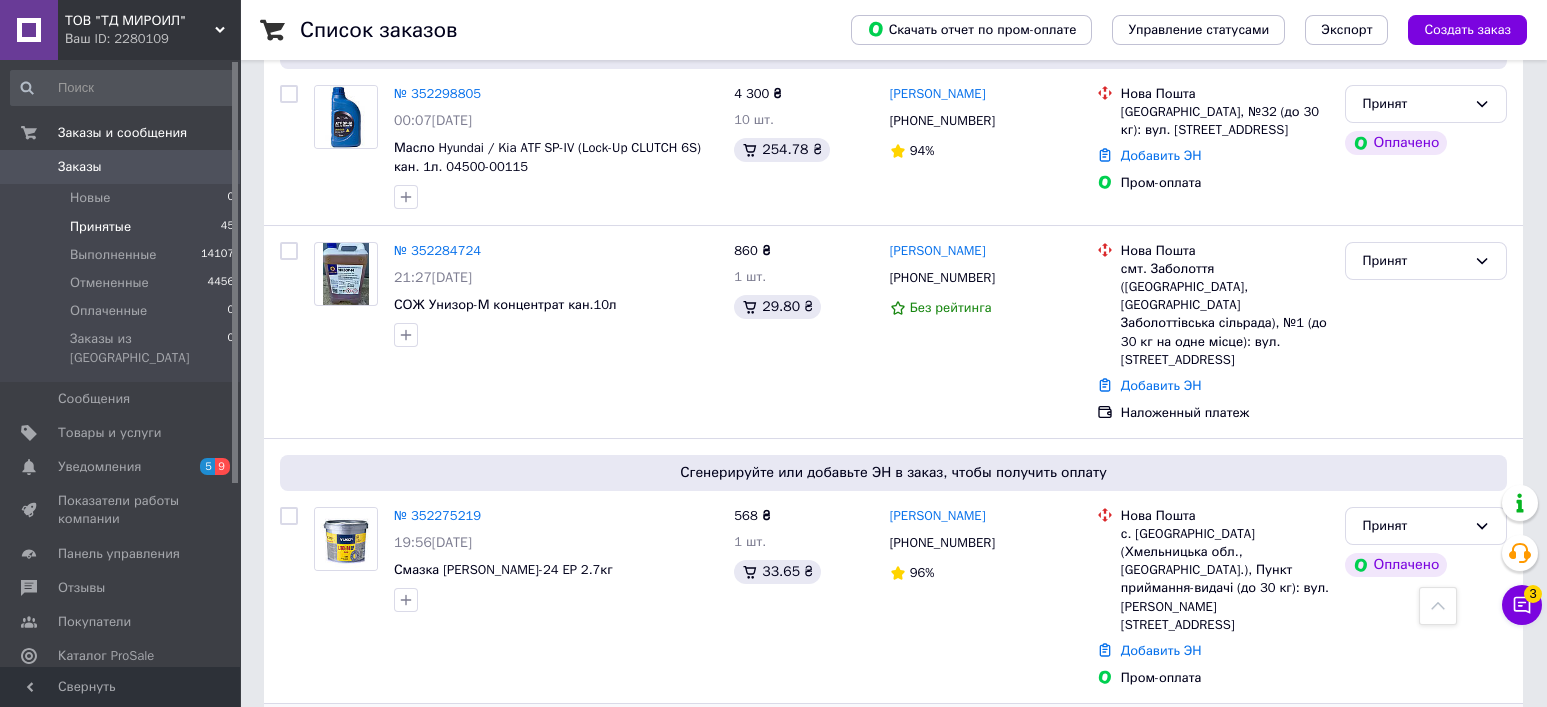 scroll, scrollTop: 4933, scrollLeft: 0, axis: vertical 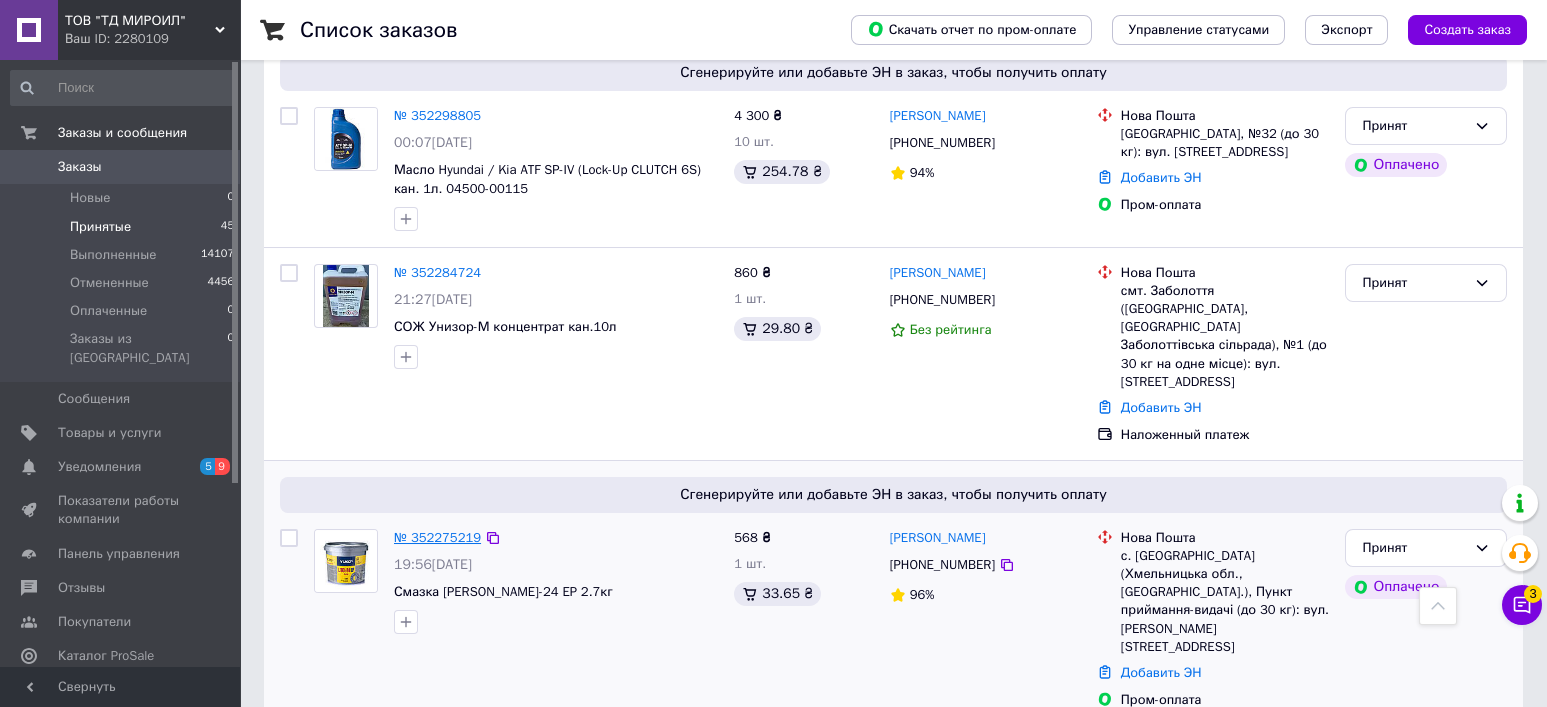 click on "№ 352275219" at bounding box center (437, 537) 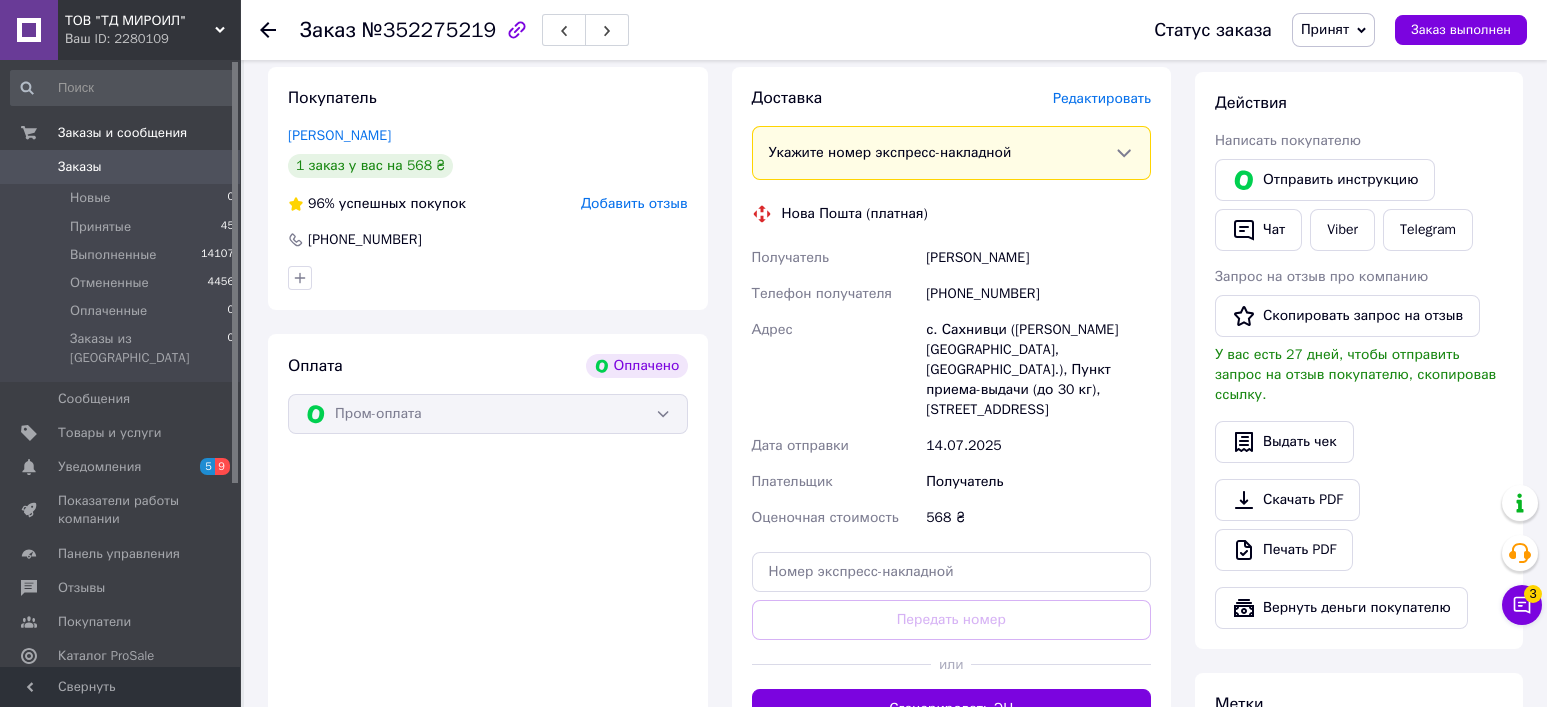 scroll, scrollTop: 1301, scrollLeft: 0, axis: vertical 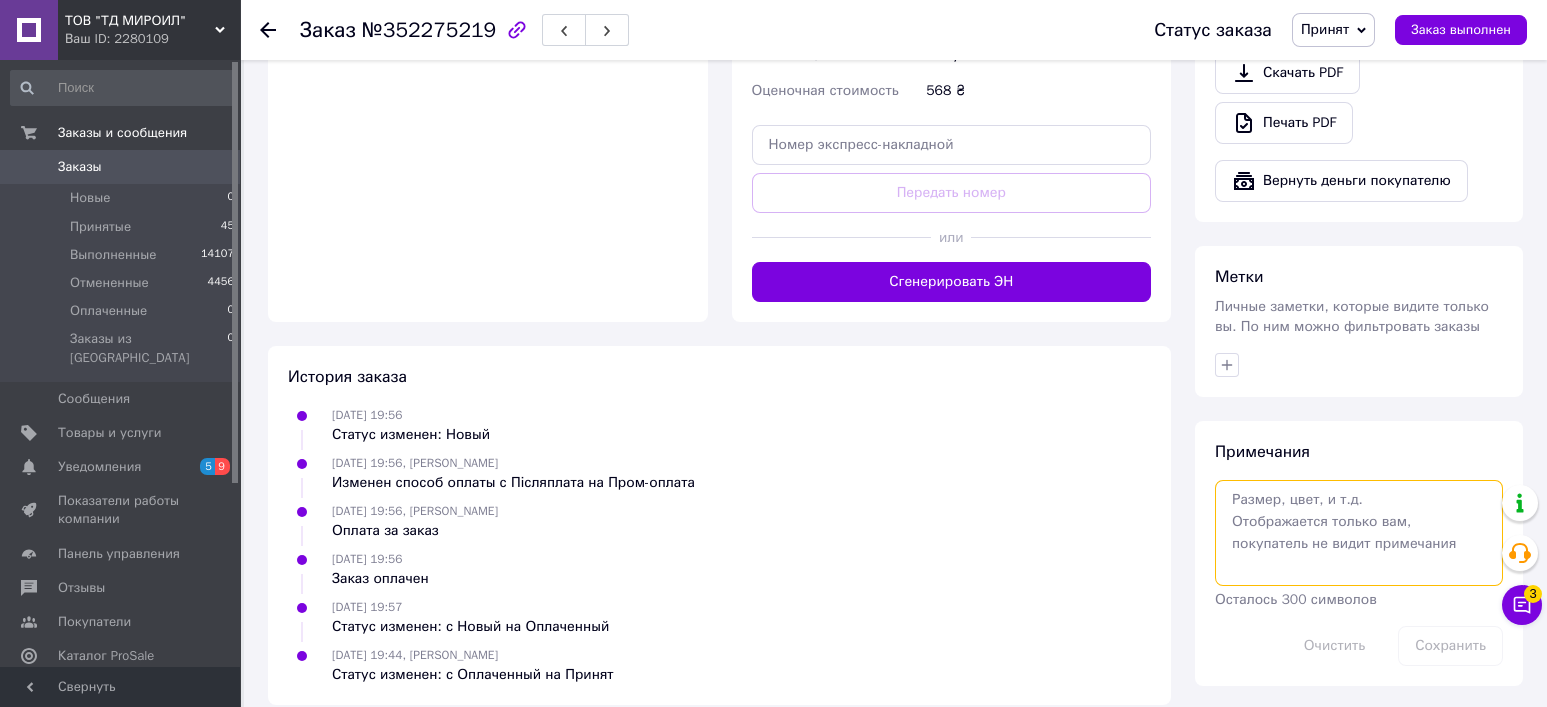 click at bounding box center [1359, 533] 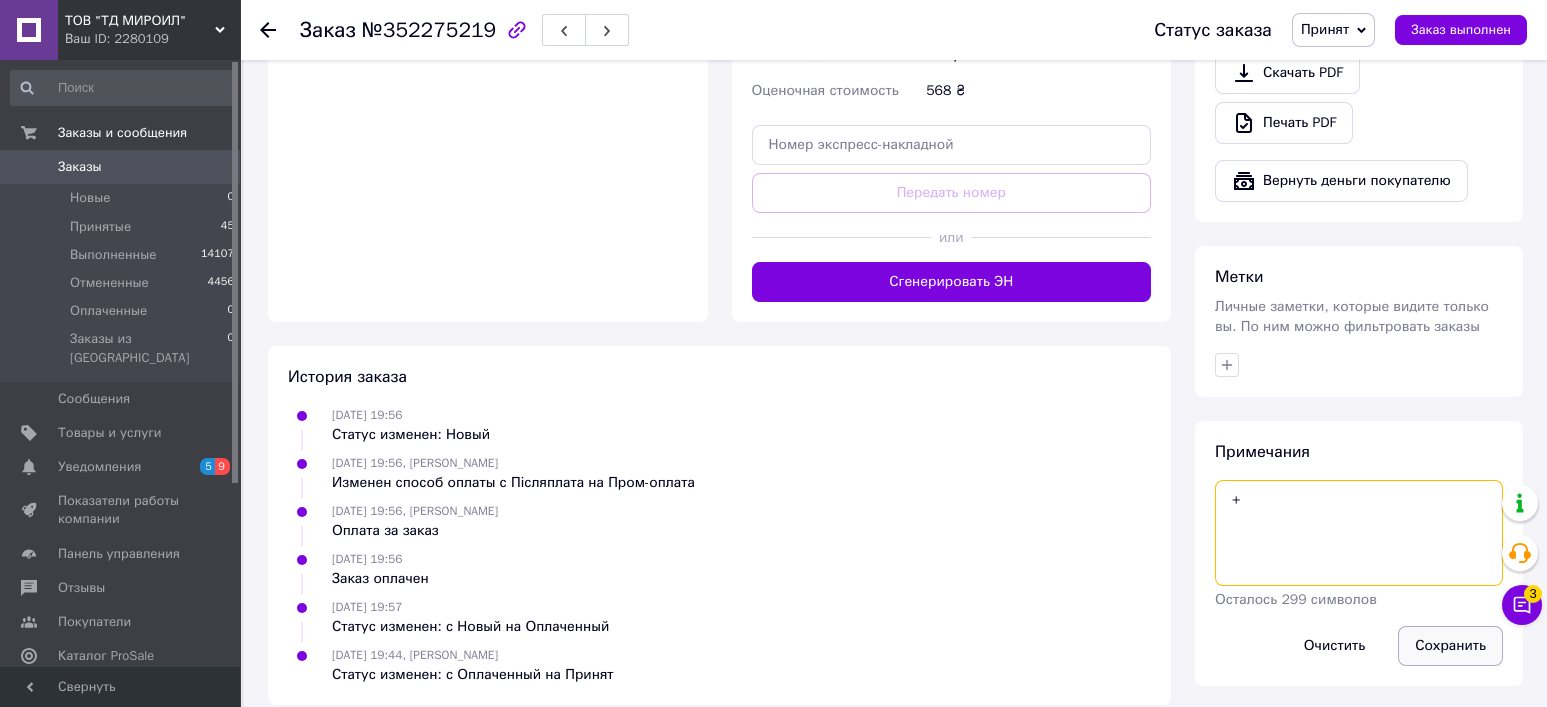 type on "+" 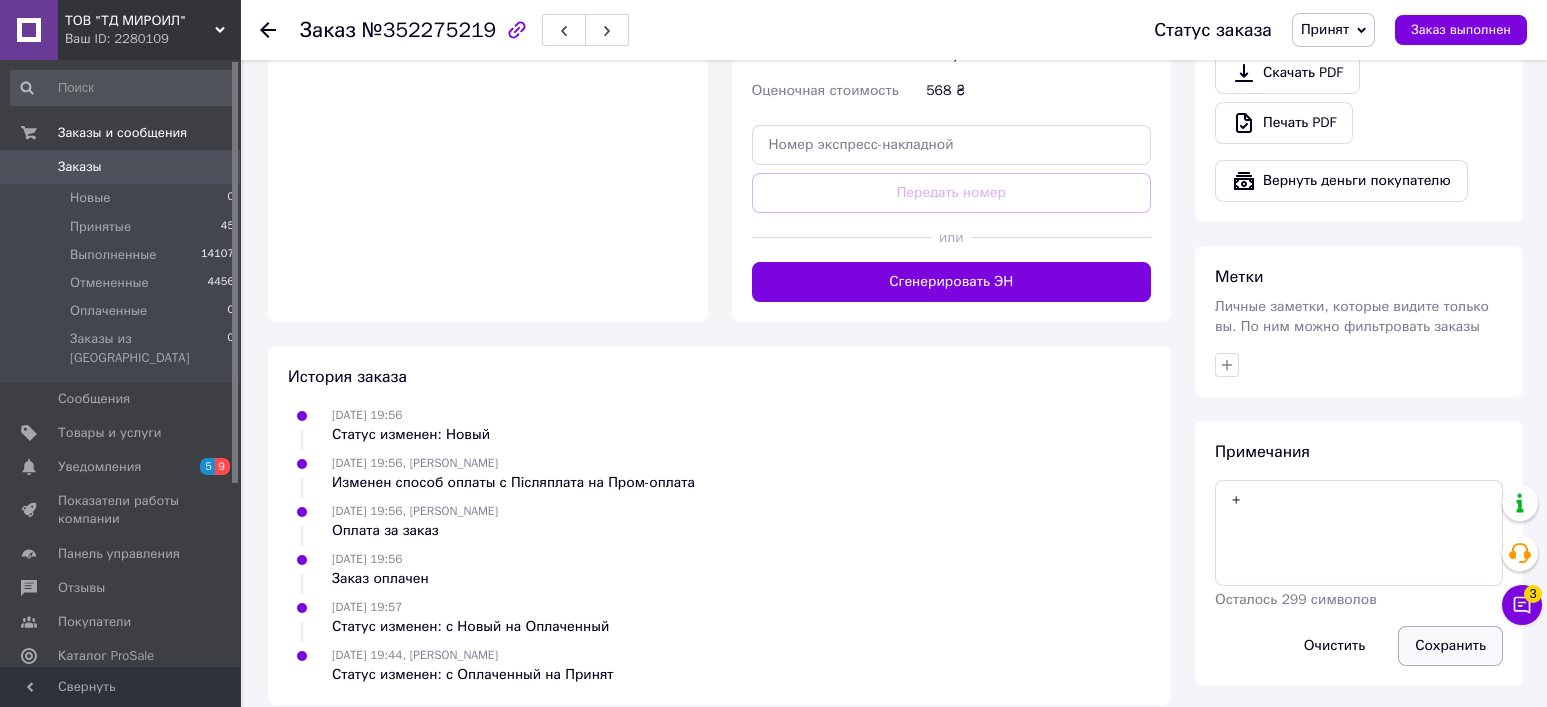 click on "Сохранить" at bounding box center (1450, 646) 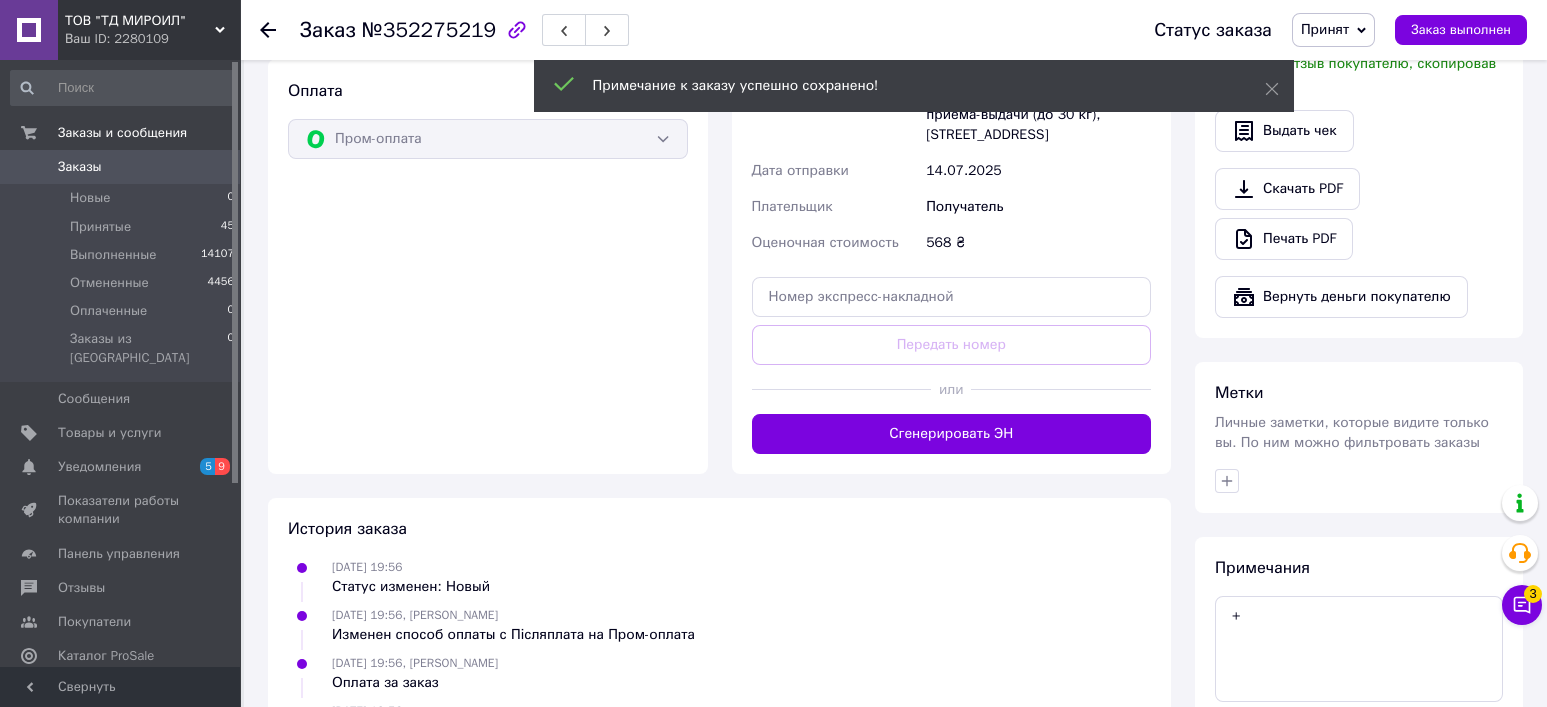 scroll, scrollTop: 901, scrollLeft: 0, axis: vertical 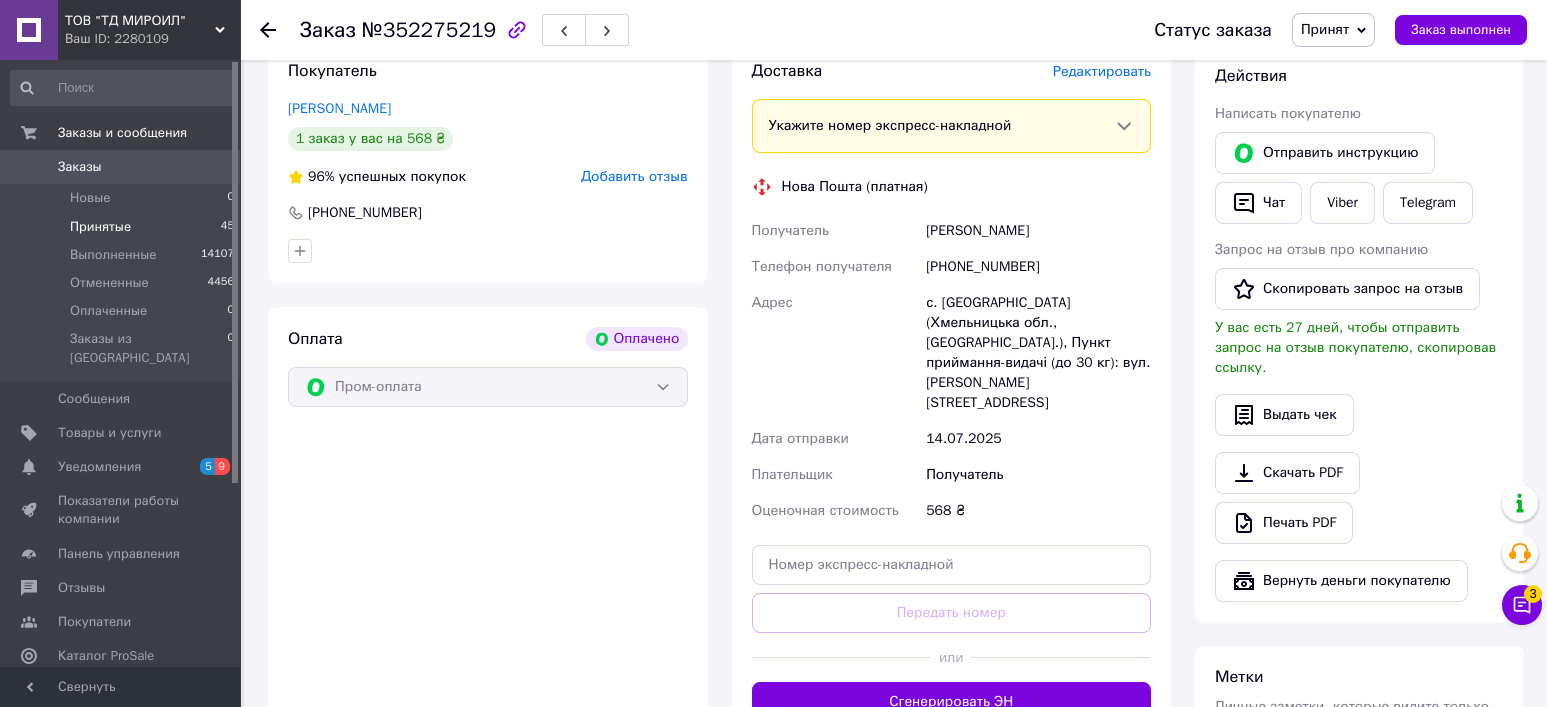 click on "Принятые" at bounding box center (100, 227) 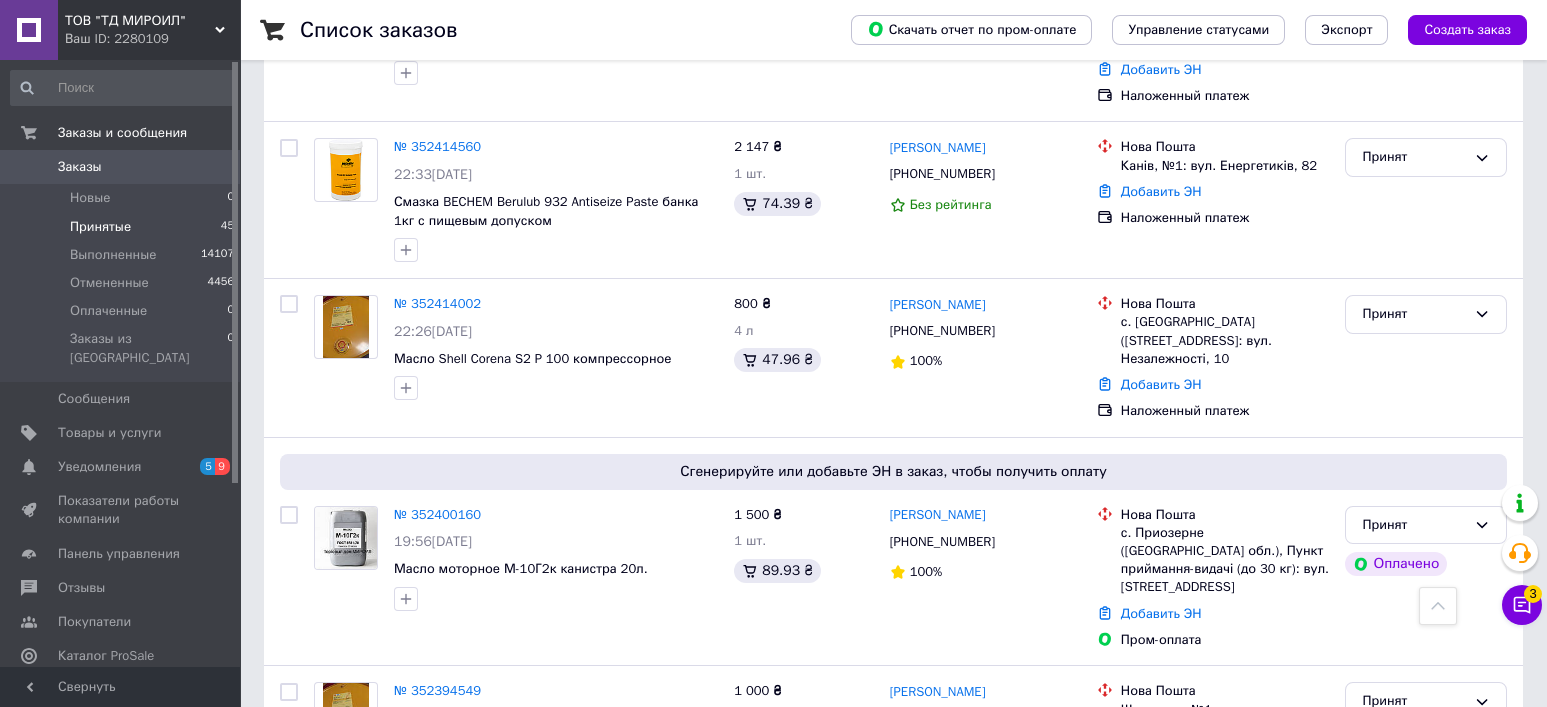 scroll, scrollTop: 1600, scrollLeft: 0, axis: vertical 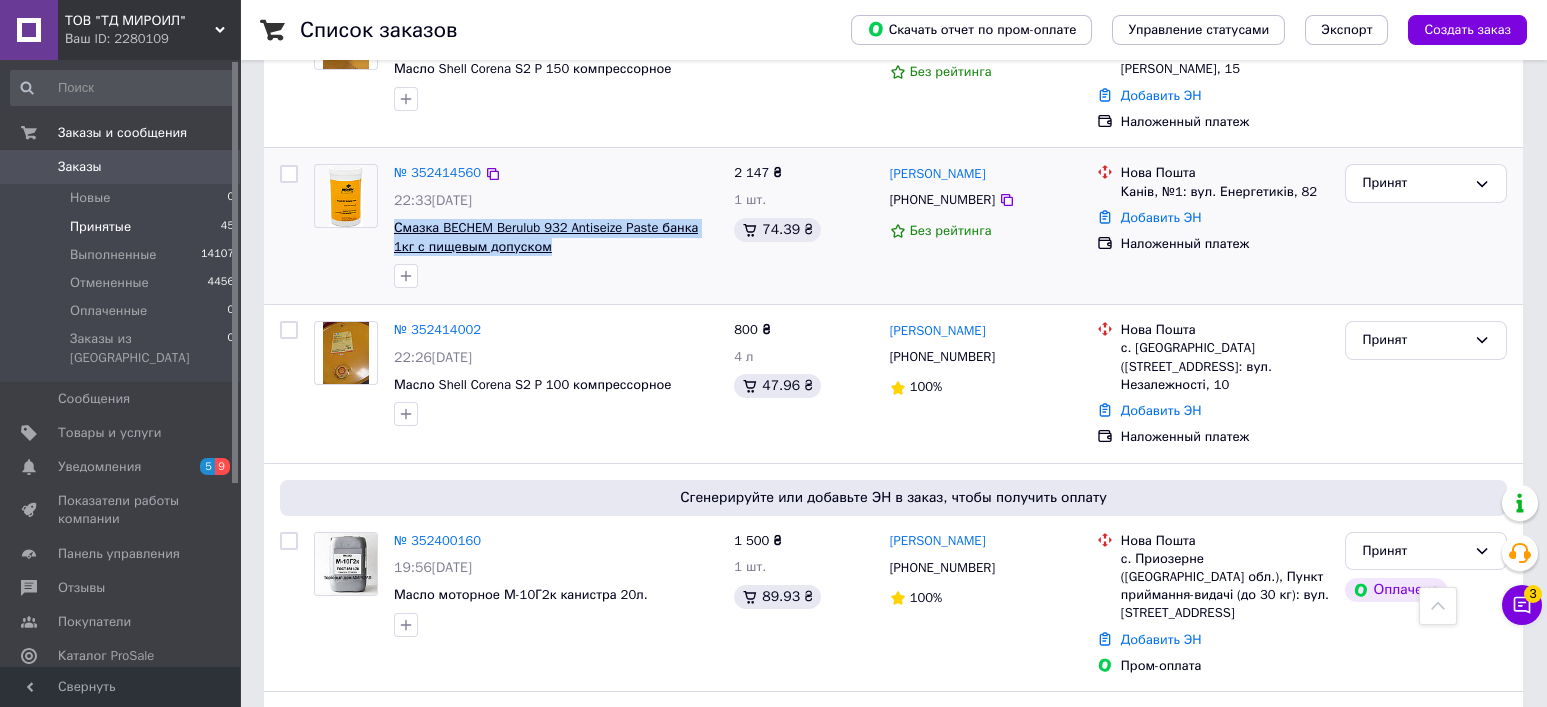 drag, startPoint x: 545, startPoint y: 172, endPoint x: 397, endPoint y: 155, distance: 148.97314 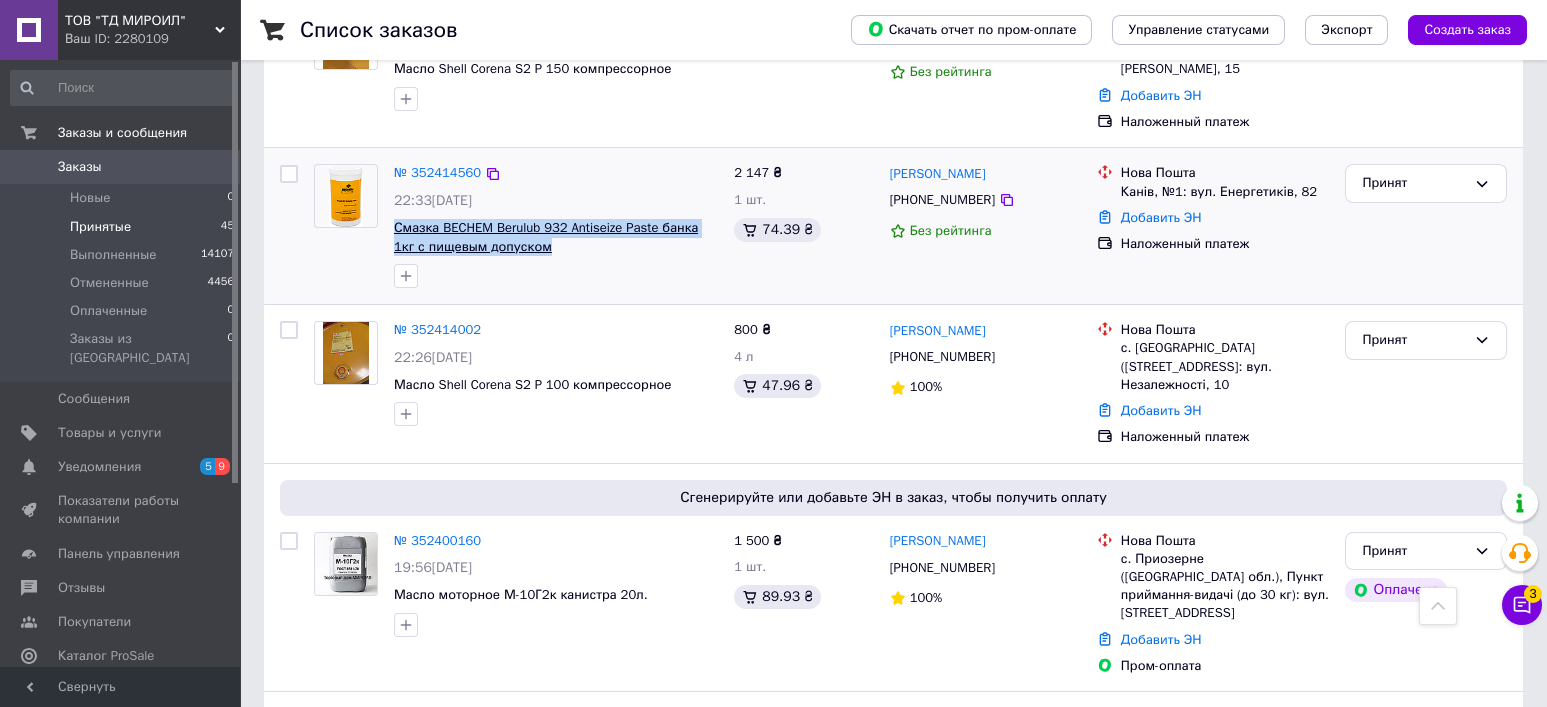 click on "Смазка BECHEM Berulub 932 Antiseize Paste банка 1кг с пищевым допуском" at bounding box center [556, 237] 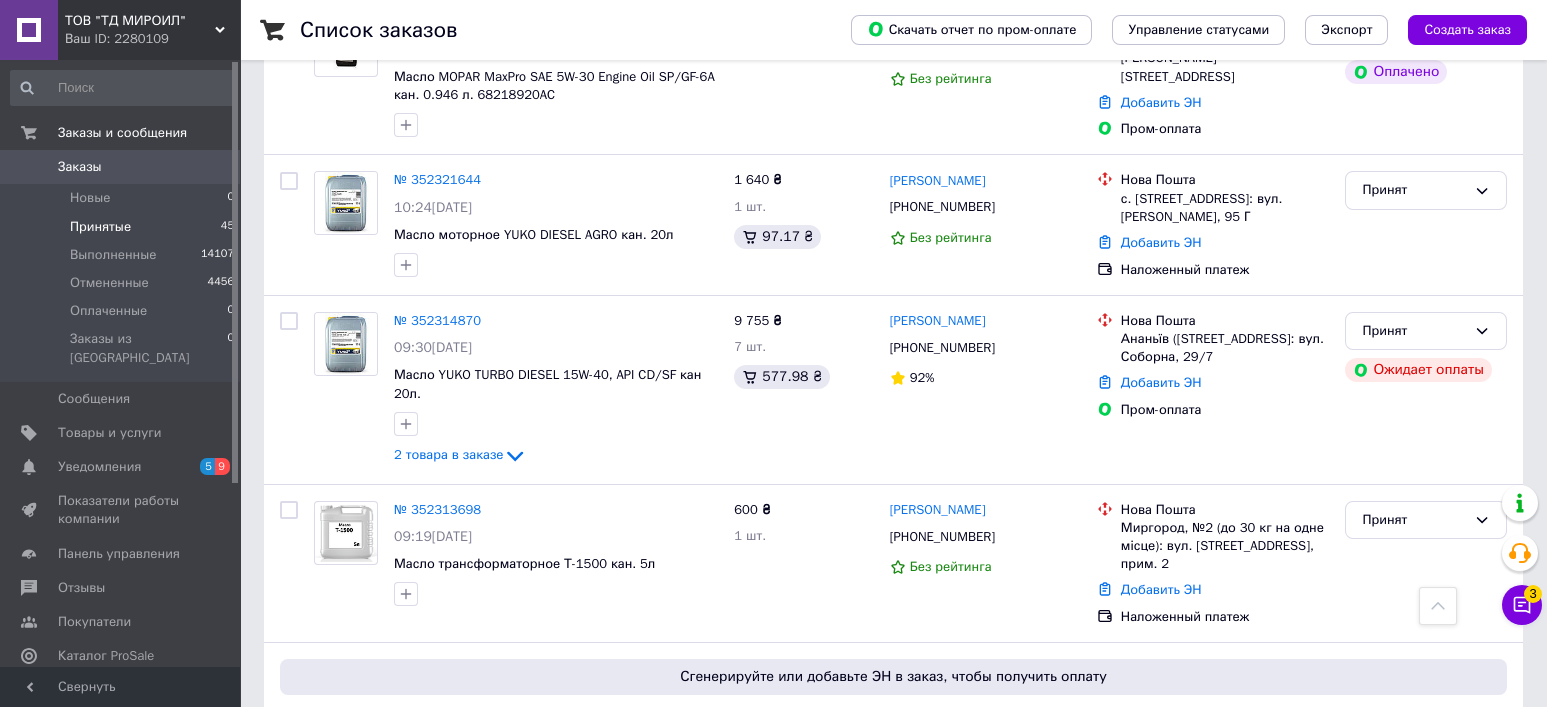 scroll, scrollTop: 3466, scrollLeft: 0, axis: vertical 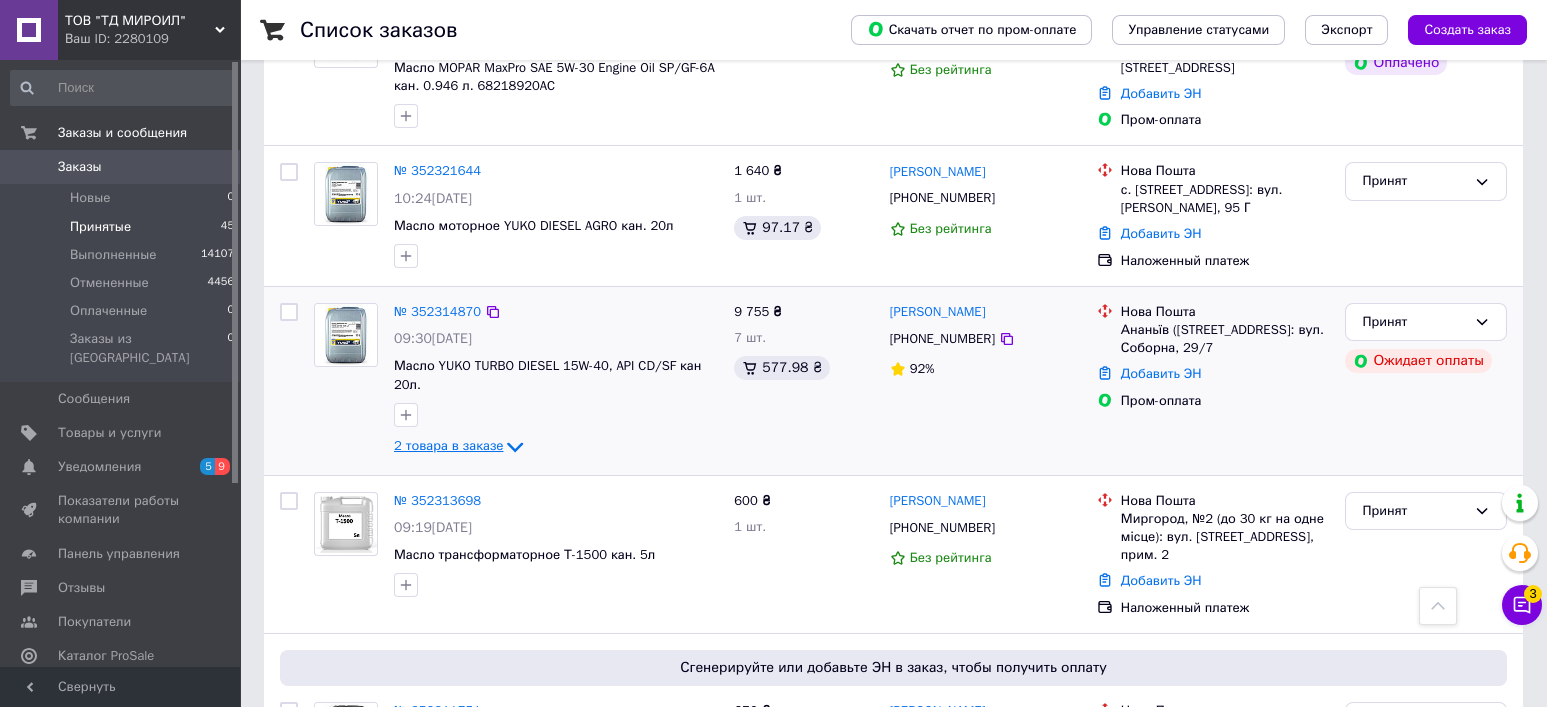 click 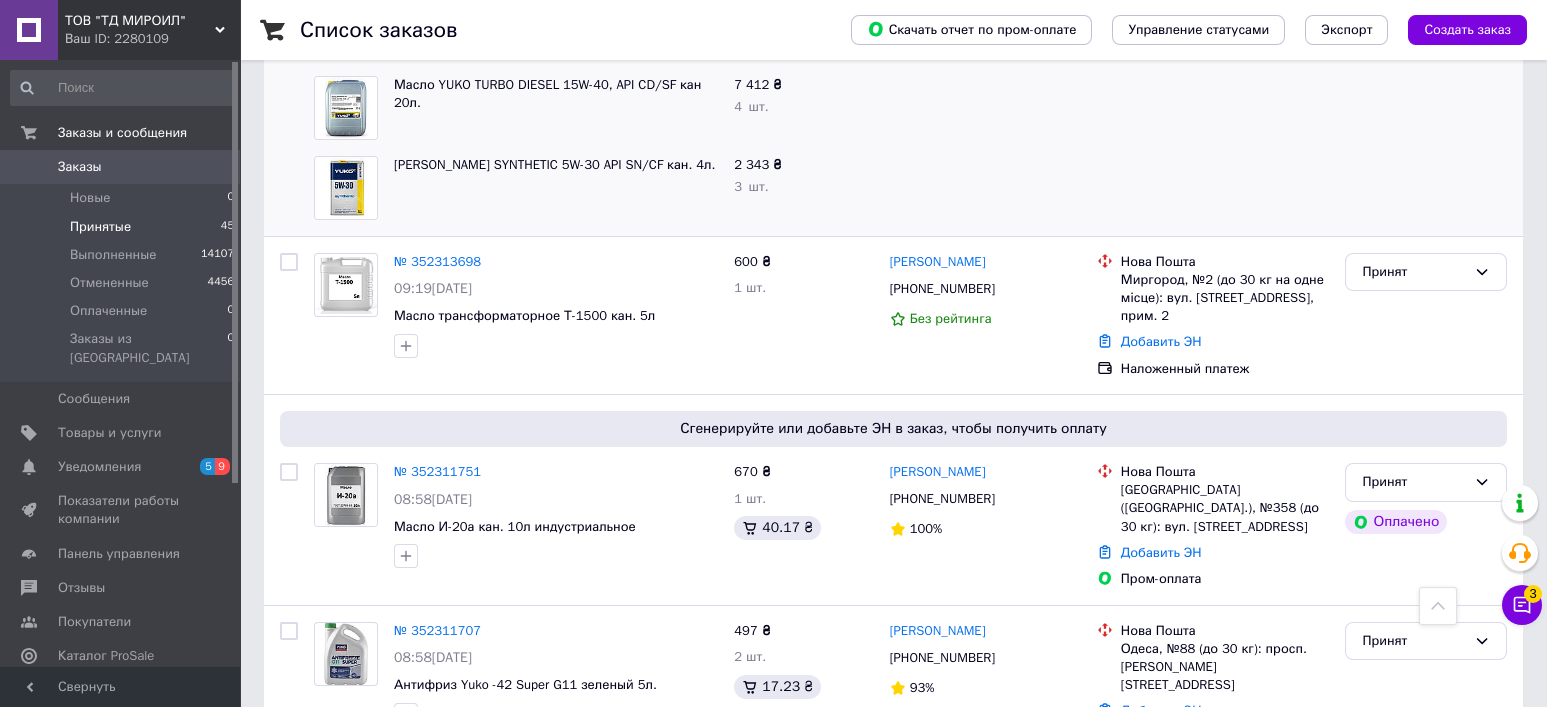 scroll, scrollTop: 3867, scrollLeft: 0, axis: vertical 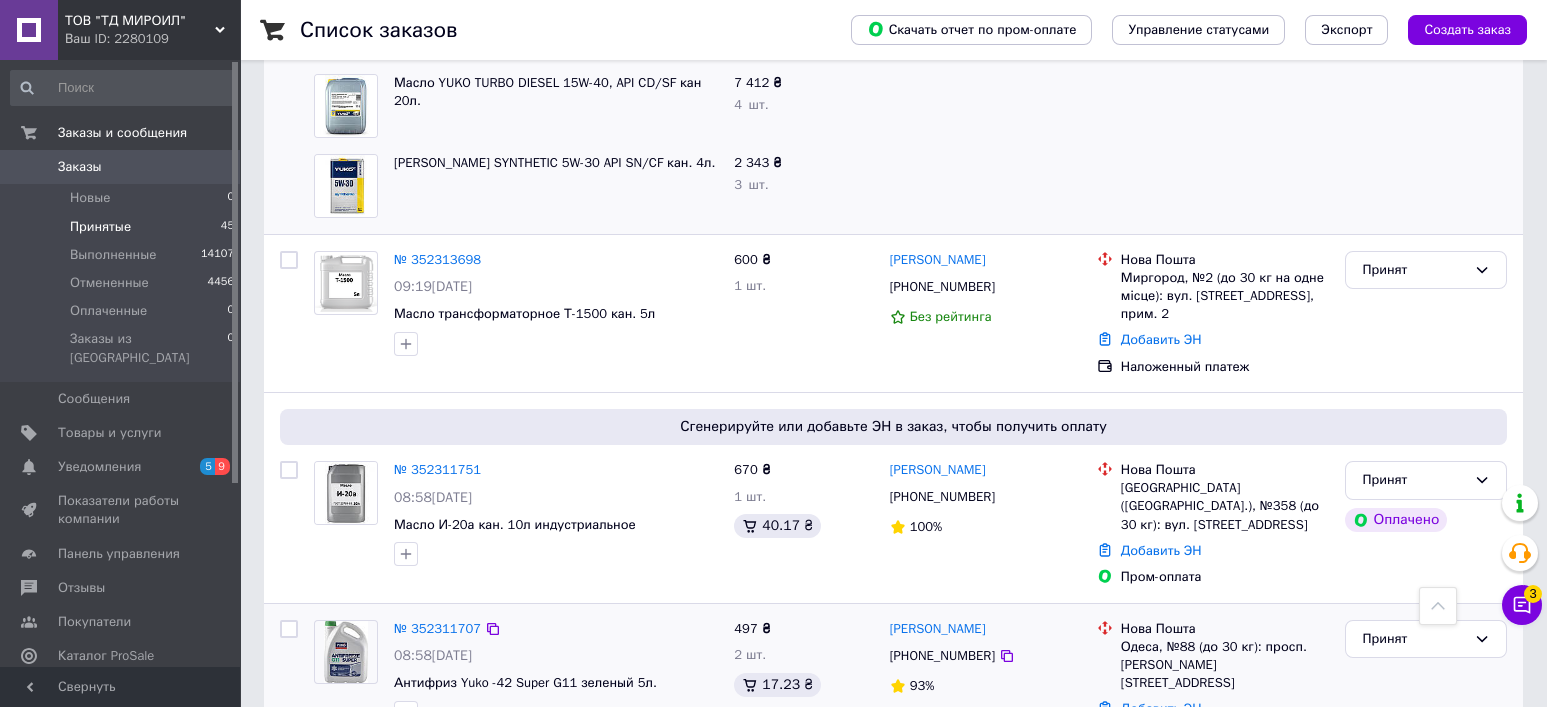 click 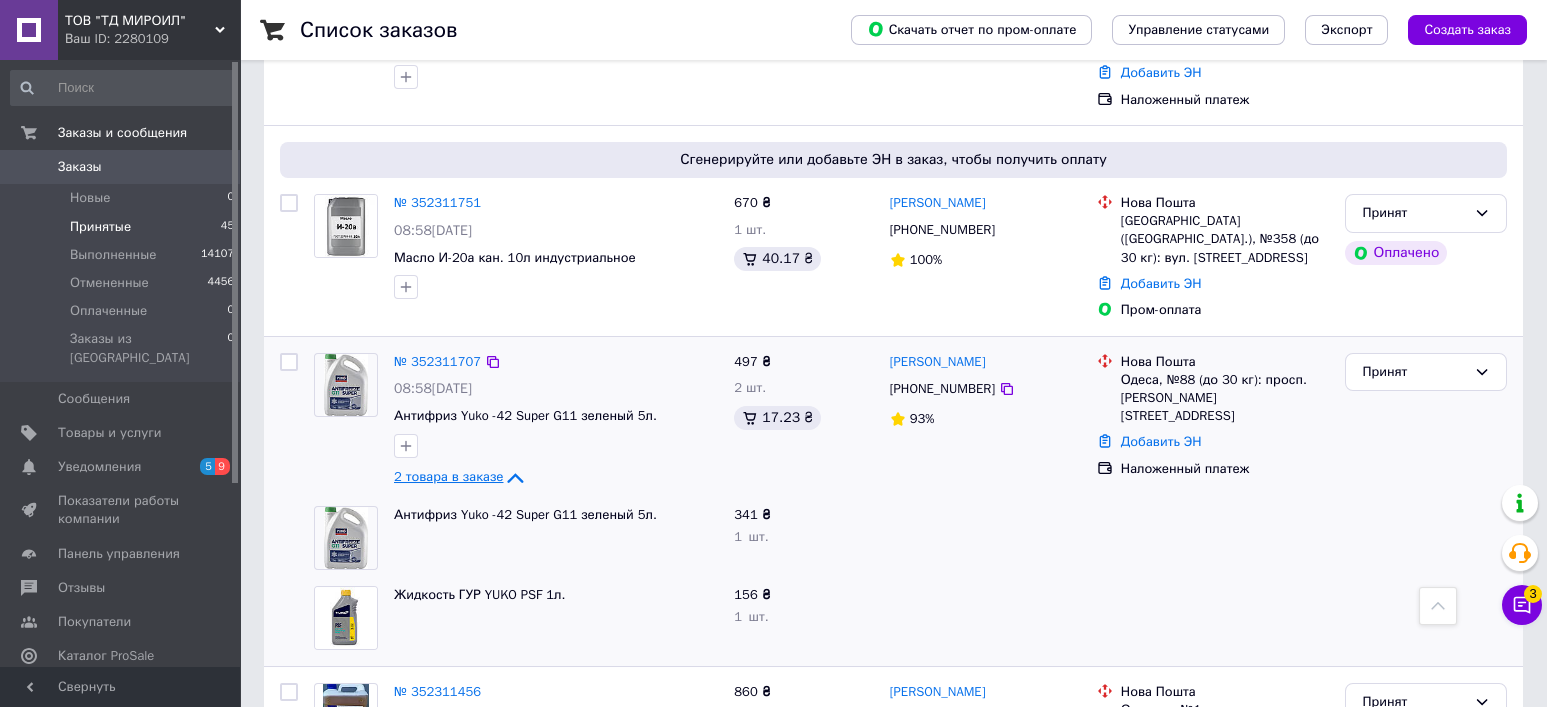 scroll, scrollTop: 4133, scrollLeft: 0, axis: vertical 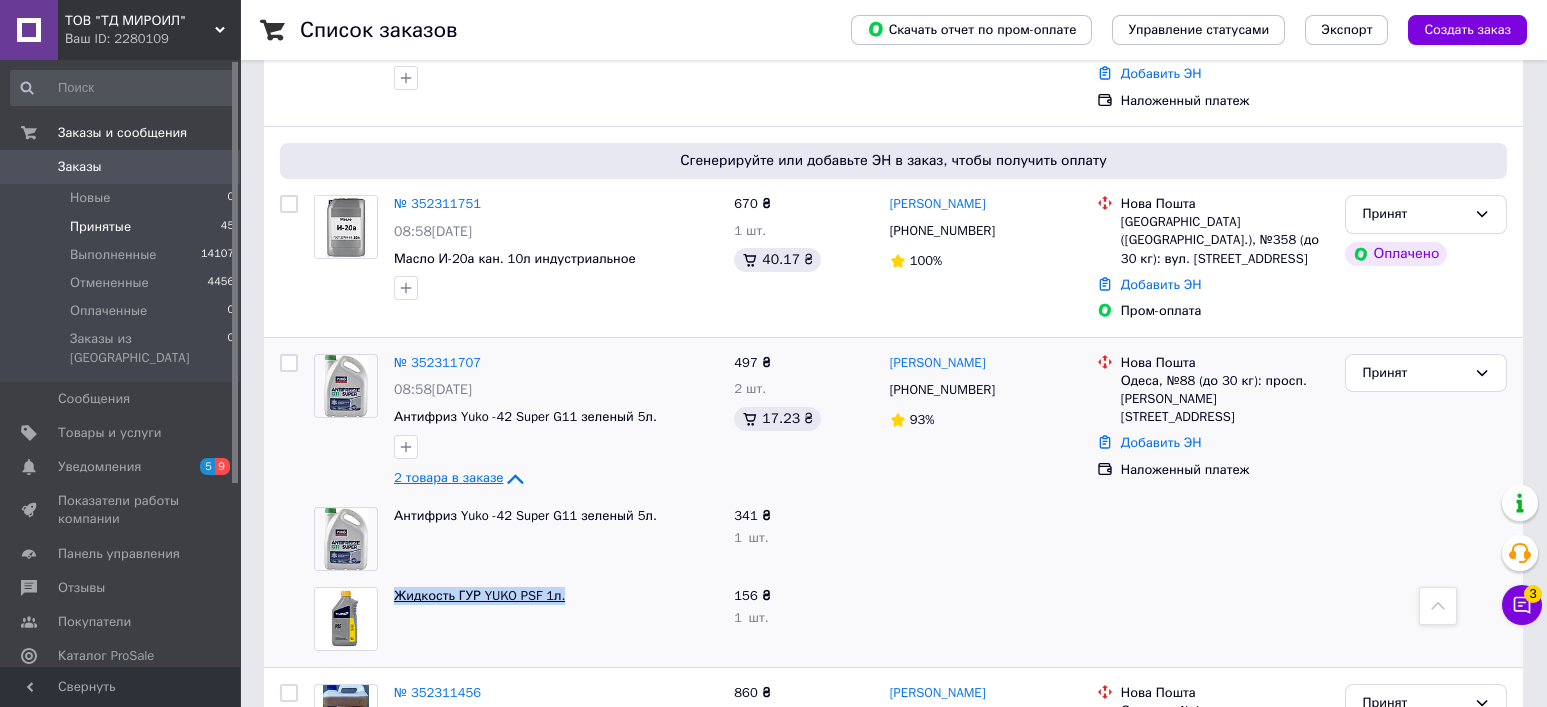 drag, startPoint x: 570, startPoint y: 437, endPoint x: 396, endPoint y: 426, distance: 174.34735 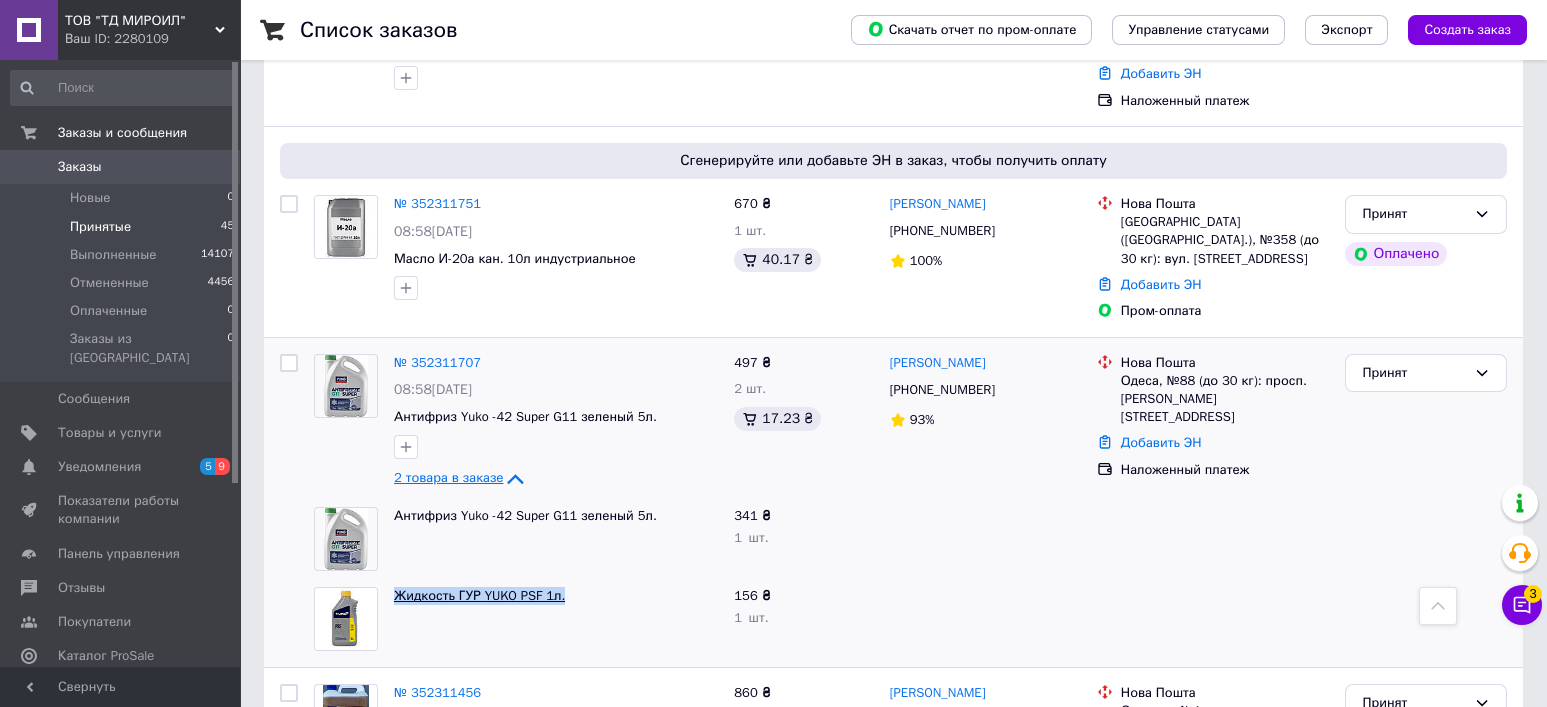 click on "Жидкость ГУР YUKO PSF 1л." at bounding box center (556, 596) 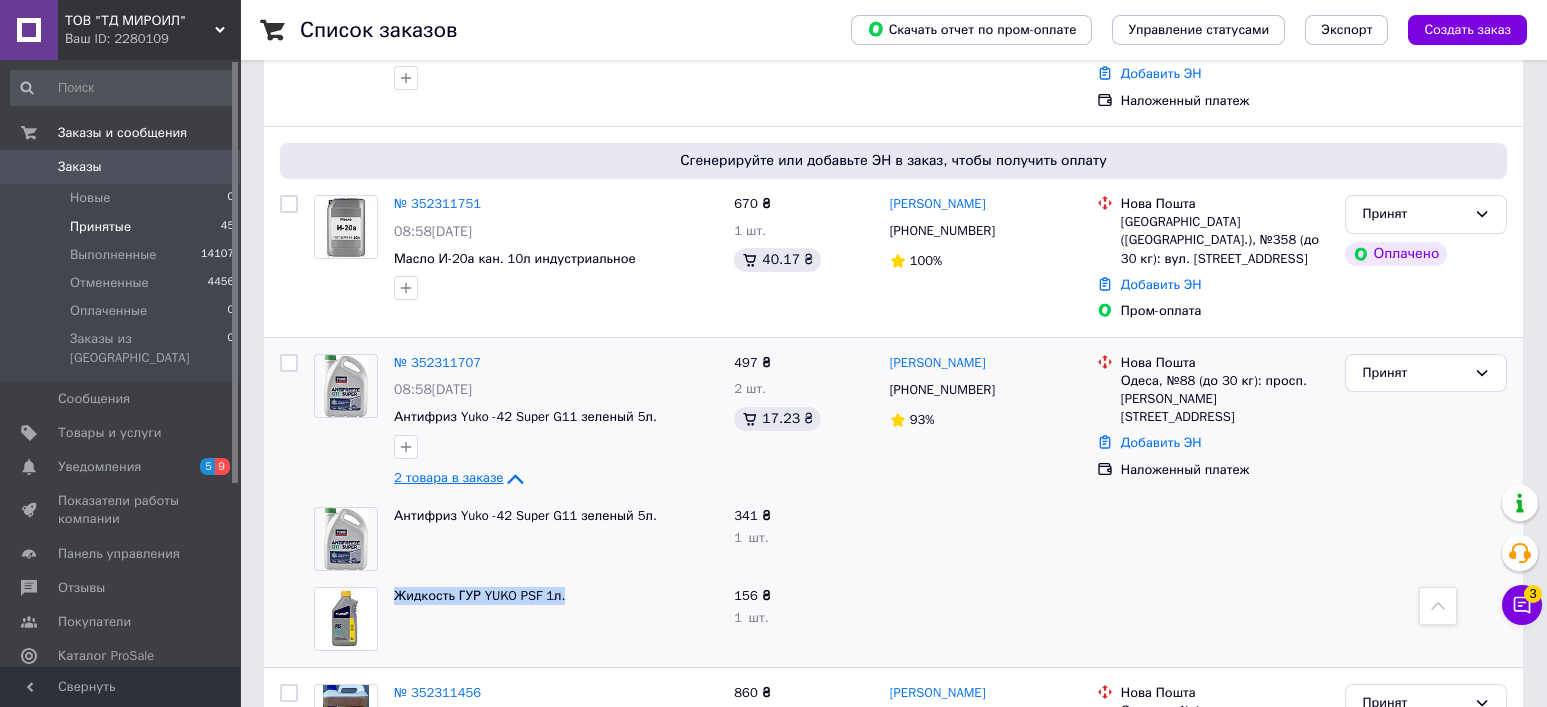 copy on "Жидкость ГУР YUKO PSF 1л." 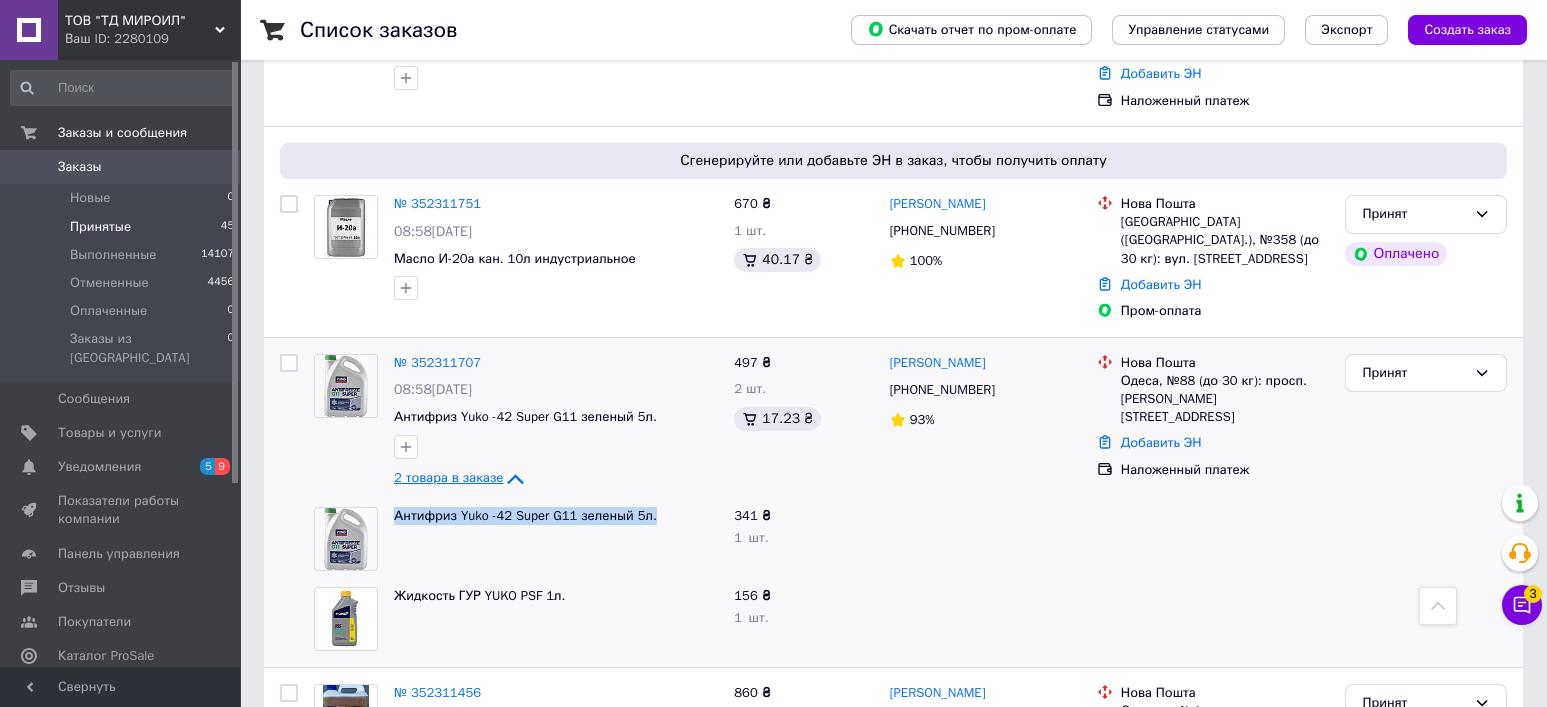 drag, startPoint x: 658, startPoint y: 353, endPoint x: 381, endPoint y: 352, distance: 277.0018 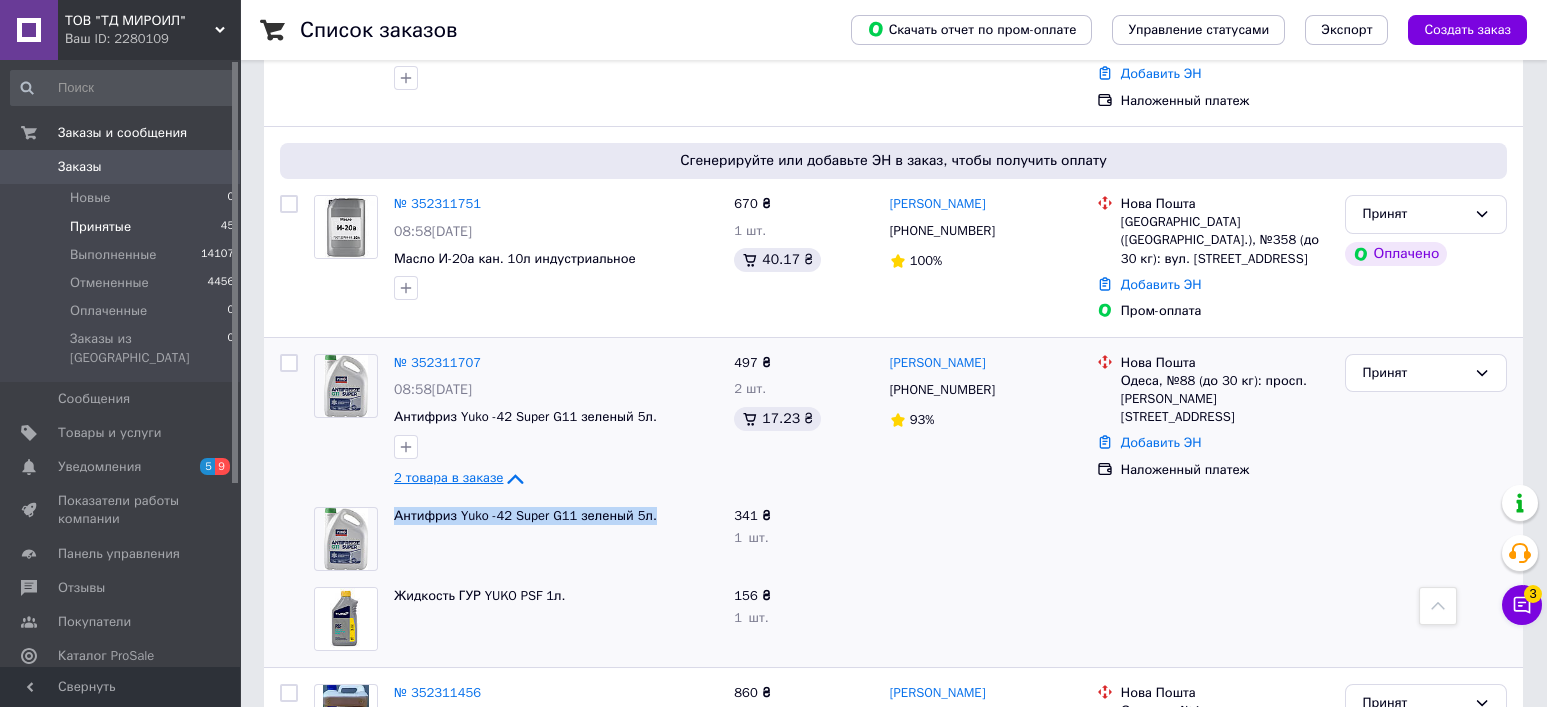 click on "Антифриз Yuko -42 Super G11 зеленый 5л." at bounding box center (516, 539) 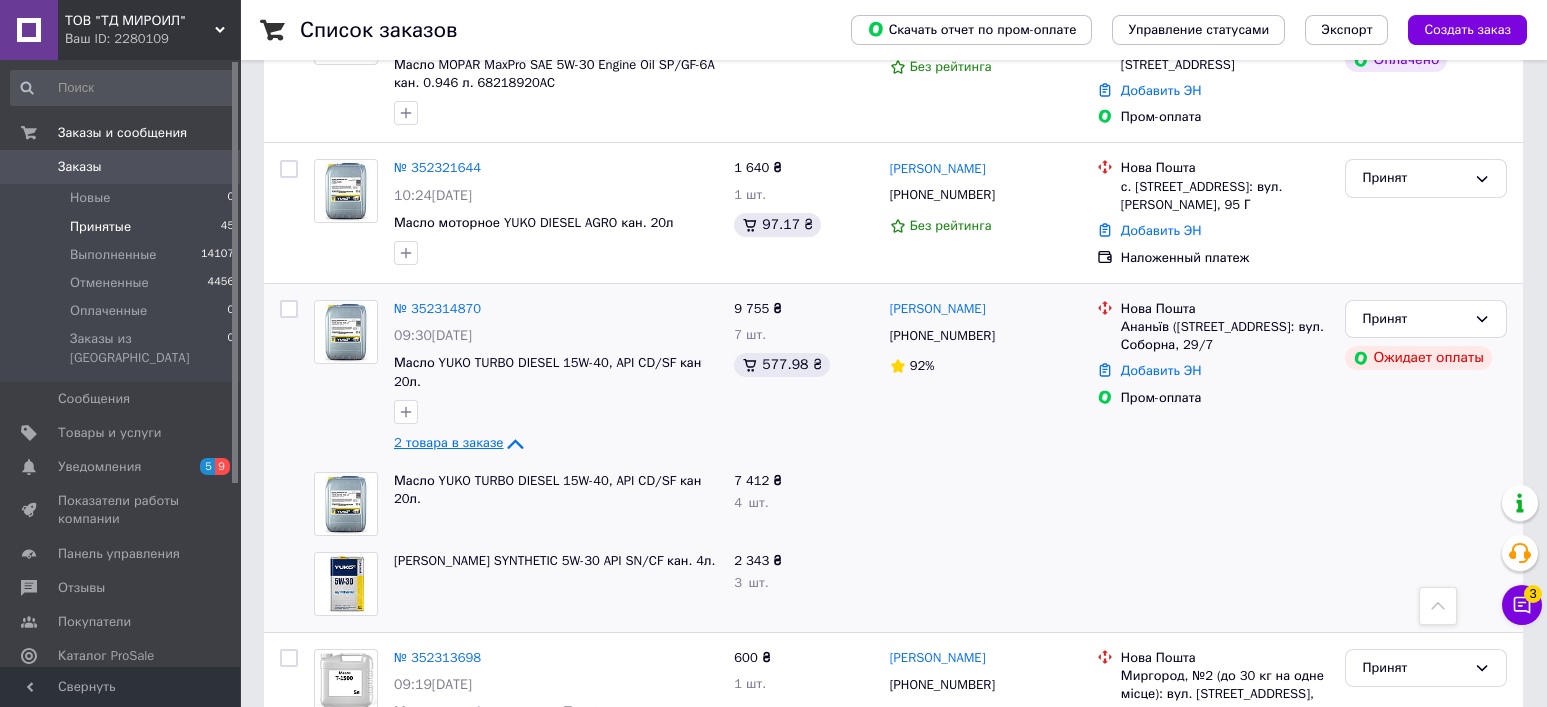 scroll, scrollTop: 3466, scrollLeft: 0, axis: vertical 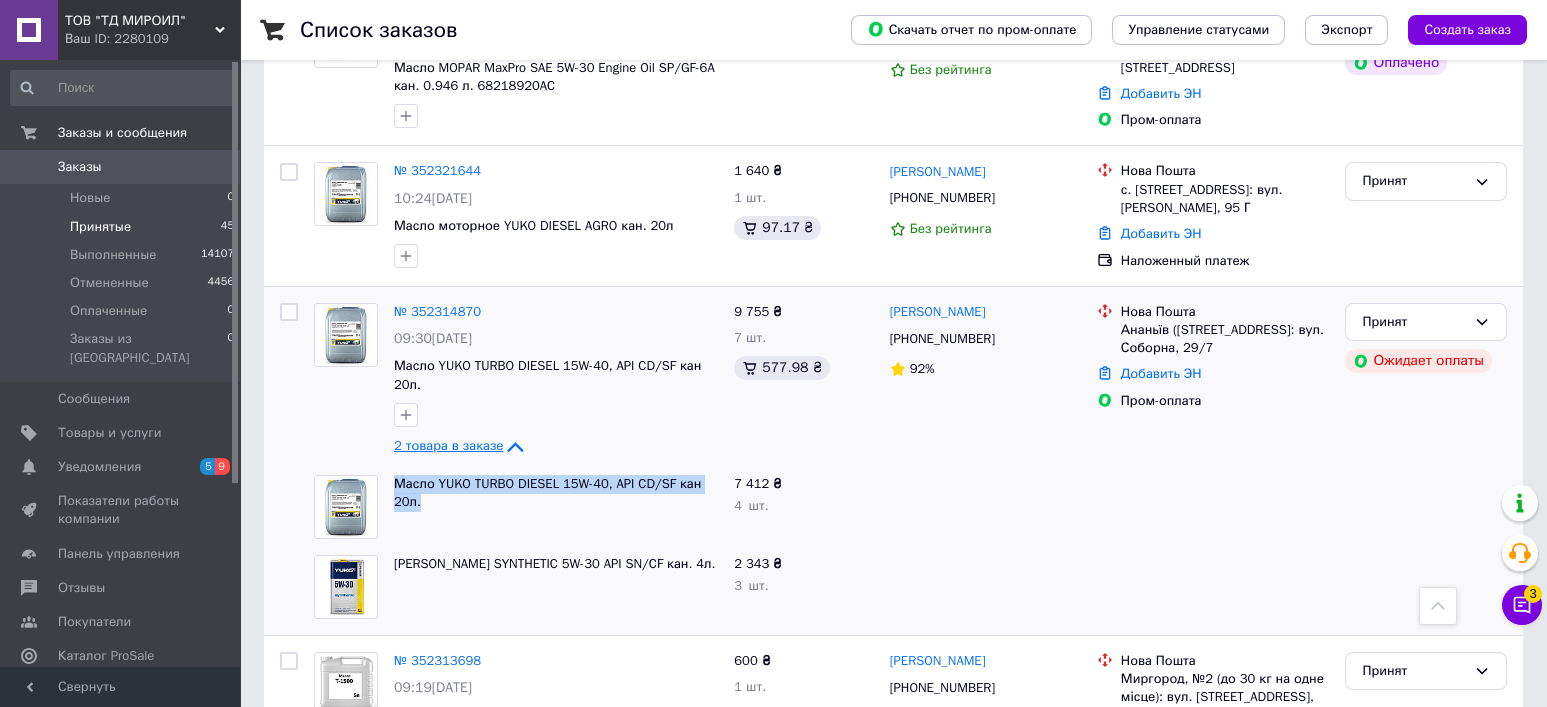 drag, startPoint x: 429, startPoint y: 355, endPoint x: 390, endPoint y: 335, distance: 43.829212 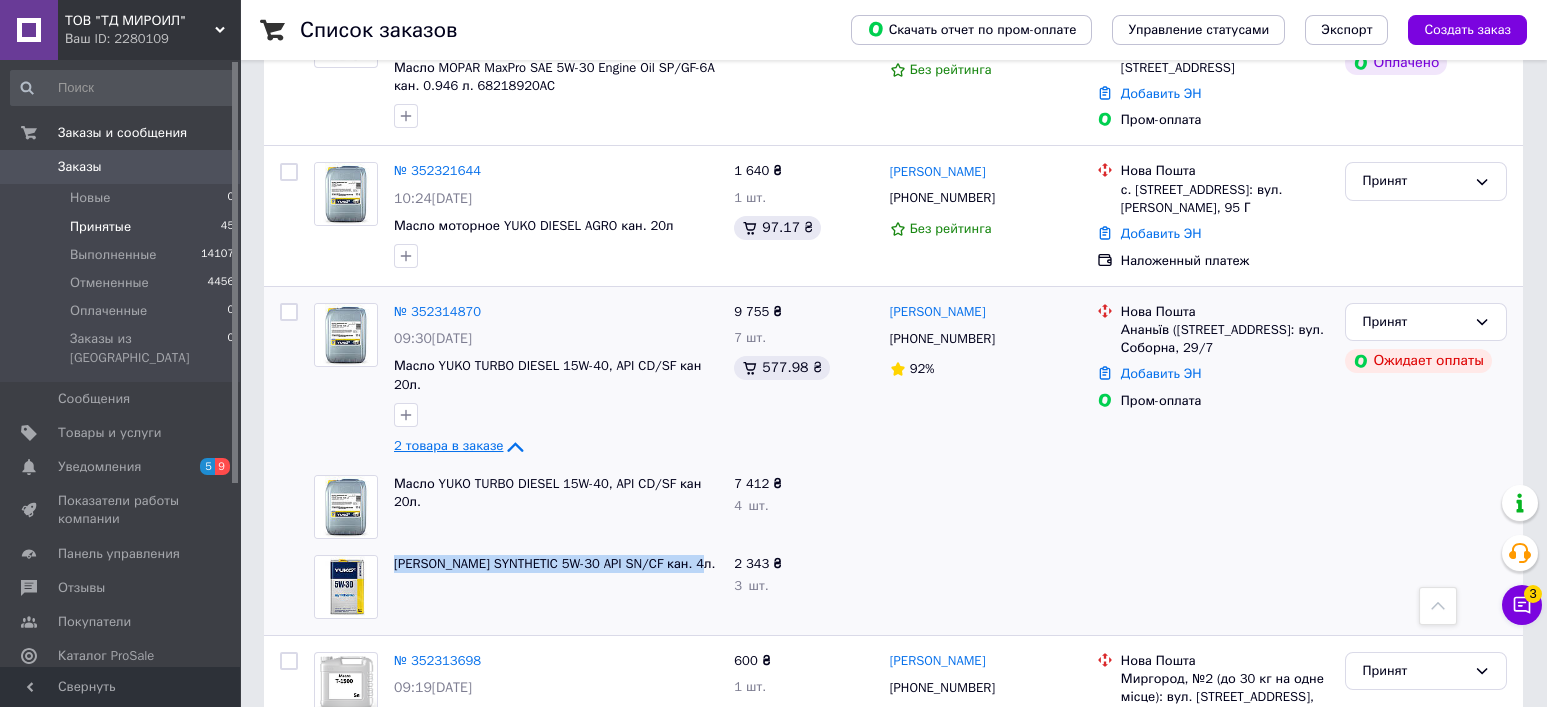 drag, startPoint x: 698, startPoint y: 418, endPoint x: 370, endPoint y: 419, distance: 328.00153 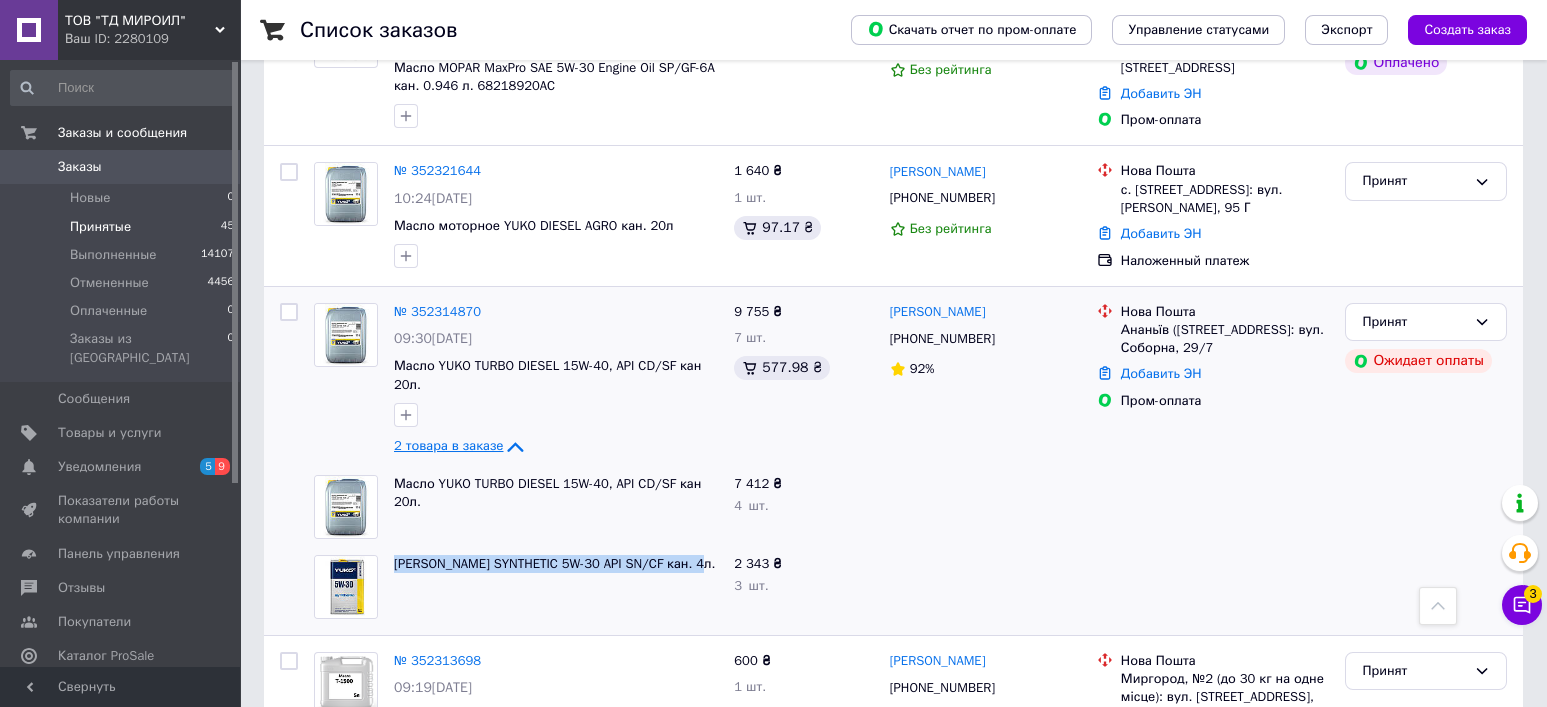 click on "[PERSON_NAME] SYNTHETIC 5W-30 API SN/CF кан. 4л." at bounding box center (516, 587) 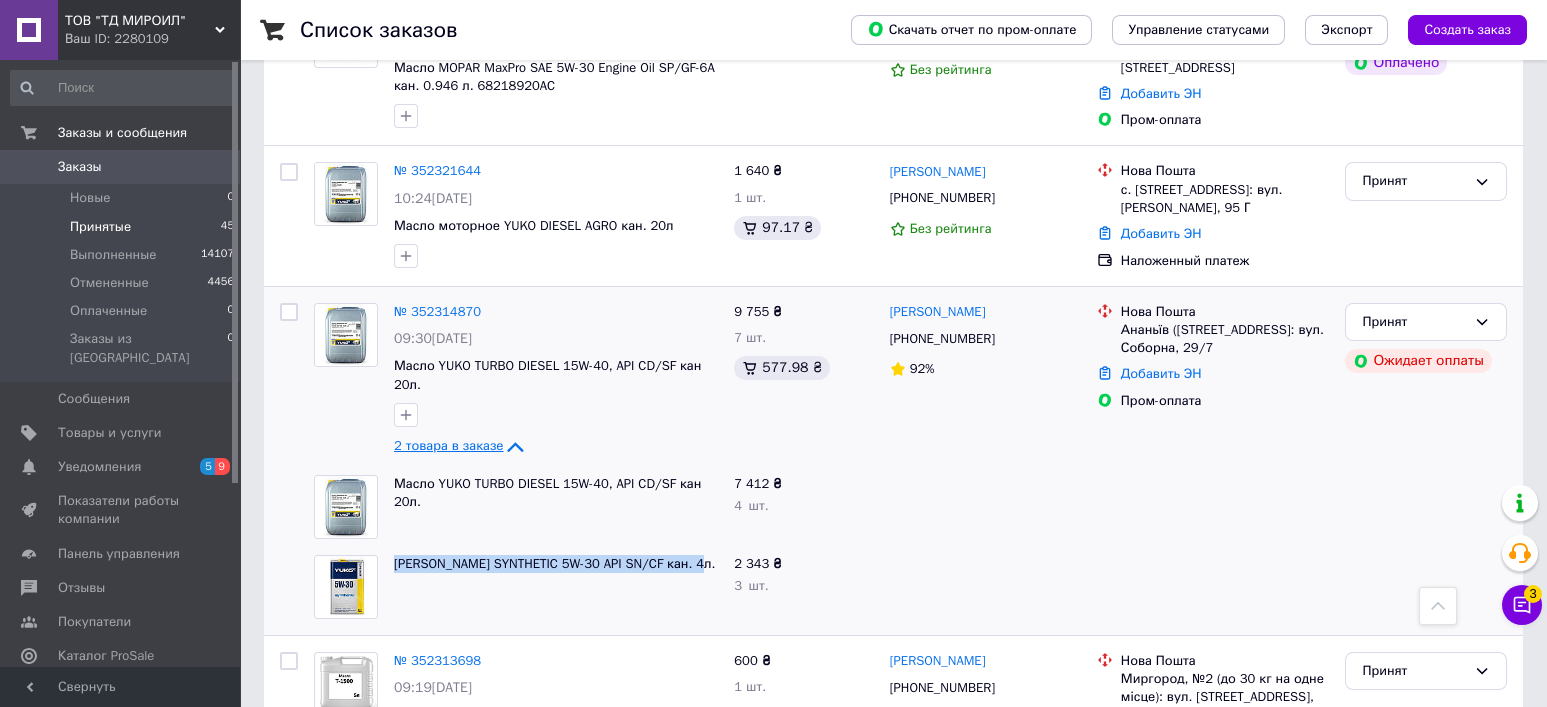 copy on "[PERSON_NAME] SYNTHETIC 5W-30 API SN/CF кан. 4л." 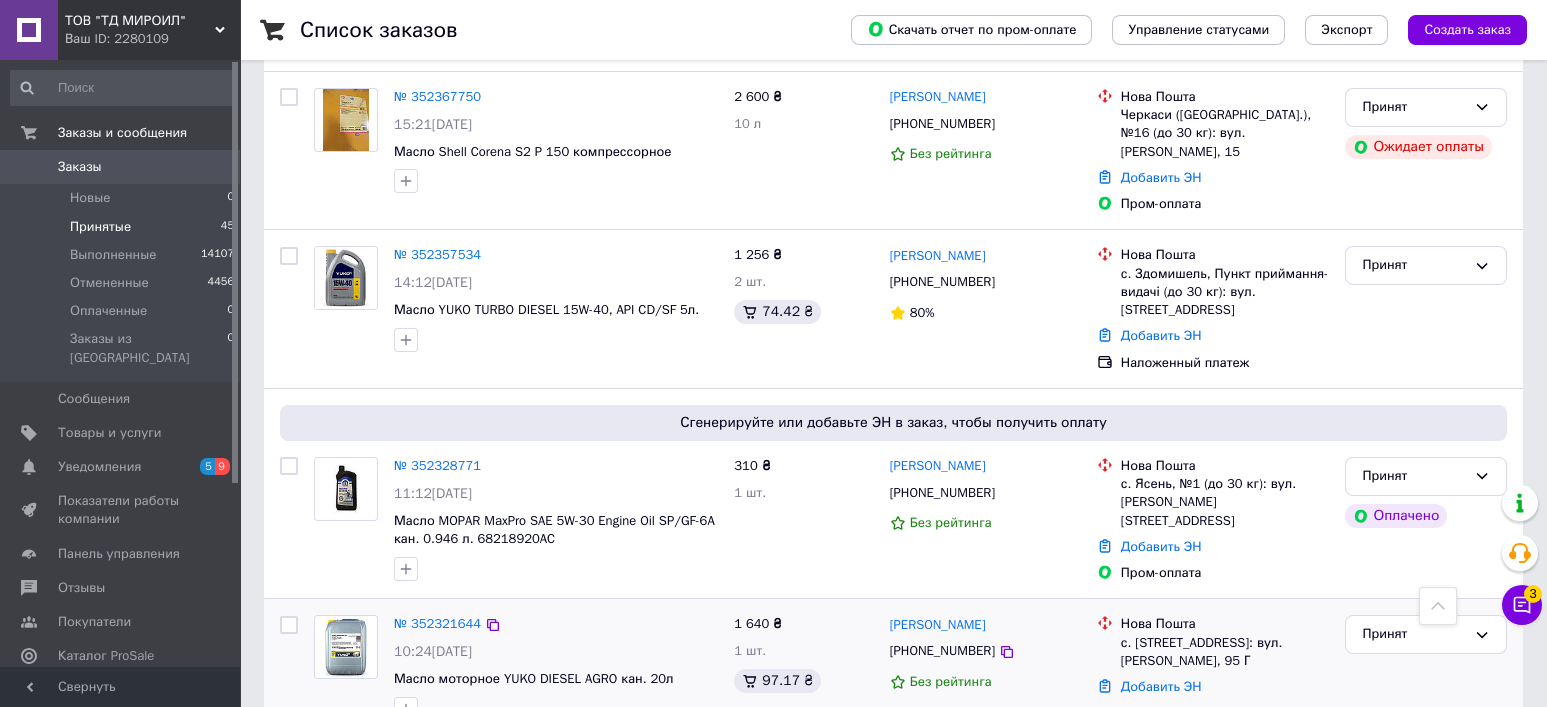 scroll, scrollTop: 3067, scrollLeft: 0, axis: vertical 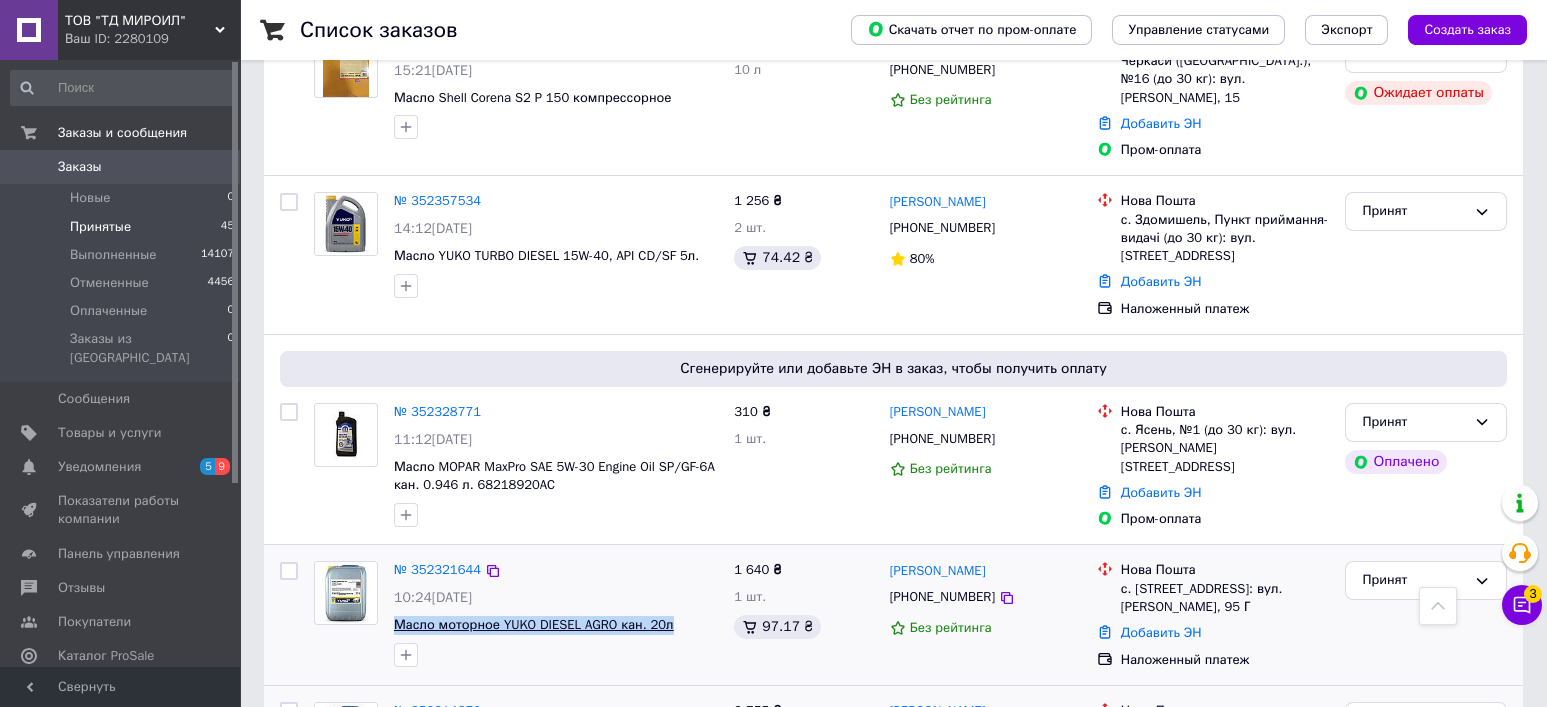 drag, startPoint x: 525, startPoint y: 486, endPoint x: 395, endPoint y: 485, distance: 130.00385 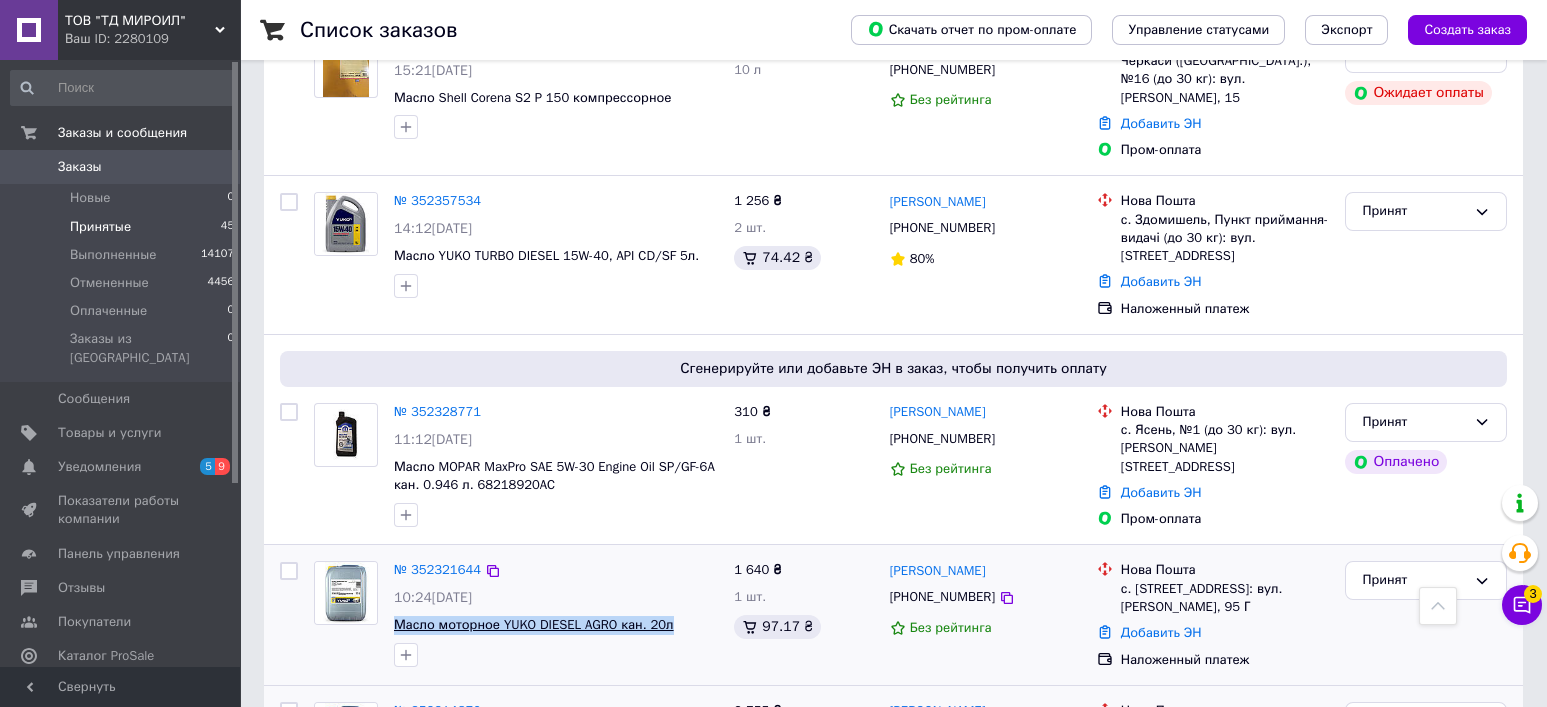 click on "Масло моторное YUKO DIESEL AGRO кан. 20л" at bounding box center (556, 625) 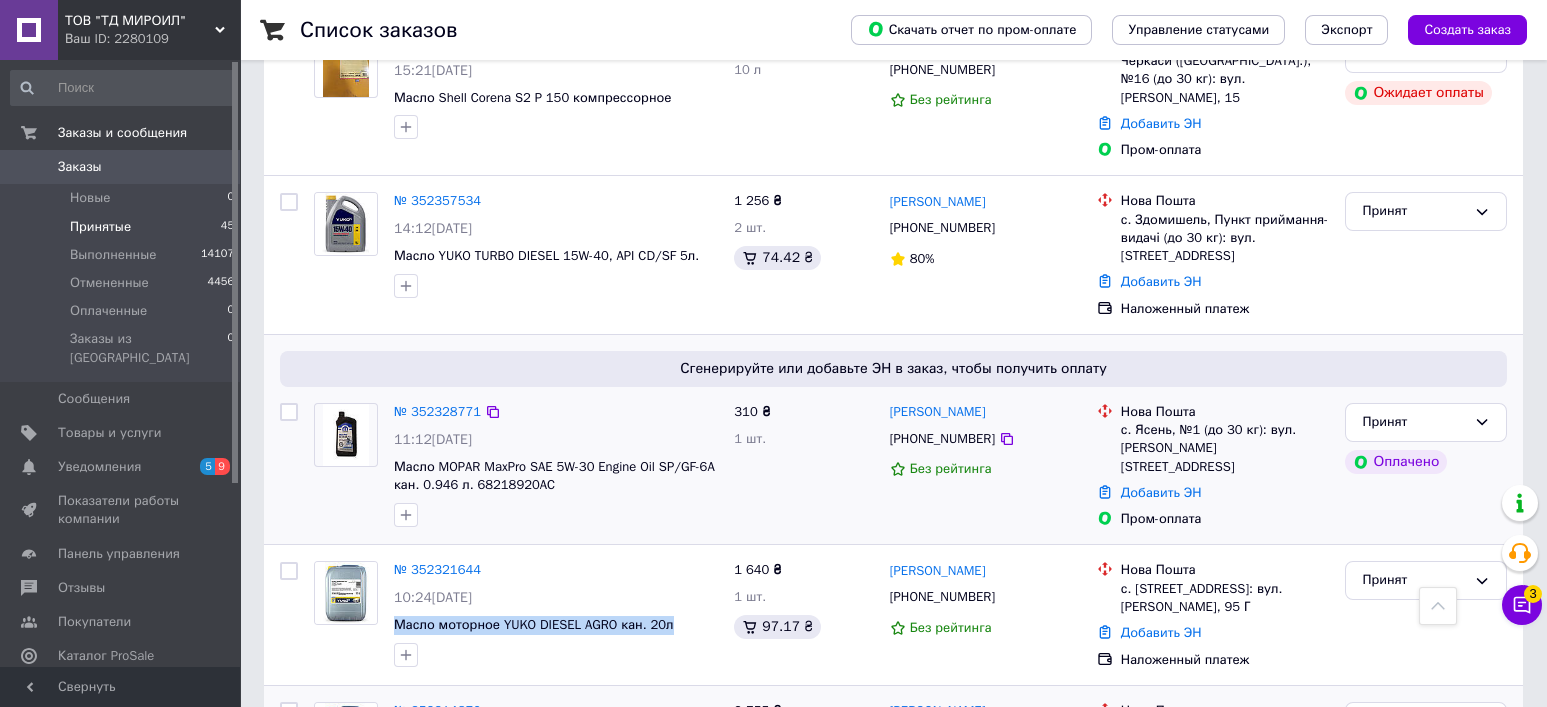copy on "Масло моторное YUKO DIESEL AGRO кан. 20л" 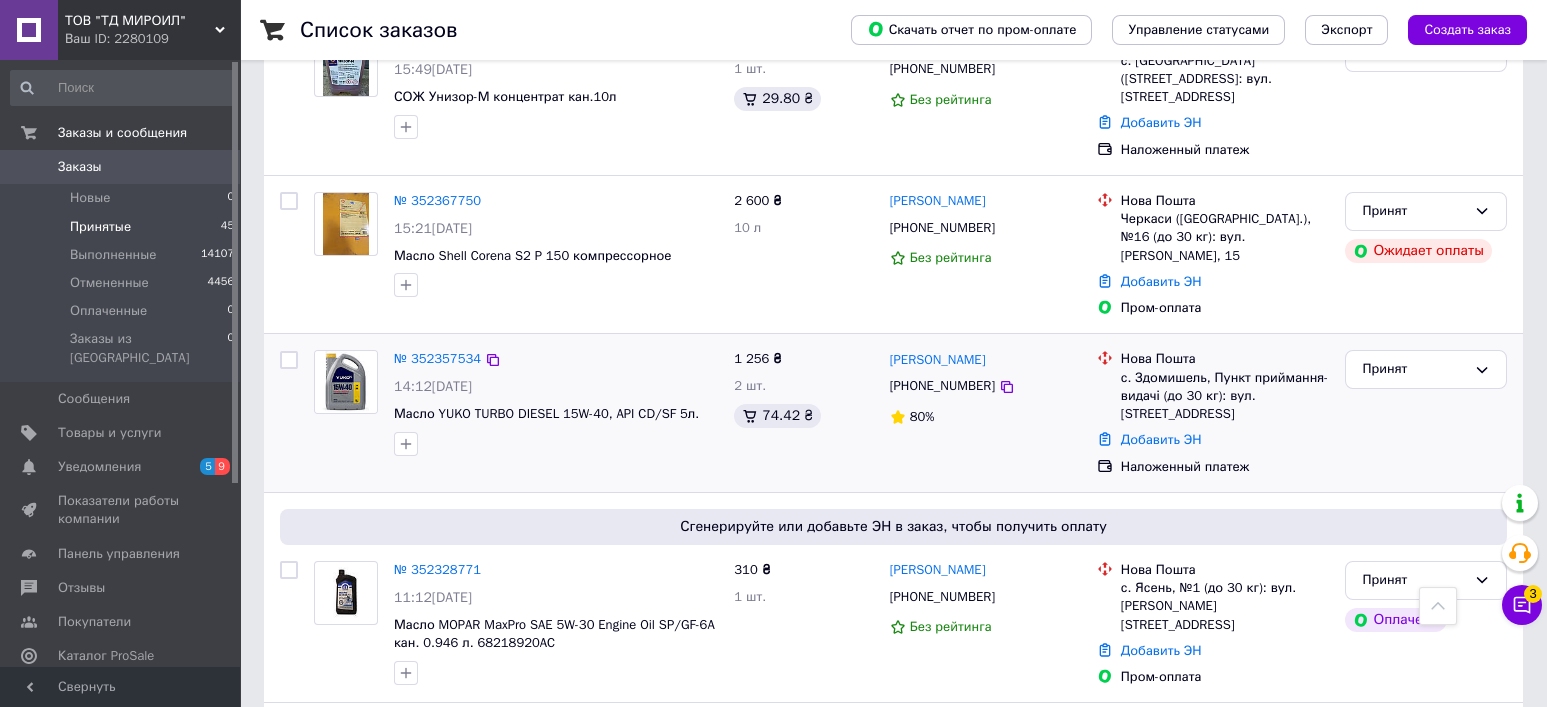 scroll, scrollTop: 2800, scrollLeft: 0, axis: vertical 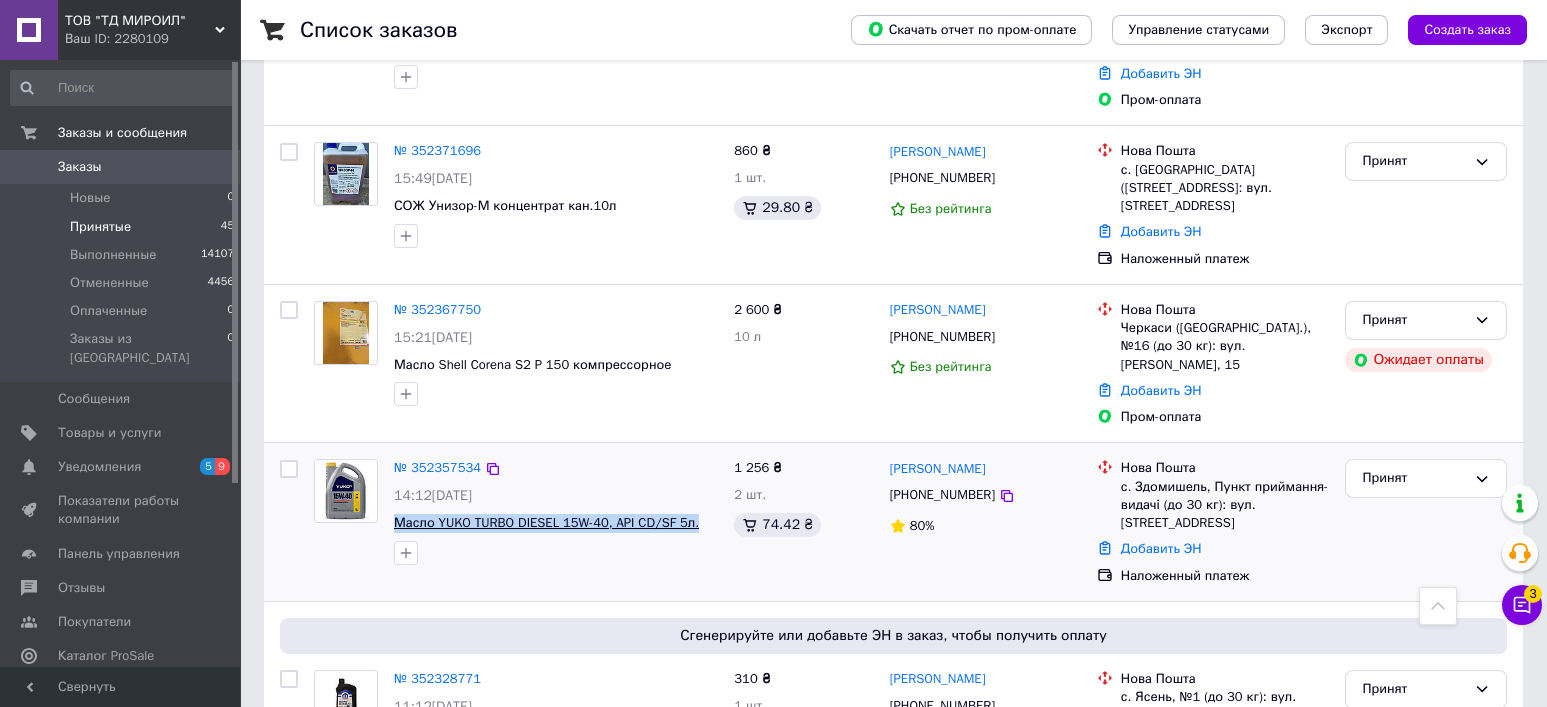 drag, startPoint x: 698, startPoint y: 382, endPoint x: 397, endPoint y: 383, distance: 301.00165 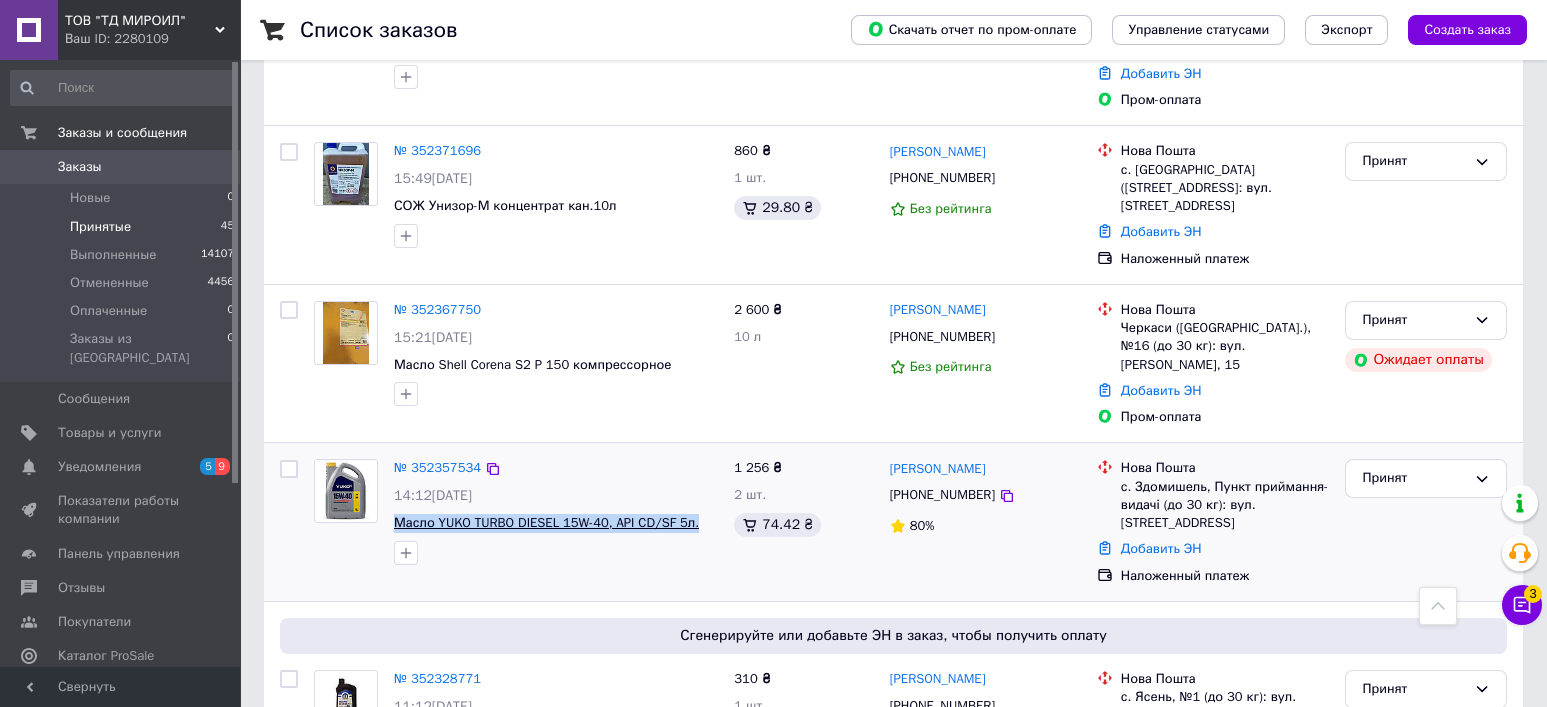 click on "Масло YUKO TURBO DIESEL 15W-40, API CD/SF 5л." at bounding box center (556, 523) 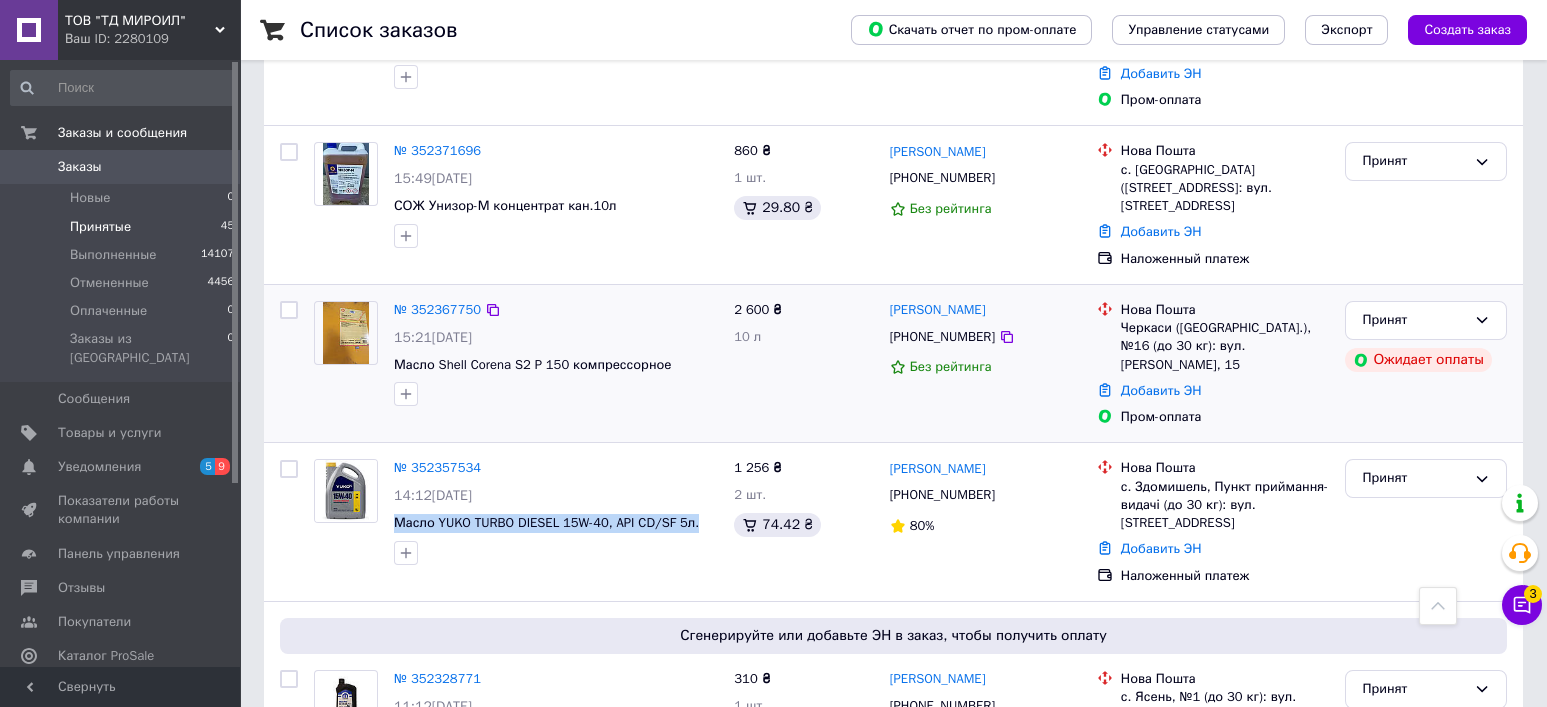 copy on "Масло YUKO TURBO DIESEL 15W-40, API CD/SF 5л." 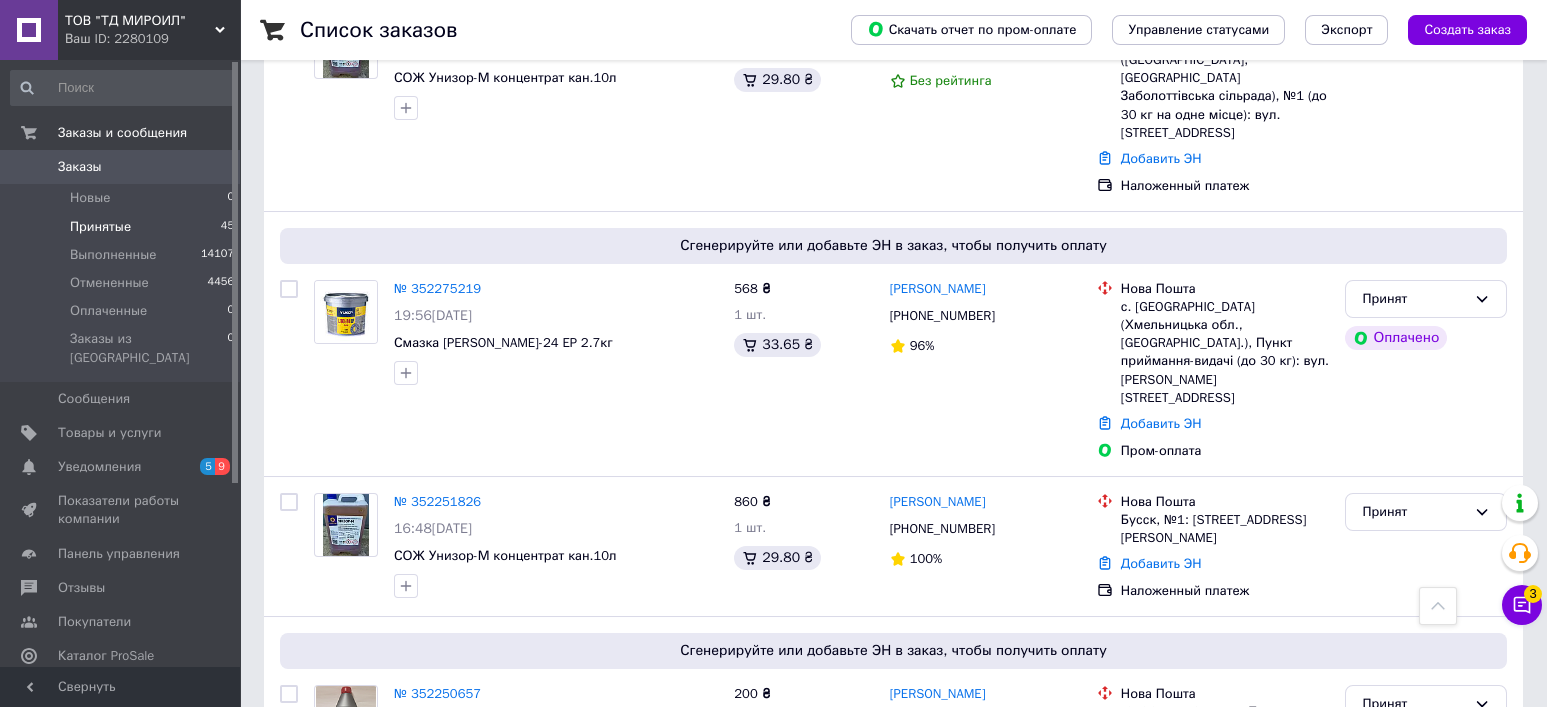scroll, scrollTop: 5467, scrollLeft: 0, axis: vertical 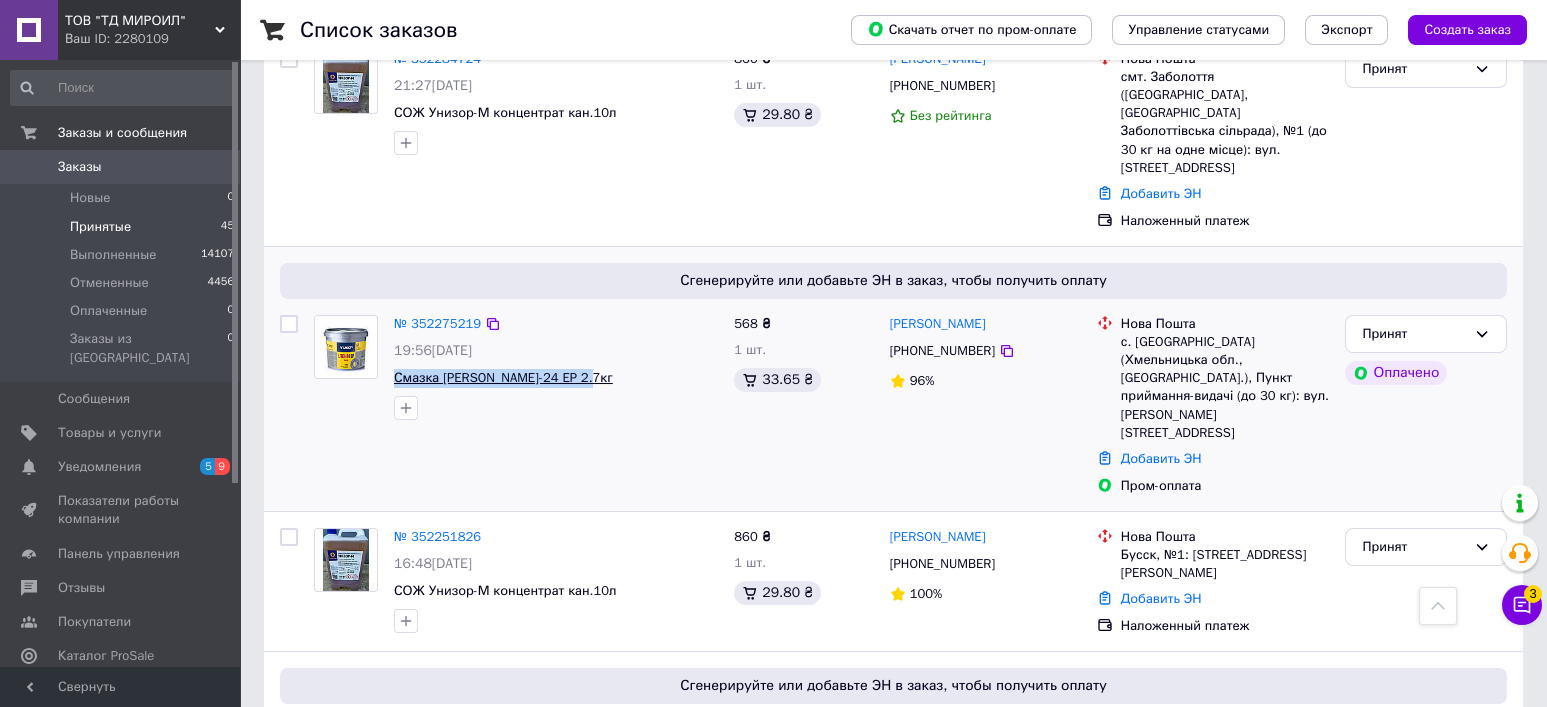drag, startPoint x: 608, startPoint y: 199, endPoint x: 395, endPoint y: 195, distance: 213.03755 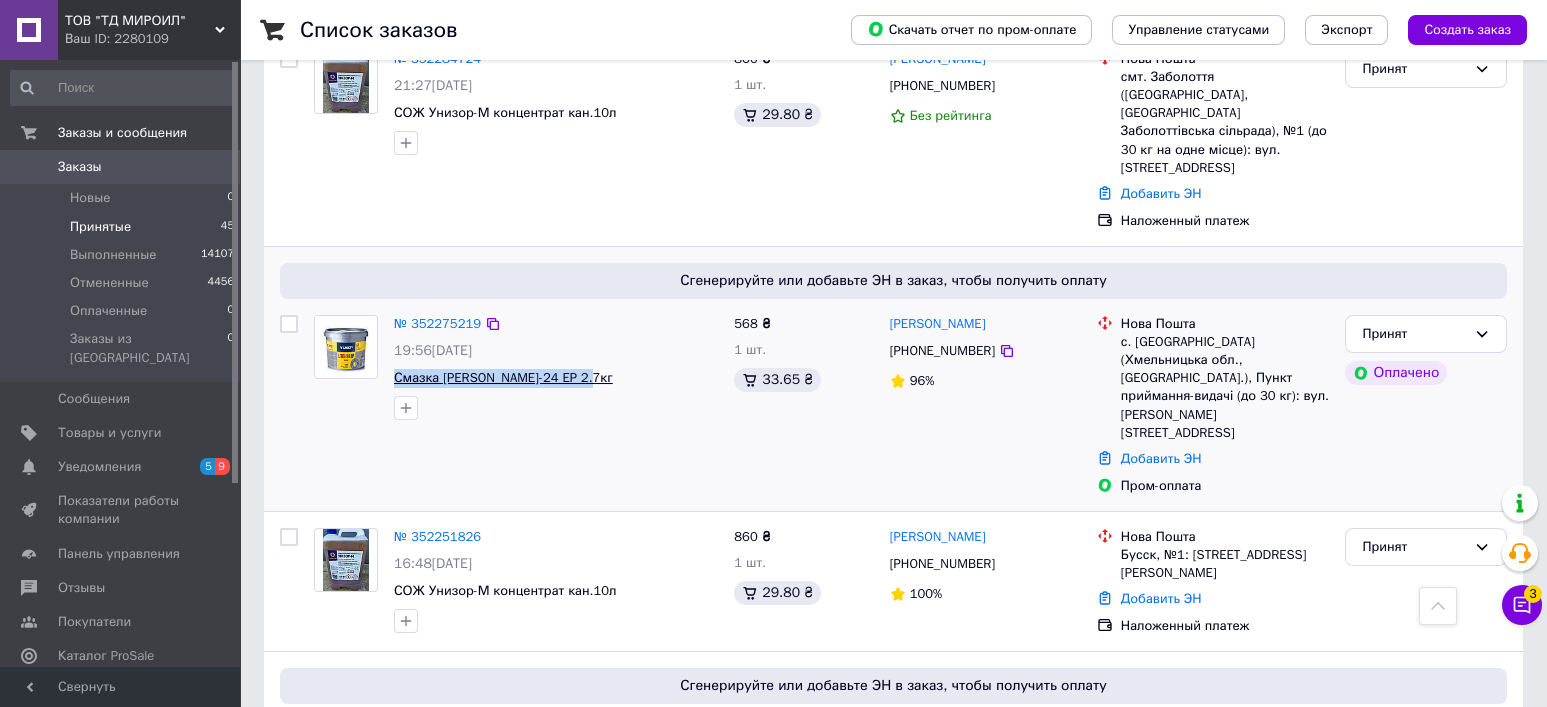click on "Смазка [PERSON_NAME]-24 EP 2.7кг" at bounding box center (556, 378) 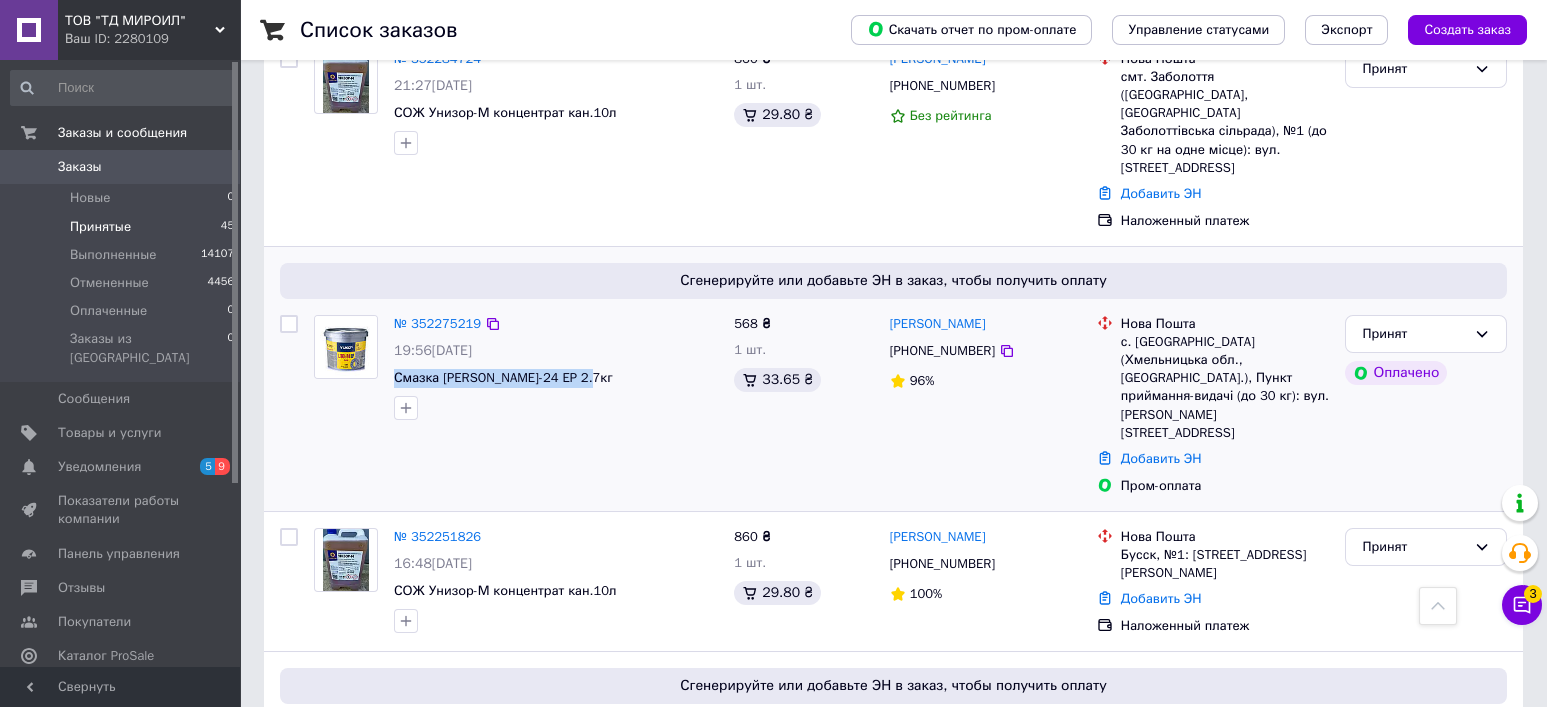copy on "Смазка [PERSON_NAME]-24 EP 2.7кг" 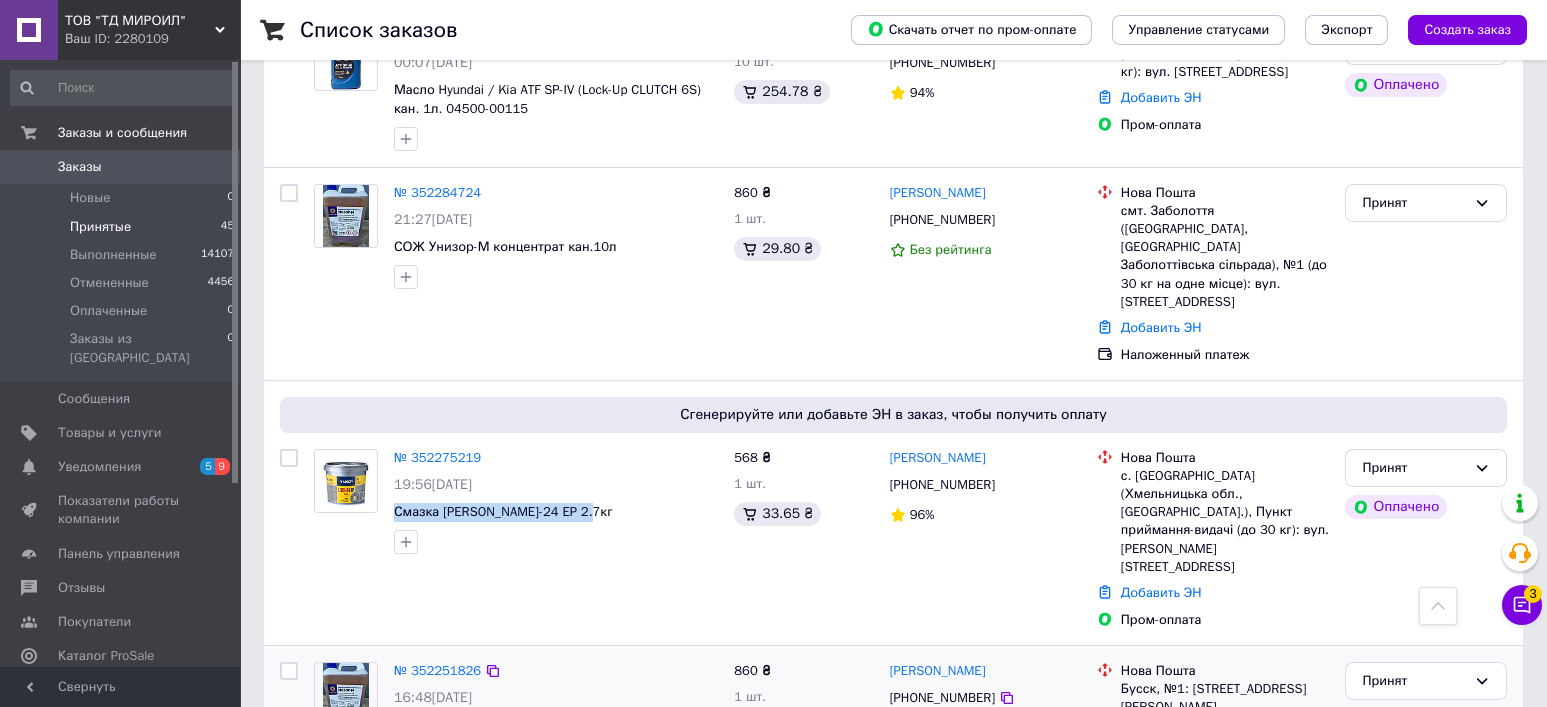 scroll, scrollTop: 5200, scrollLeft: 0, axis: vertical 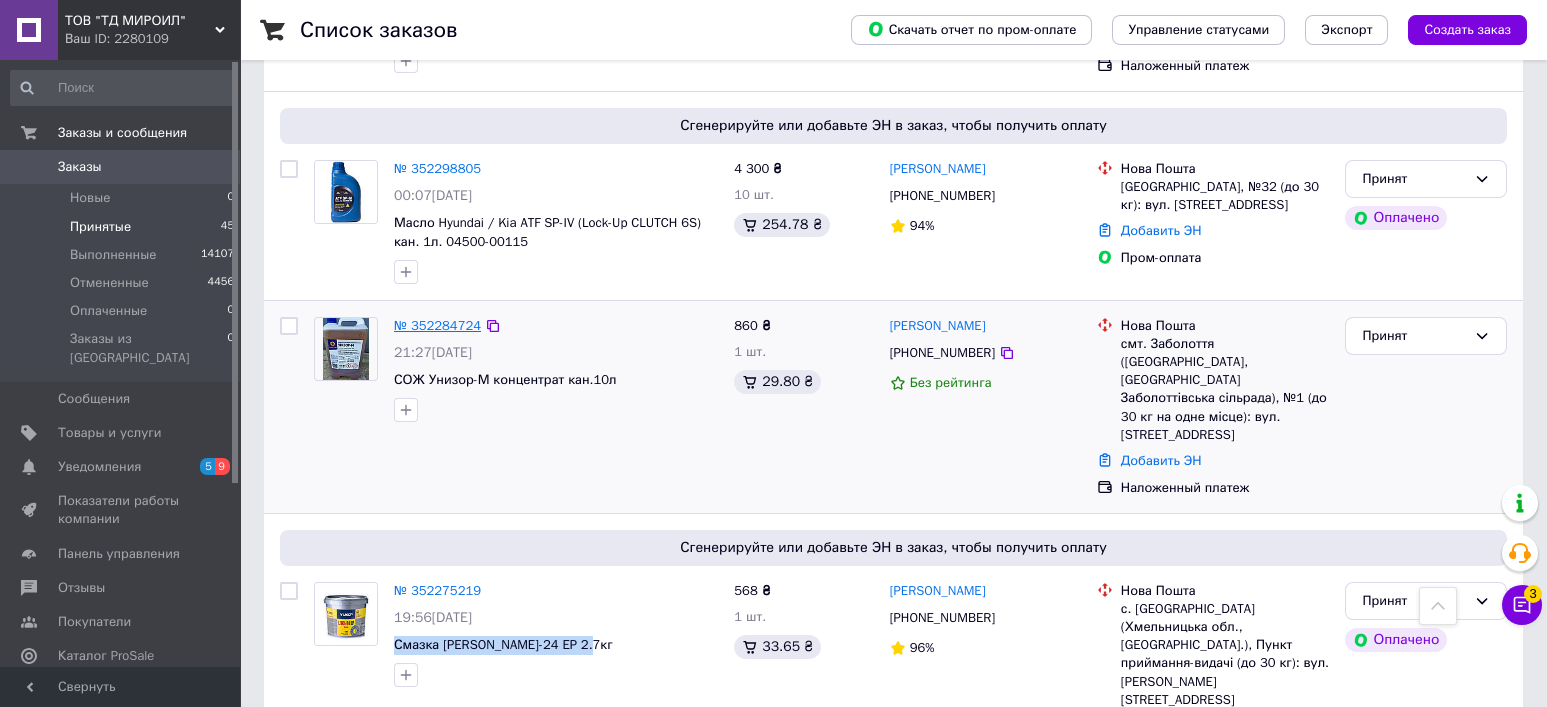 click on "№ 352284724" at bounding box center [437, 325] 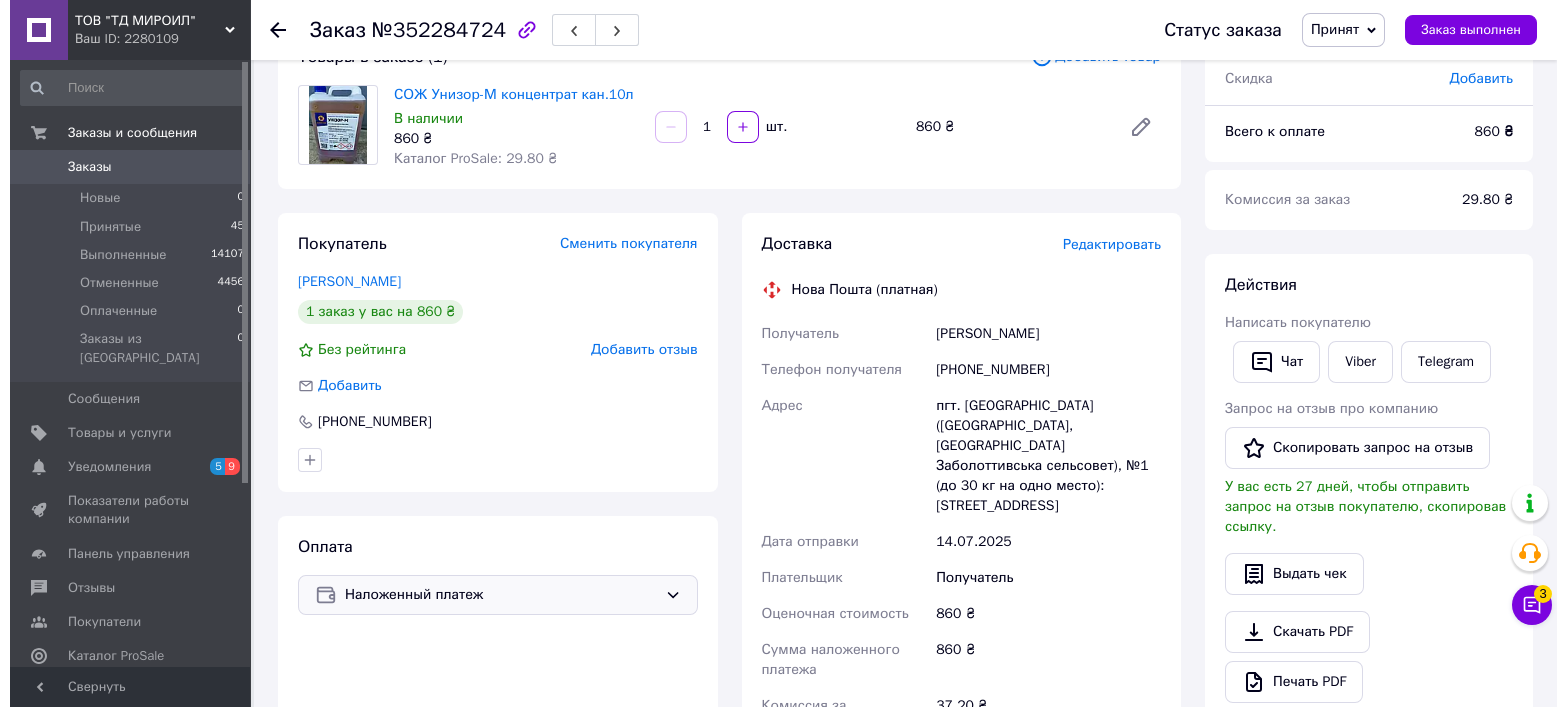 scroll, scrollTop: 143, scrollLeft: 0, axis: vertical 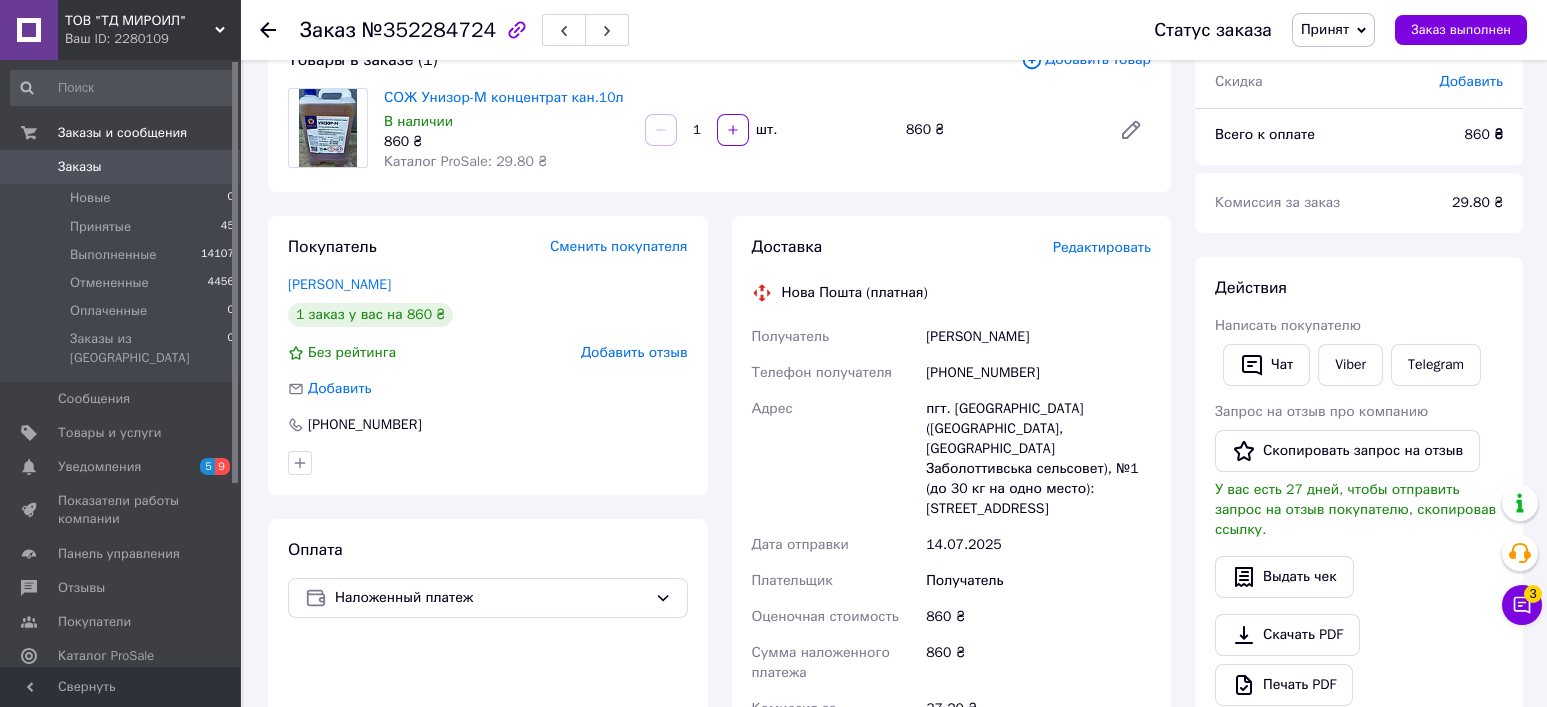 click on "Редактировать" at bounding box center [1102, 247] 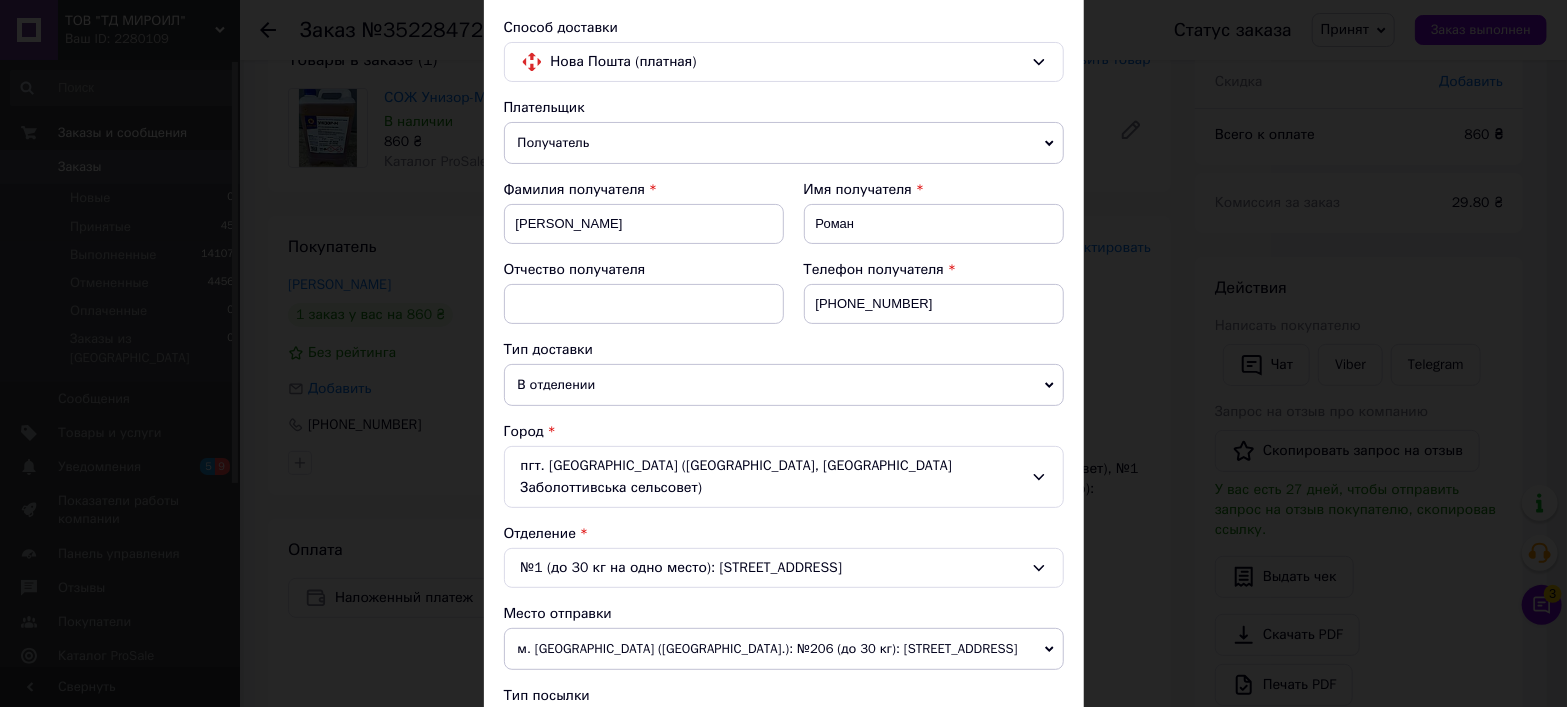 scroll, scrollTop: 266, scrollLeft: 0, axis: vertical 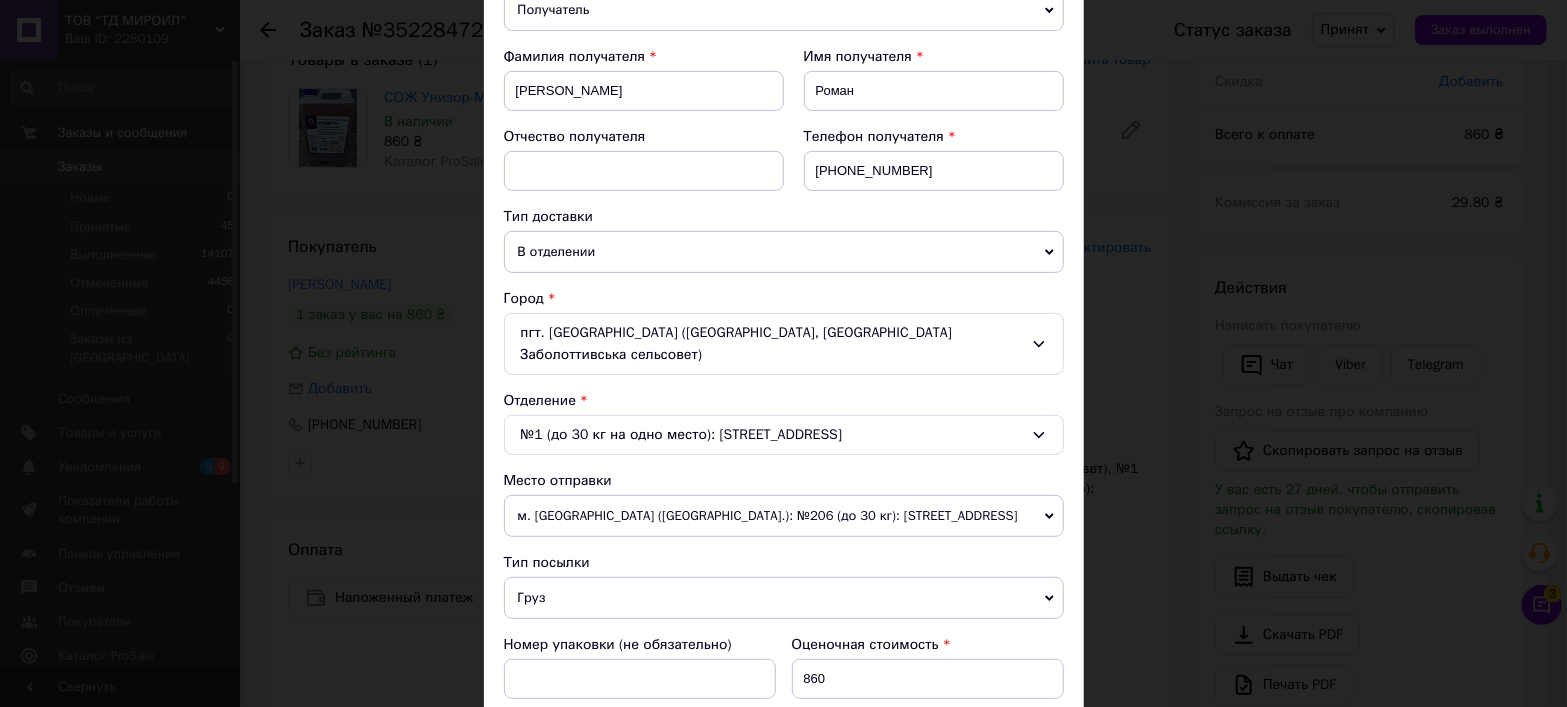 click on "№1 (до 30 кг на одно место): [STREET_ADDRESS]" at bounding box center (784, 435) 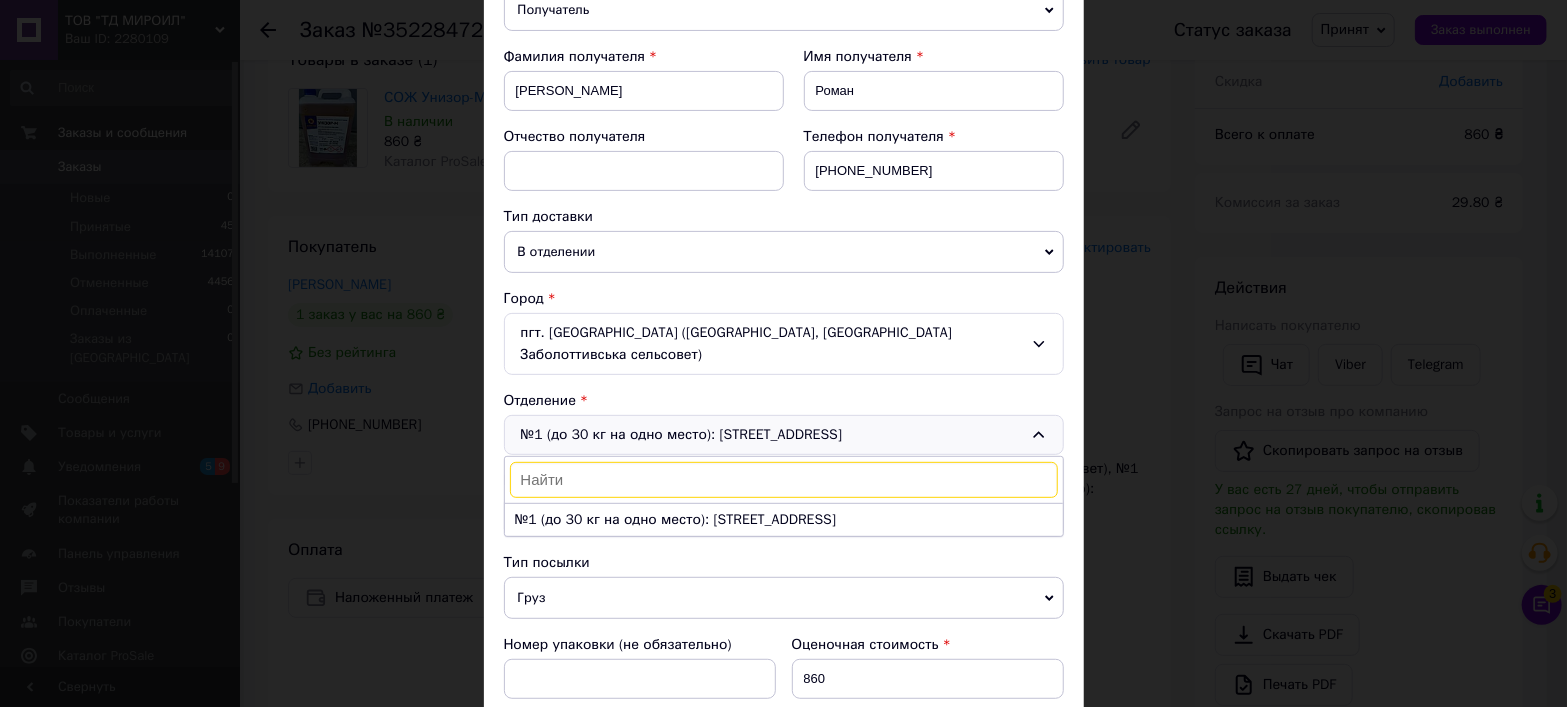 click on "№1 (до 30 кг на одно место): [STREET_ADDRESS] (до 30 кг на одно место): [STREET_ADDRESS]" at bounding box center (784, 435) 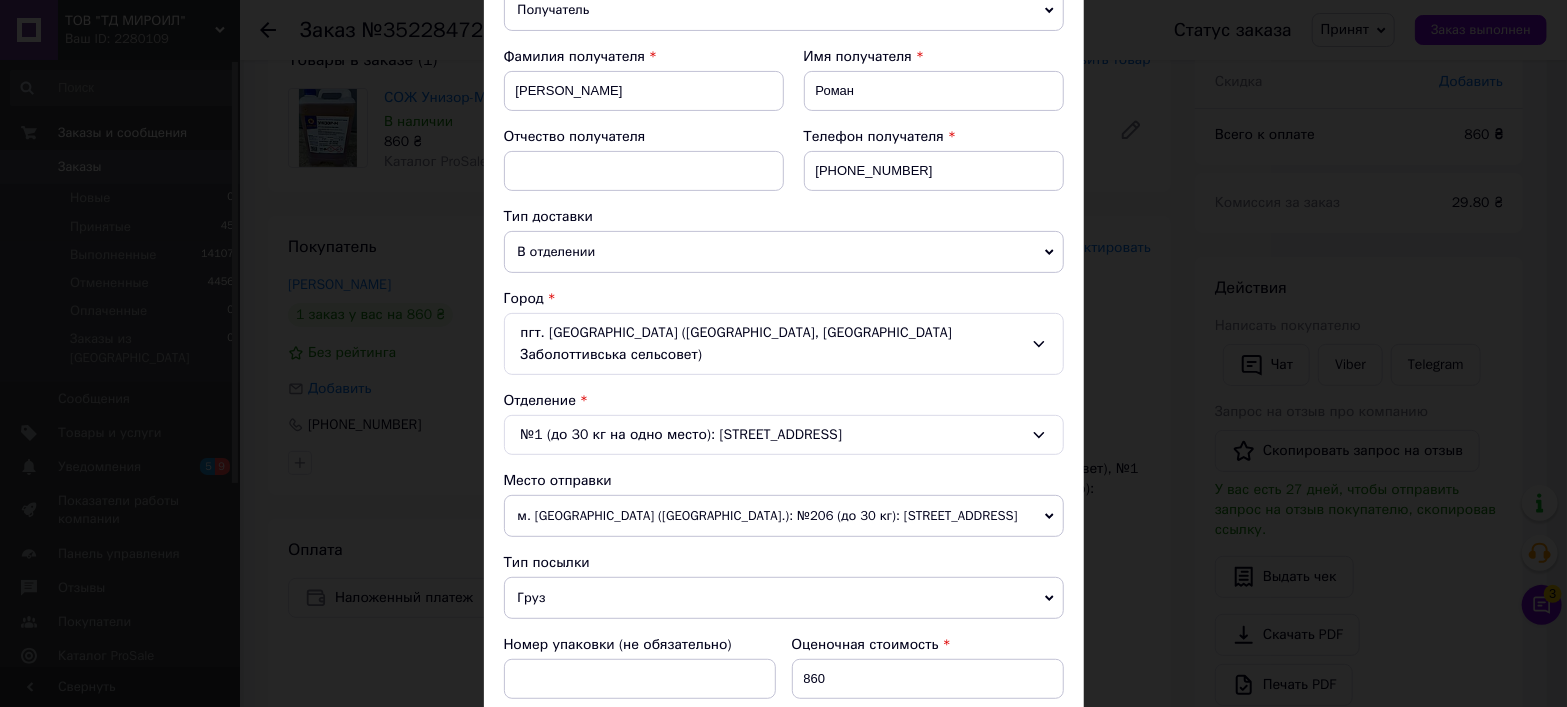 scroll, scrollTop: 0, scrollLeft: 0, axis: both 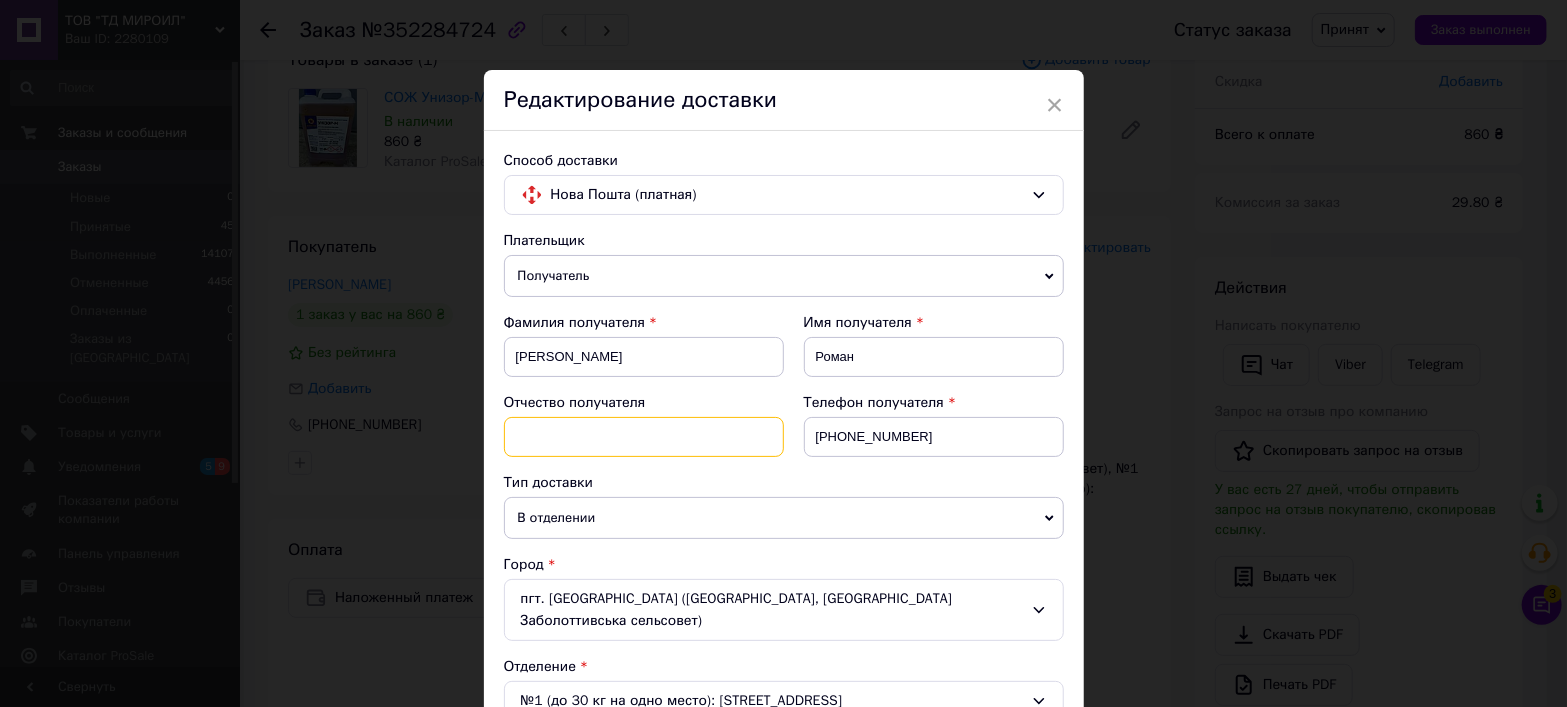 click at bounding box center (644, 437) 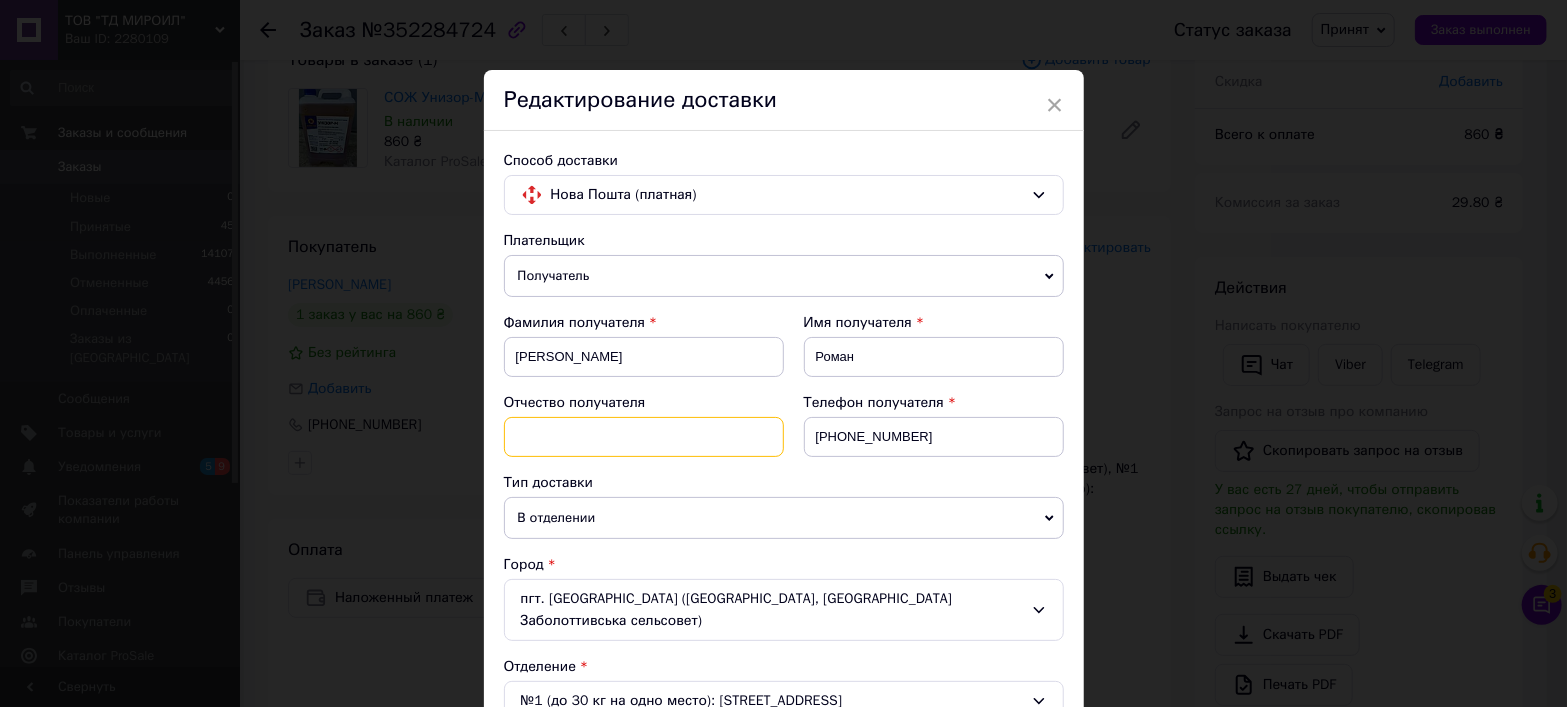 type on "[PERSON_NAME]" 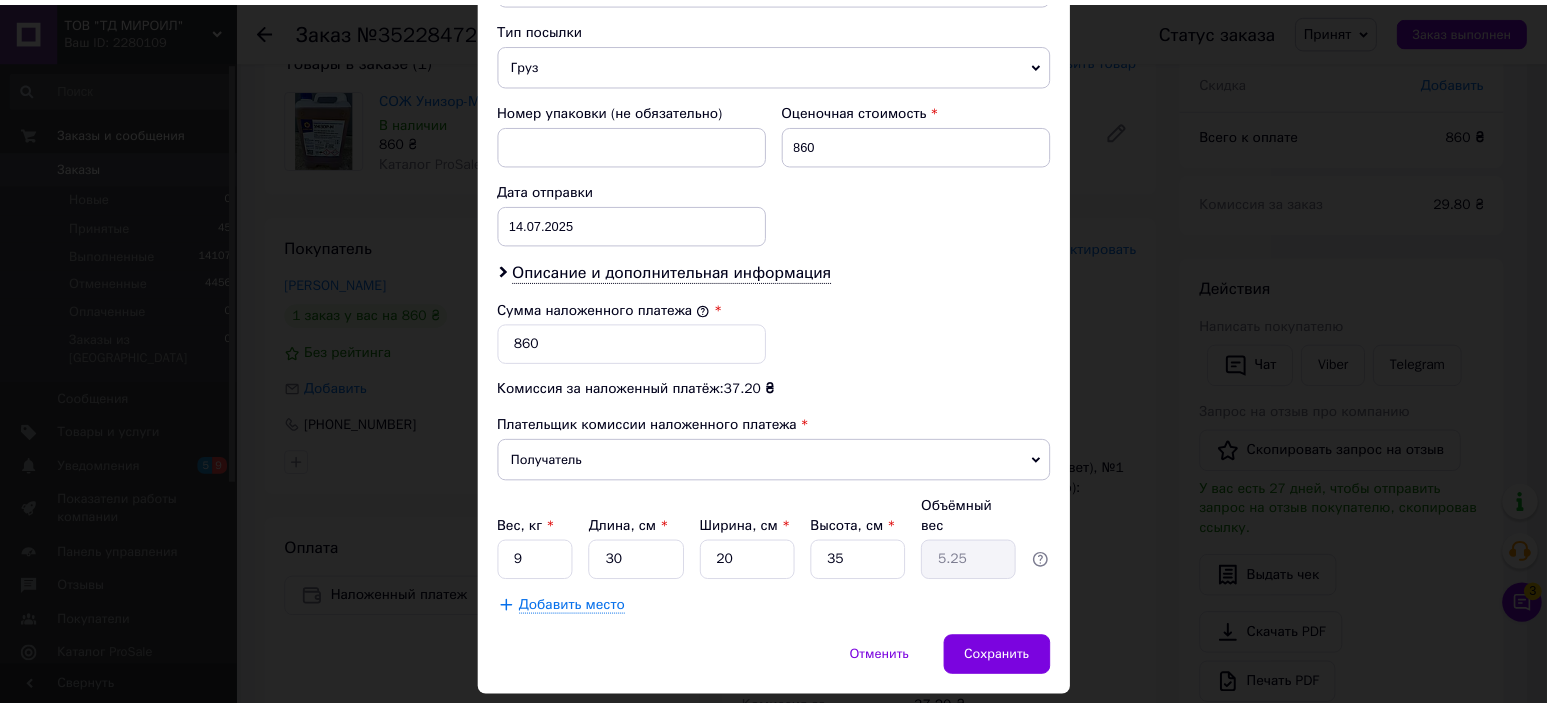 scroll, scrollTop: 812, scrollLeft: 0, axis: vertical 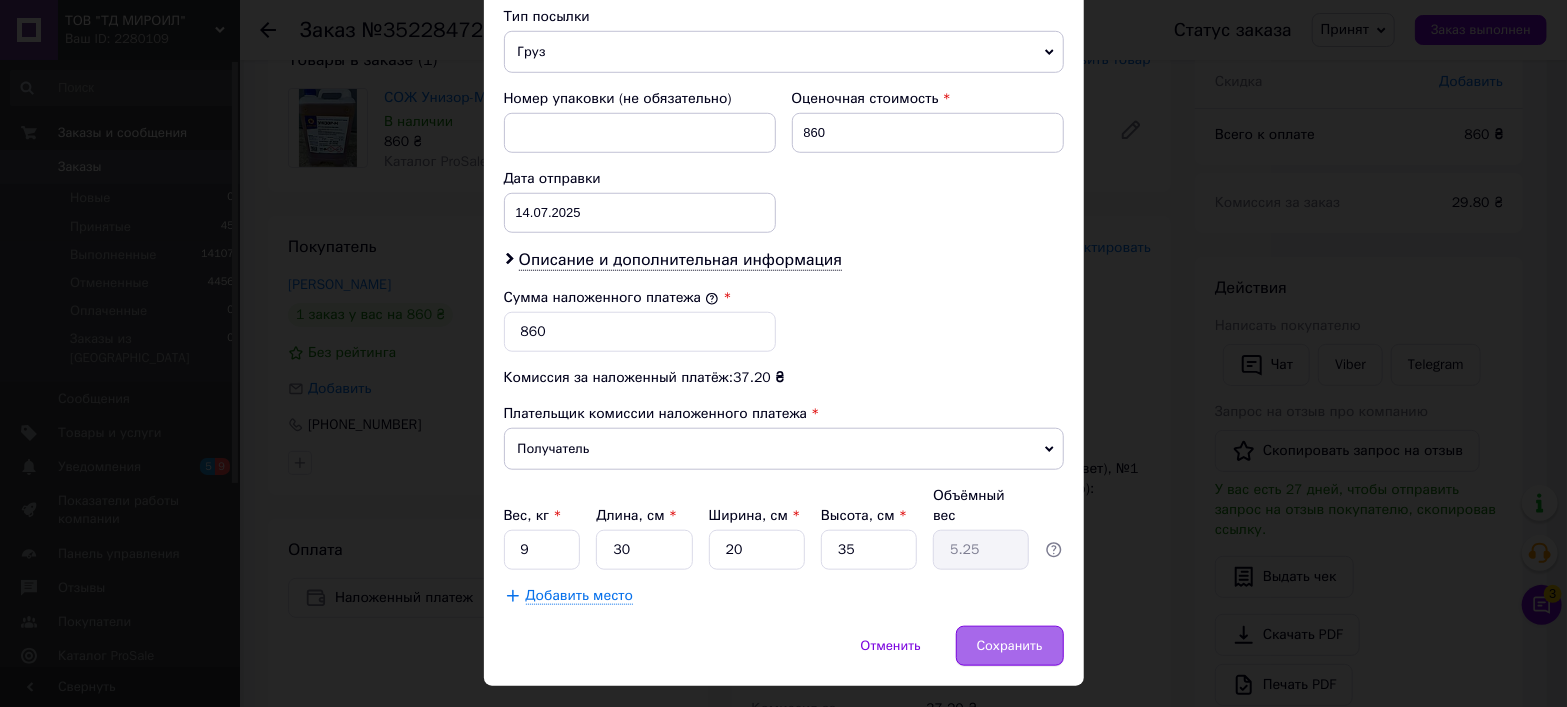 click on "Сохранить" at bounding box center [1010, 646] 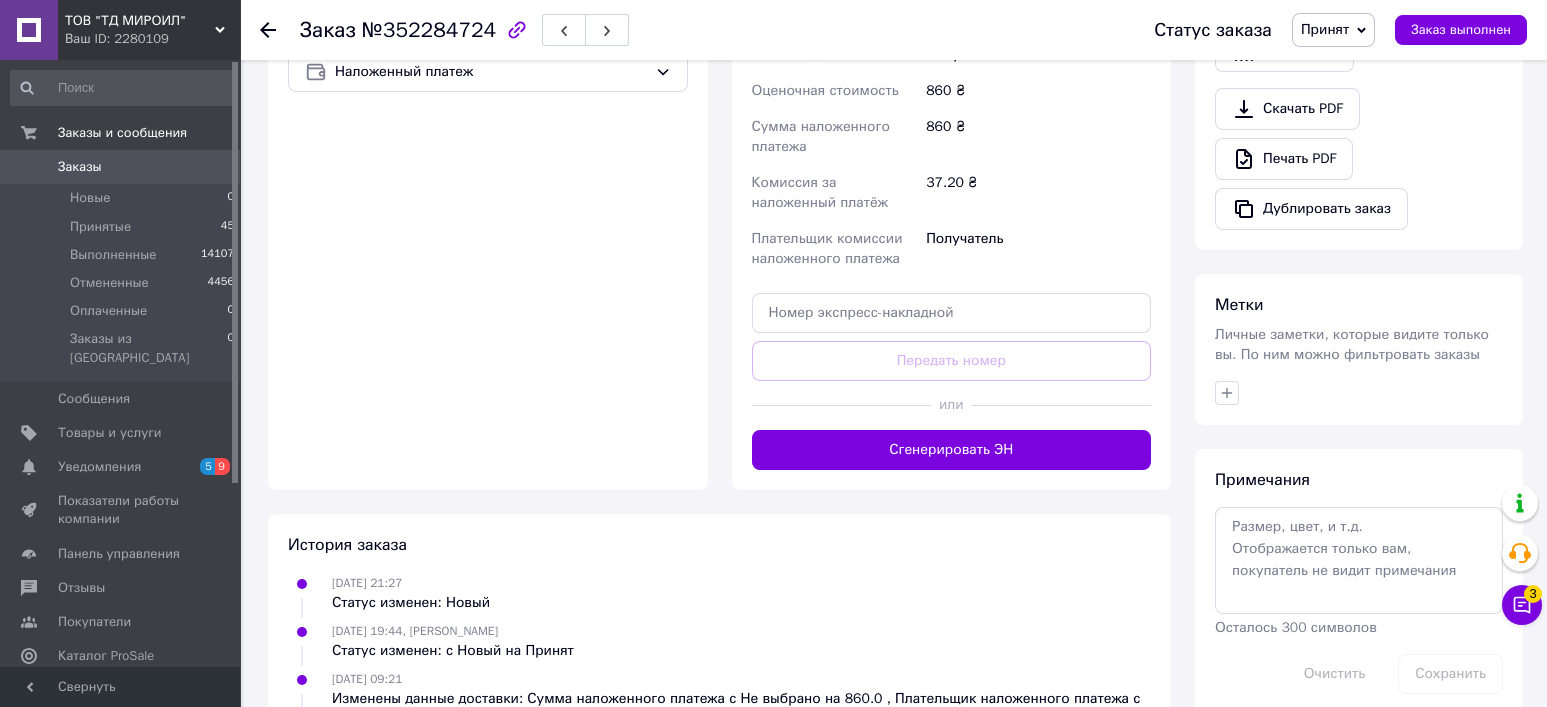 scroll, scrollTop: 809, scrollLeft: 0, axis: vertical 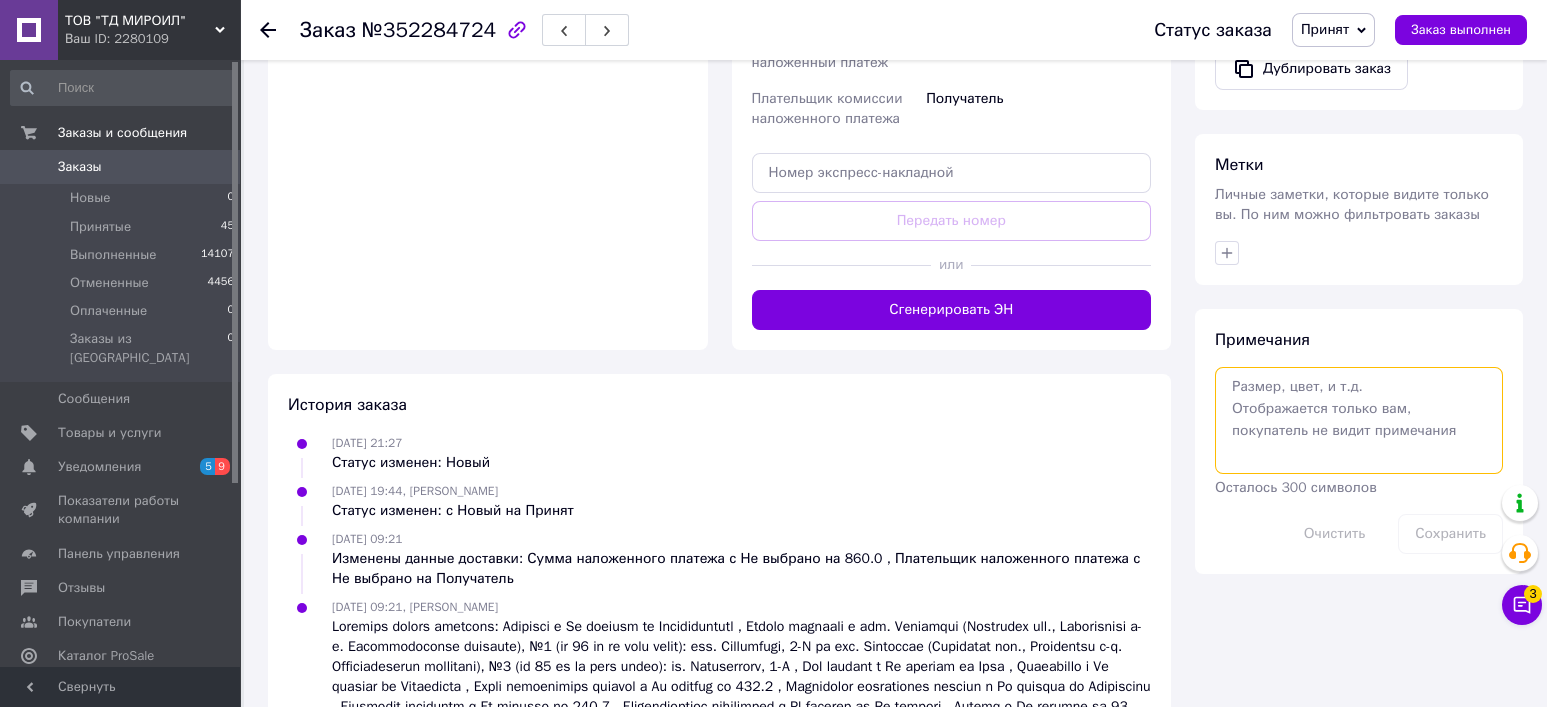 click at bounding box center [1359, 420] 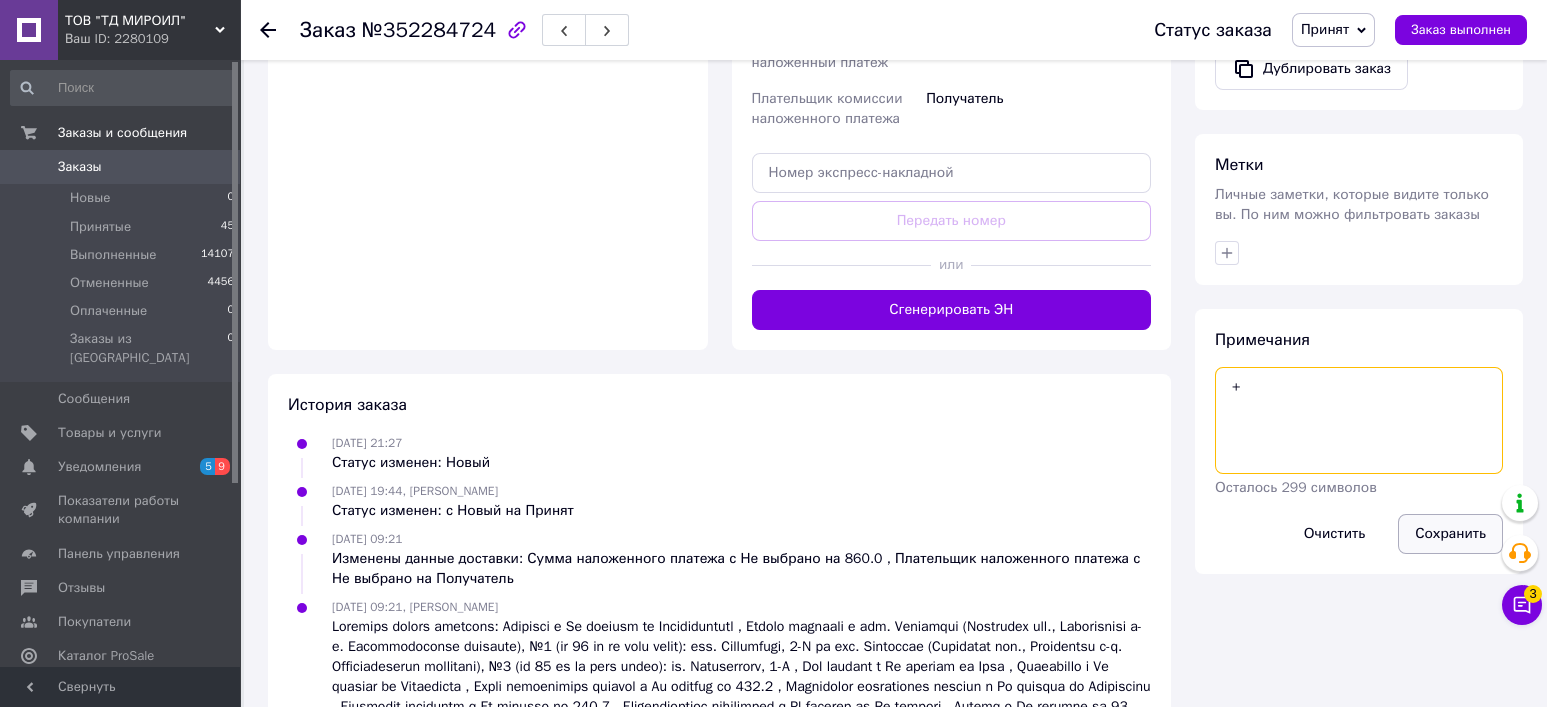 type on "+" 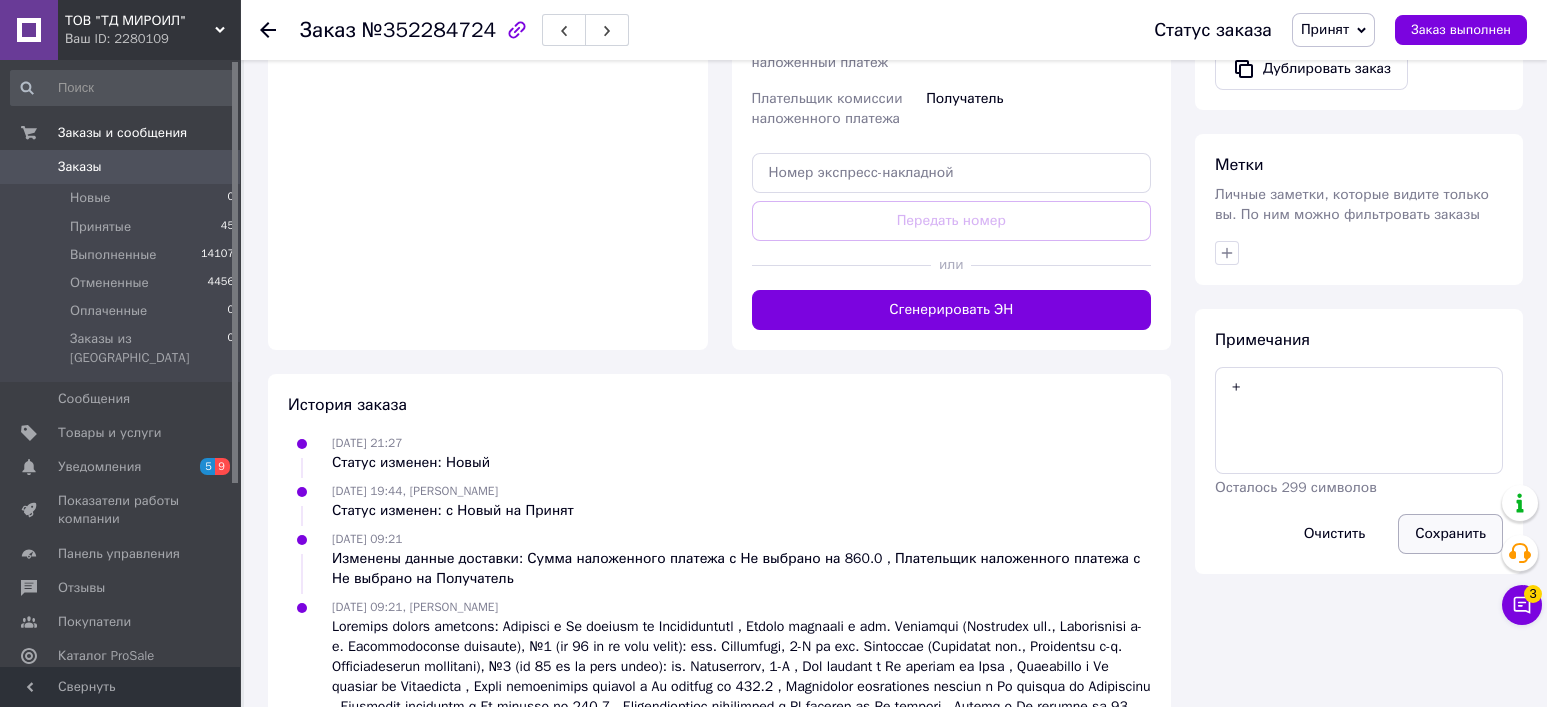 click on "Сохранить" at bounding box center (1450, 534) 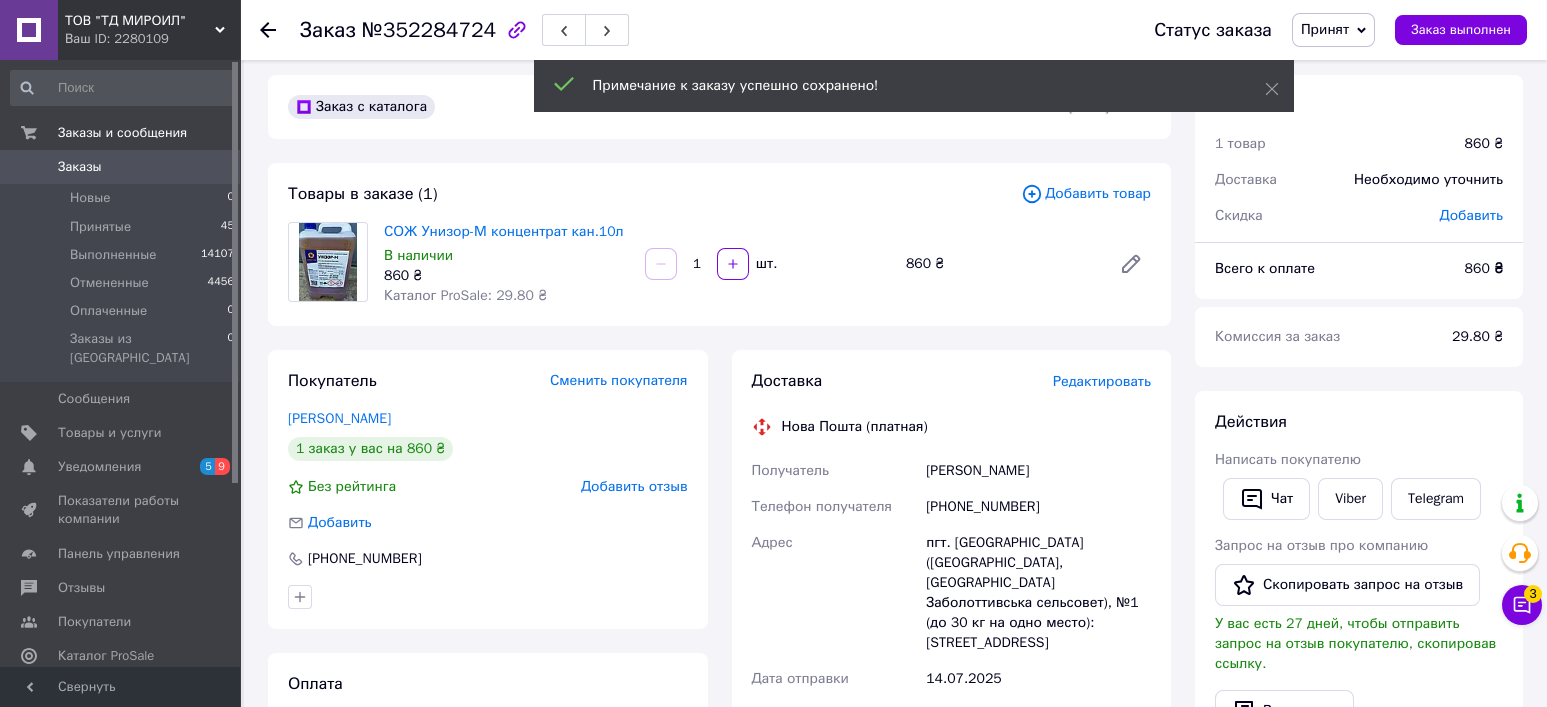 scroll, scrollTop: 0, scrollLeft: 0, axis: both 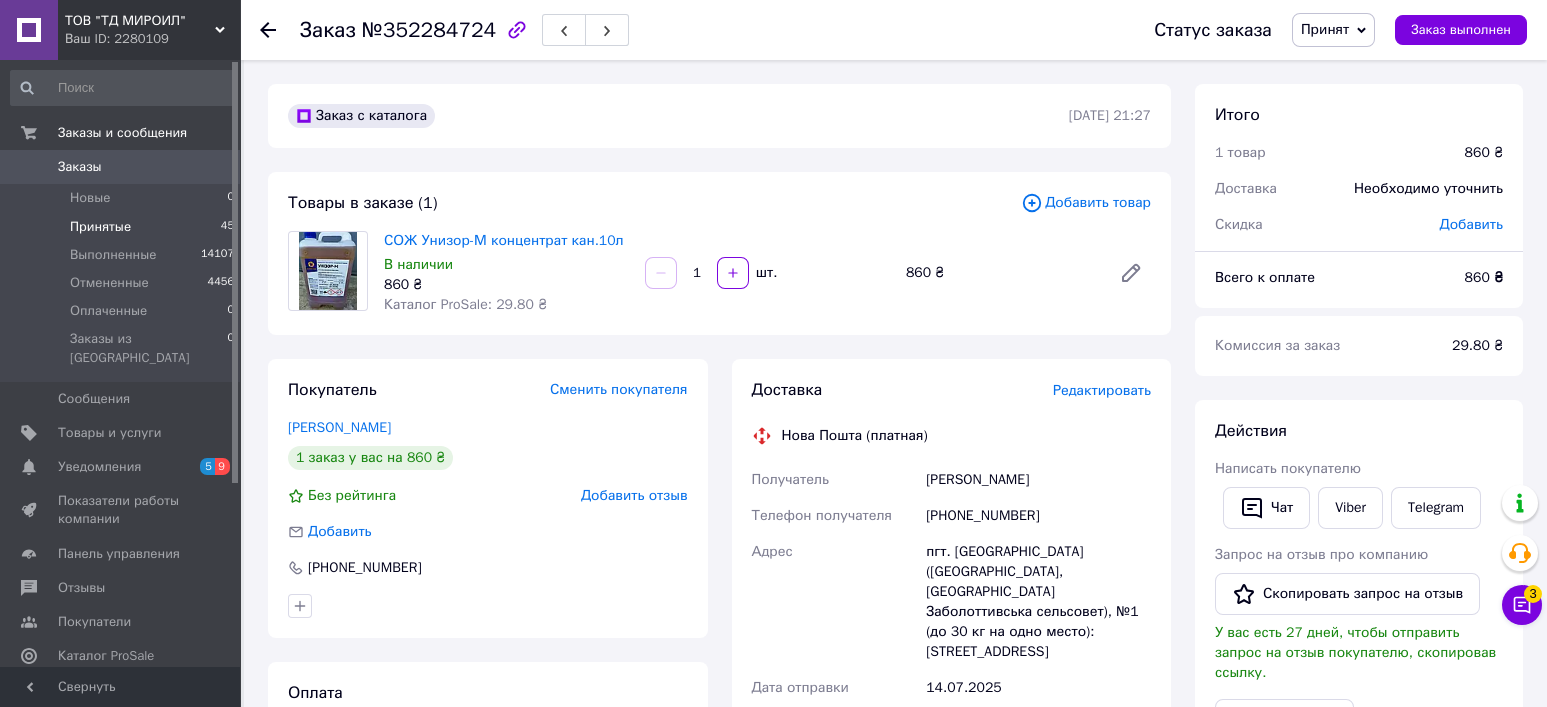 click on "Принятые" at bounding box center [100, 227] 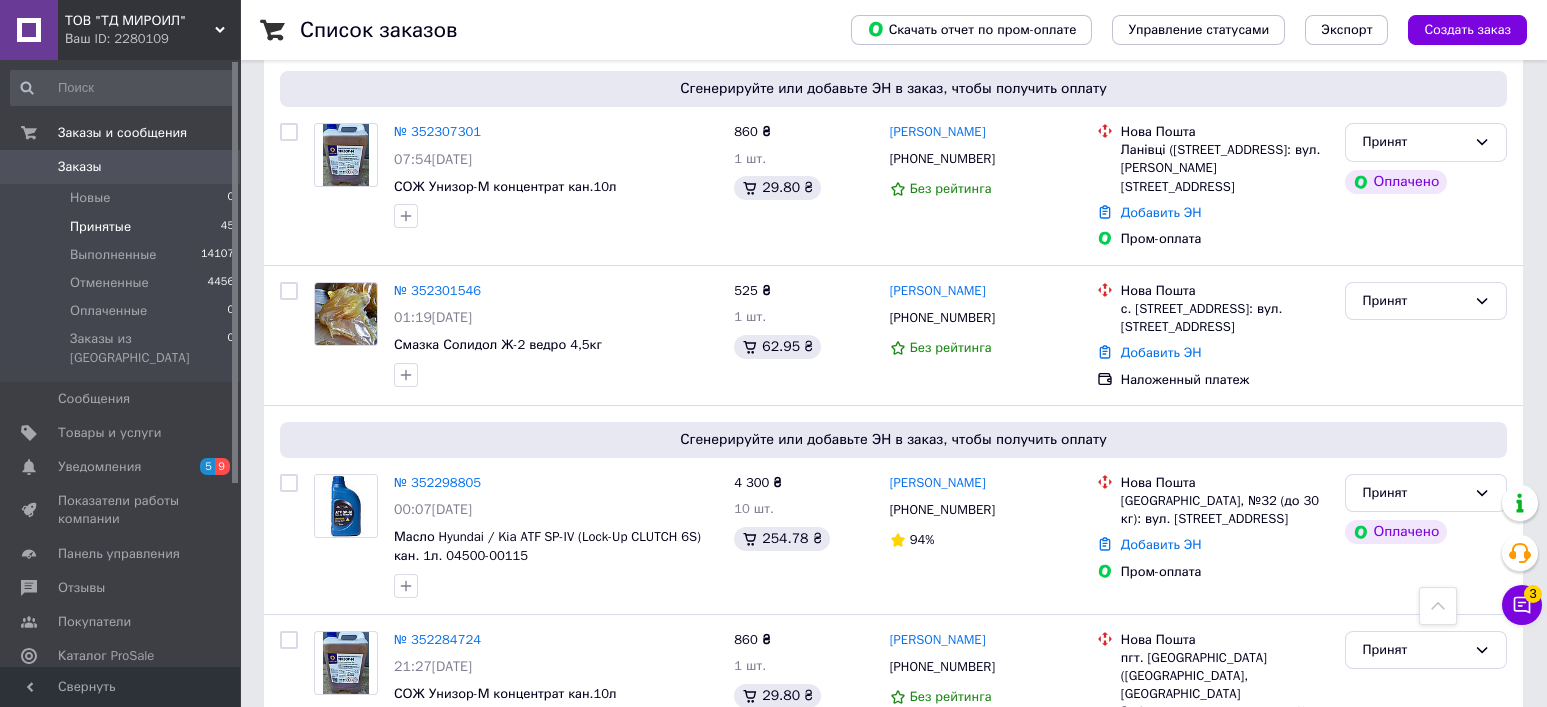 scroll, scrollTop: 4533, scrollLeft: 0, axis: vertical 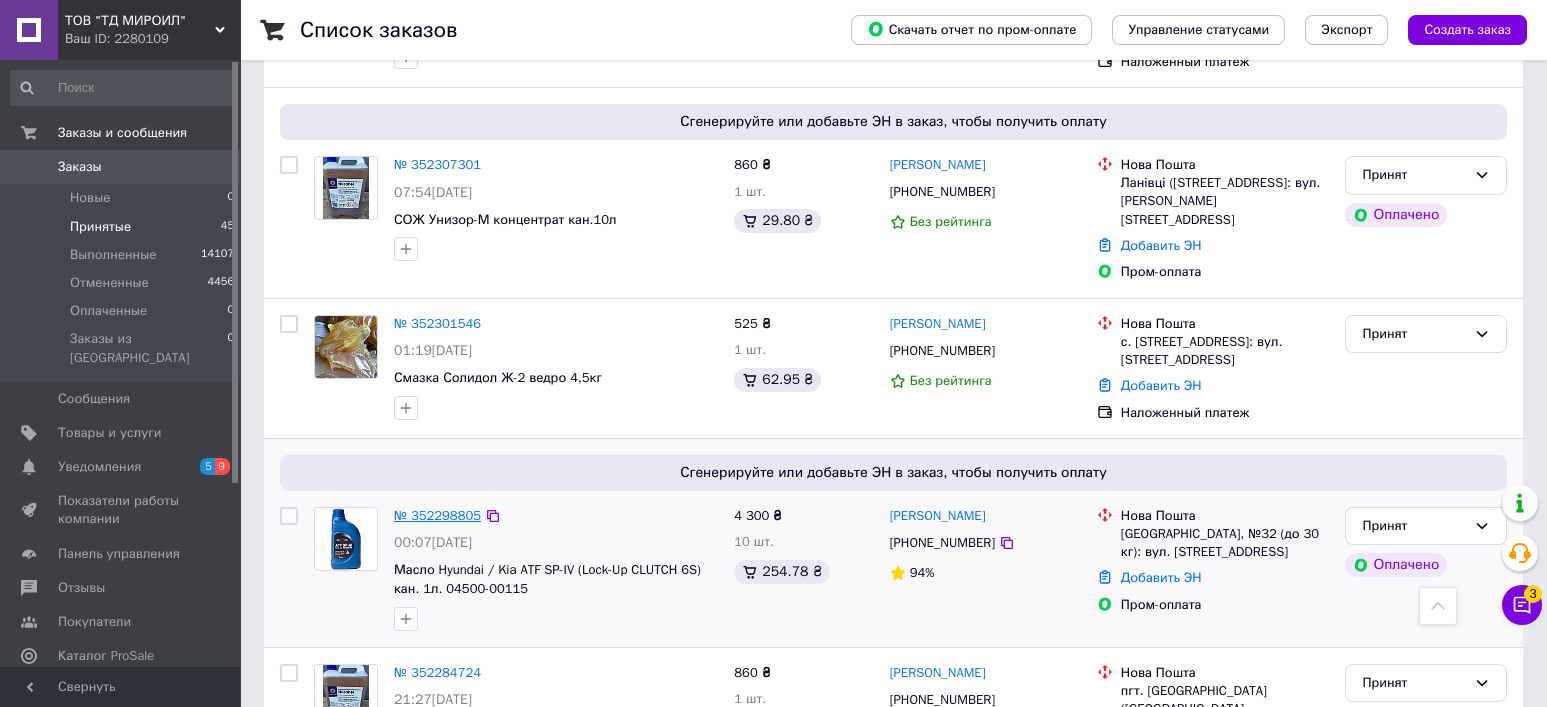 click on "№ 352298805" at bounding box center (437, 515) 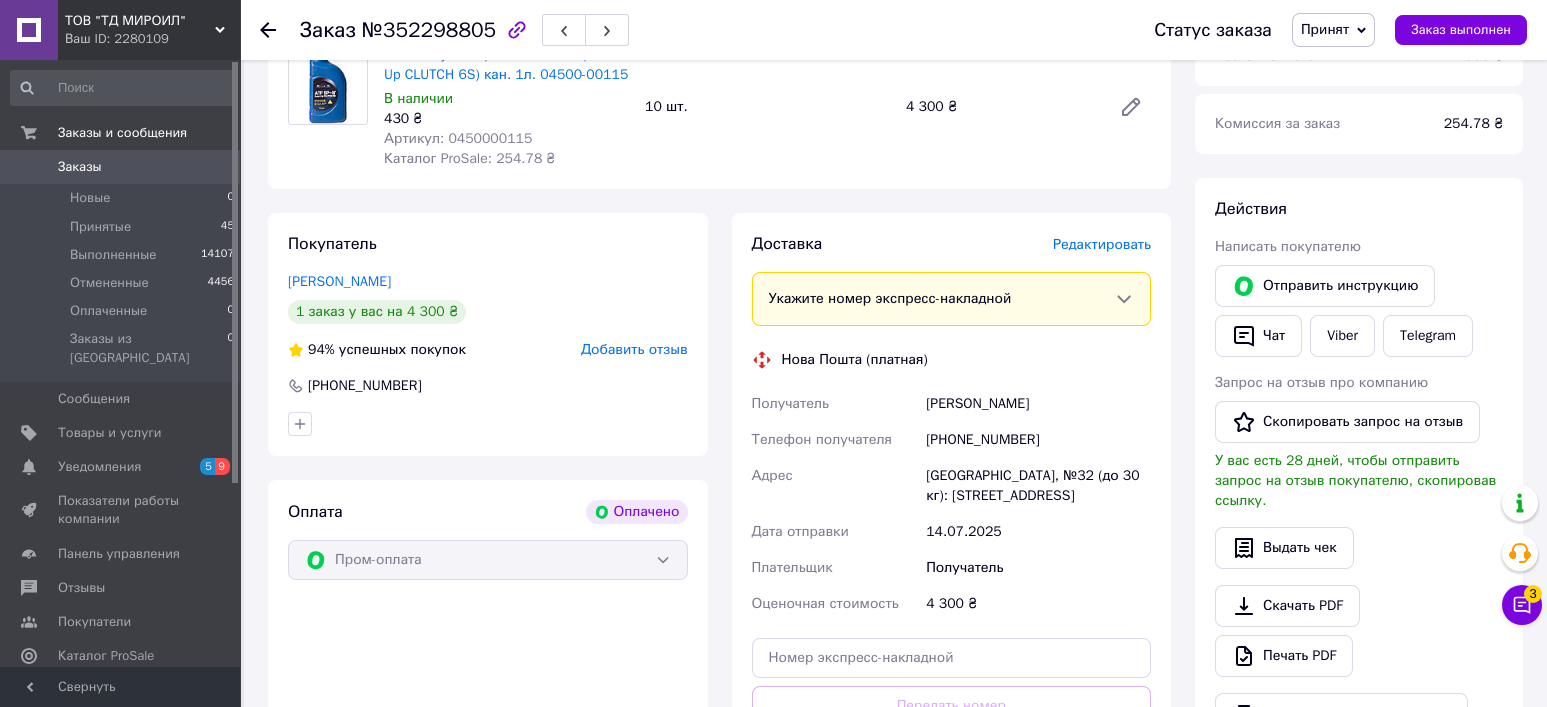 scroll, scrollTop: 635, scrollLeft: 0, axis: vertical 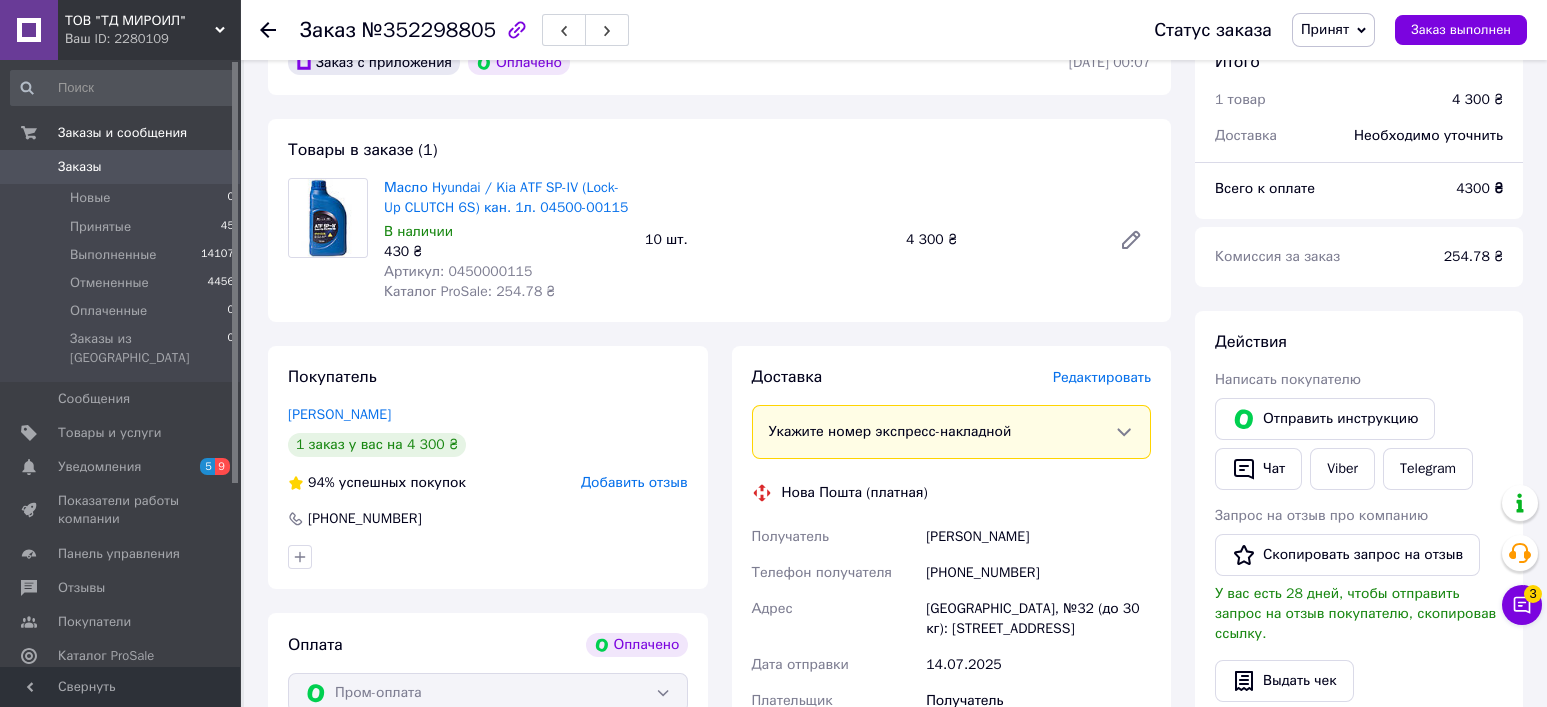 click on "Артикул: 0450000115" at bounding box center [458, 271] 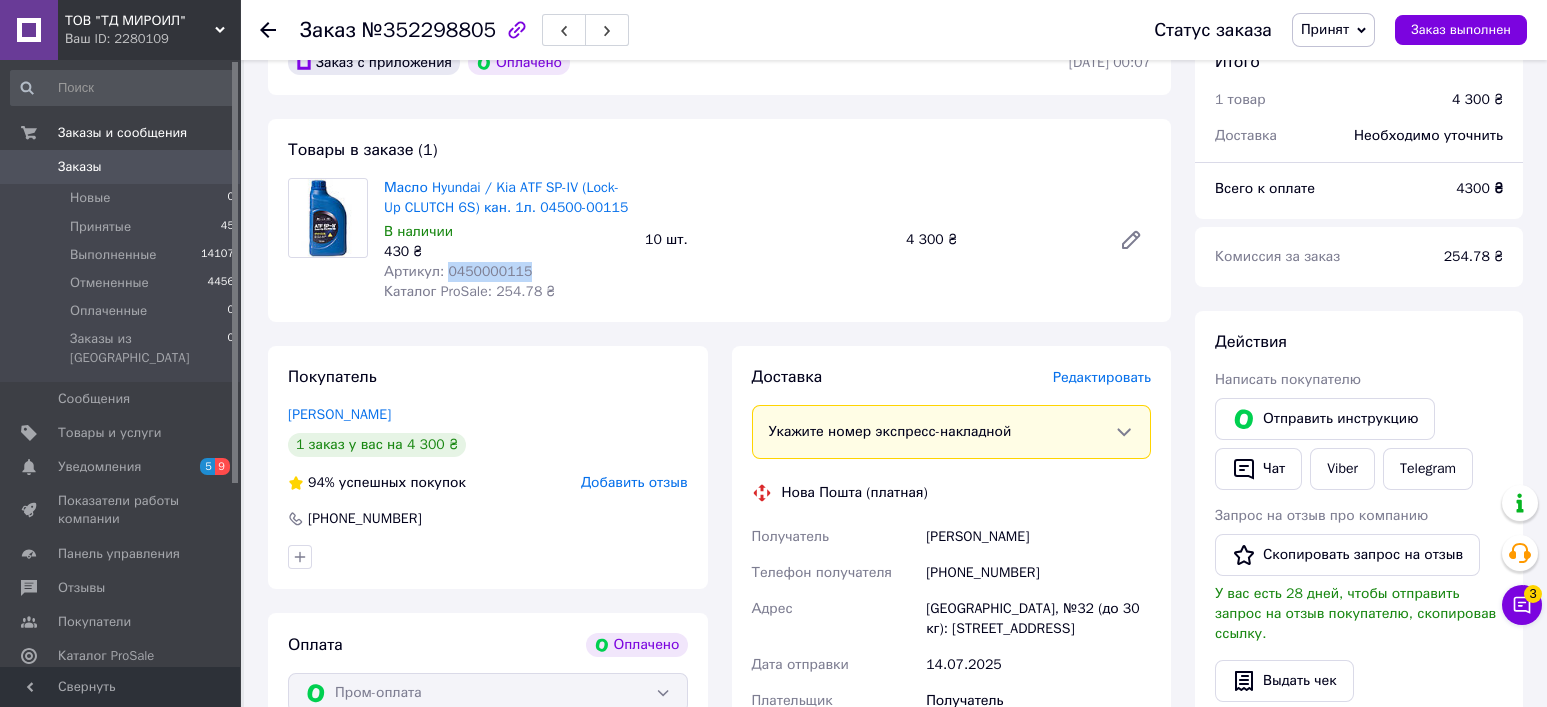 click on "Артикул: 0450000115" at bounding box center [458, 271] 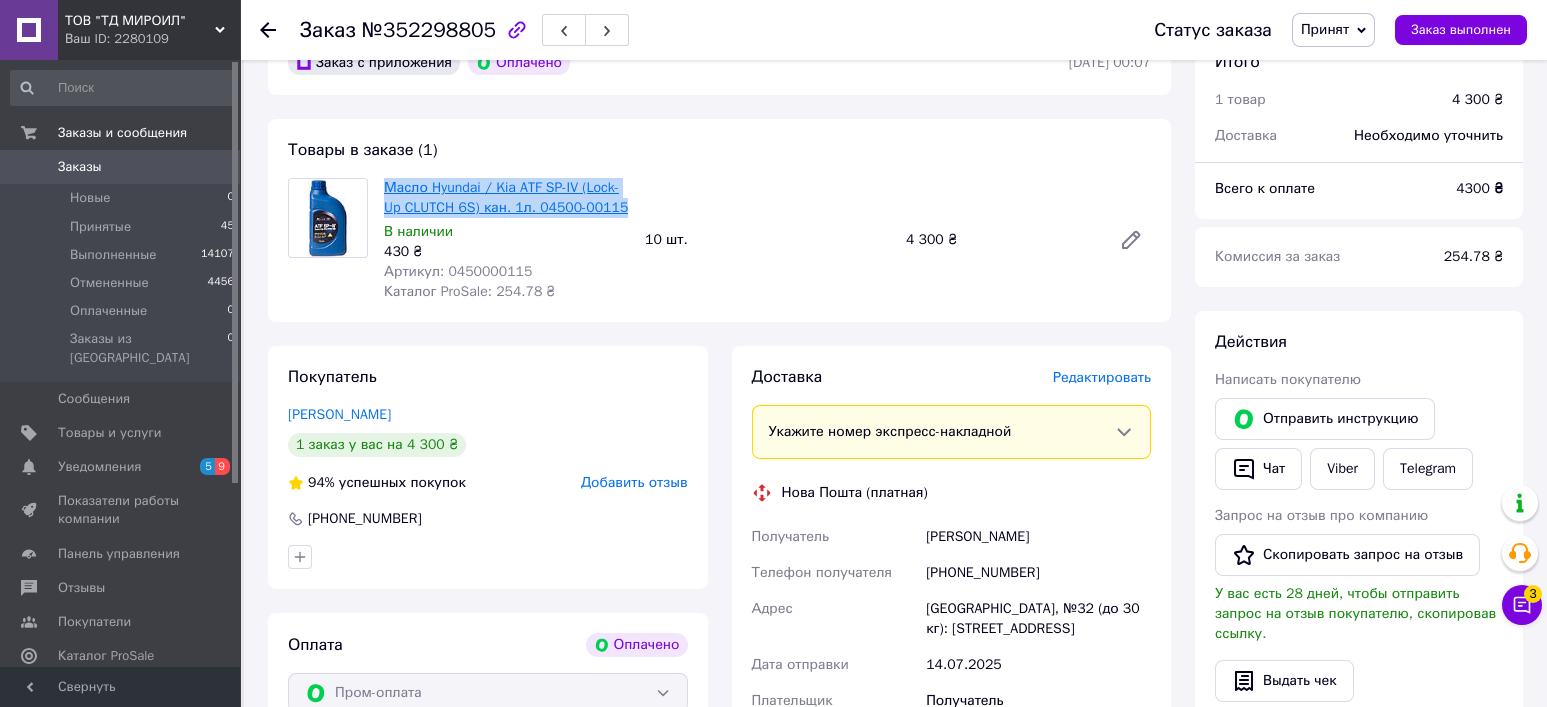 drag, startPoint x: 631, startPoint y: 233, endPoint x: 385, endPoint y: 210, distance: 247.07286 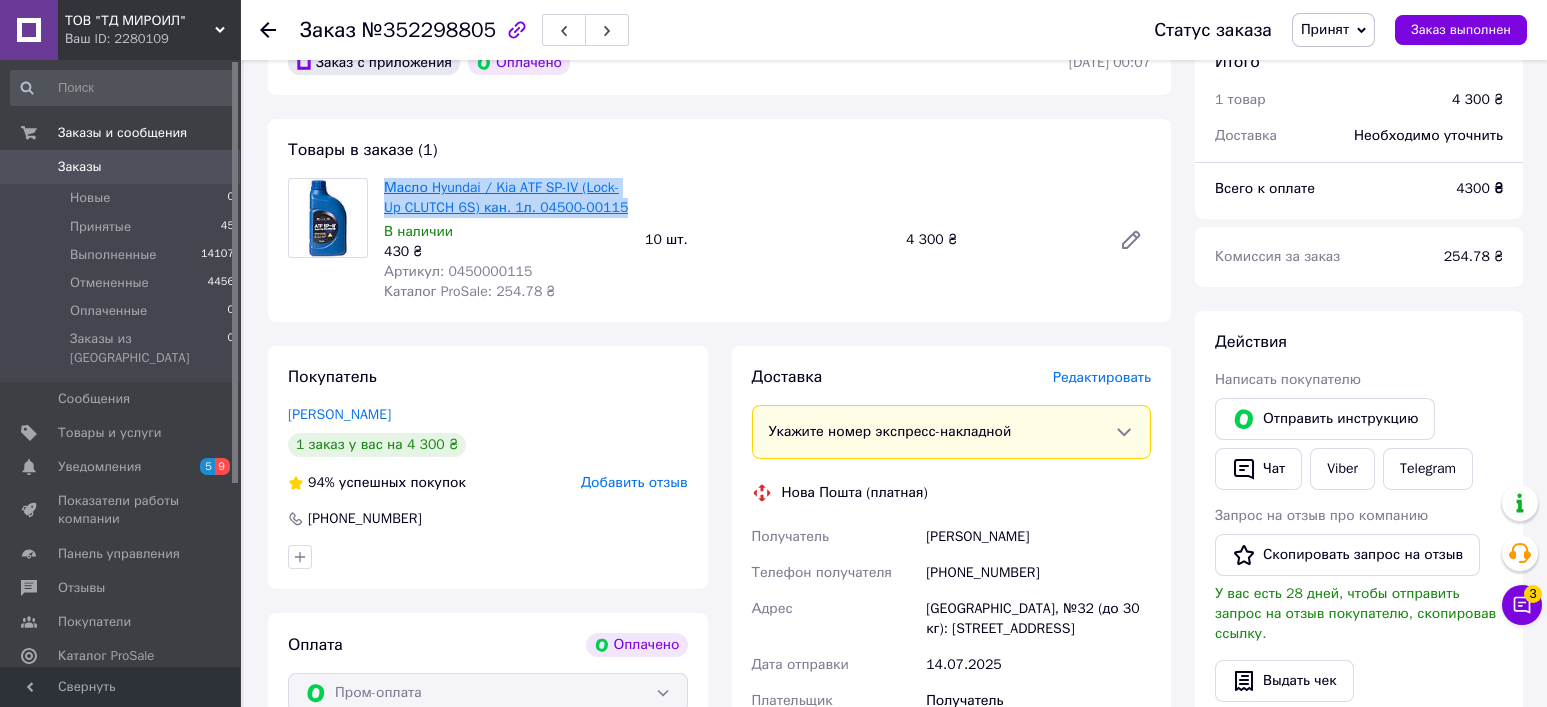 click on "Масло Hyundai / Kia ATF SP-IV (Lock-Up CLUTCH 6S) кан. 1л. 04500-00115 В наличии 430 ₴ Артикул: 0450000115 Каталог ProSale: 254.78 ₴" at bounding box center (506, 240) 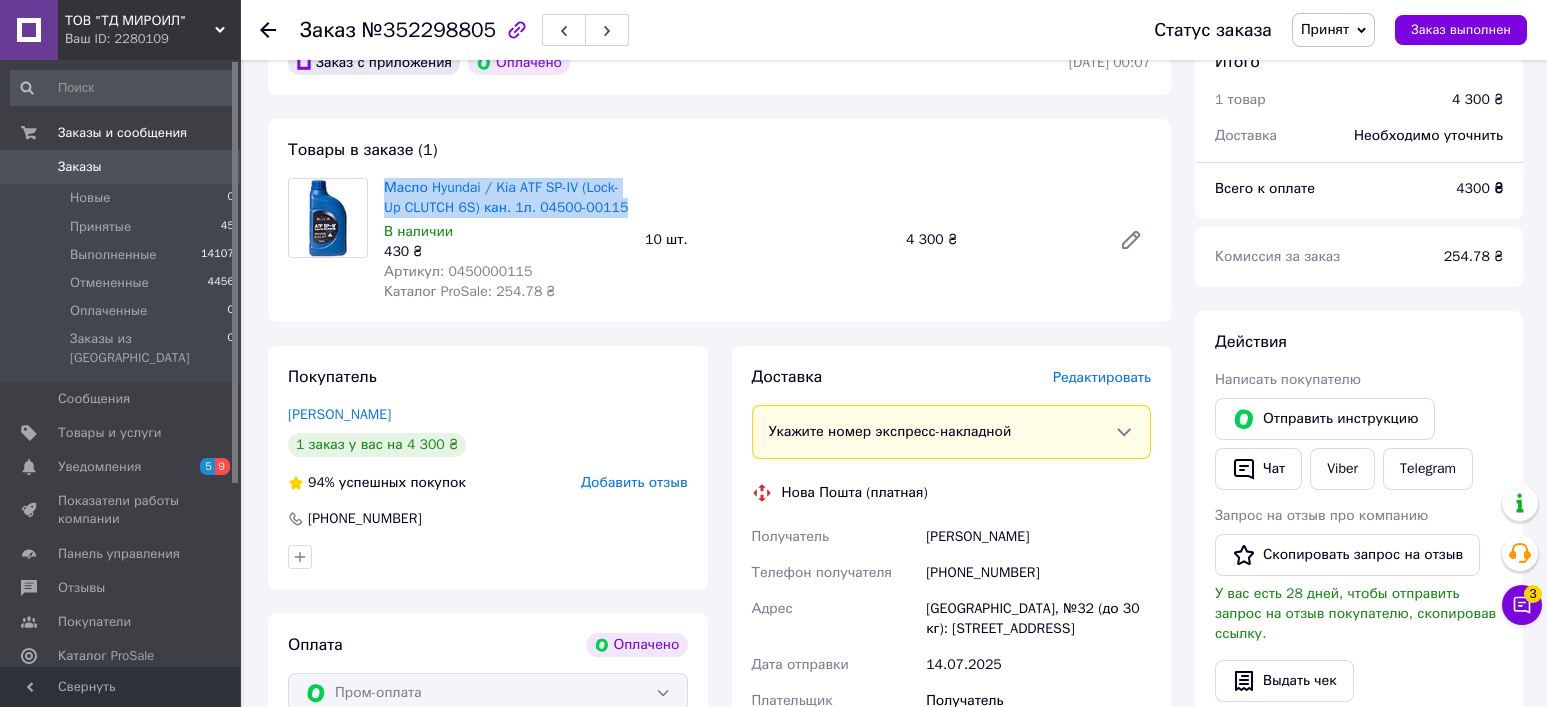 scroll, scrollTop: 768, scrollLeft: 0, axis: vertical 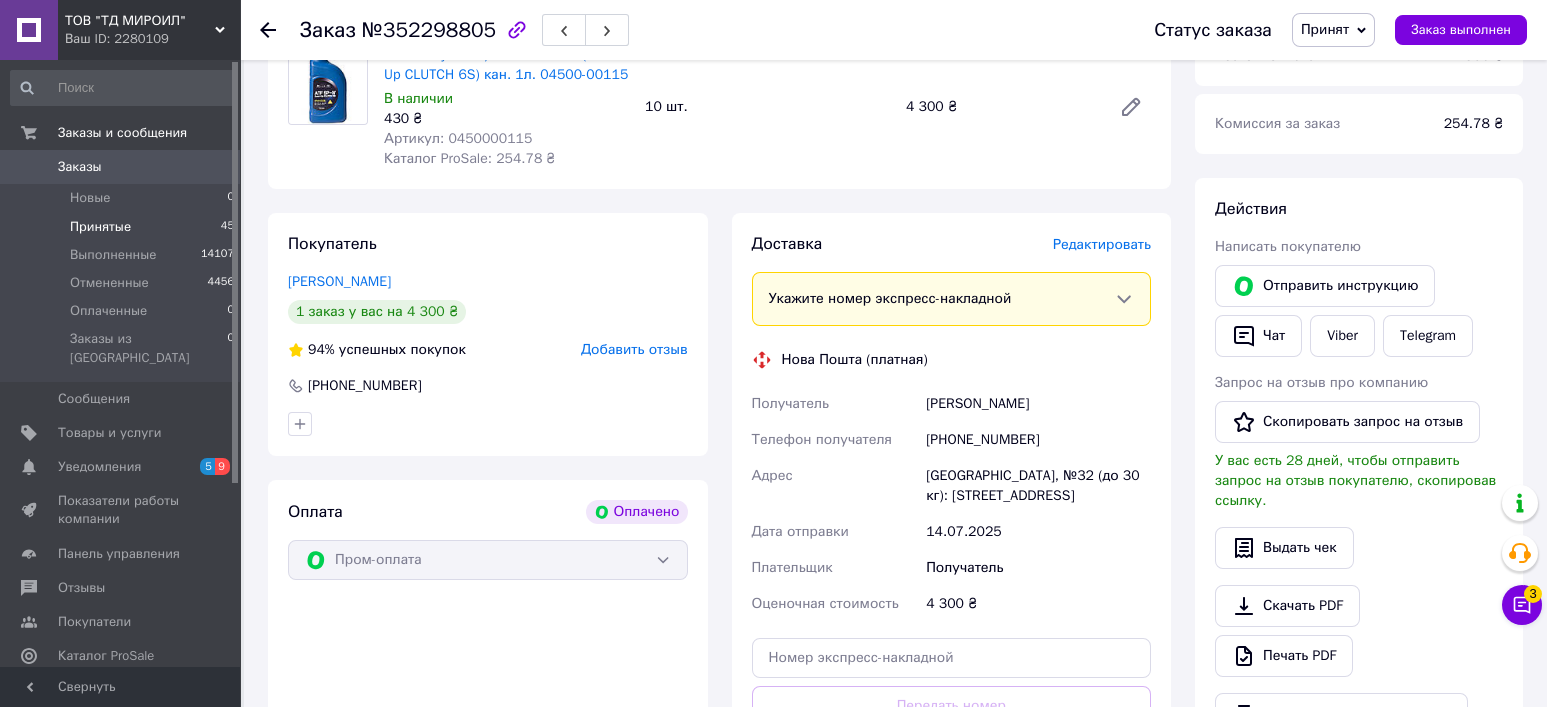 click on "Принятые" at bounding box center [100, 227] 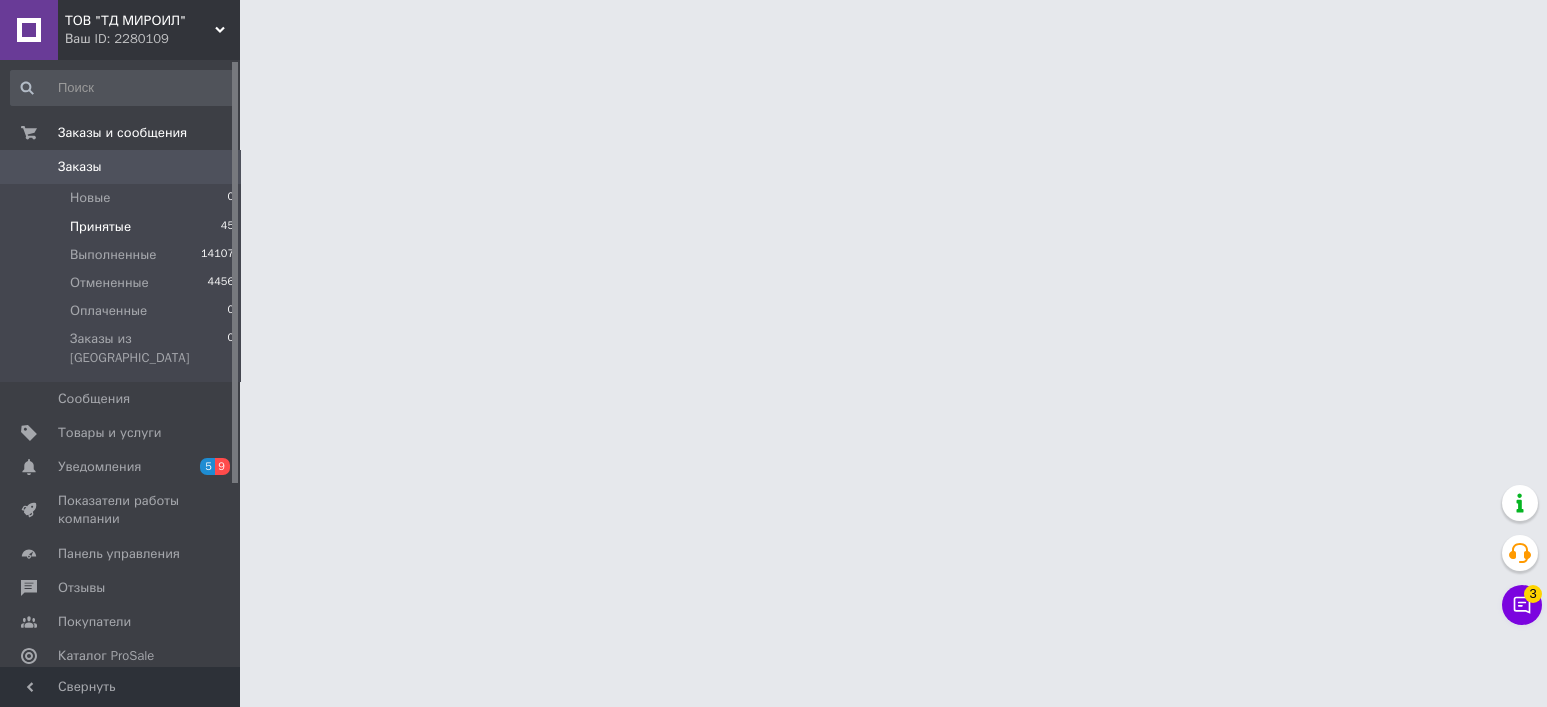 scroll, scrollTop: 0, scrollLeft: 0, axis: both 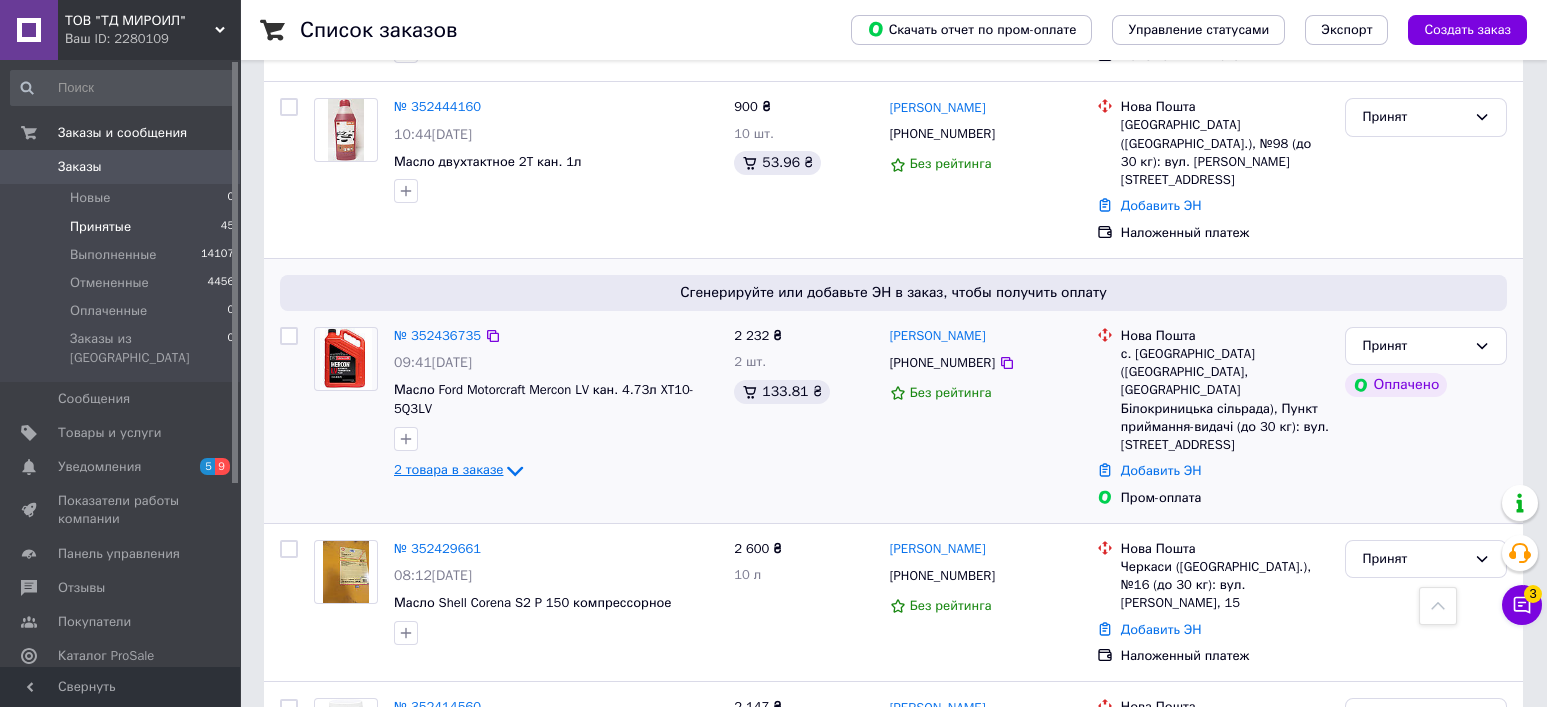 click 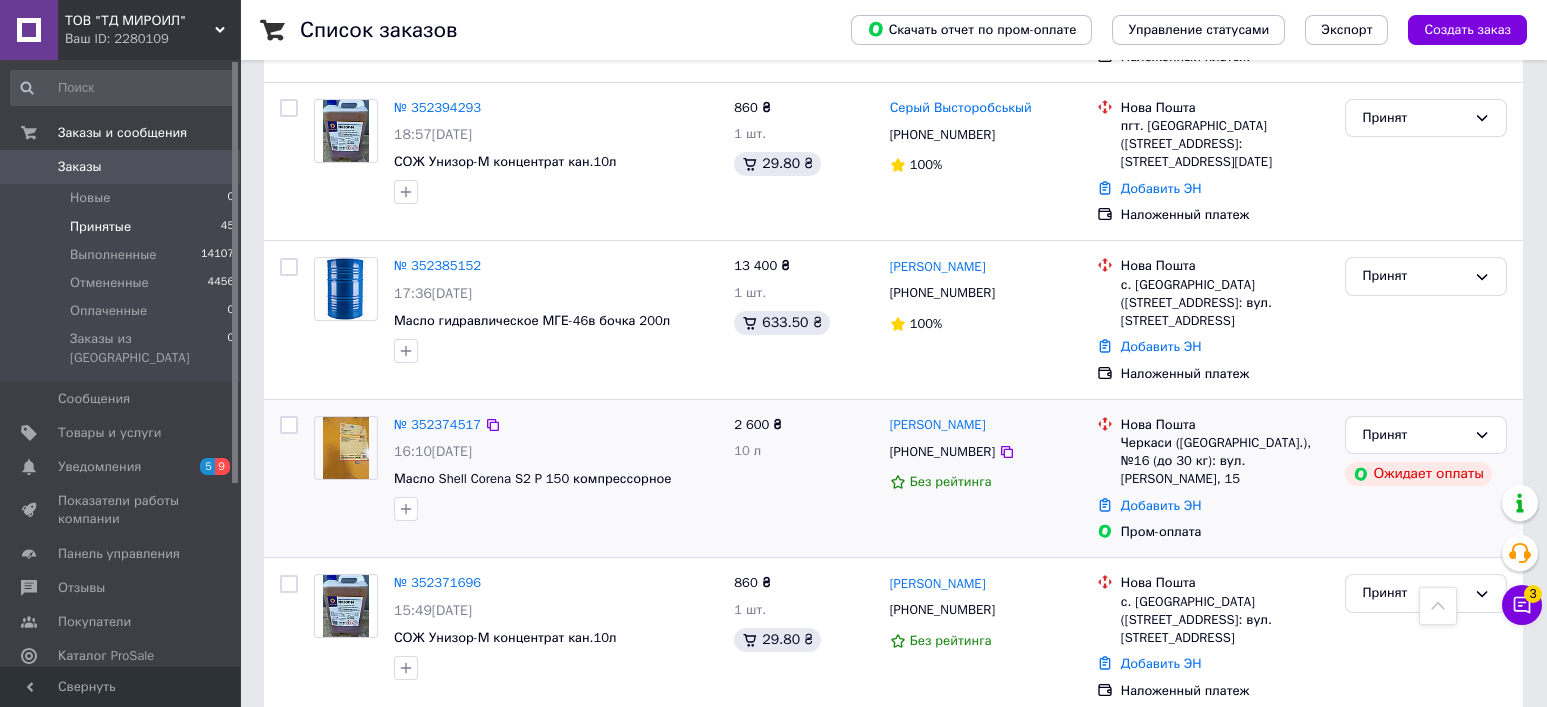 scroll, scrollTop: 2533, scrollLeft: 0, axis: vertical 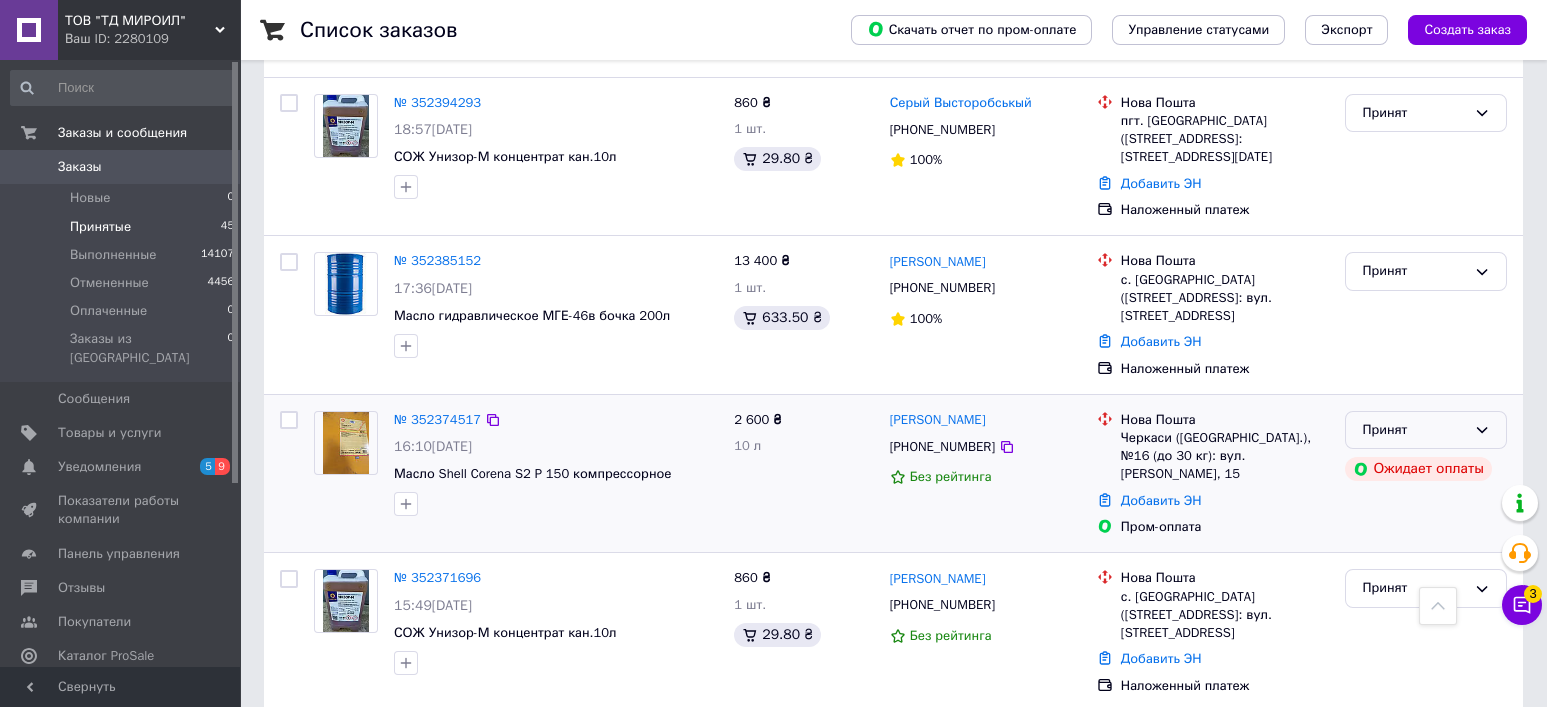 click on "Принят" at bounding box center (1426, 430) 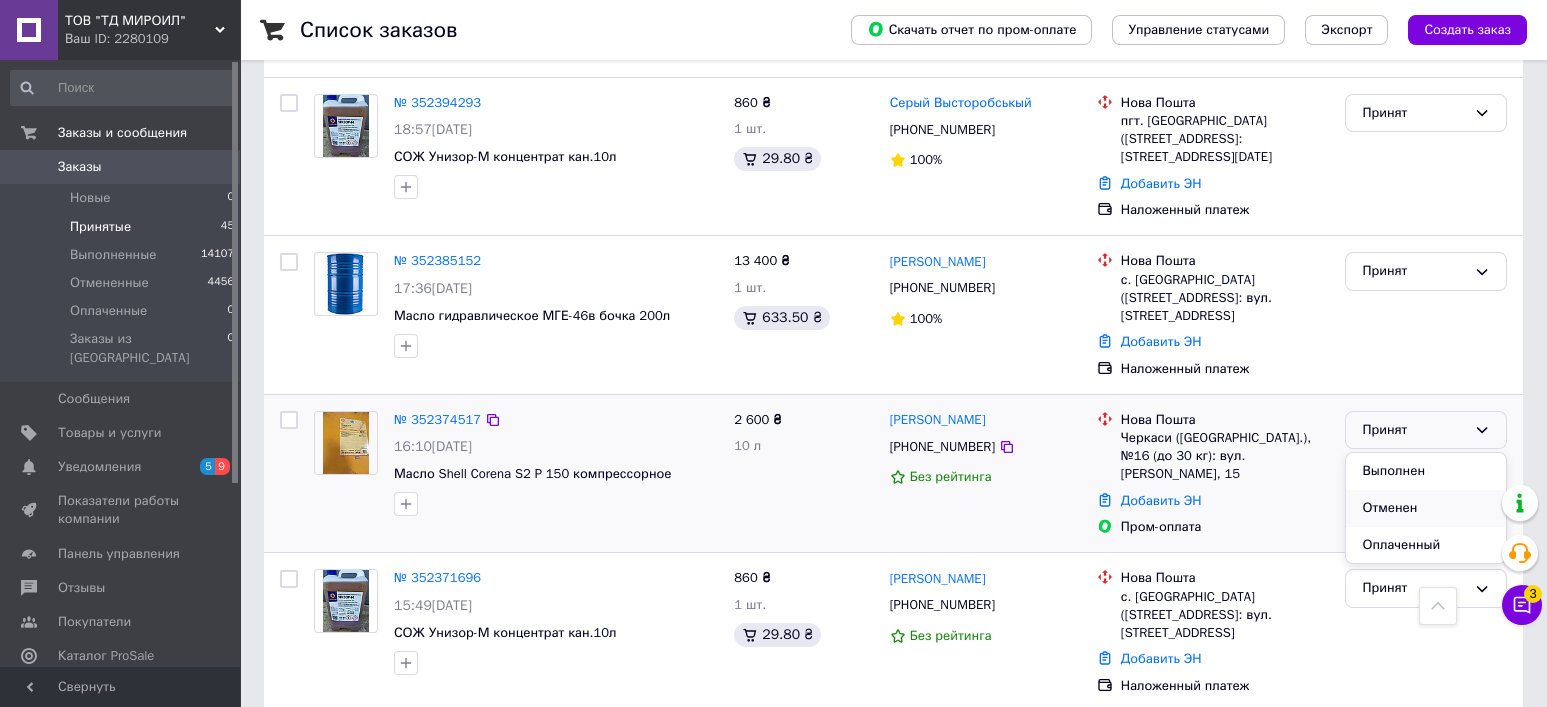 click on "Отменен" at bounding box center (1426, 508) 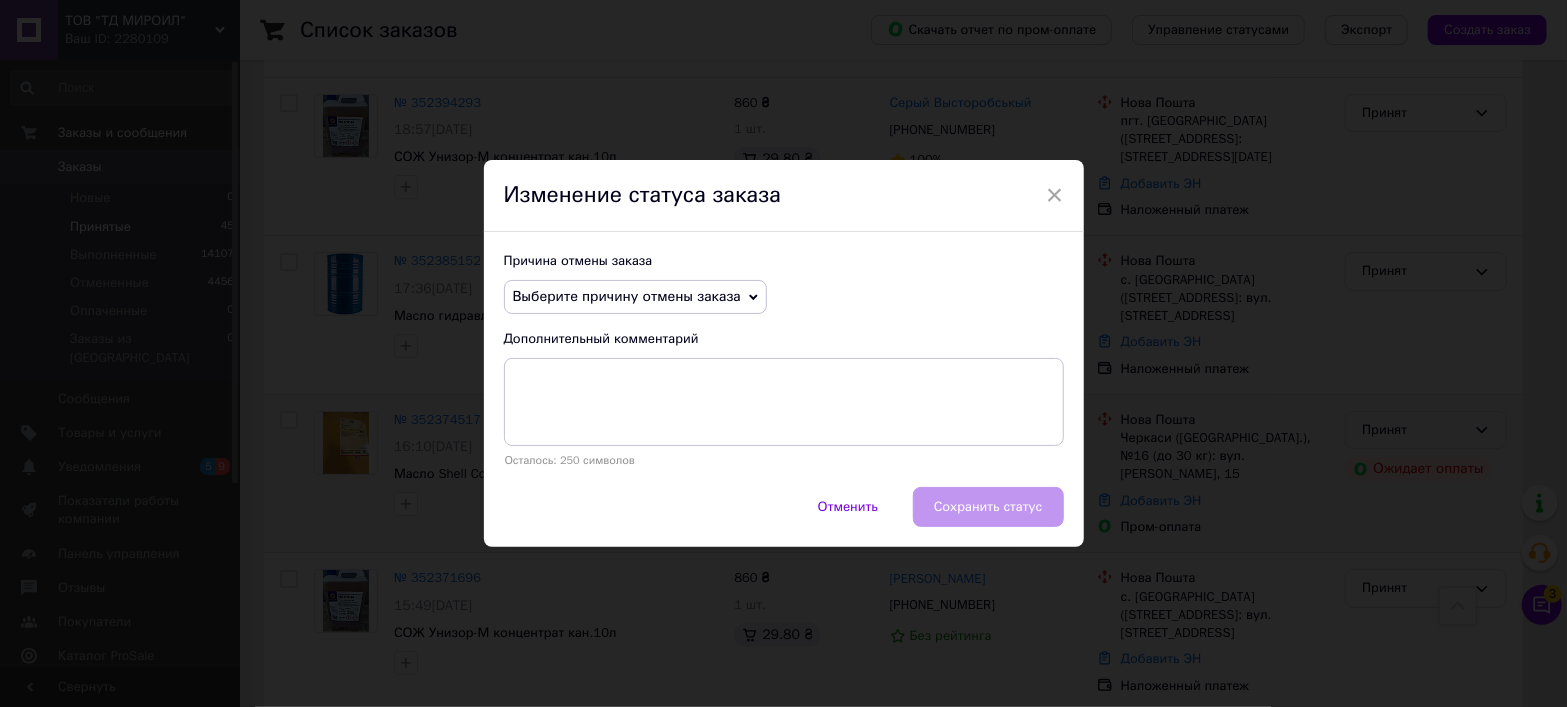 click on "Выберите причину отмены заказа" at bounding box center [627, 296] 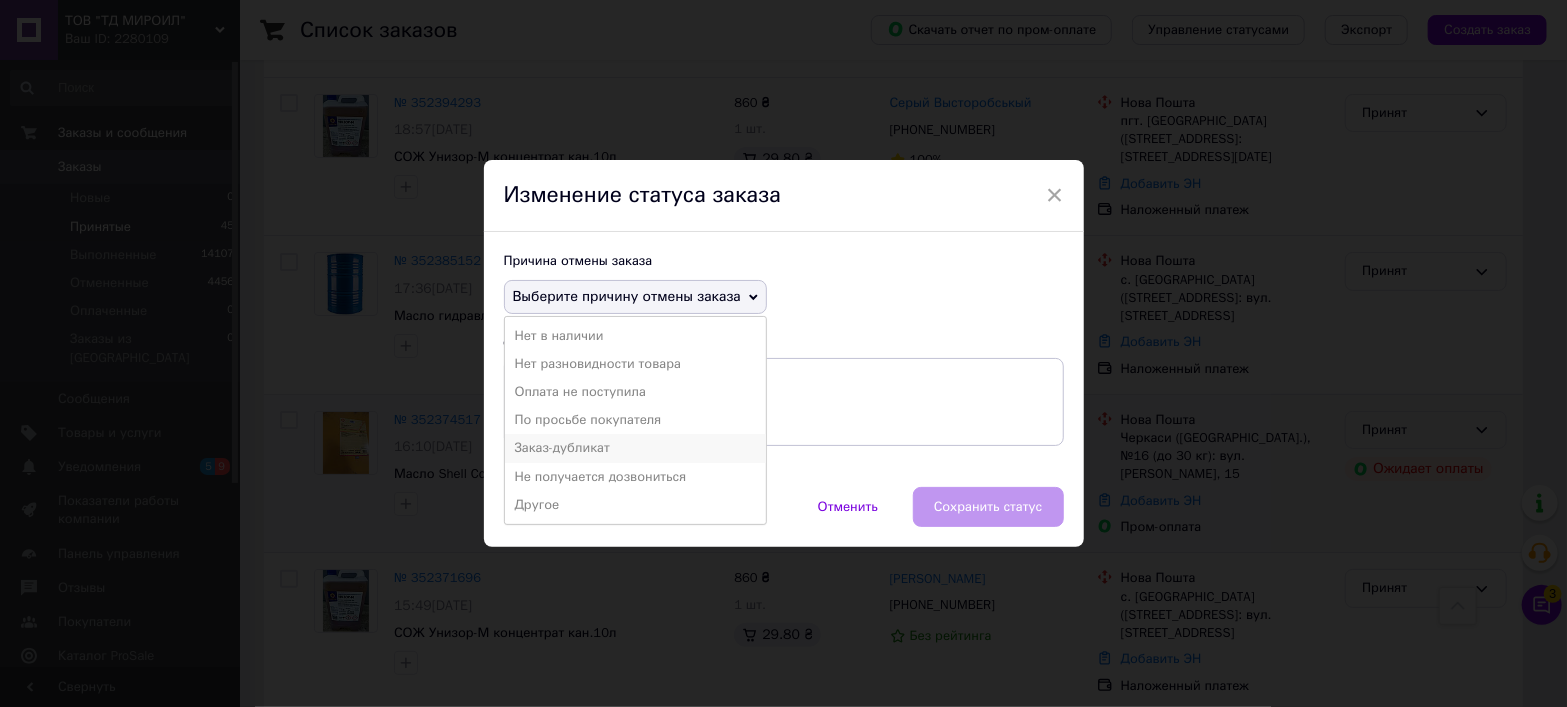 click on "Заказ-дубликат" at bounding box center (635, 448) 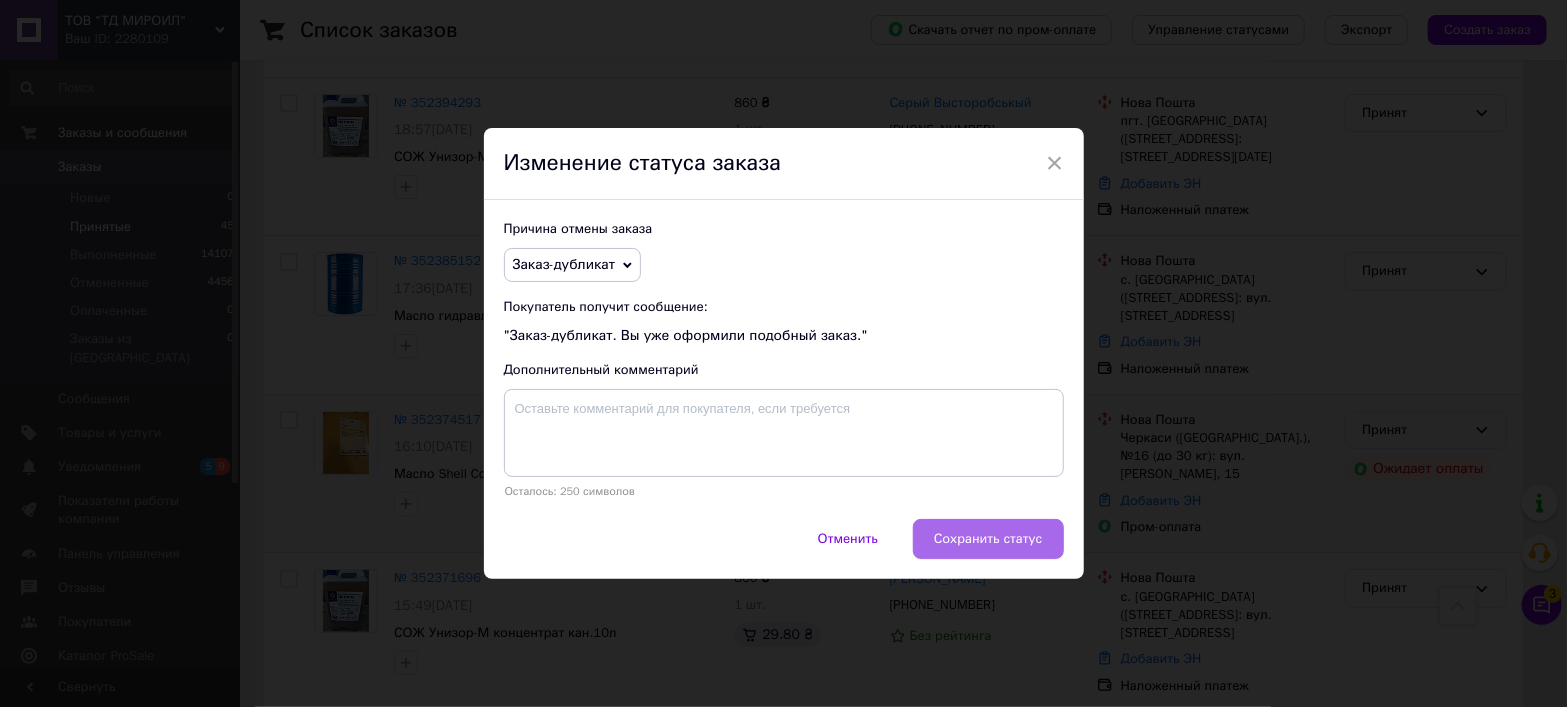 click on "Сохранить статус" at bounding box center [988, 539] 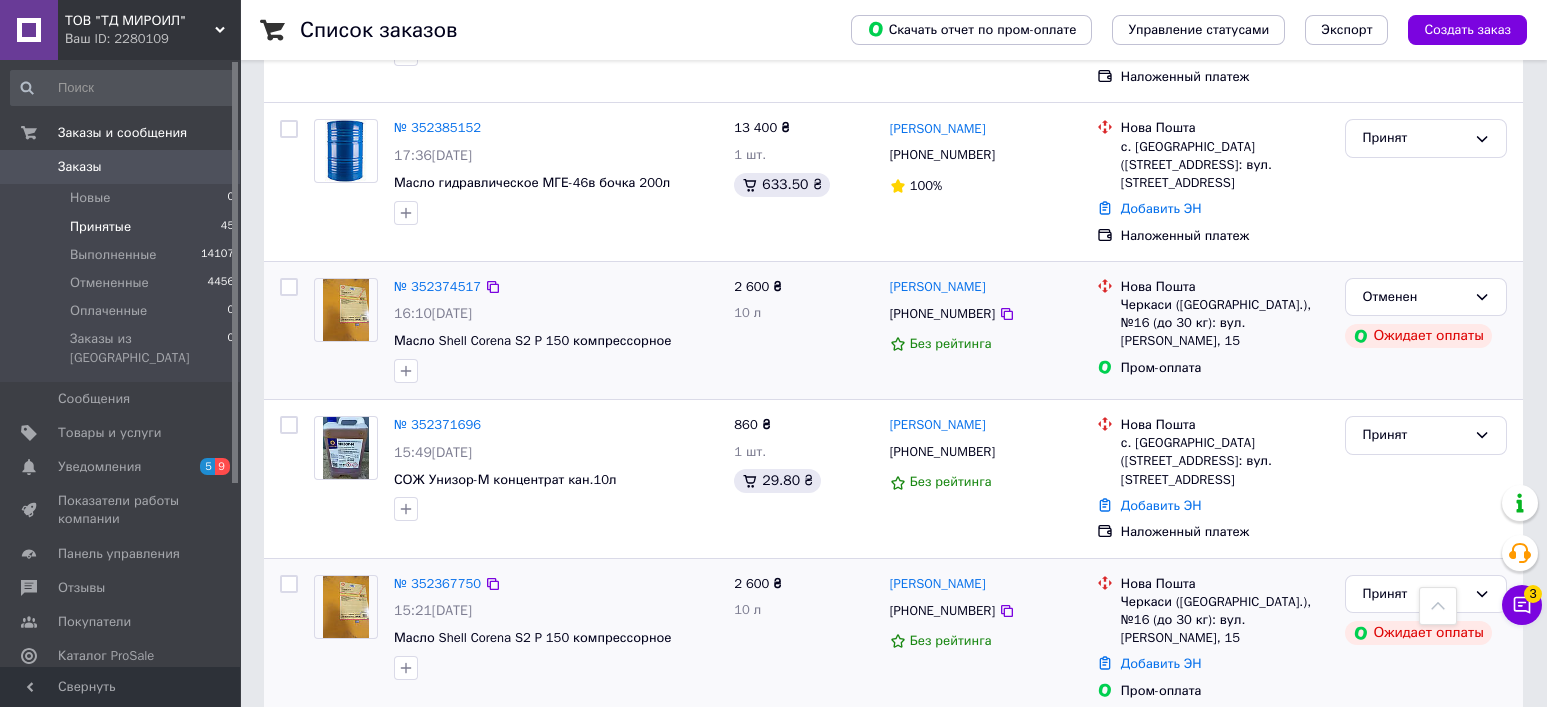 scroll, scrollTop: 2800, scrollLeft: 0, axis: vertical 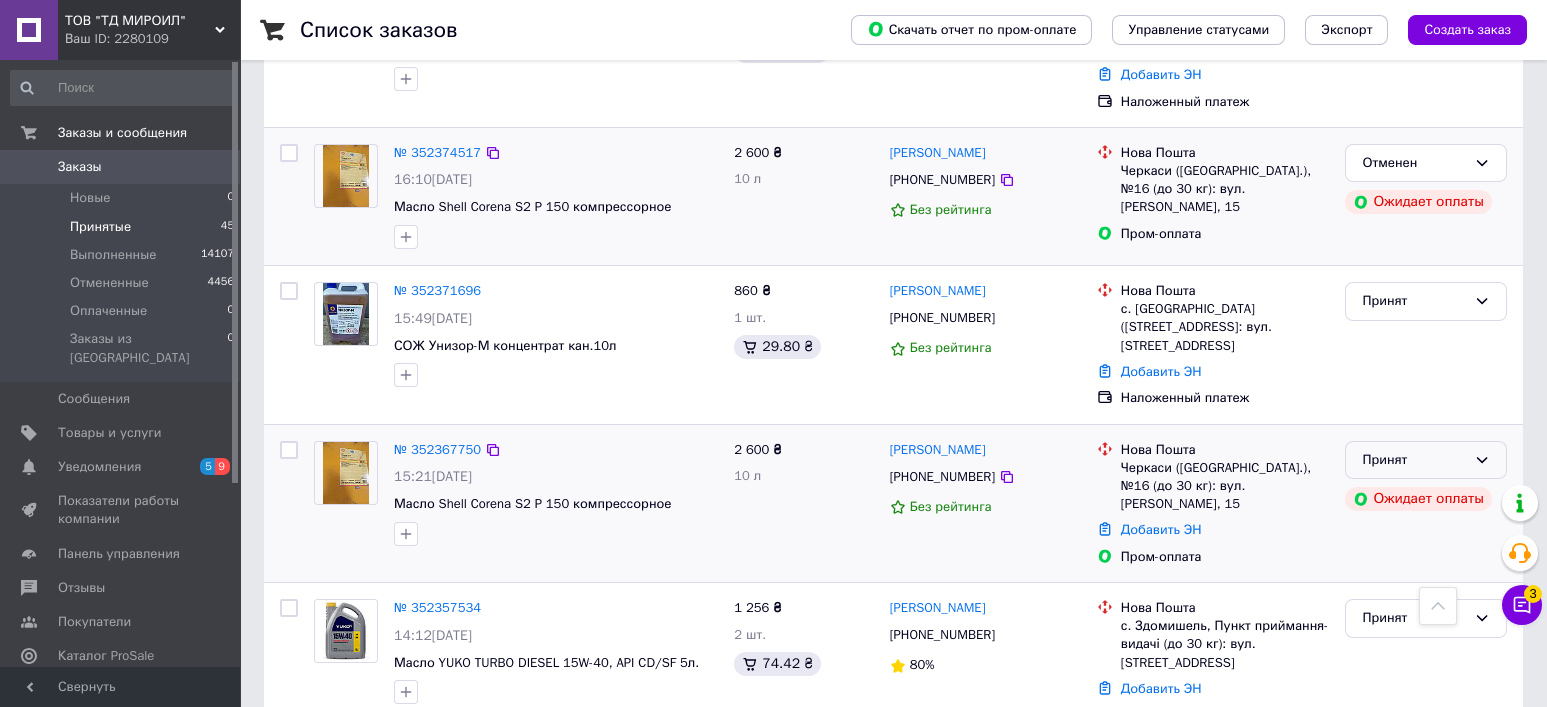 click on "Принят" at bounding box center [1426, 460] 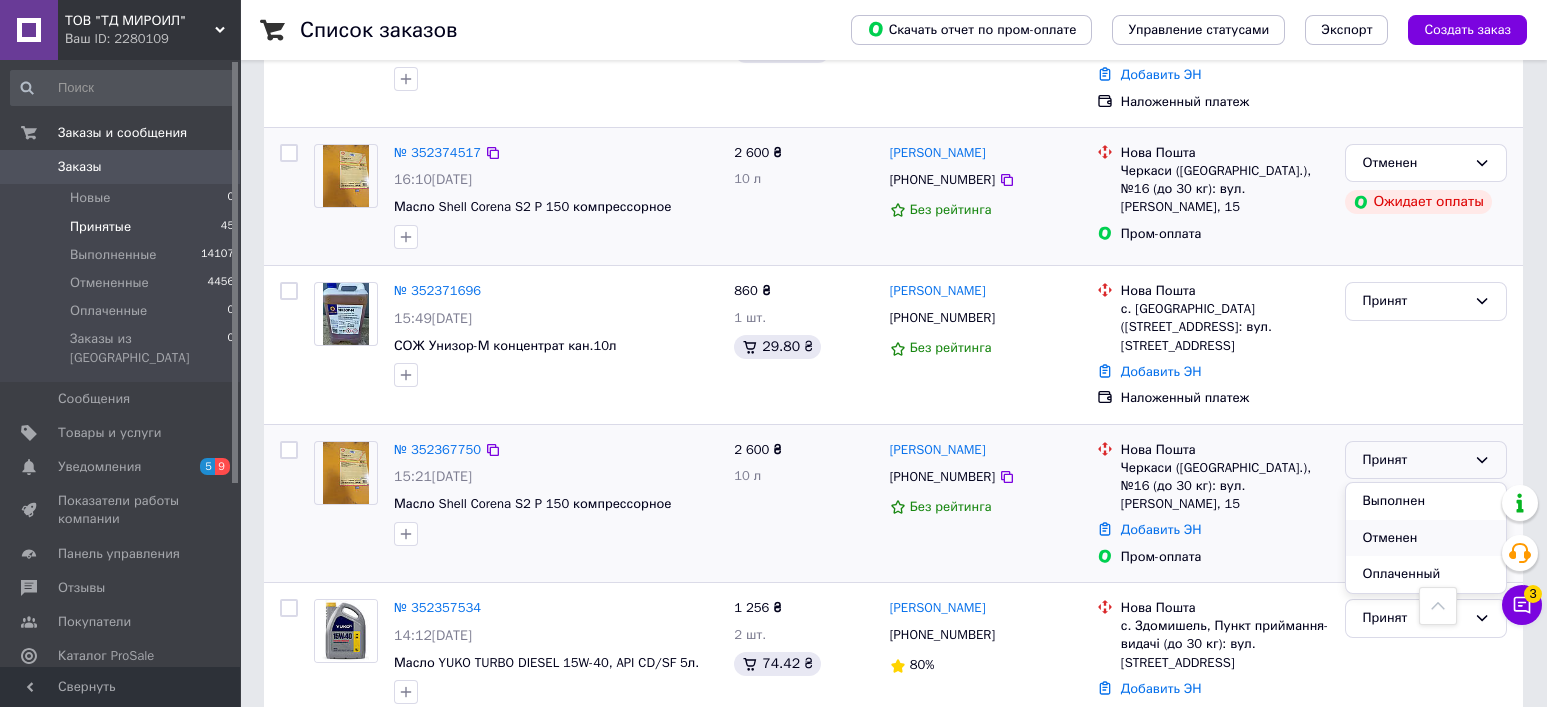 click on "Отменен" at bounding box center [1426, 538] 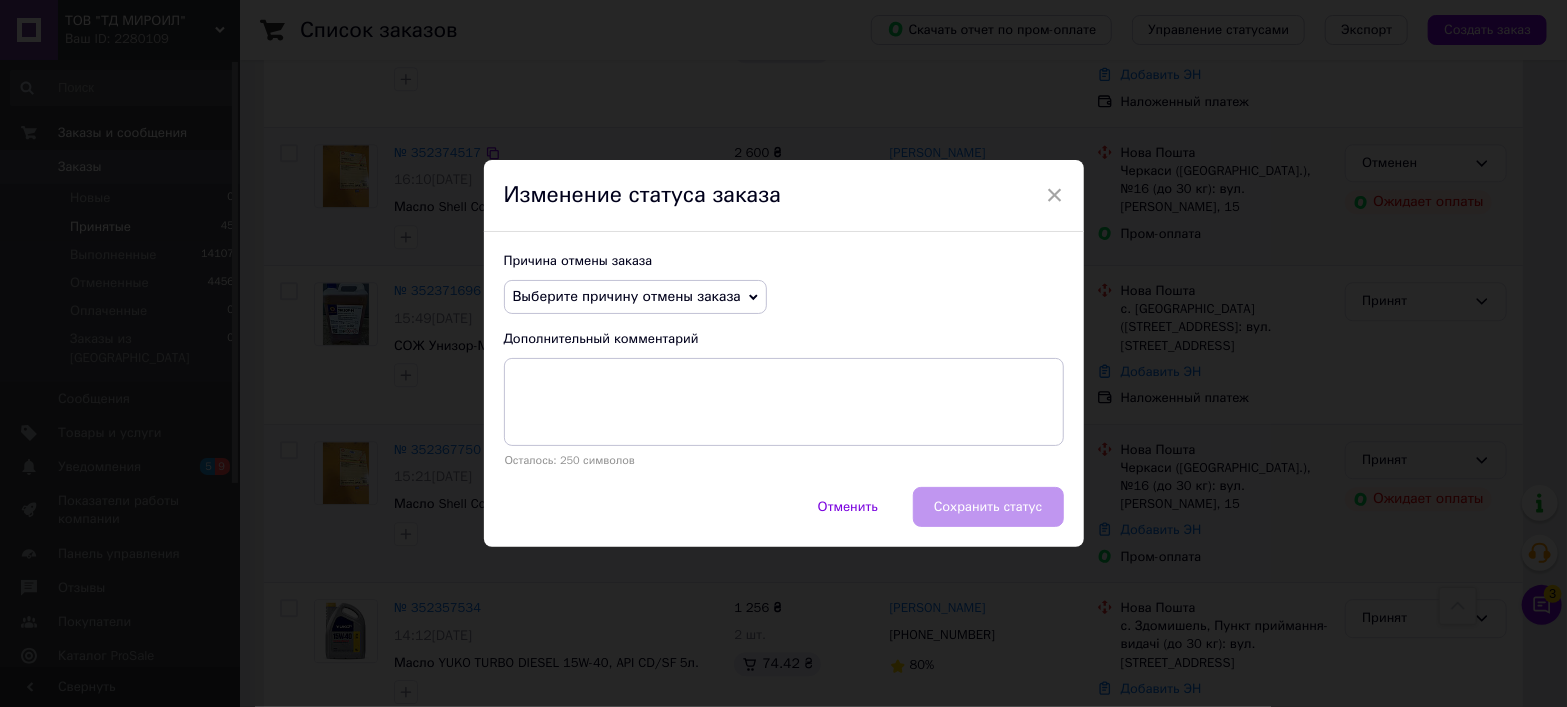 click on "Выберите причину отмены заказа" at bounding box center [627, 296] 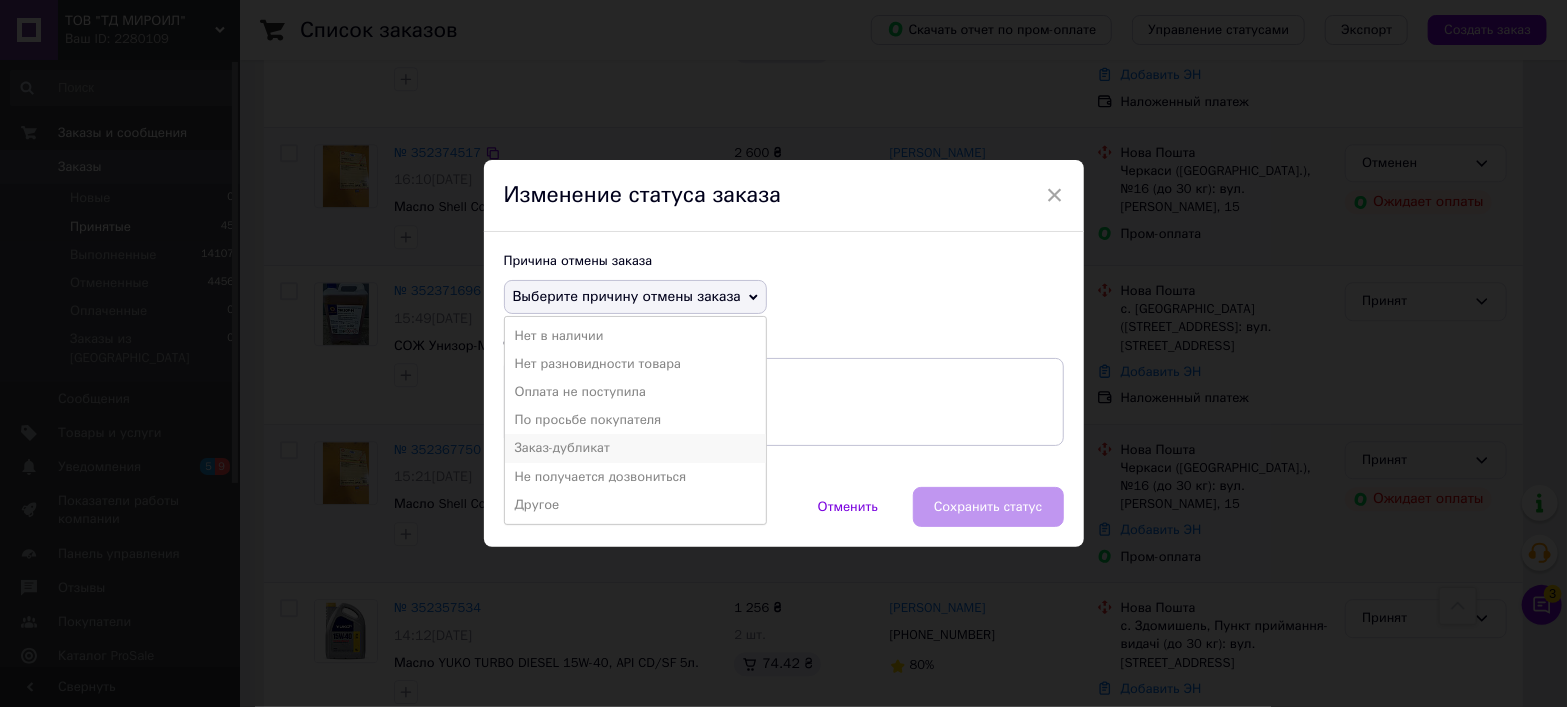 click on "Заказ-дубликат" at bounding box center [635, 448] 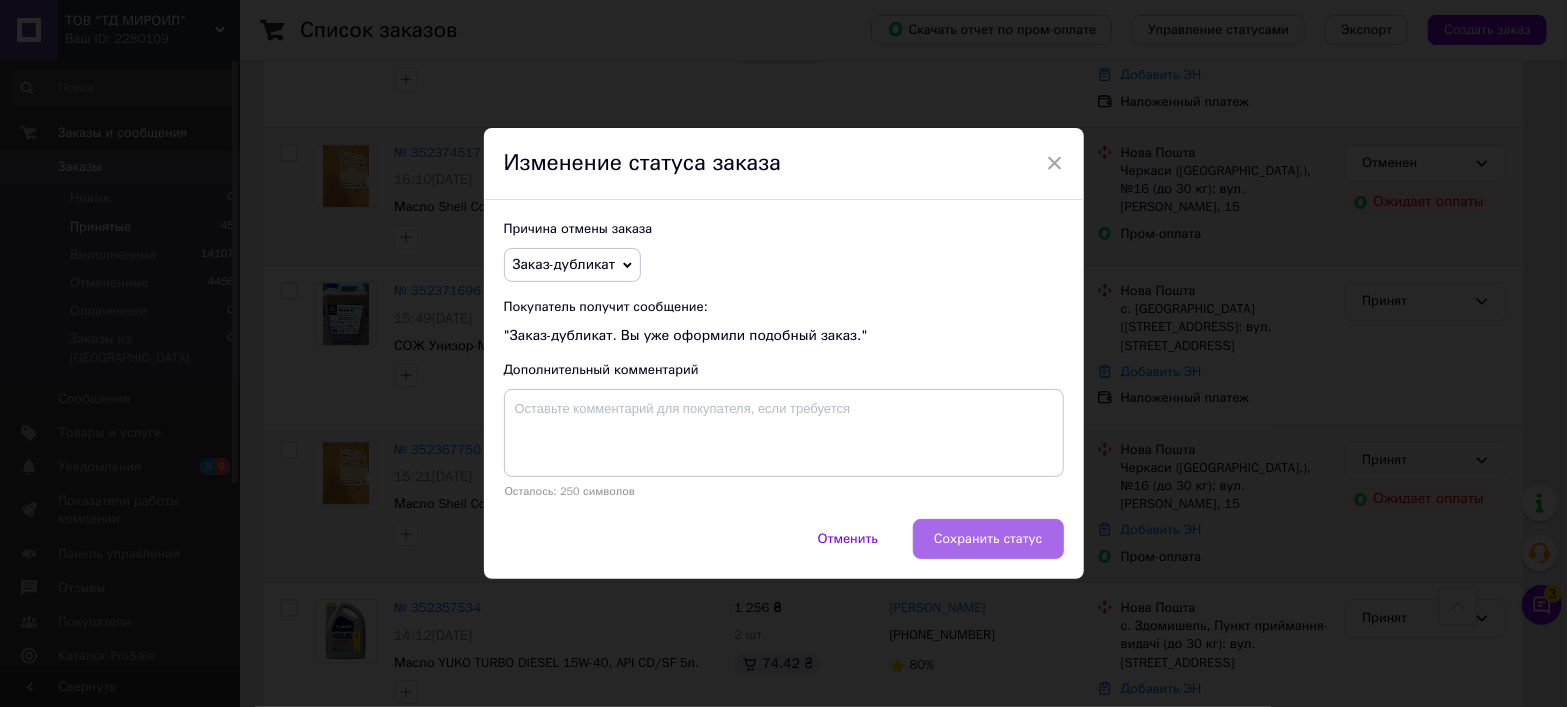 click on "Сохранить статус" at bounding box center [988, 539] 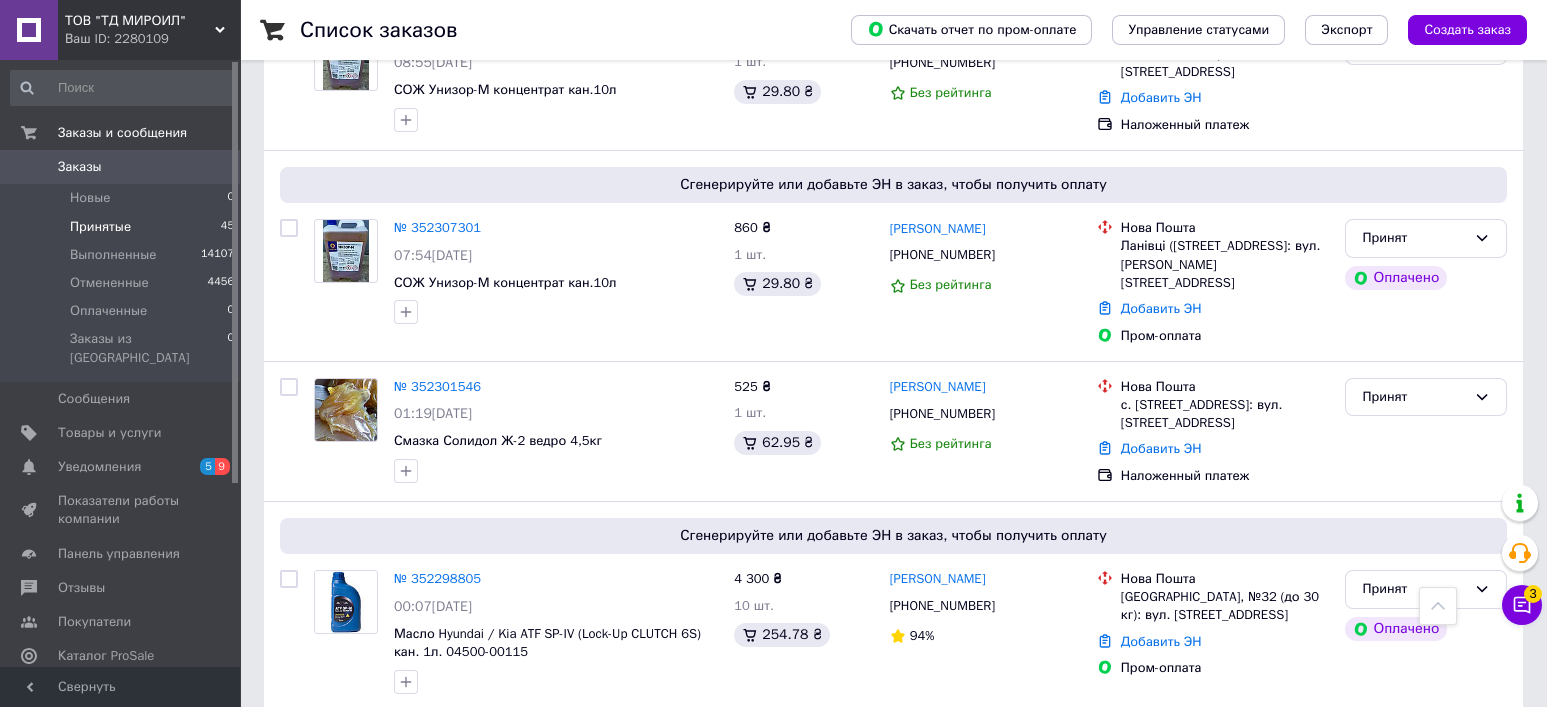 scroll, scrollTop: 4400, scrollLeft: 0, axis: vertical 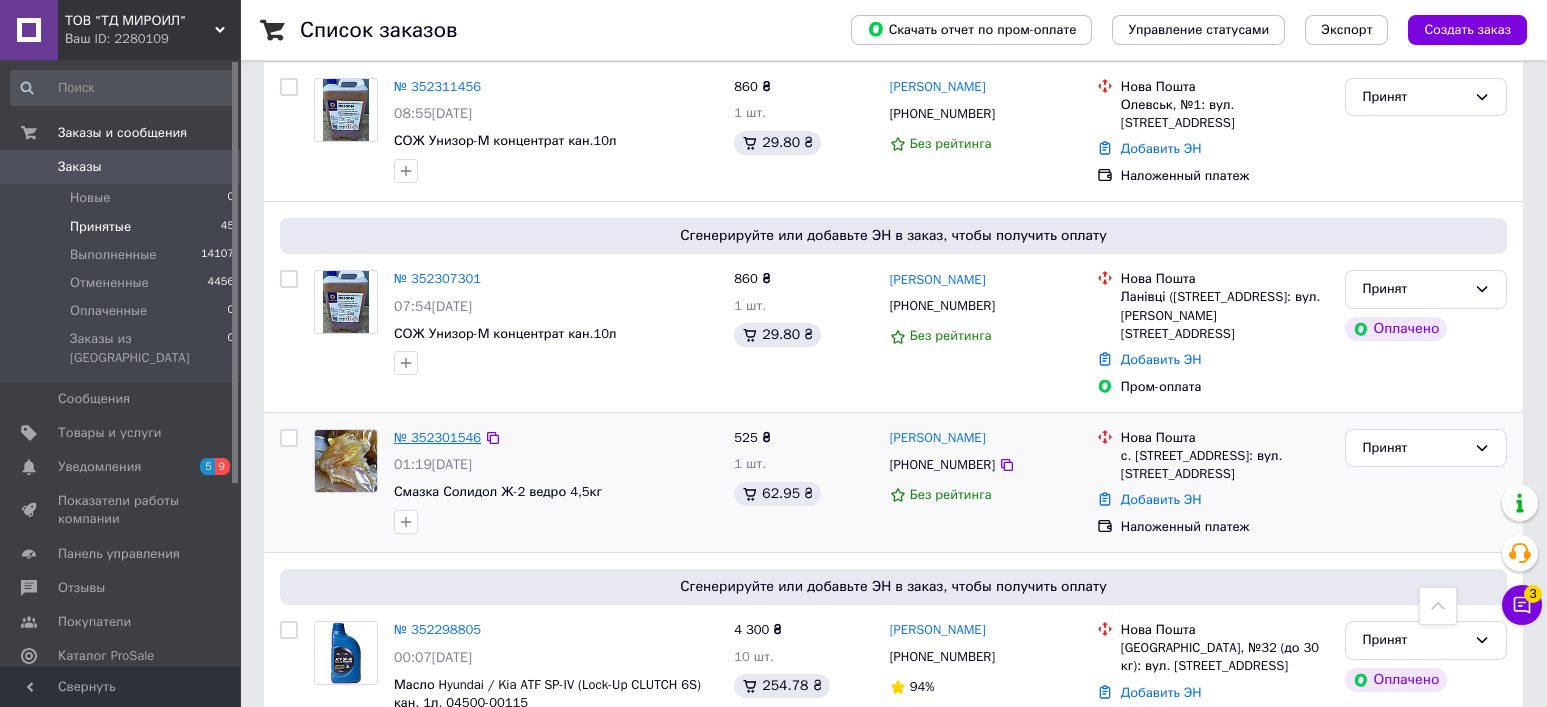 click on "№ 352301546" at bounding box center (437, 437) 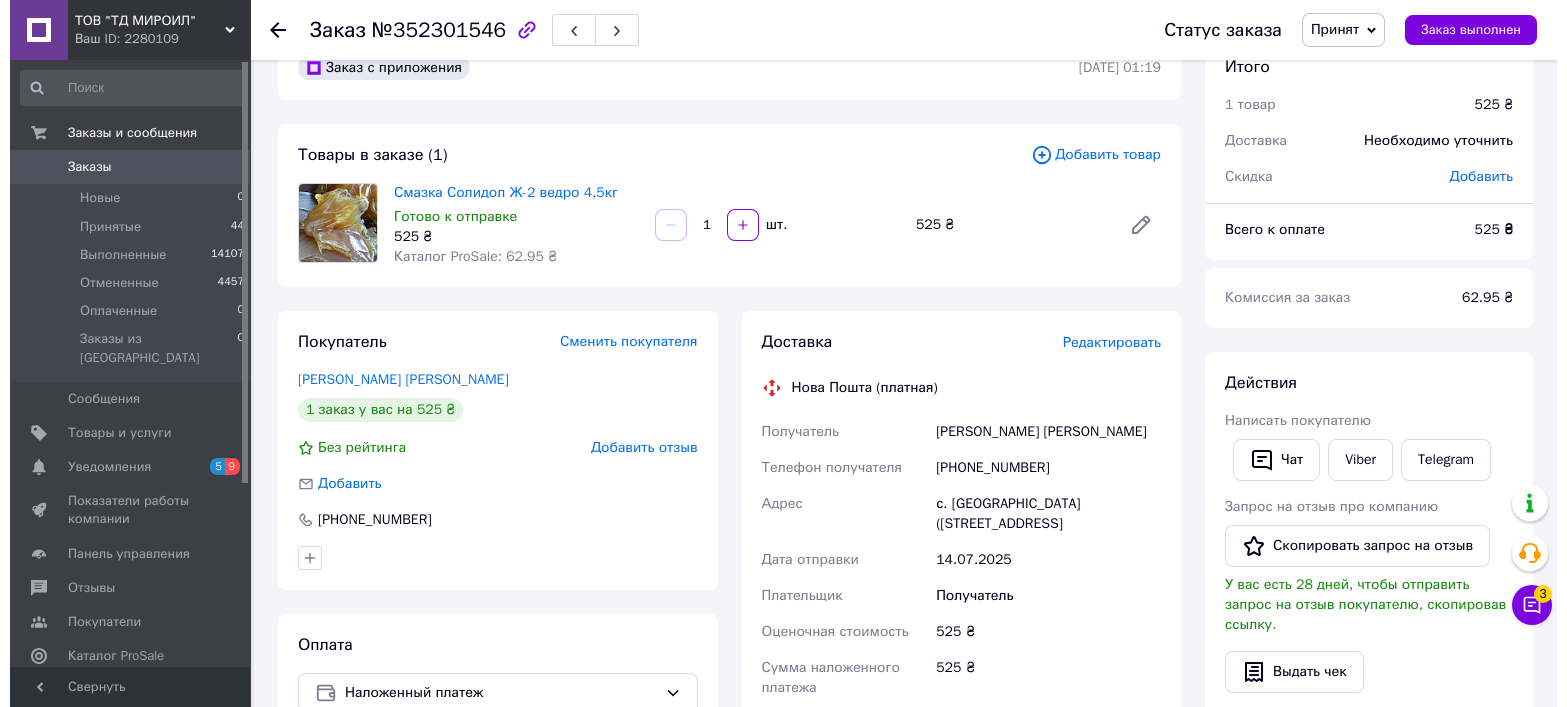 scroll, scrollTop: 9, scrollLeft: 0, axis: vertical 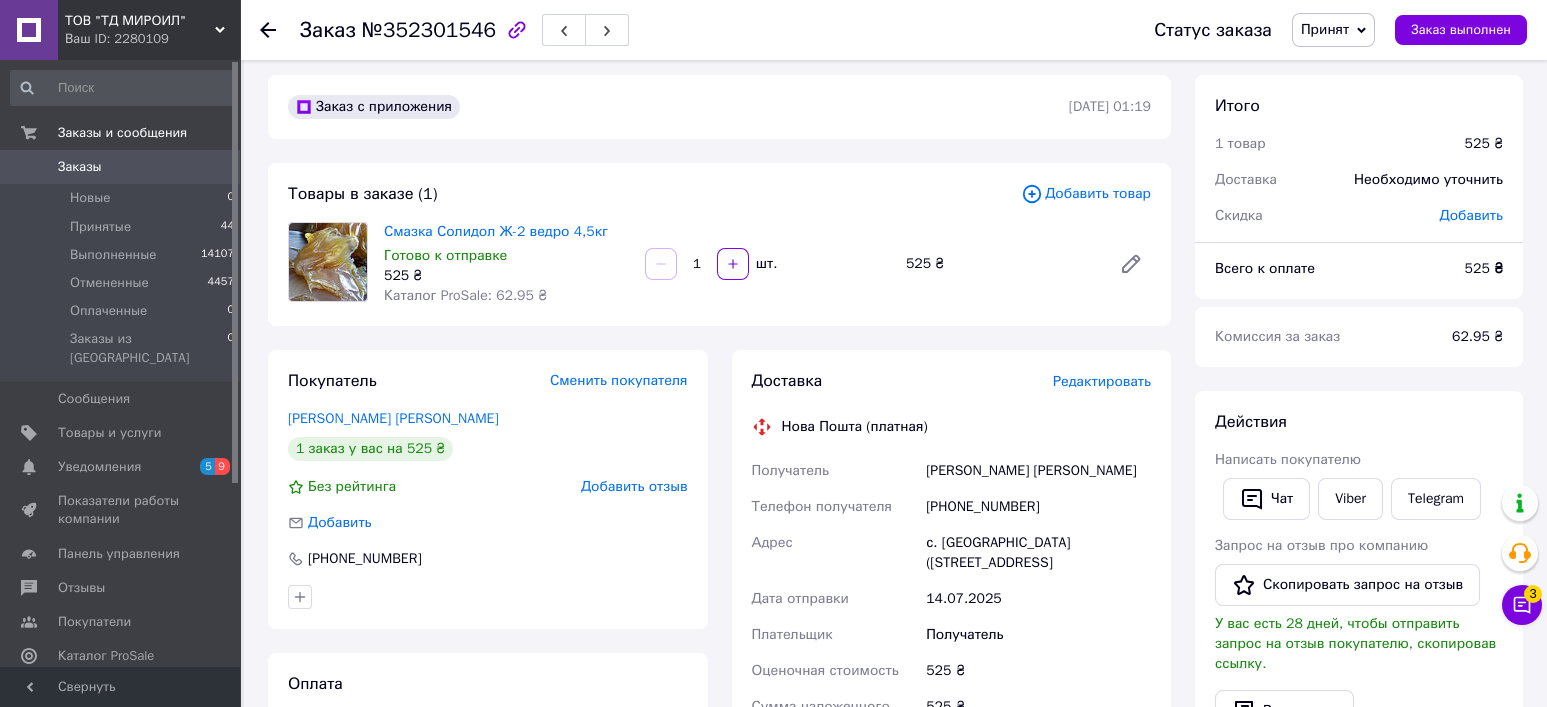 click on "Редактировать" at bounding box center [1102, 381] 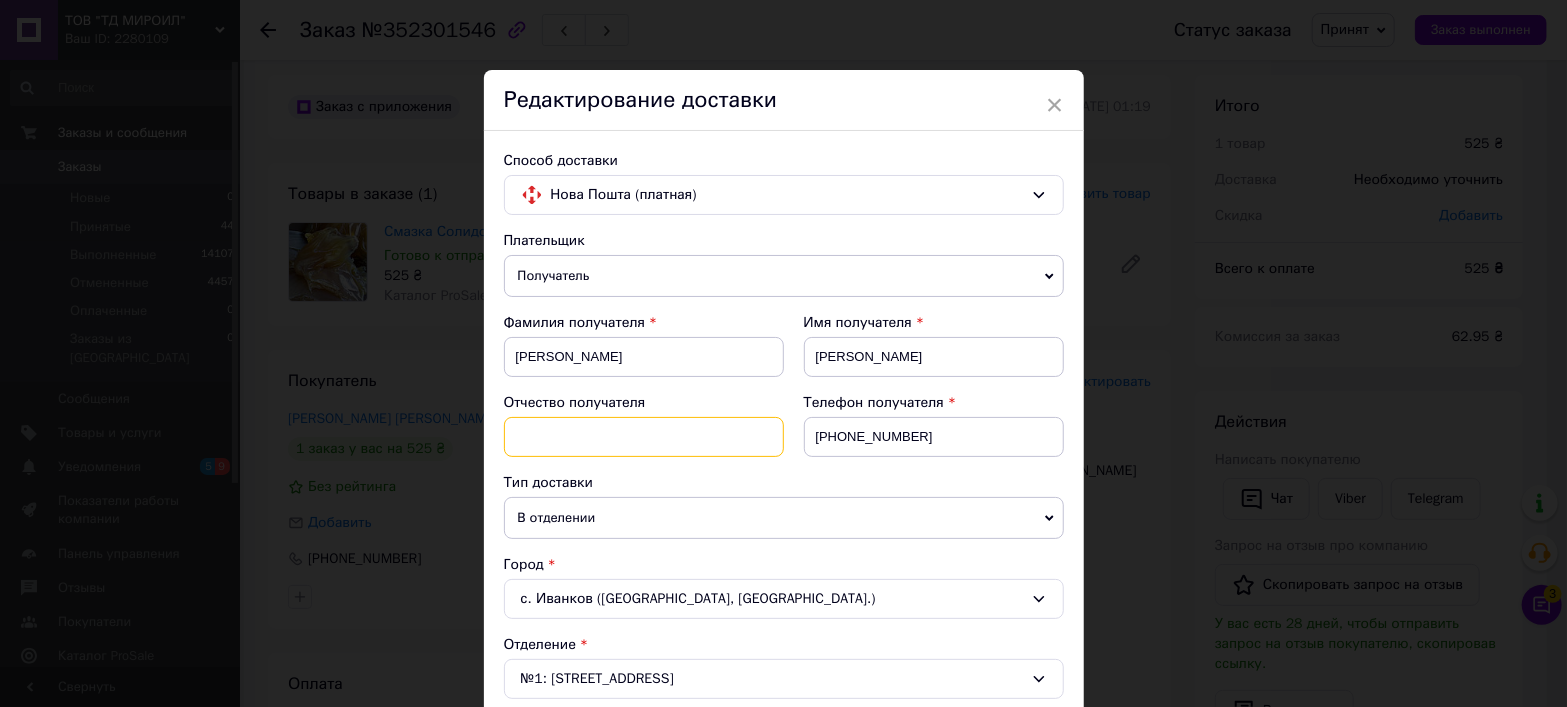 click at bounding box center (644, 437) 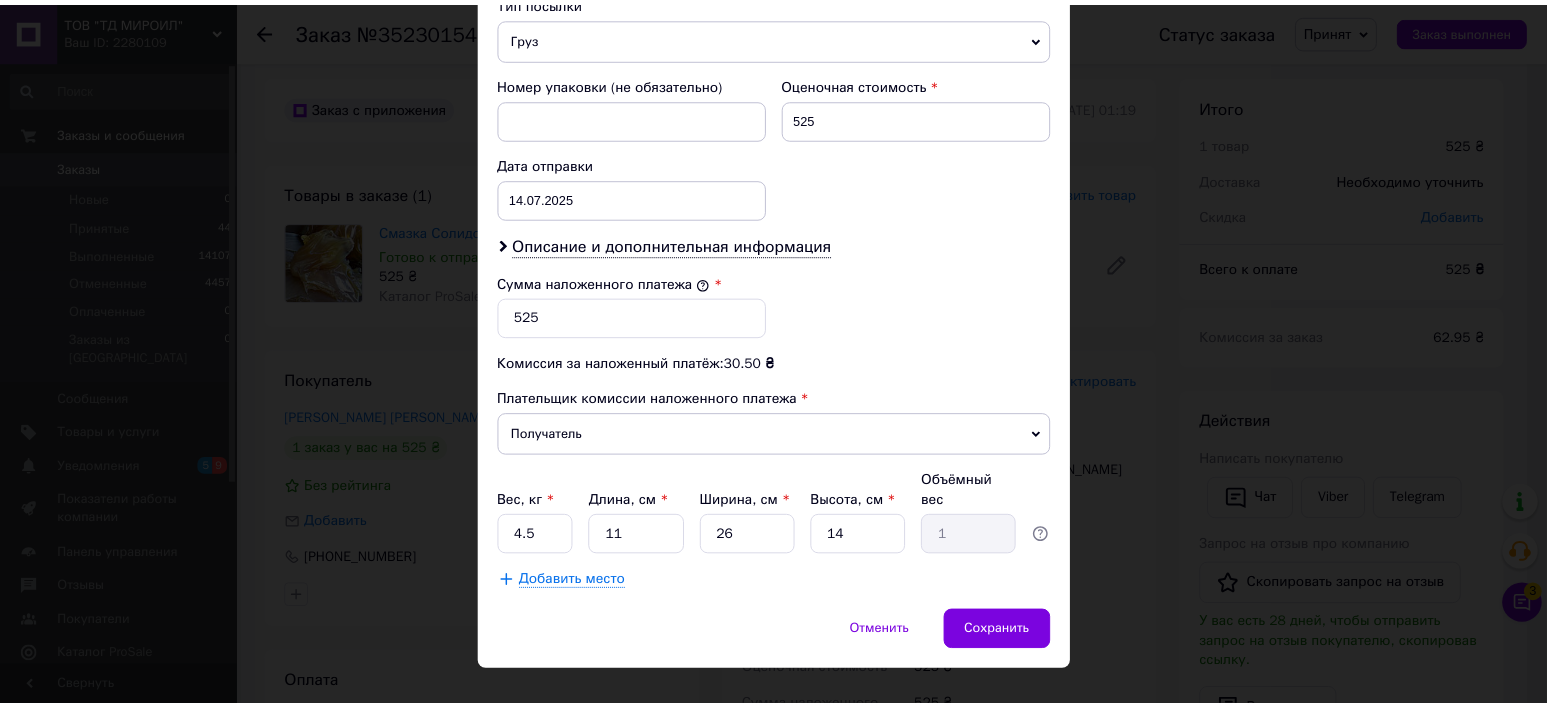 scroll, scrollTop: 812, scrollLeft: 0, axis: vertical 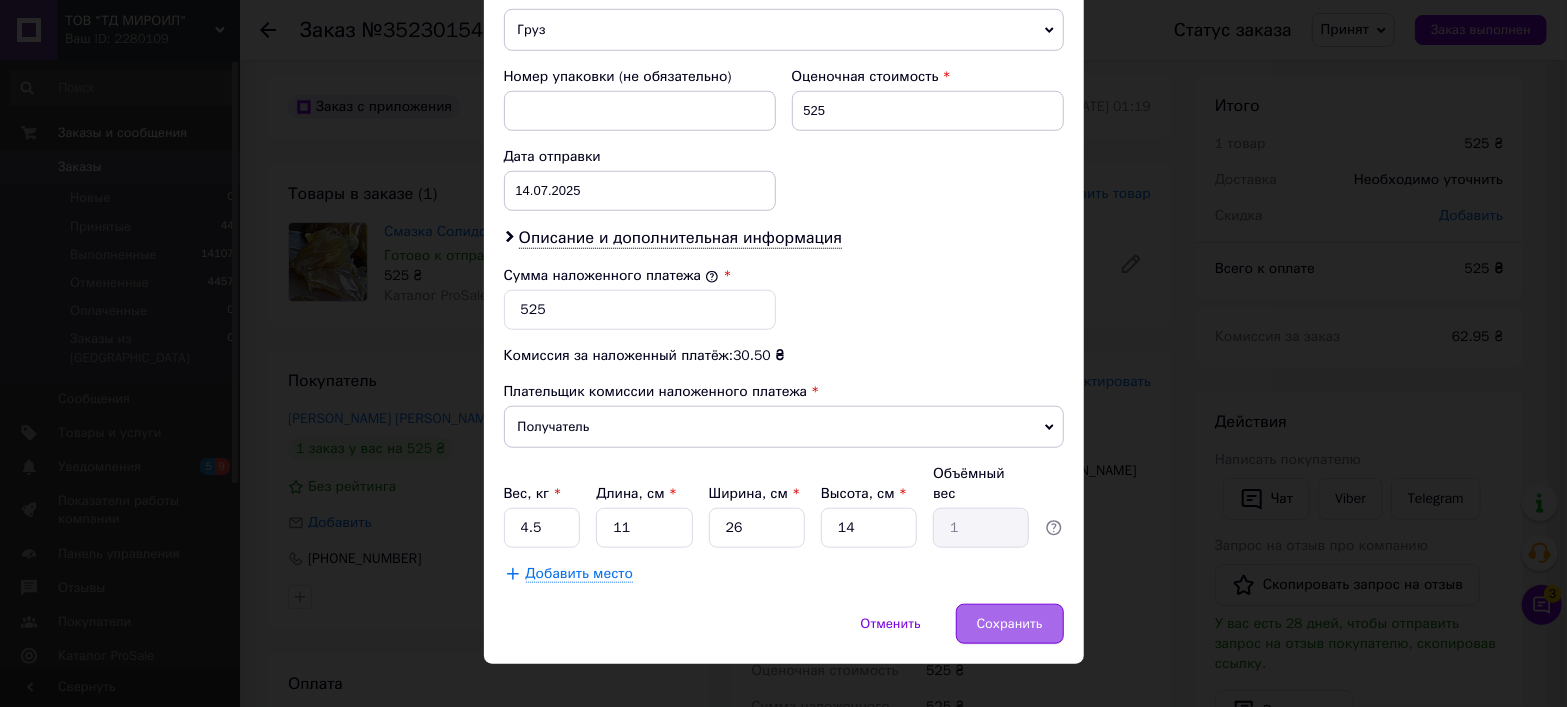 type on "[PERSON_NAME]" 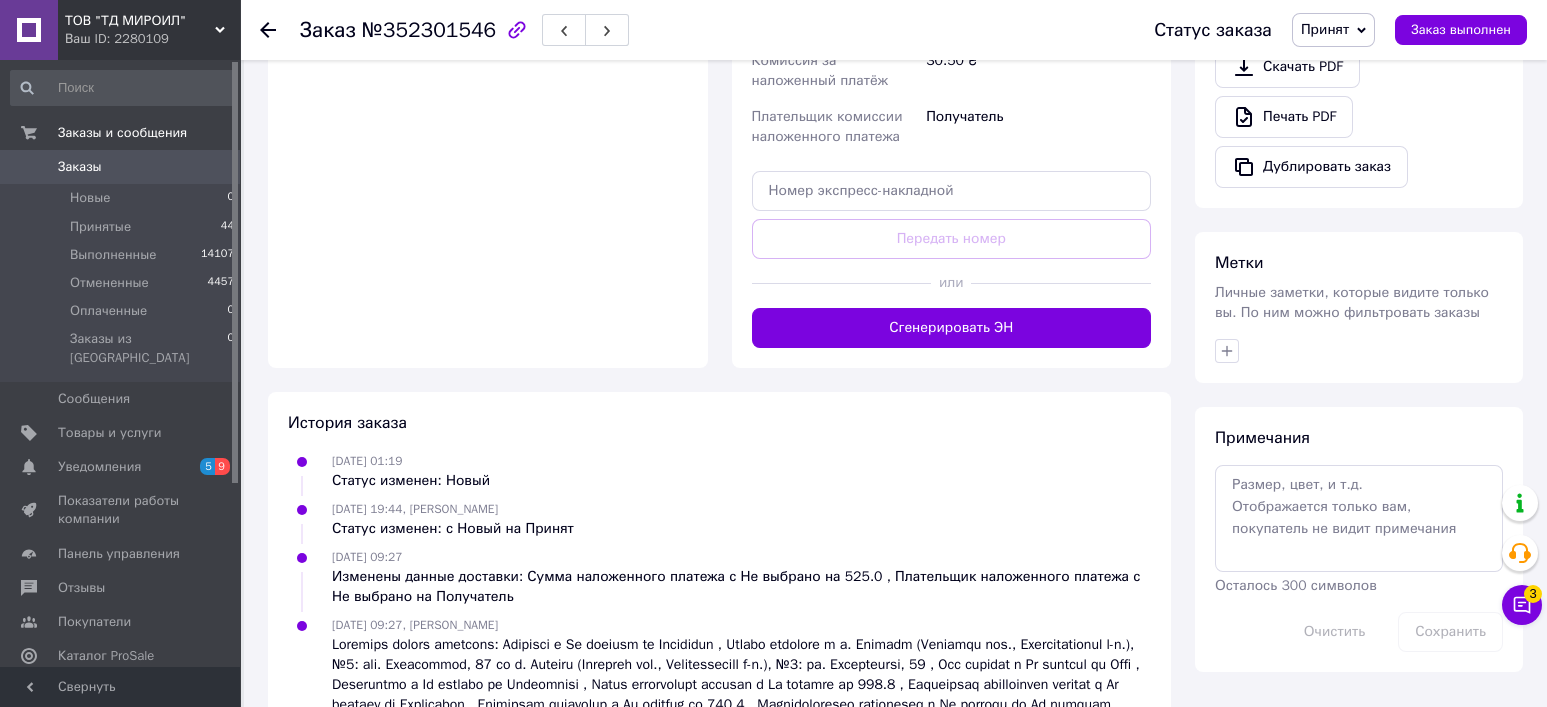 scroll, scrollTop: 840, scrollLeft: 0, axis: vertical 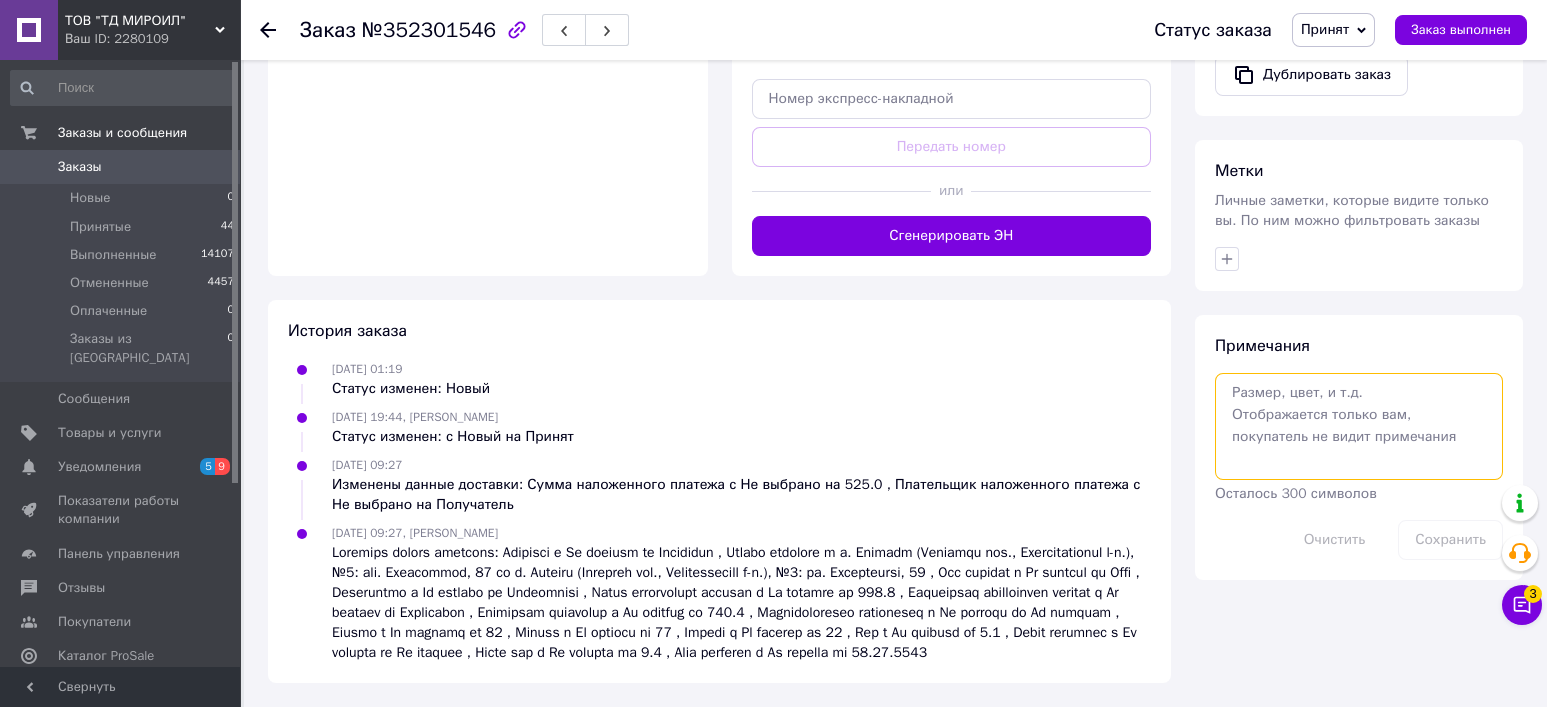 click at bounding box center (1359, 426) 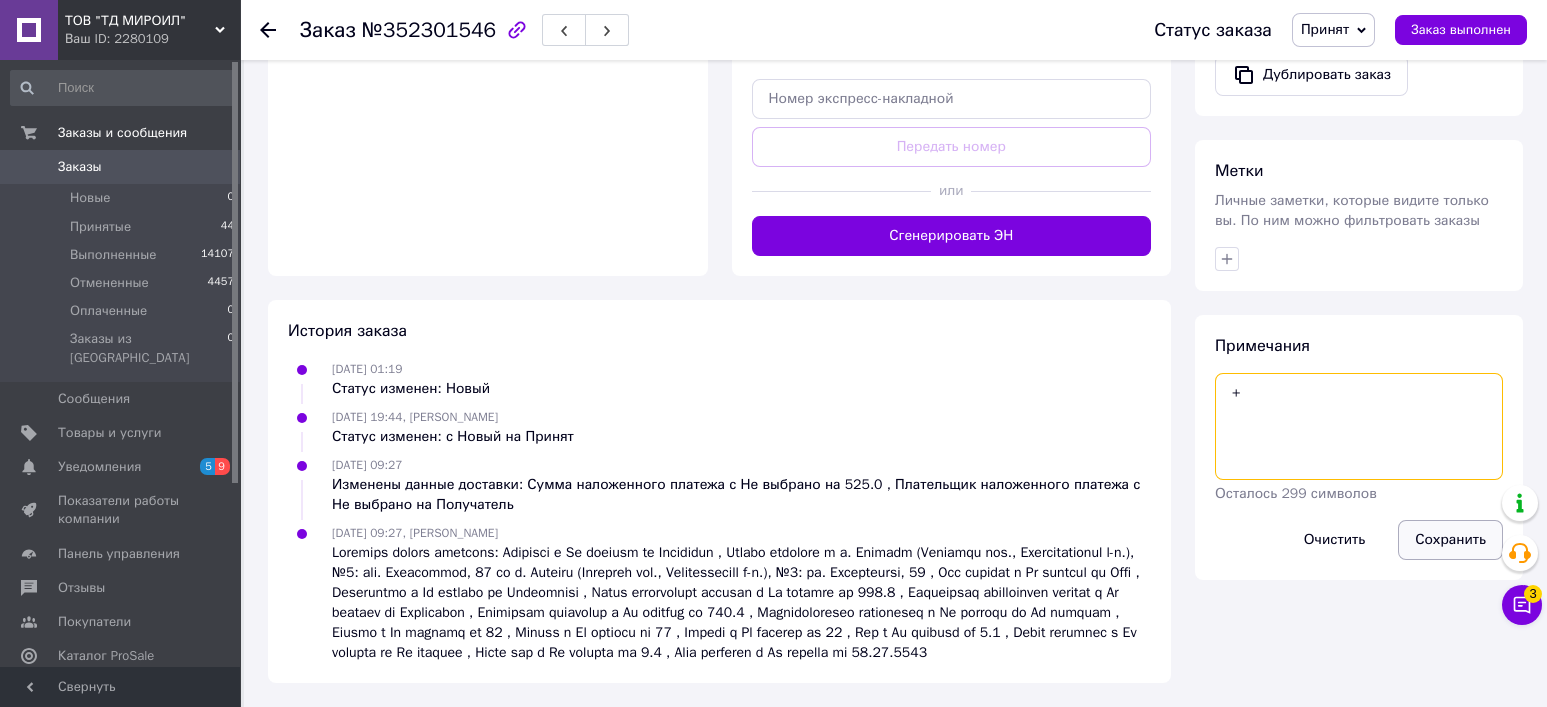 type on "+" 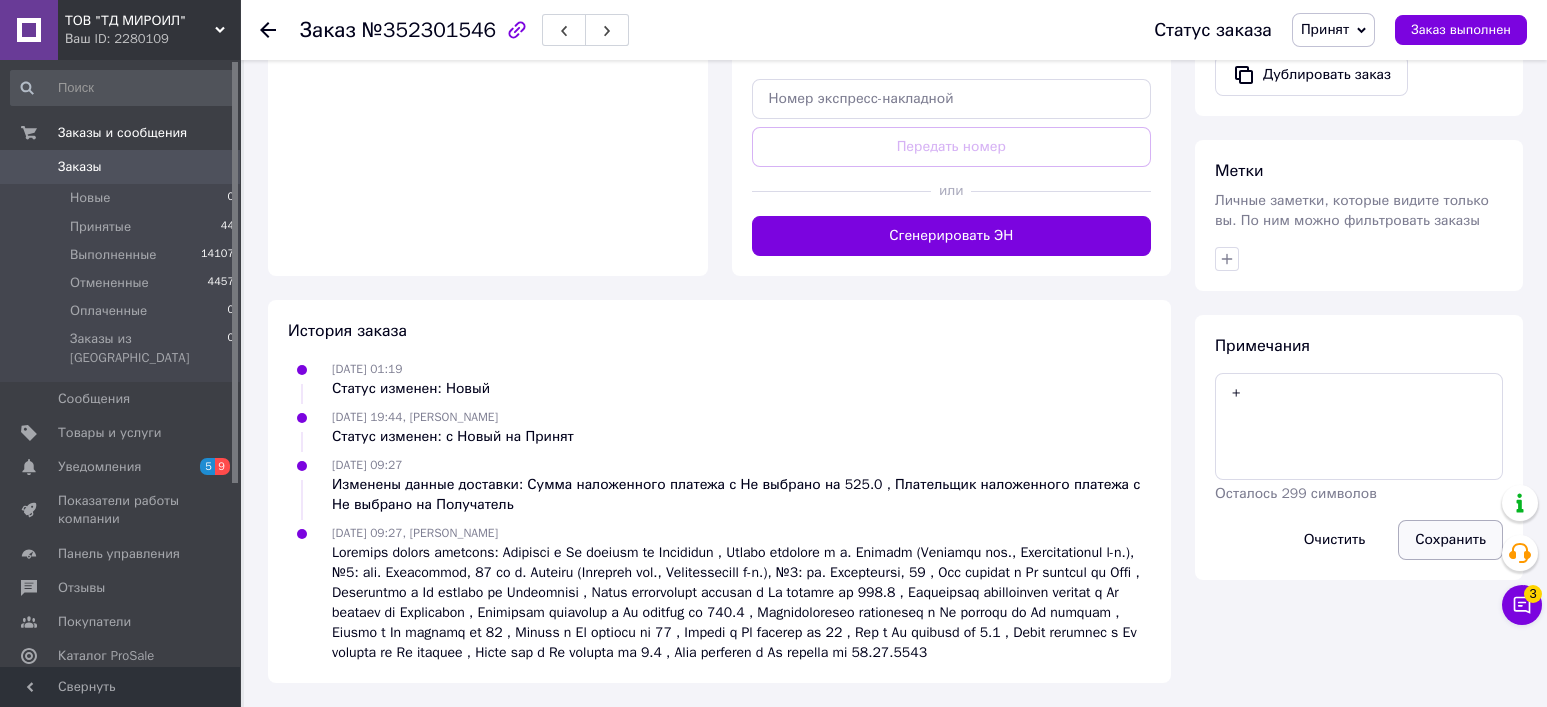 click on "Сохранить" at bounding box center (1450, 540) 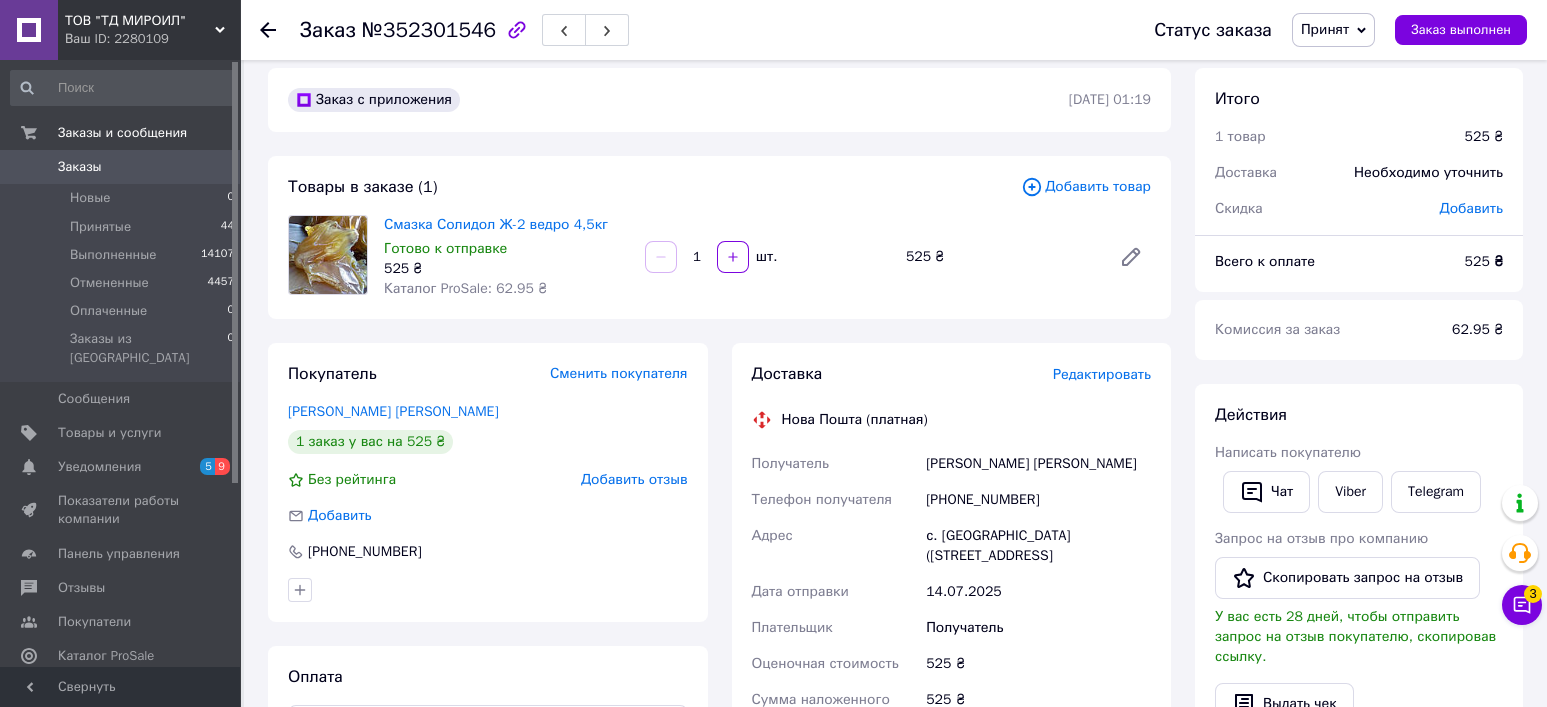 scroll, scrollTop: 0, scrollLeft: 0, axis: both 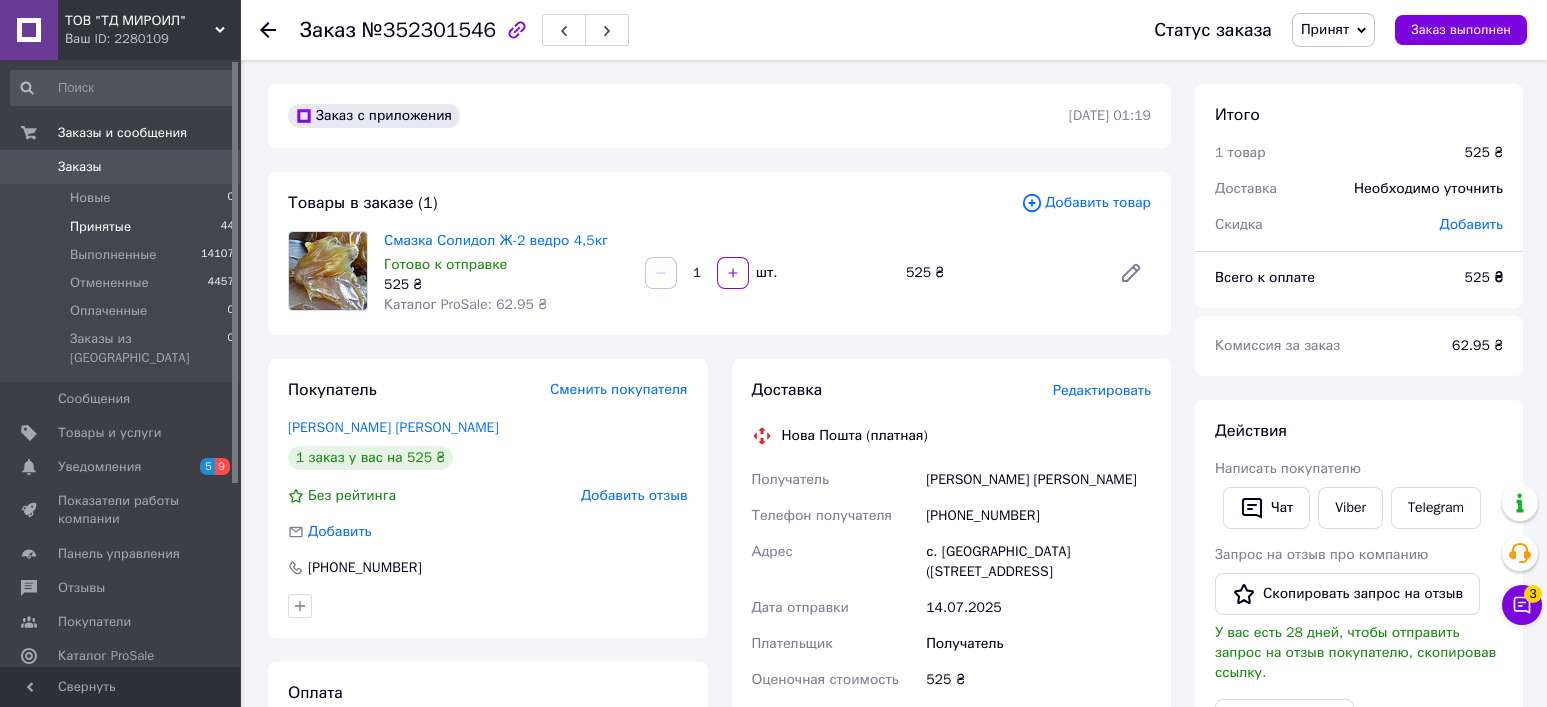 click on "Принятые" at bounding box center (100, 227) 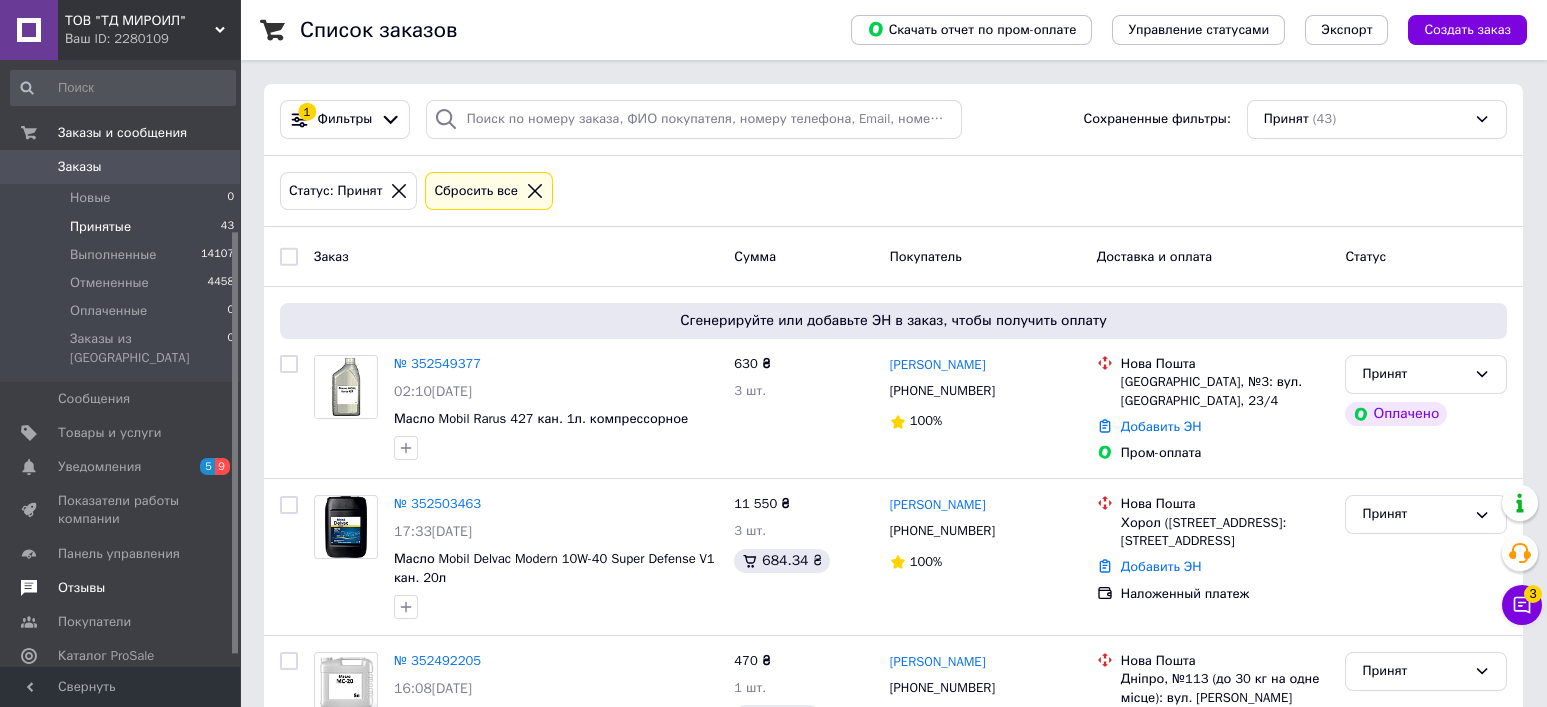 scroll, scrollTop: 263, scrollLeft: 0, axis: vertical 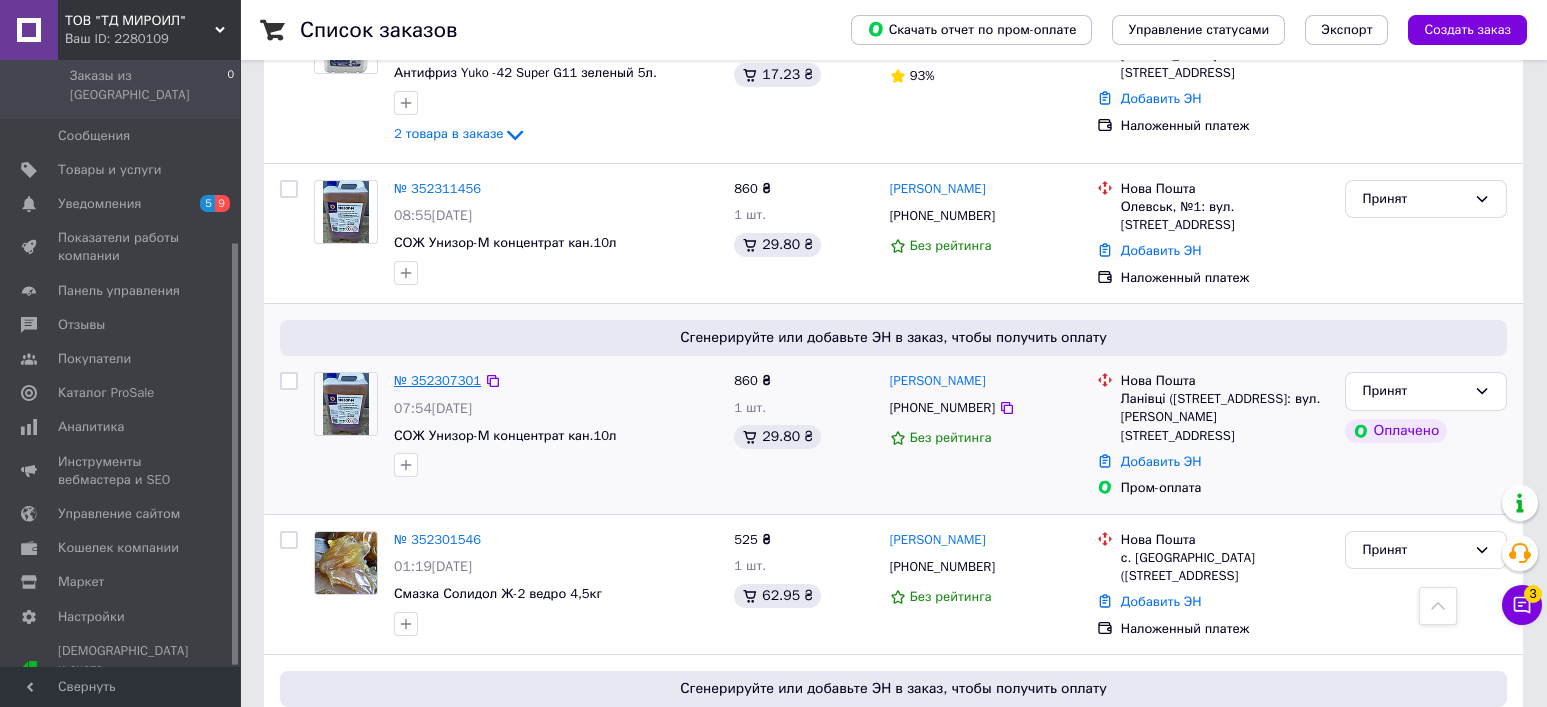 click on "№ 352307301" at bounding box center [437, 380] 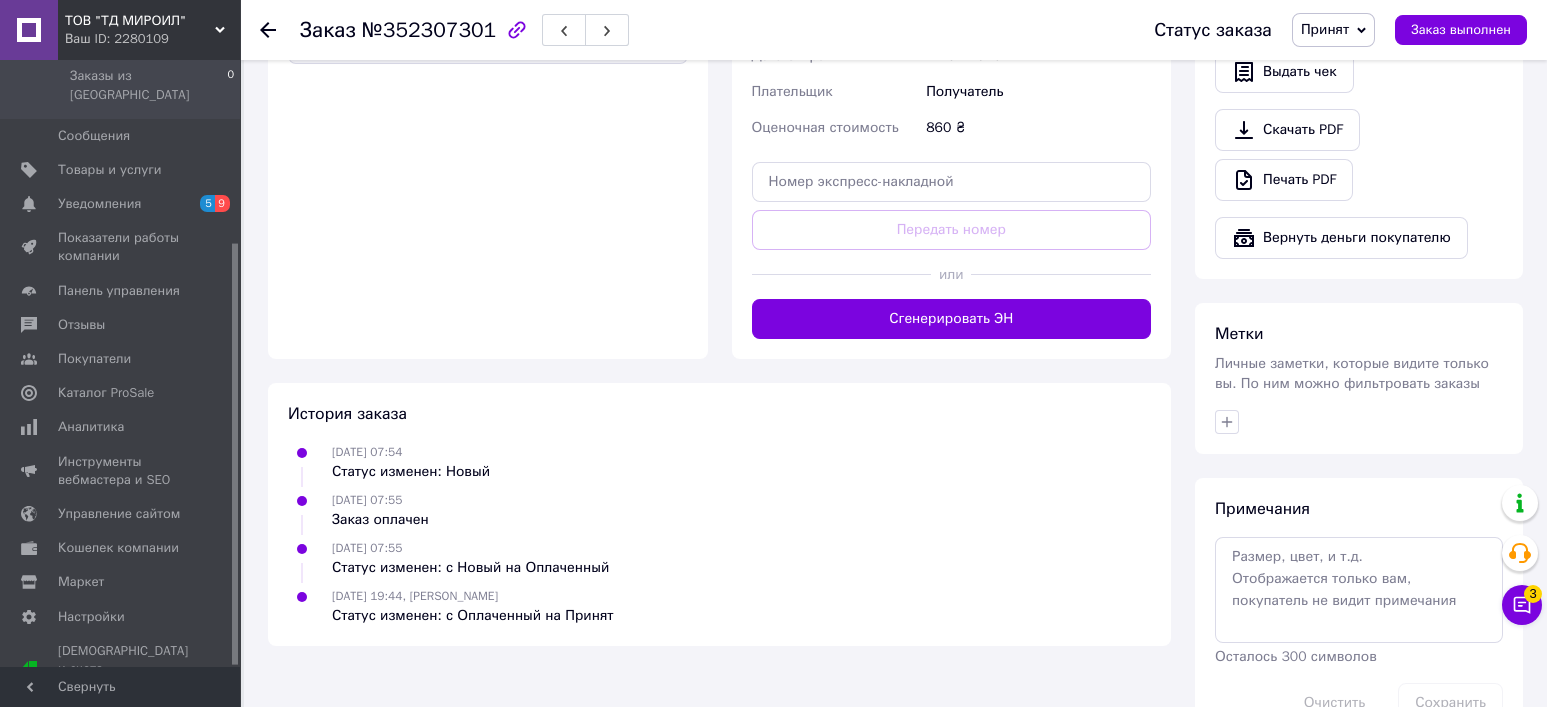 scroll, scrollTop: 1301, scrollLeft: 0, axis: vertical 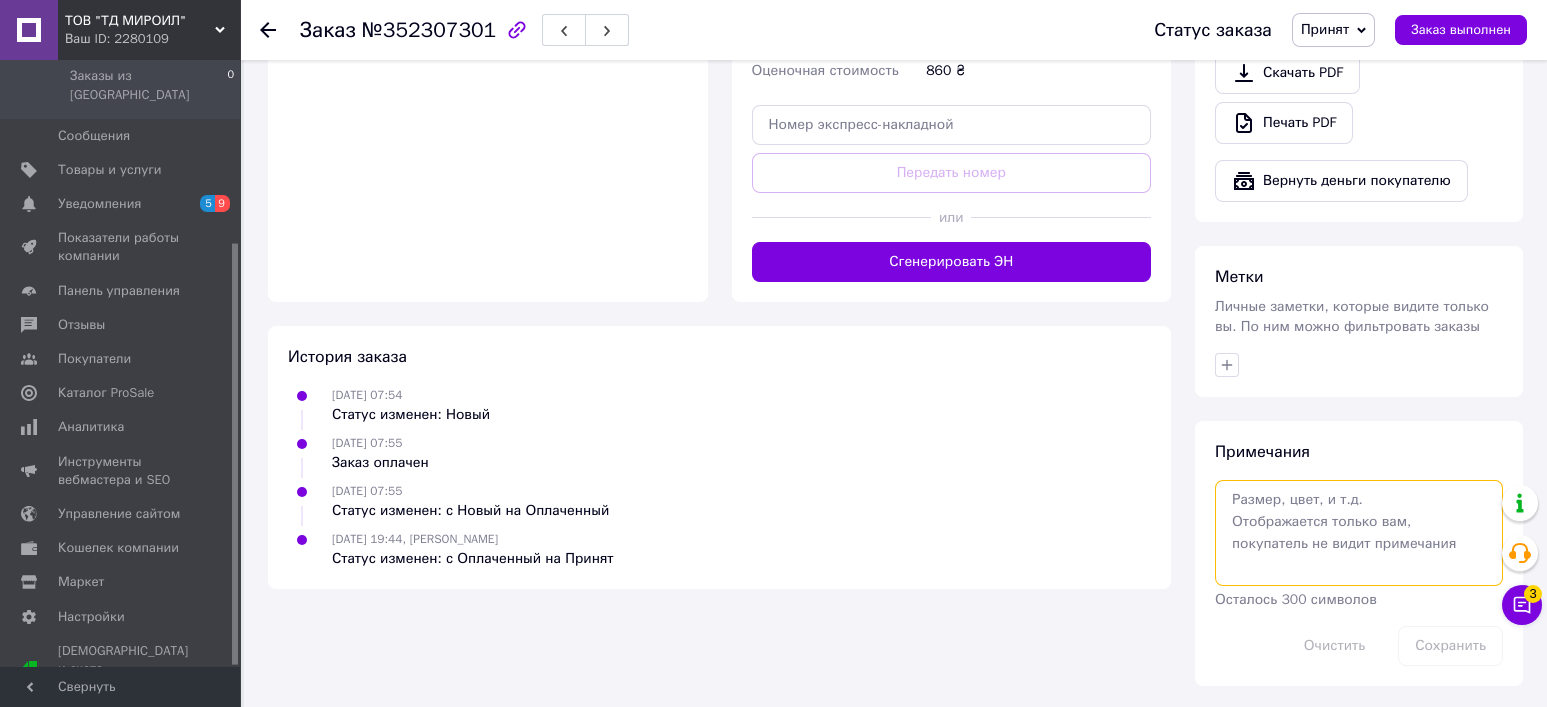 click at bounding box center [1359, 533] 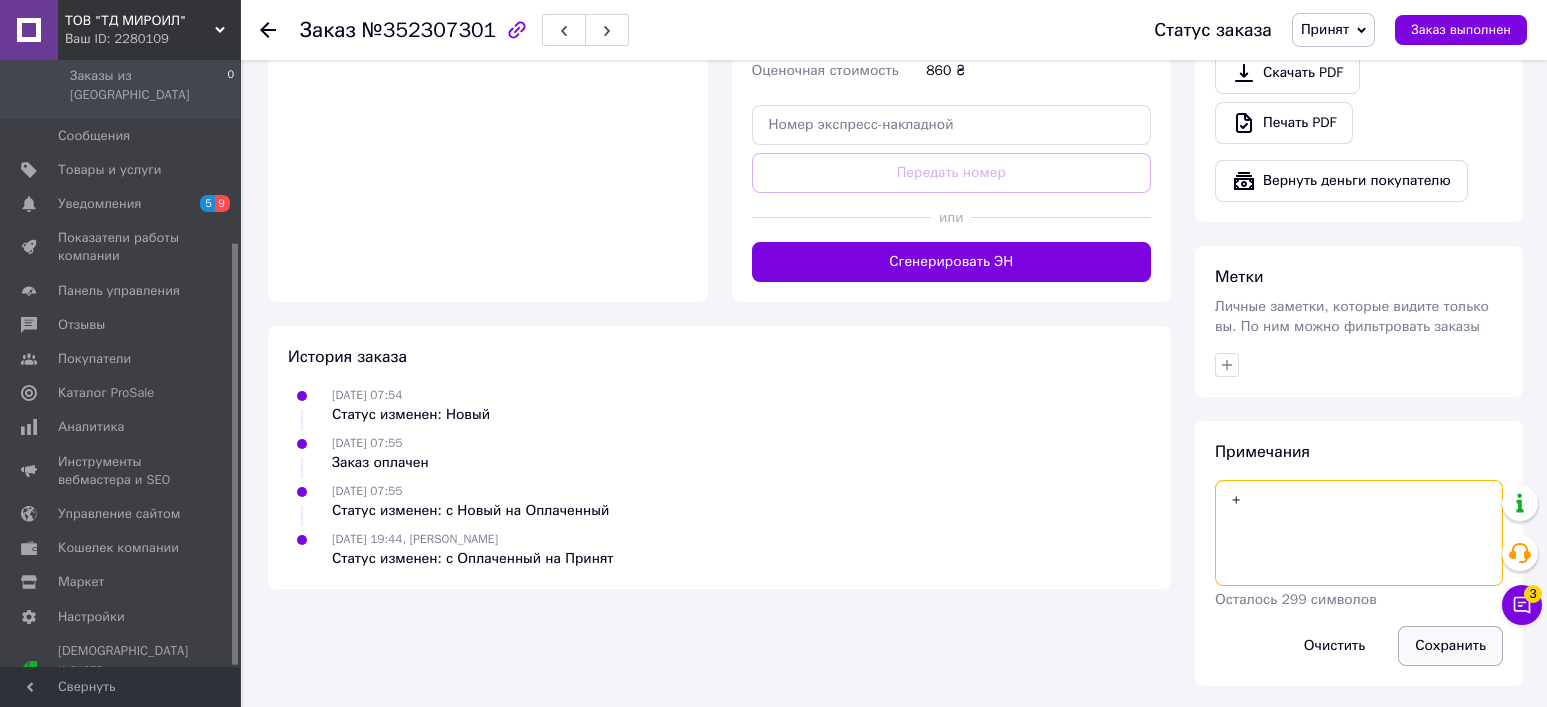 type on "+" 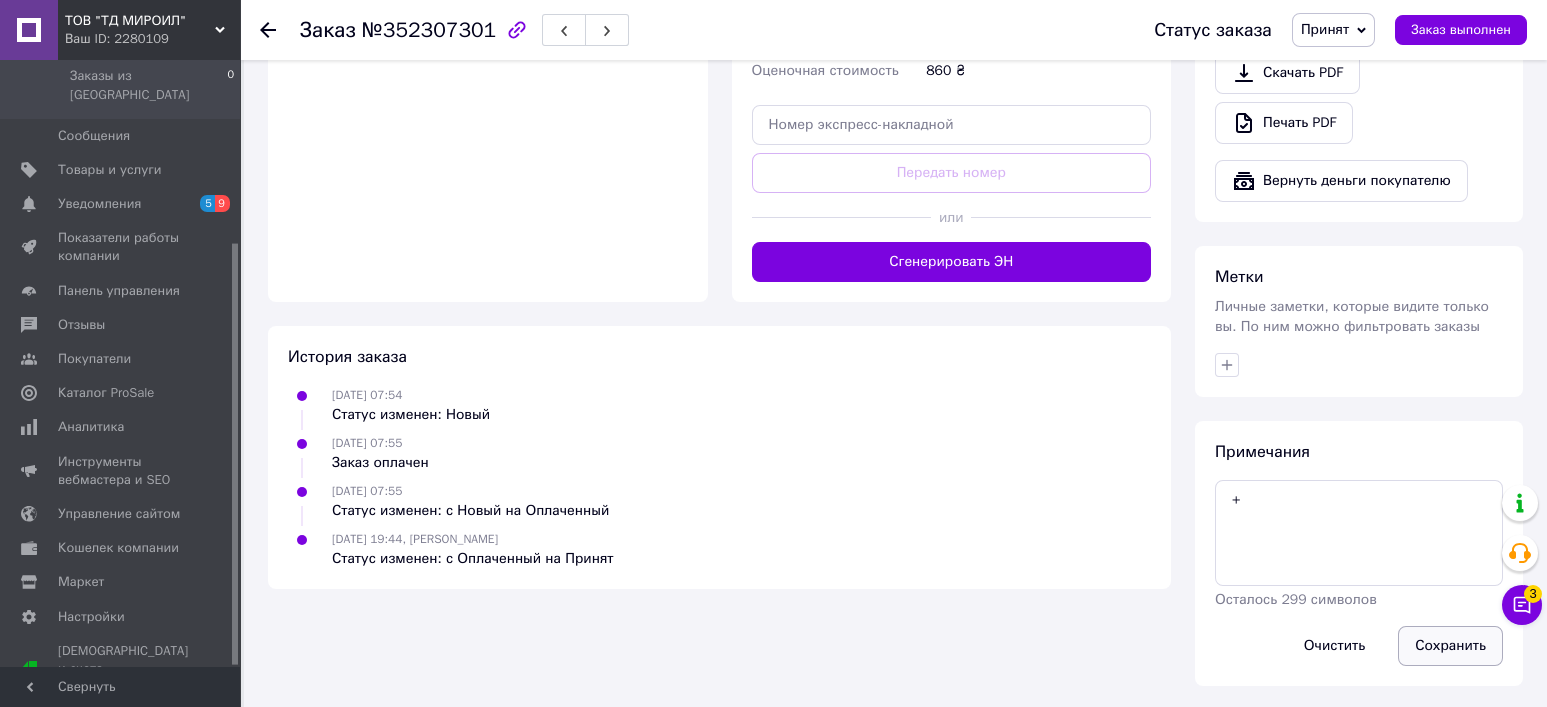 click on "Сохранить" at bounding box center (1450, 646) 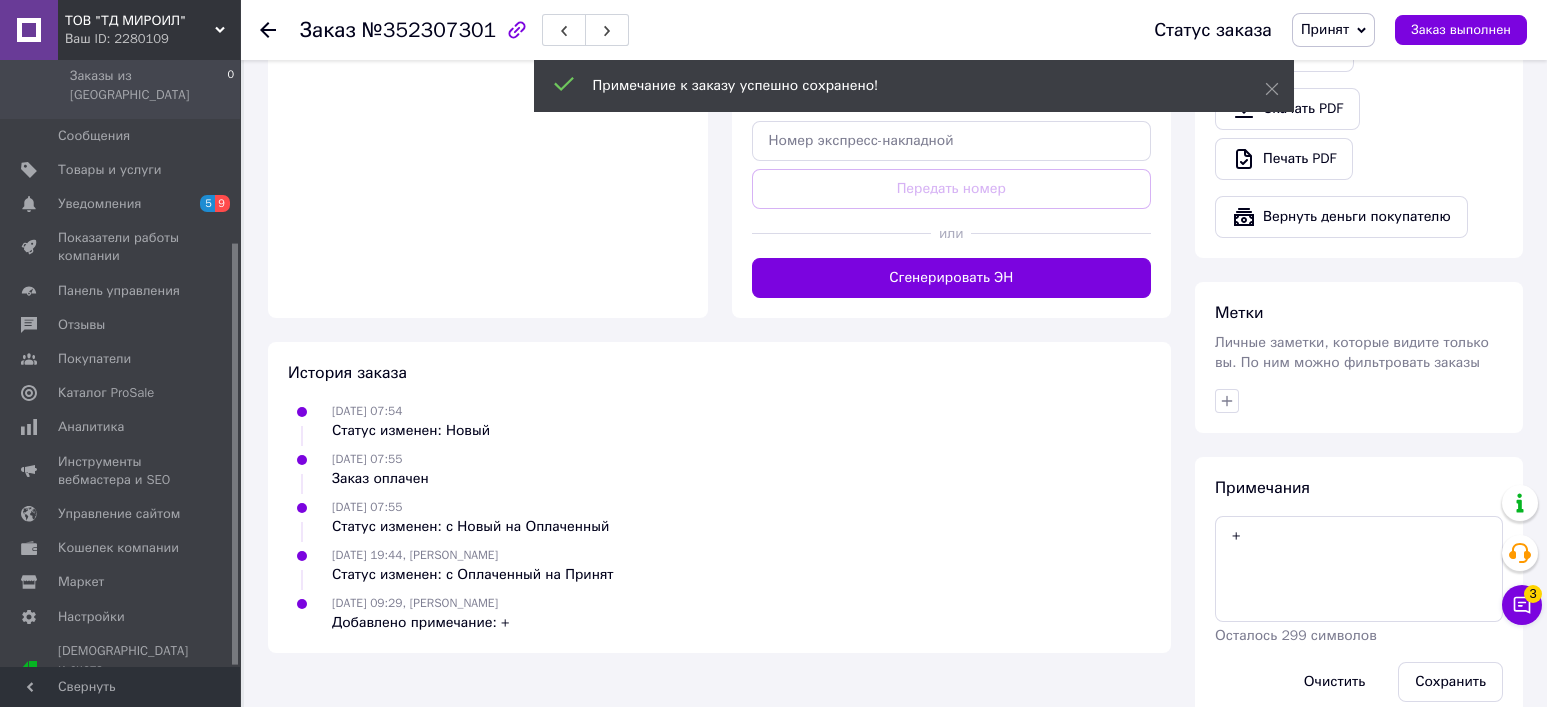 scroll, scrollTop: 1301, scrollLeft: 0, axis: vertical 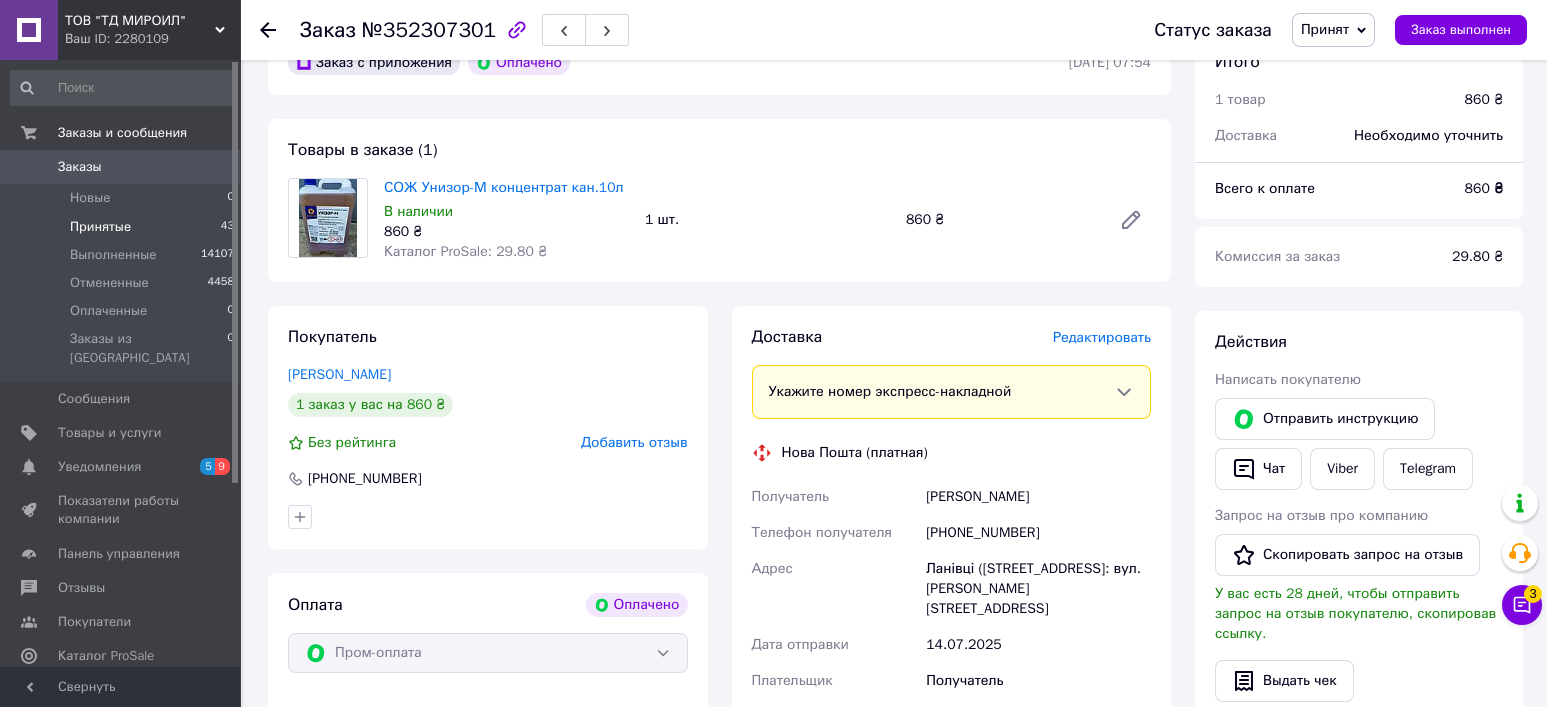 click on "Принятые" at bounding box center (100, 227) 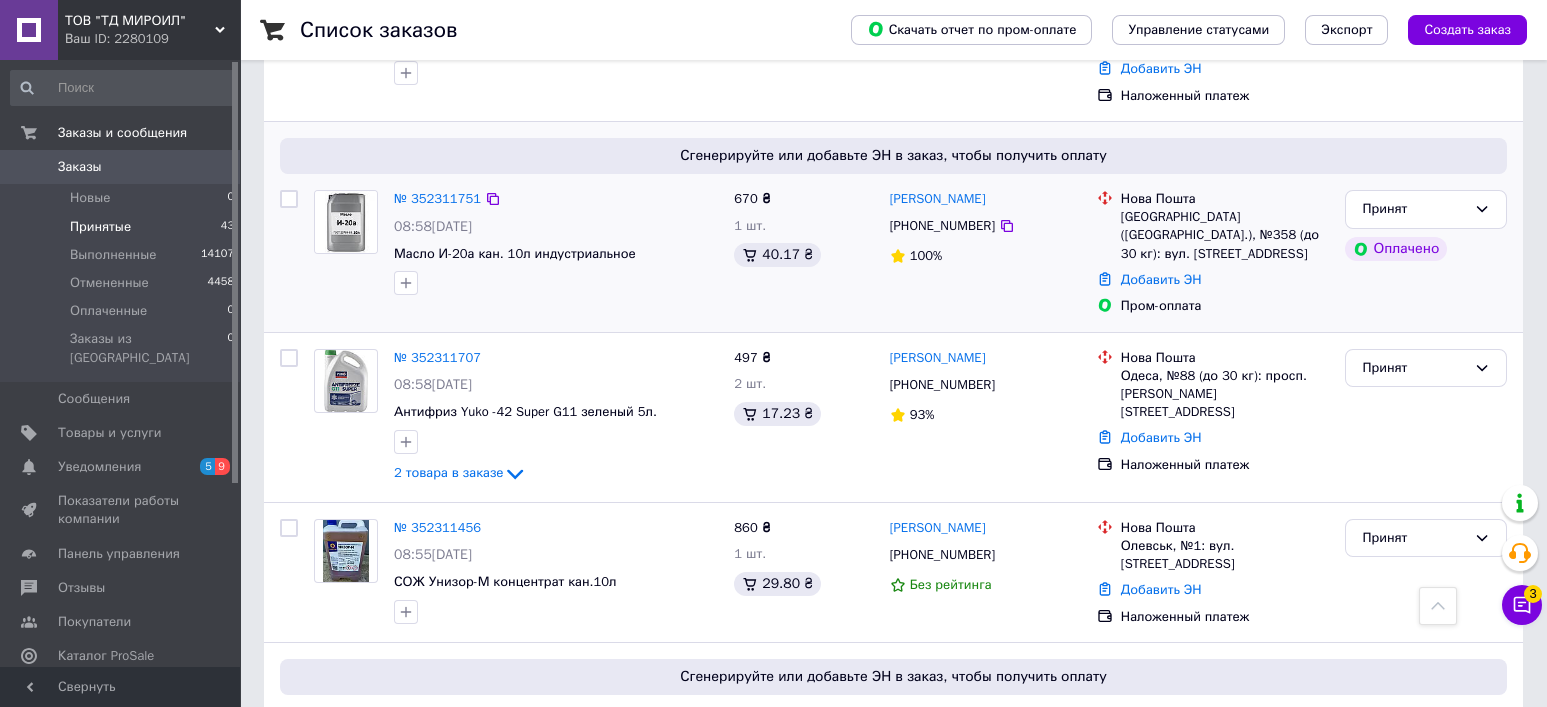 scroll, scrollTop: 3733, scrollLeft: 0, axis: vertical 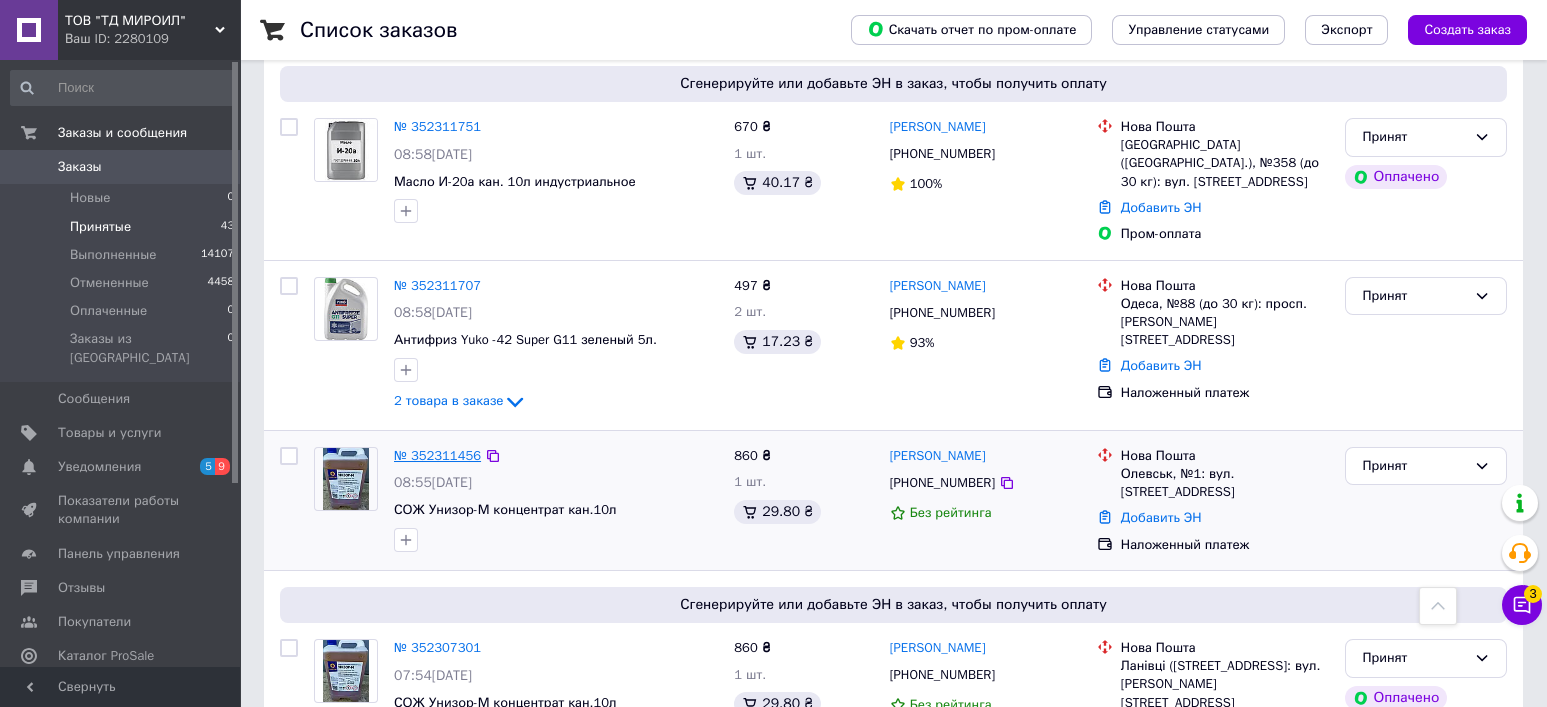 click on "№ 352311456" at bounding box center [437, 455] 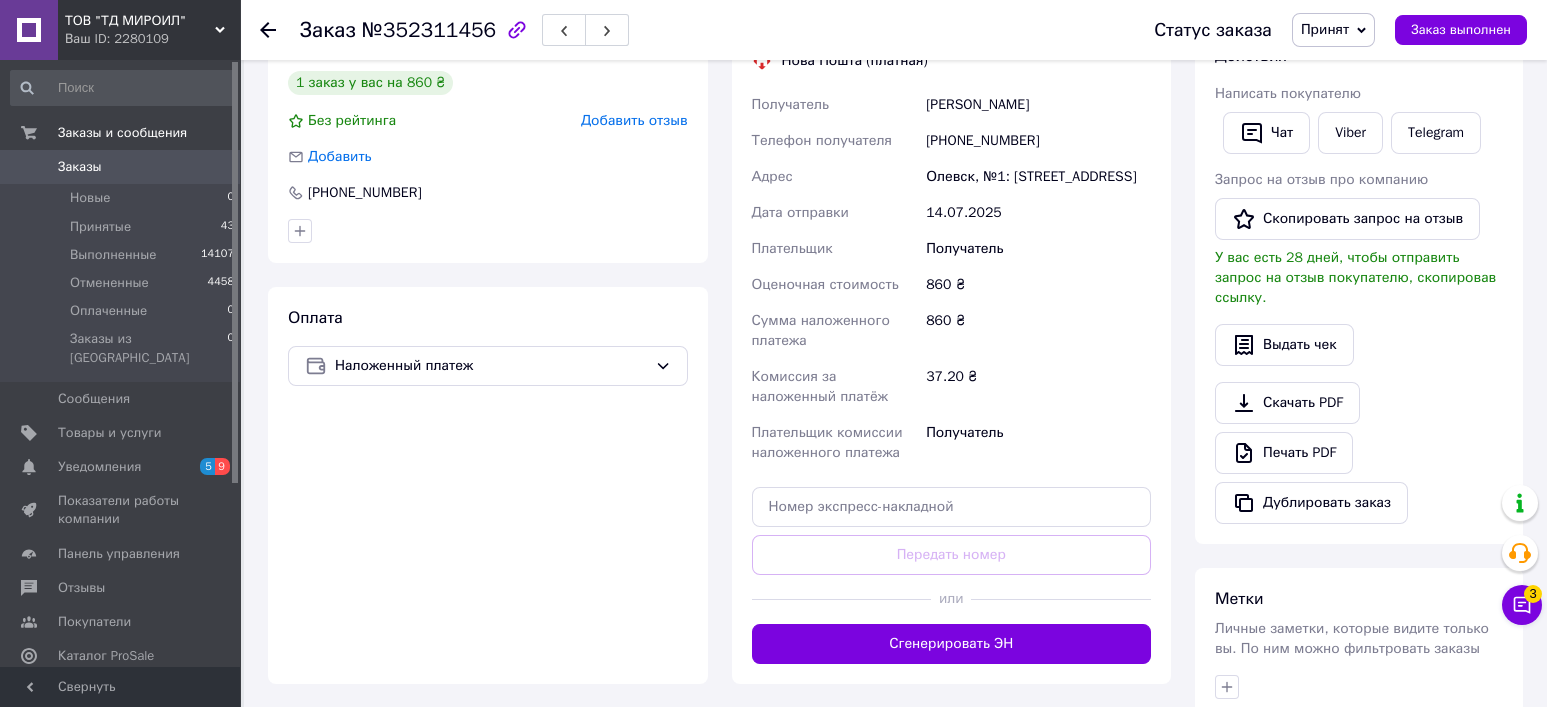 scroll, scrollTop: 143, scrollLeft: 0, axis: vertical 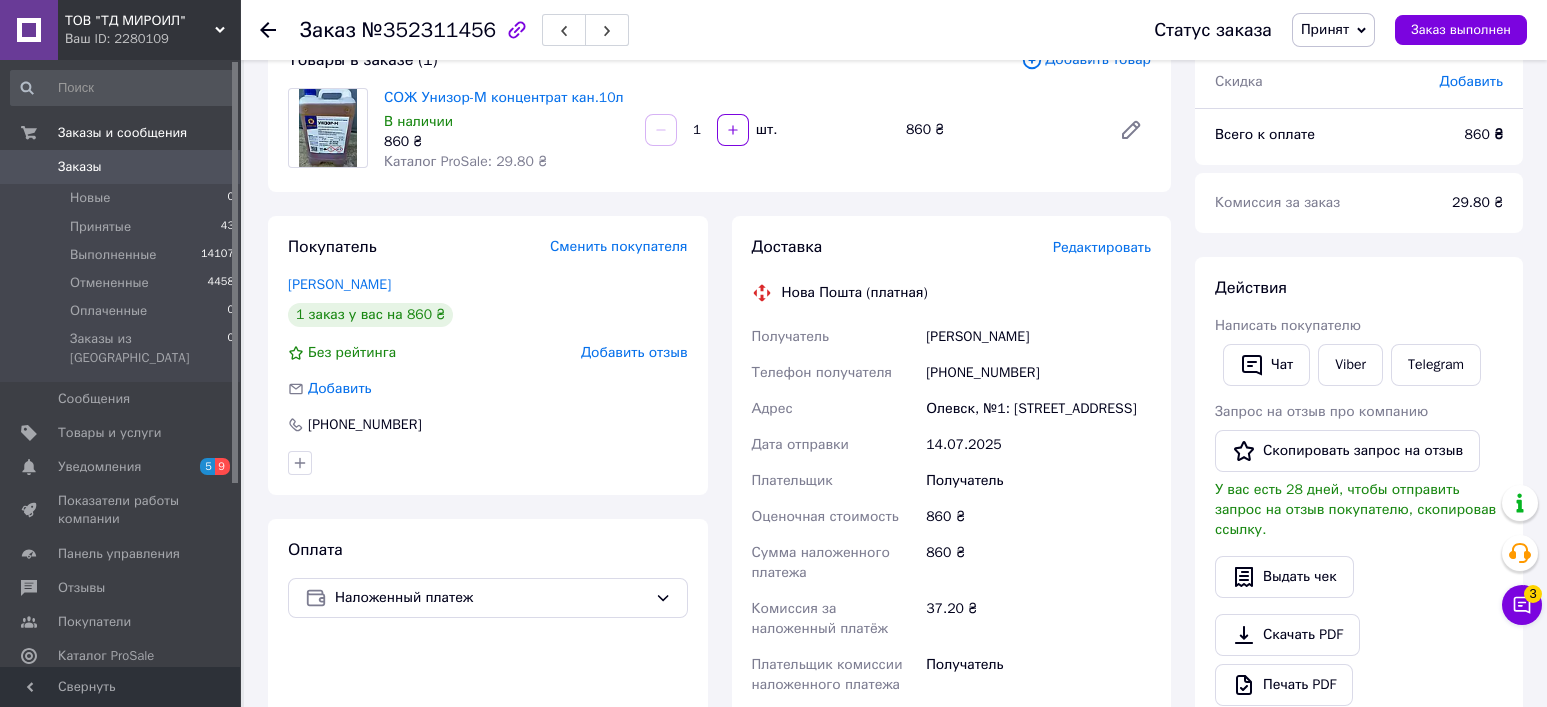 click on "[PHONE_NUMBER]" at bounding box center (1038, 373) 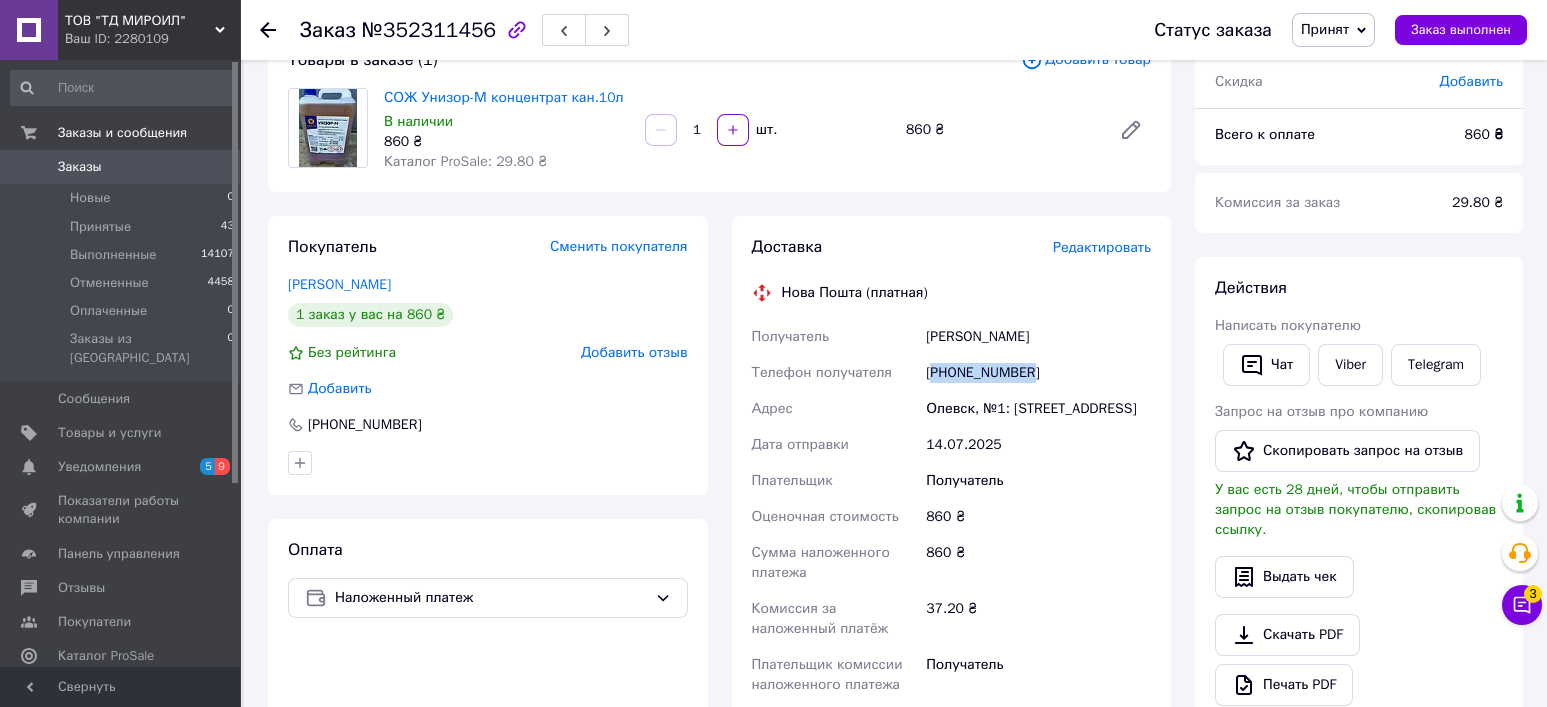 click on "[PHONE_NUMBER]" at bounding box center (1038, 373) 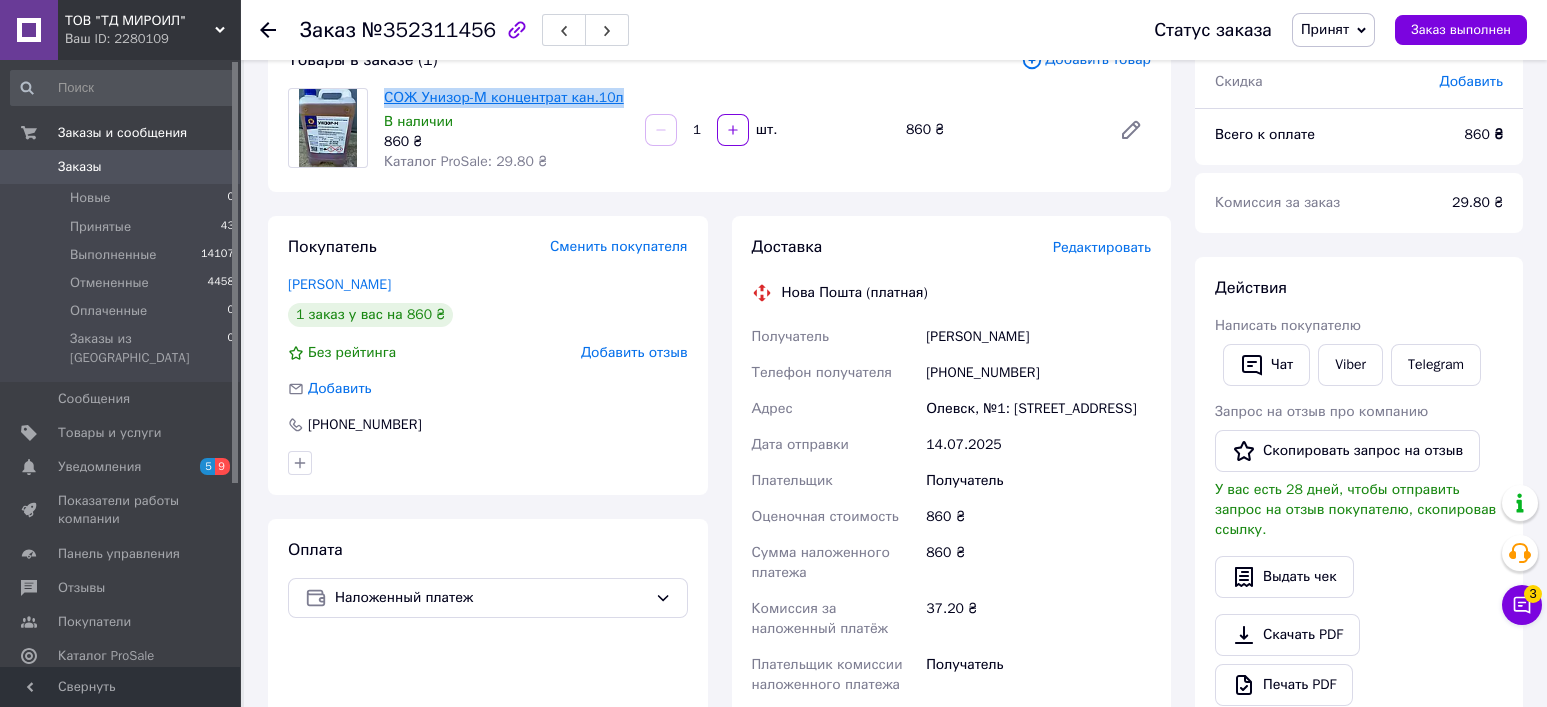drag, startPoint x: 633, startPoint y: 92, endPoint x: 384, endPoint y: 96, distance: 249.03212 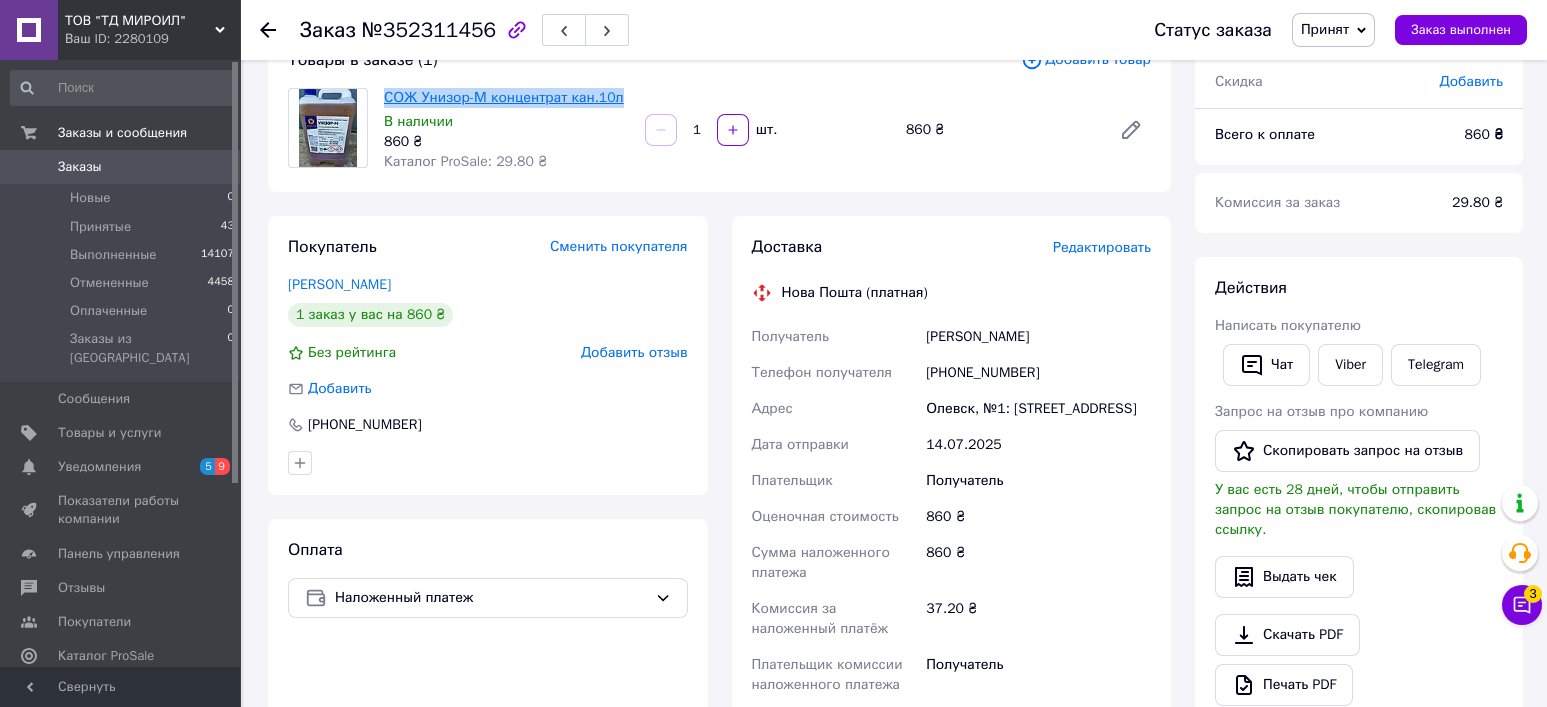 click on "СОЖ Унизор-М концентрат кан.10л В наличии 860 ₴ Каталог ProSale: 29.80 ₴" at bounding box center [506, 130] 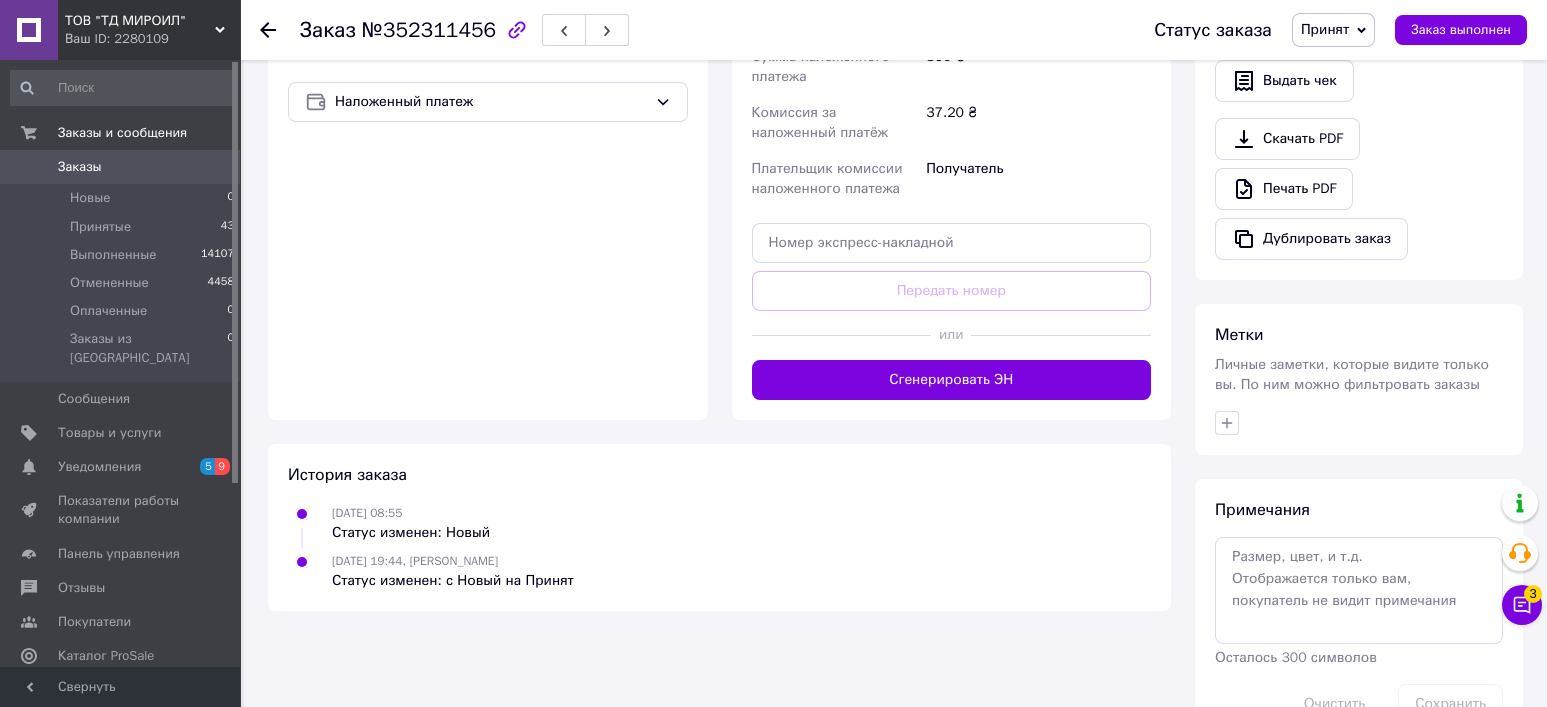 scroll, scrollTop: 676, scrollLeft: 0, axis: vertical 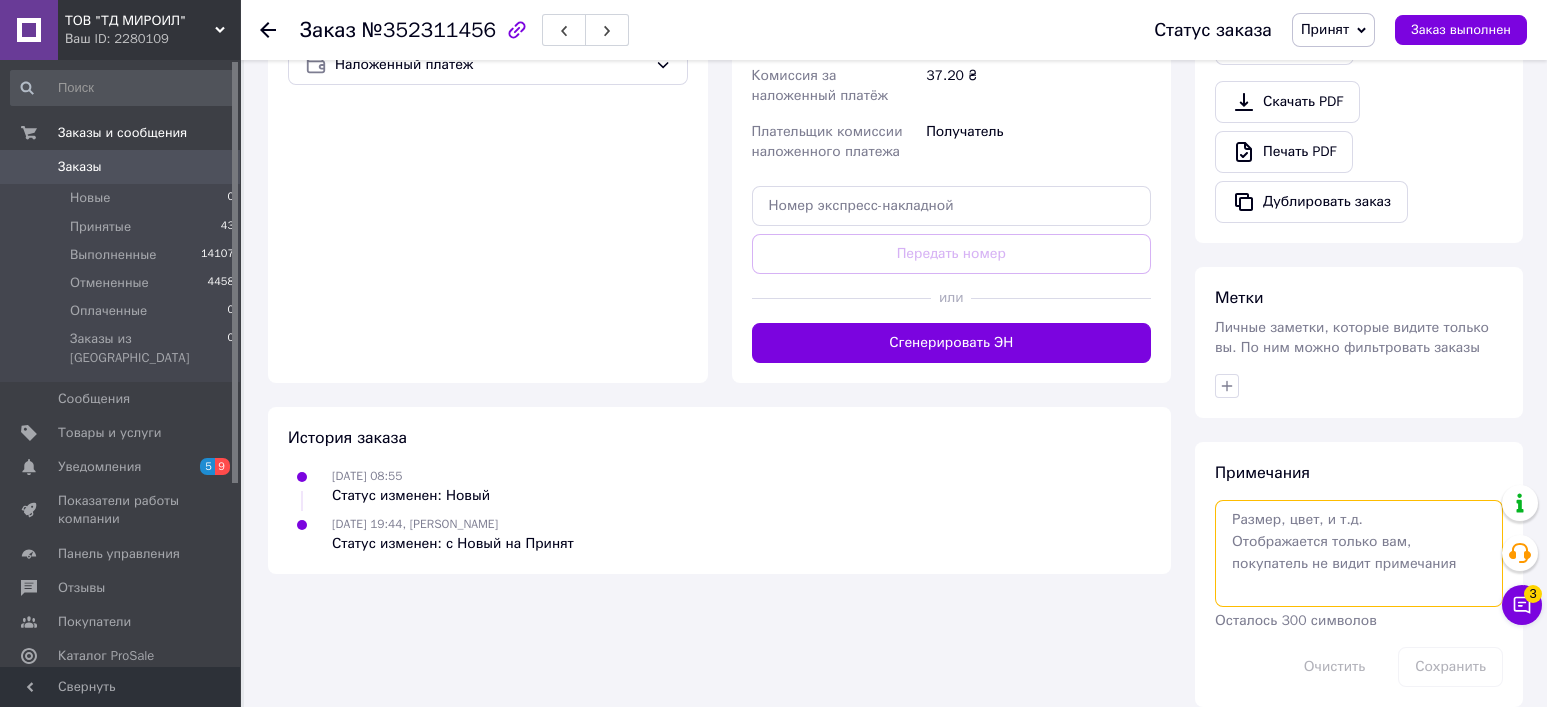 click at bounding box center [1359, 553] 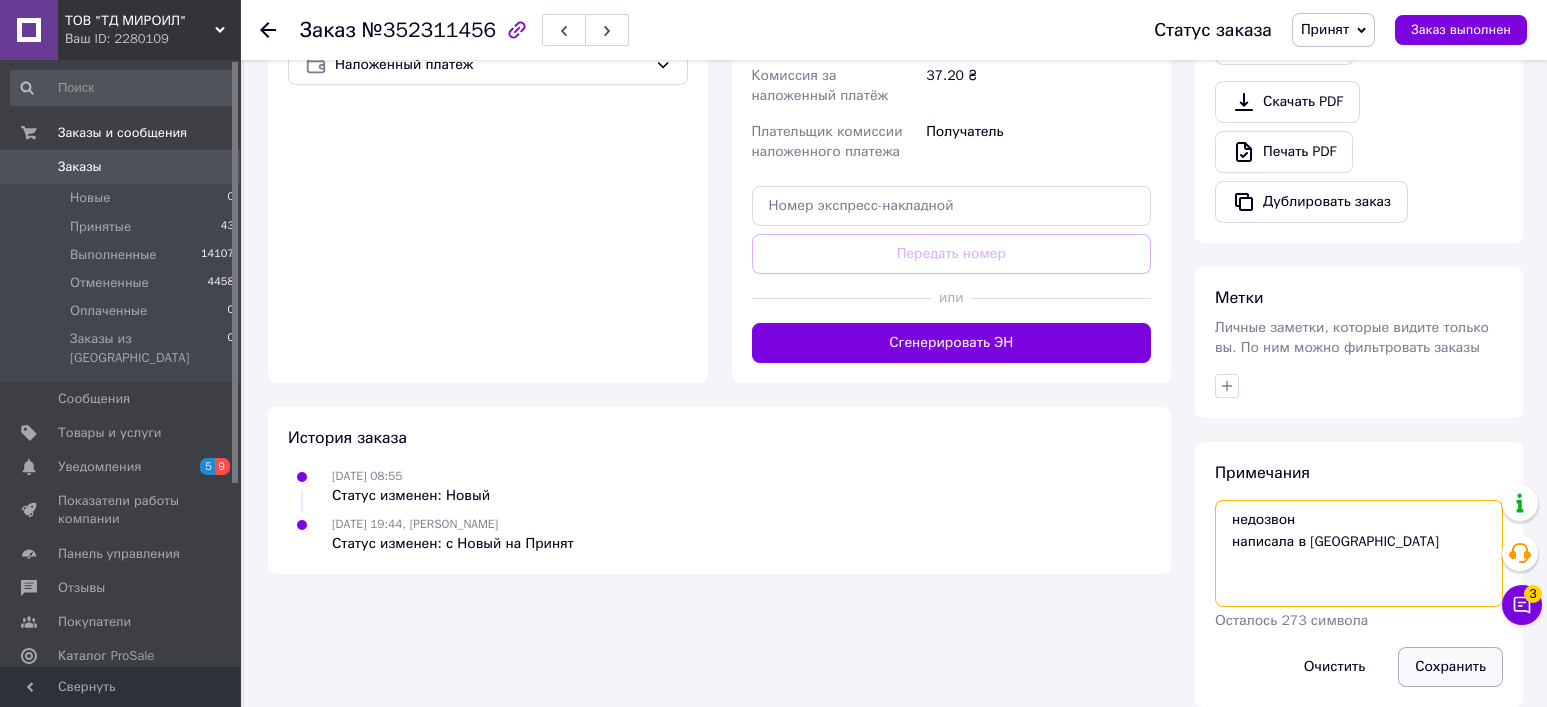 type on "недозвон
написала в [GEOGRAPHIC_DATA]" 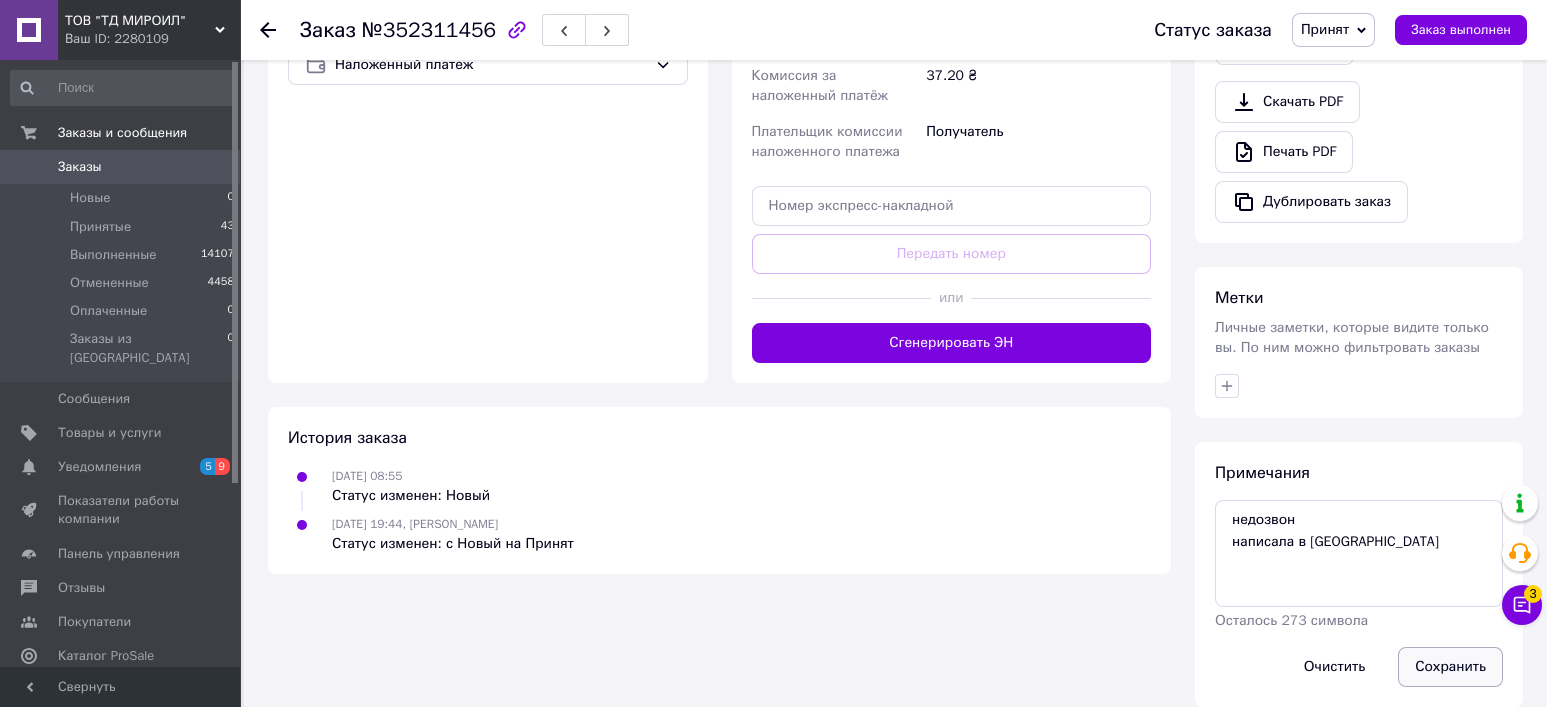 click on "Сохранить" at bounding box center (1450, 667) 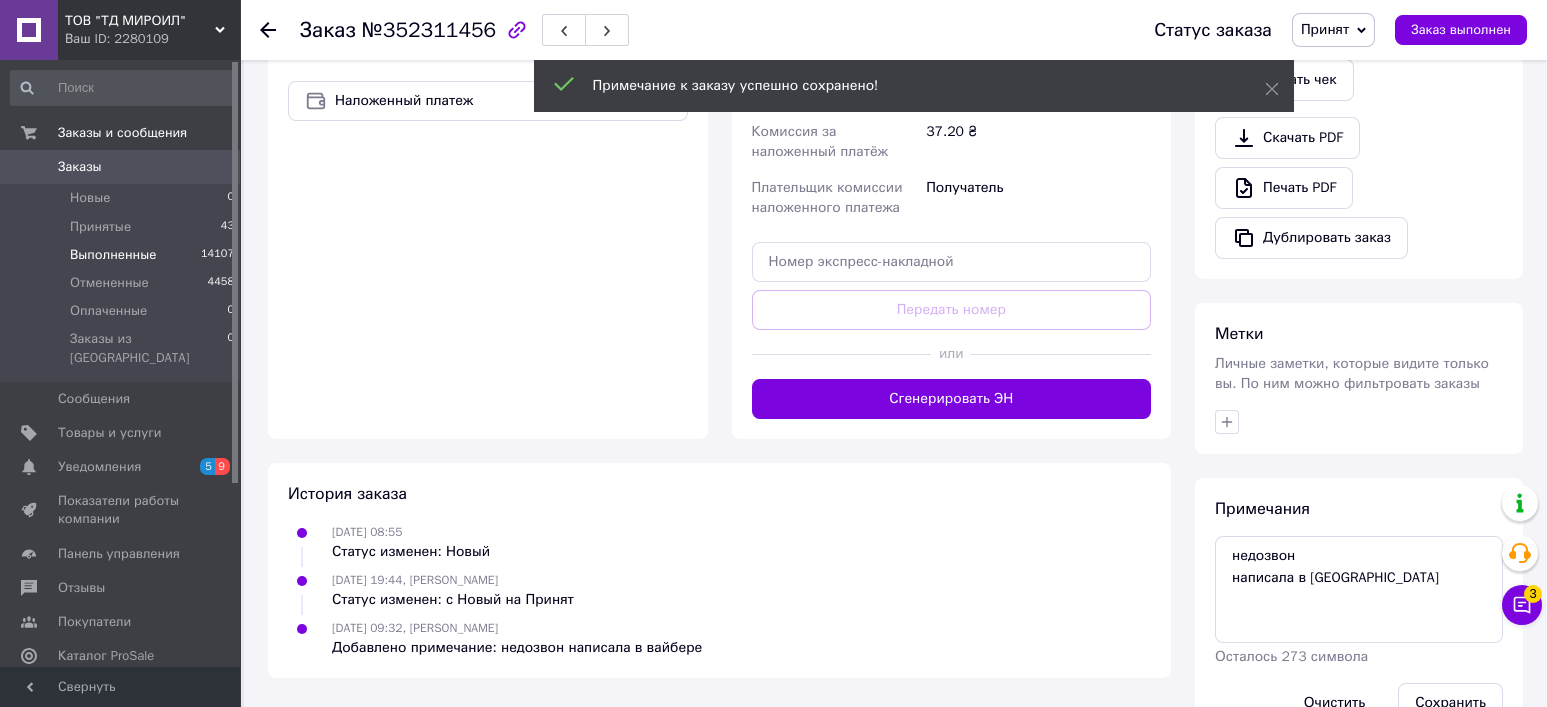 scroll, scrollTop: 676, scrollLeft: 0, axis: vertical 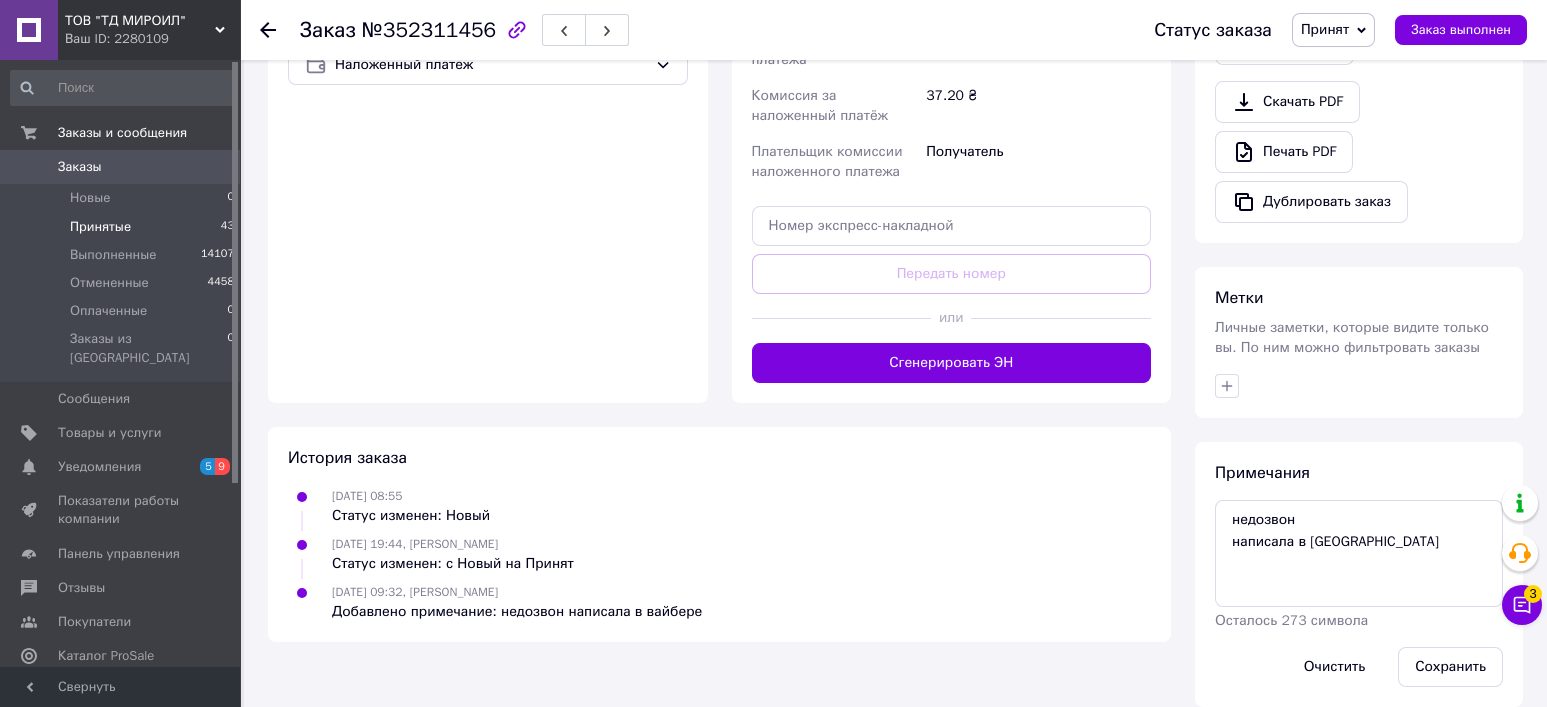 click on "Принятые" at bounding box center (100, 227) 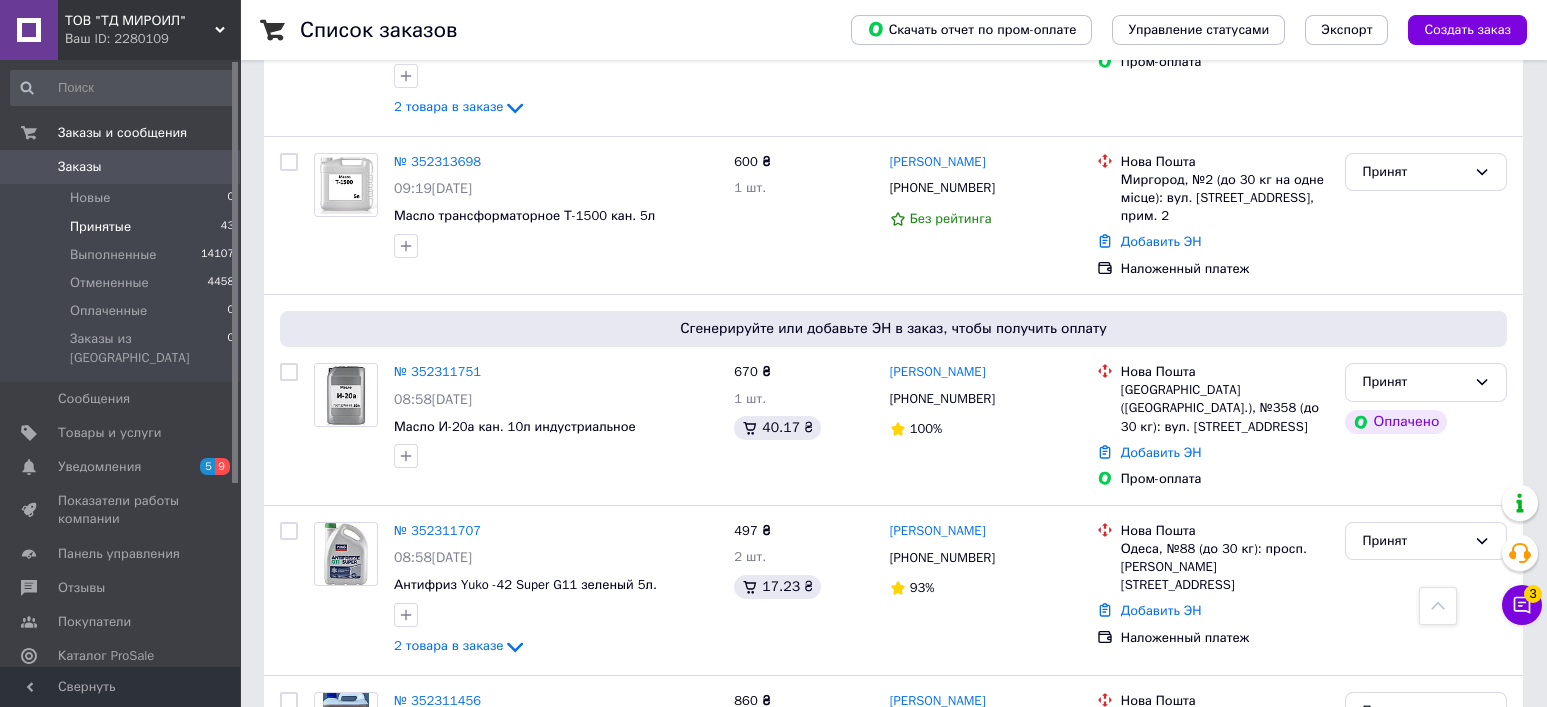 scroll, scrollTop: 3466, scrollLeft: 0, axis: vertical 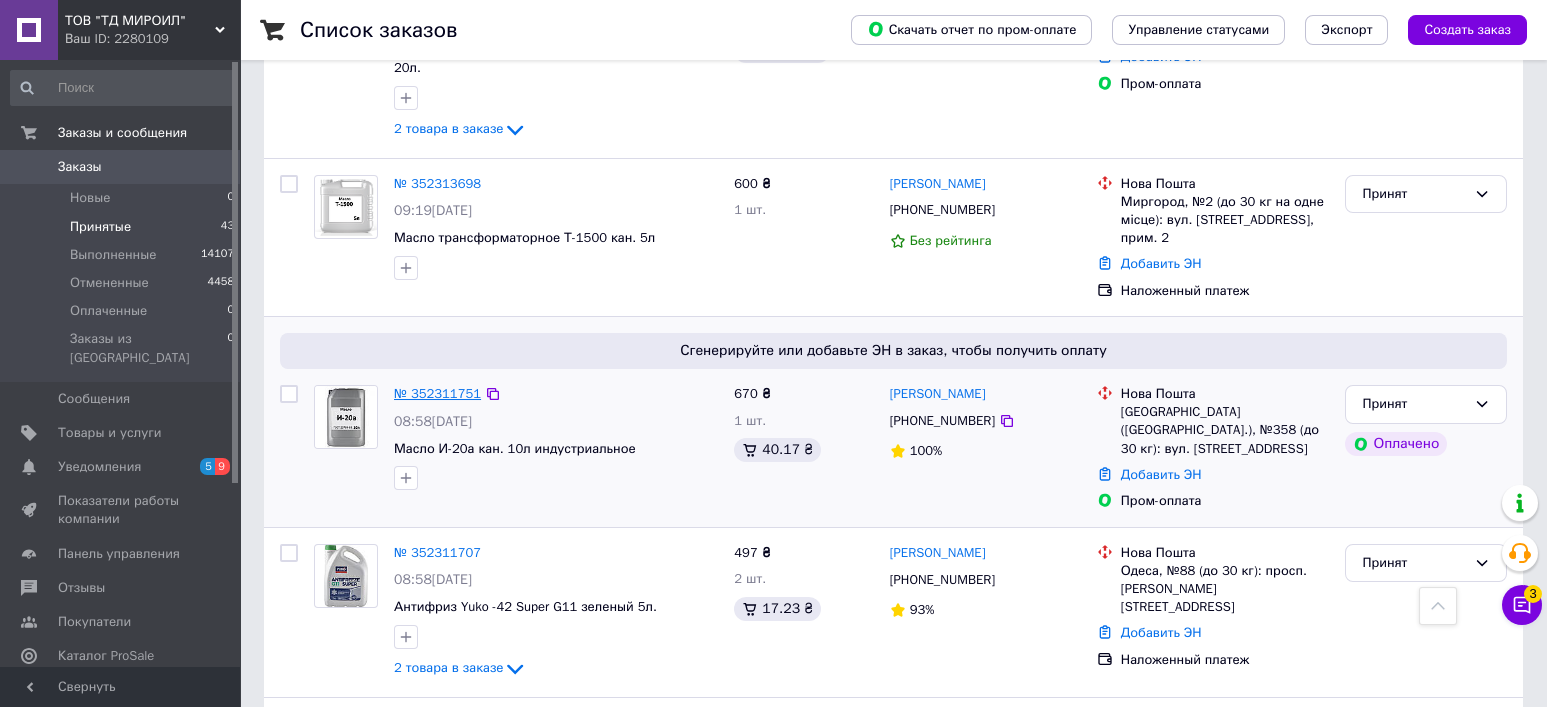 click on "№ 352311751" at bounding box center [437, 393] 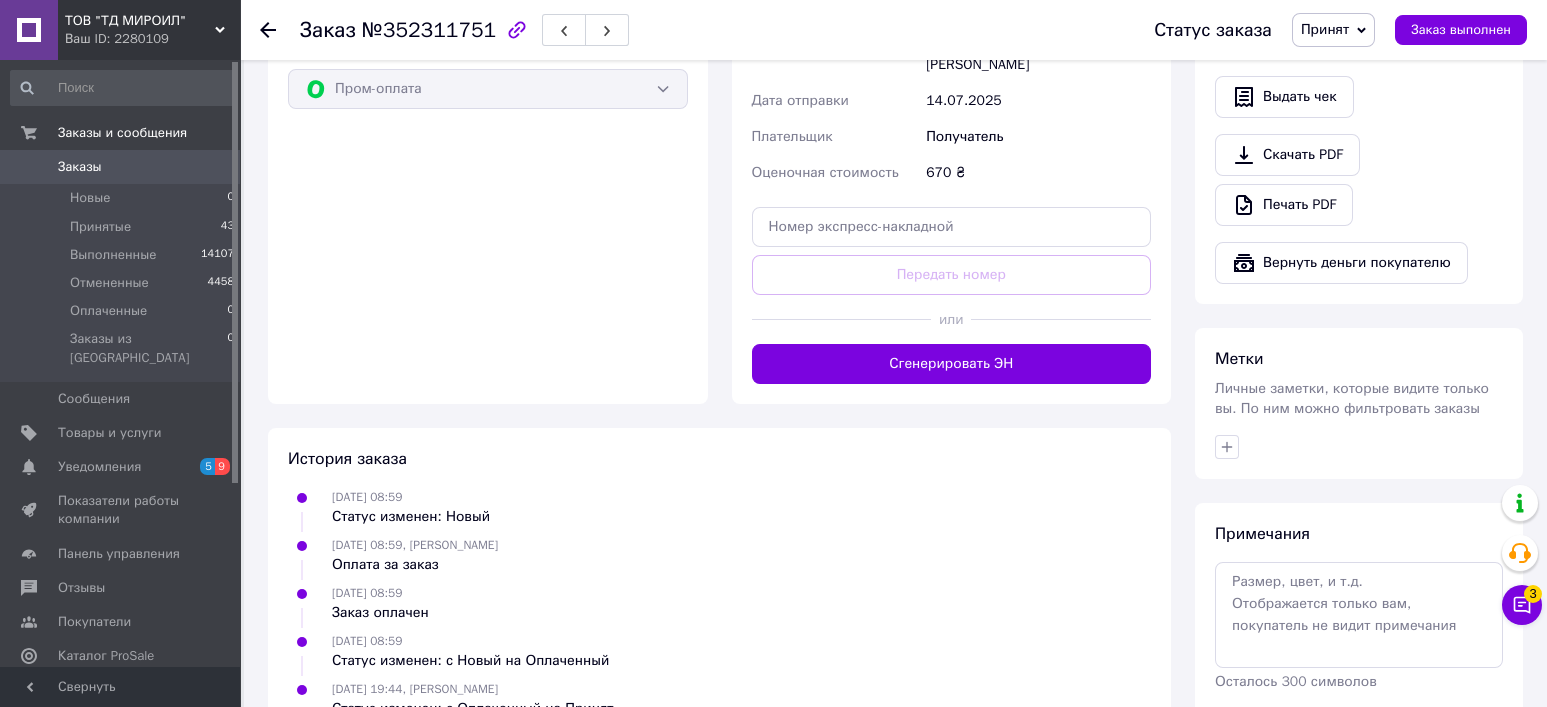 scroll, scrollTop: 1301, scrollLeft: 0, axis: vertical 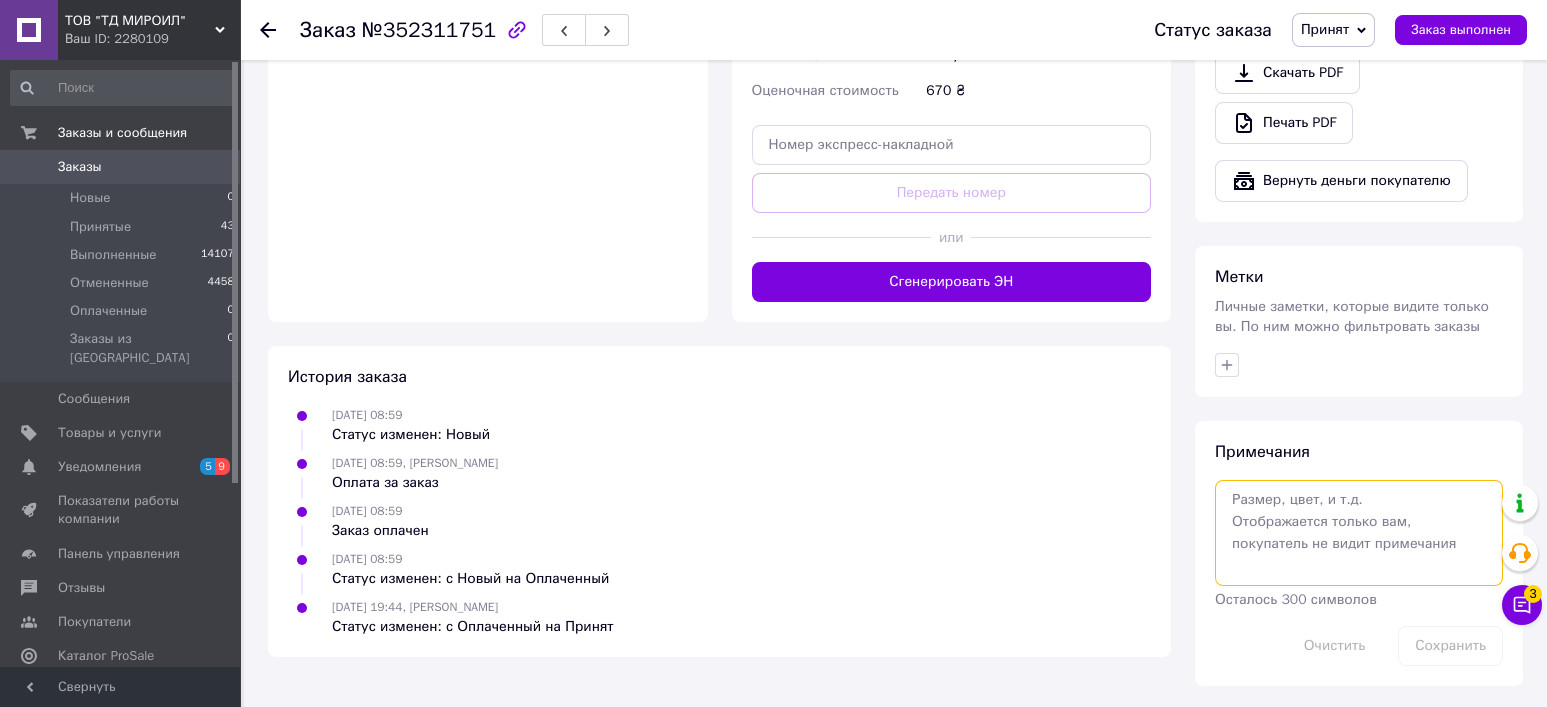 click at bounding box center (1359, 533) 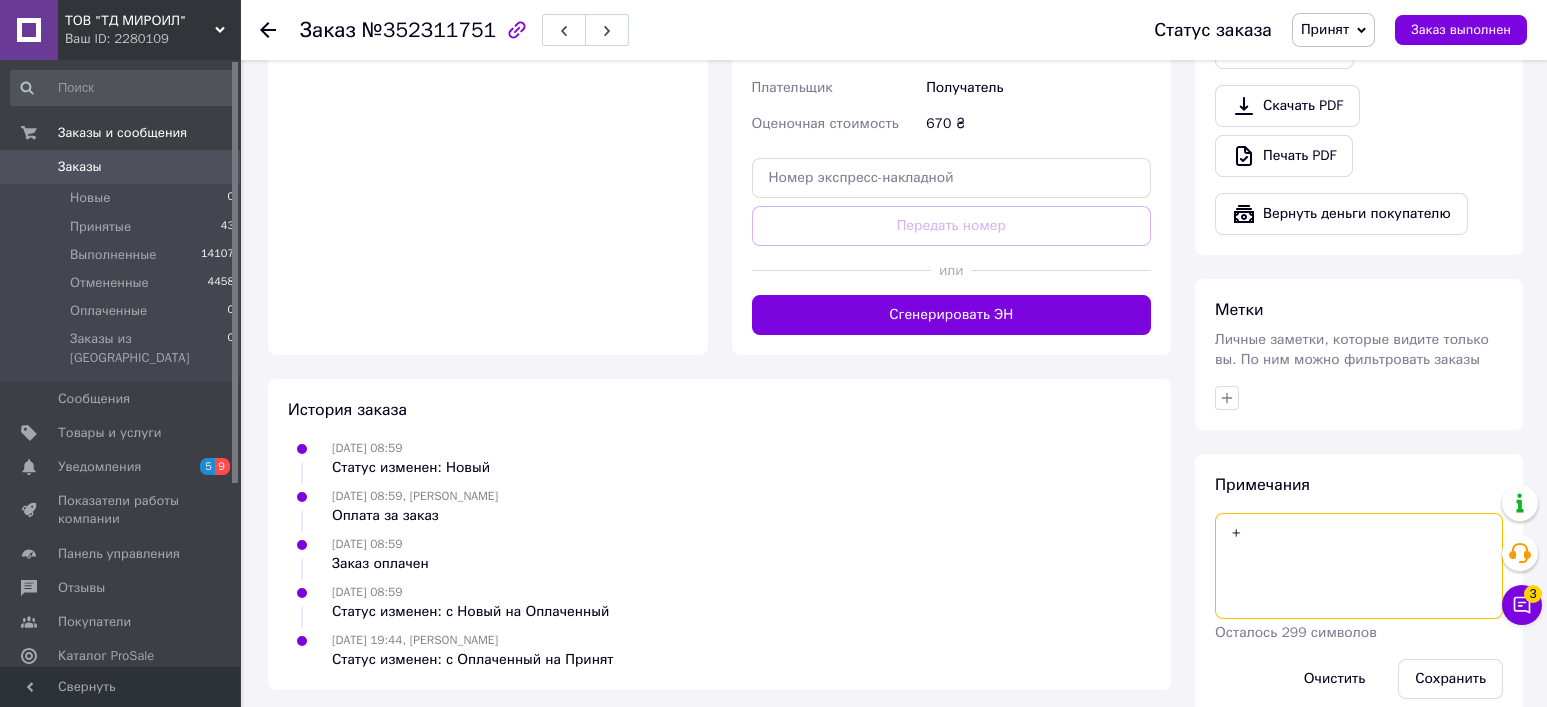 scroll, scrollTop: 1301, scrollLeft: 0, axis: vertical 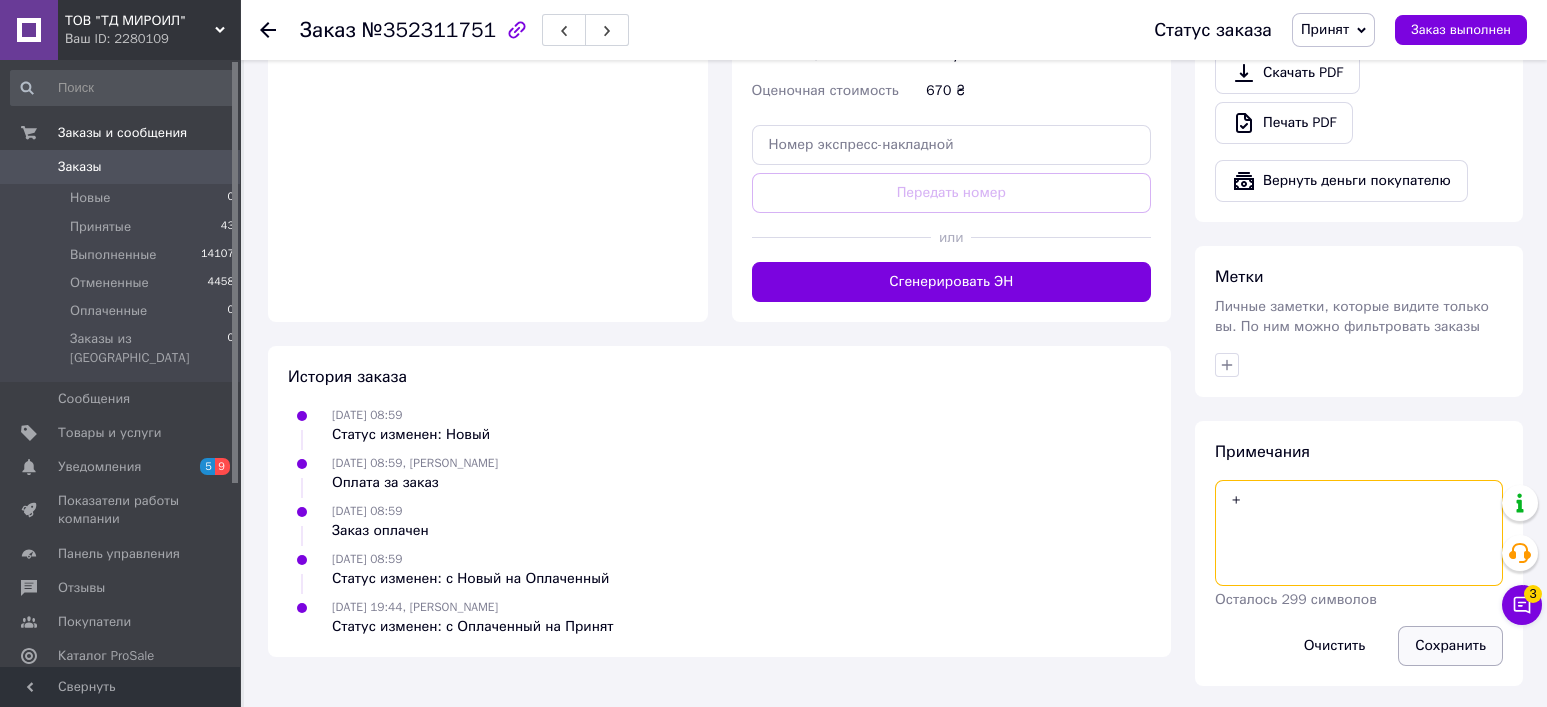 type on "+" 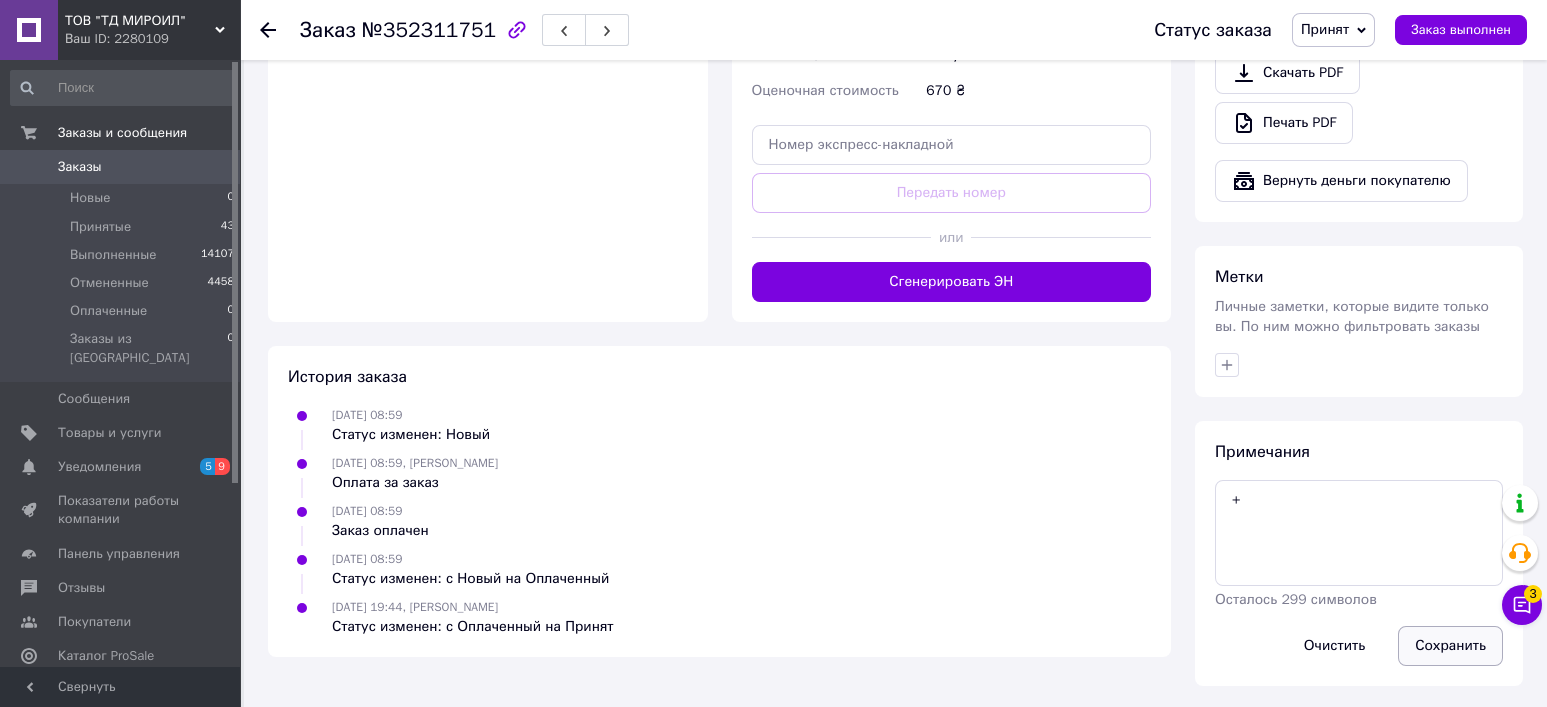 click on "Сохранить" at bounding box center (1450, 646) 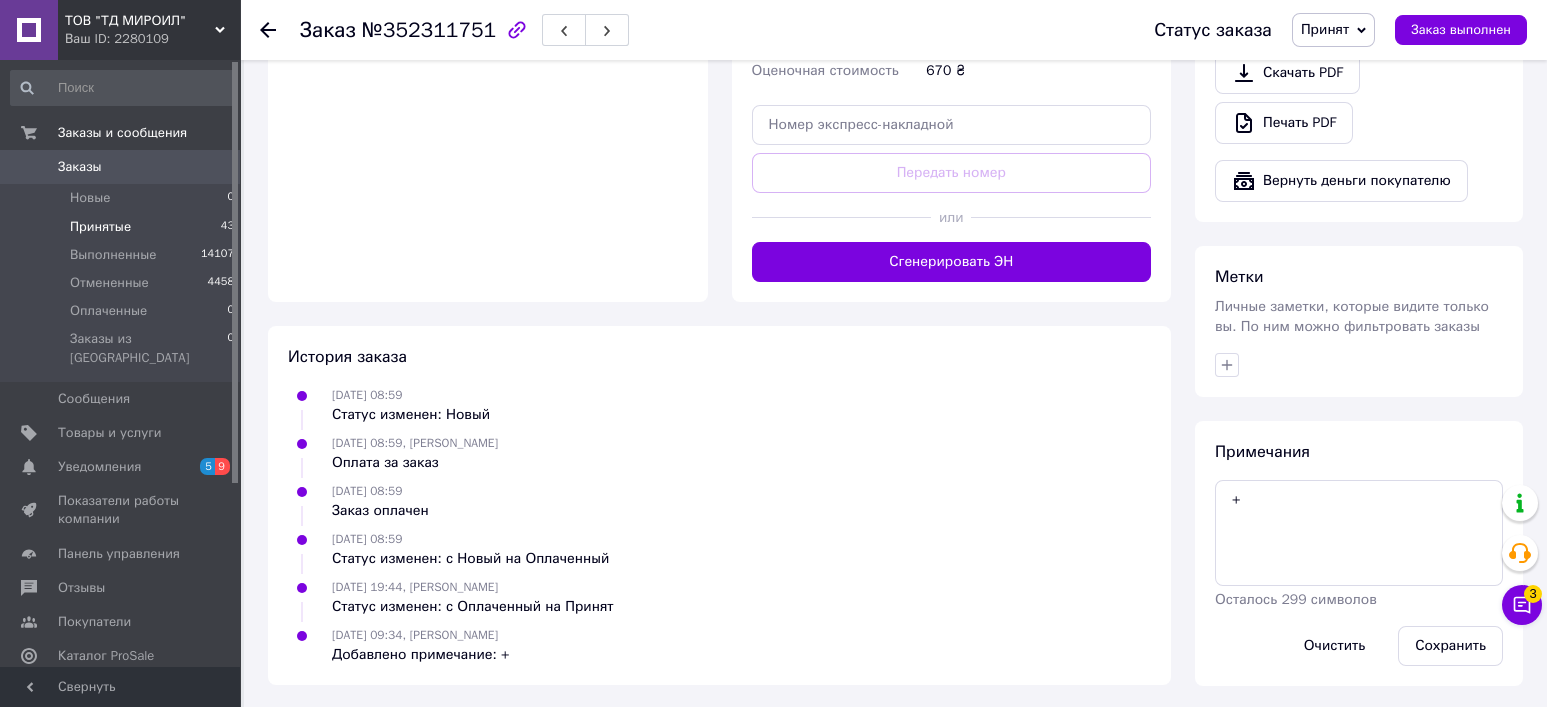click on "Принятые" at bounding box center [100, 227] 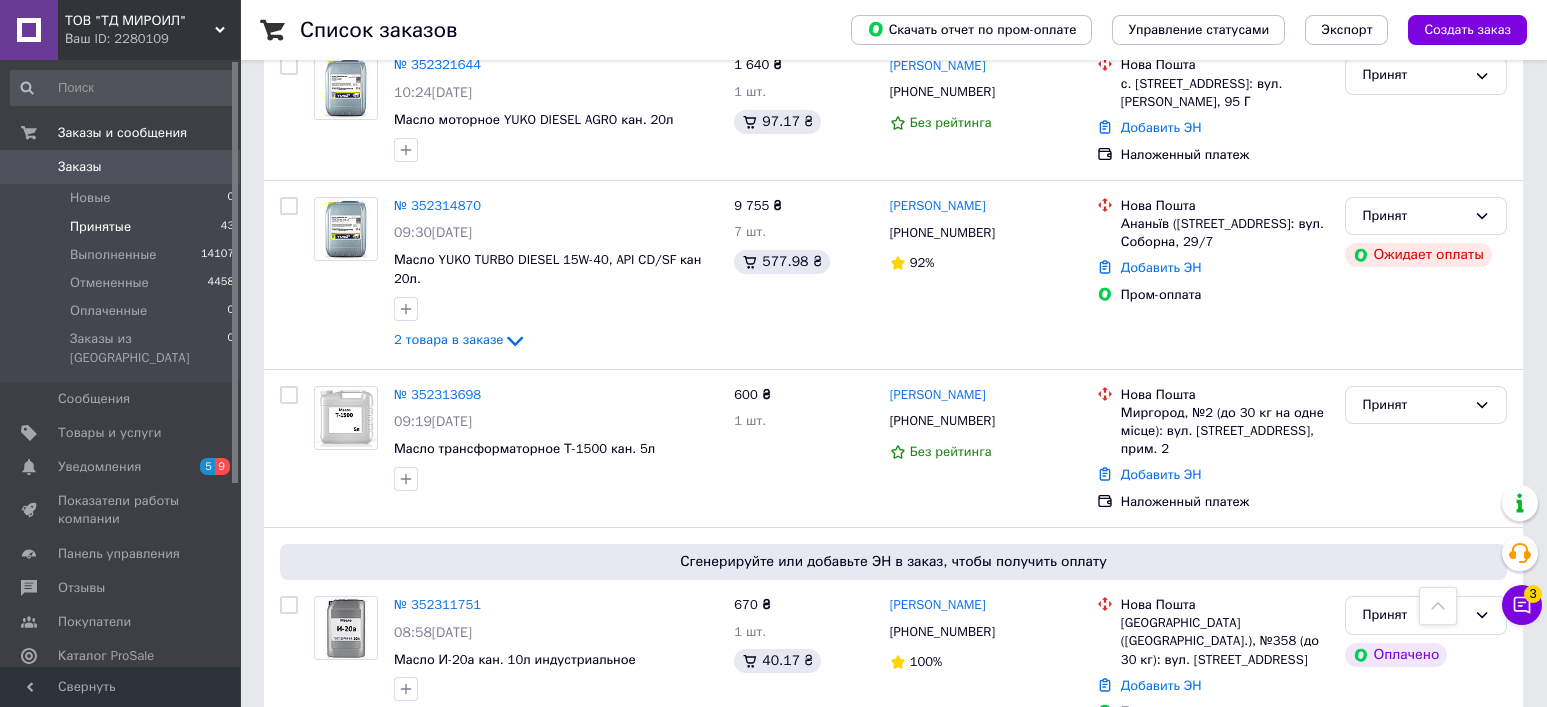 scroll, scrollTop: 3200, scrollLeft: 0, axis: vertical 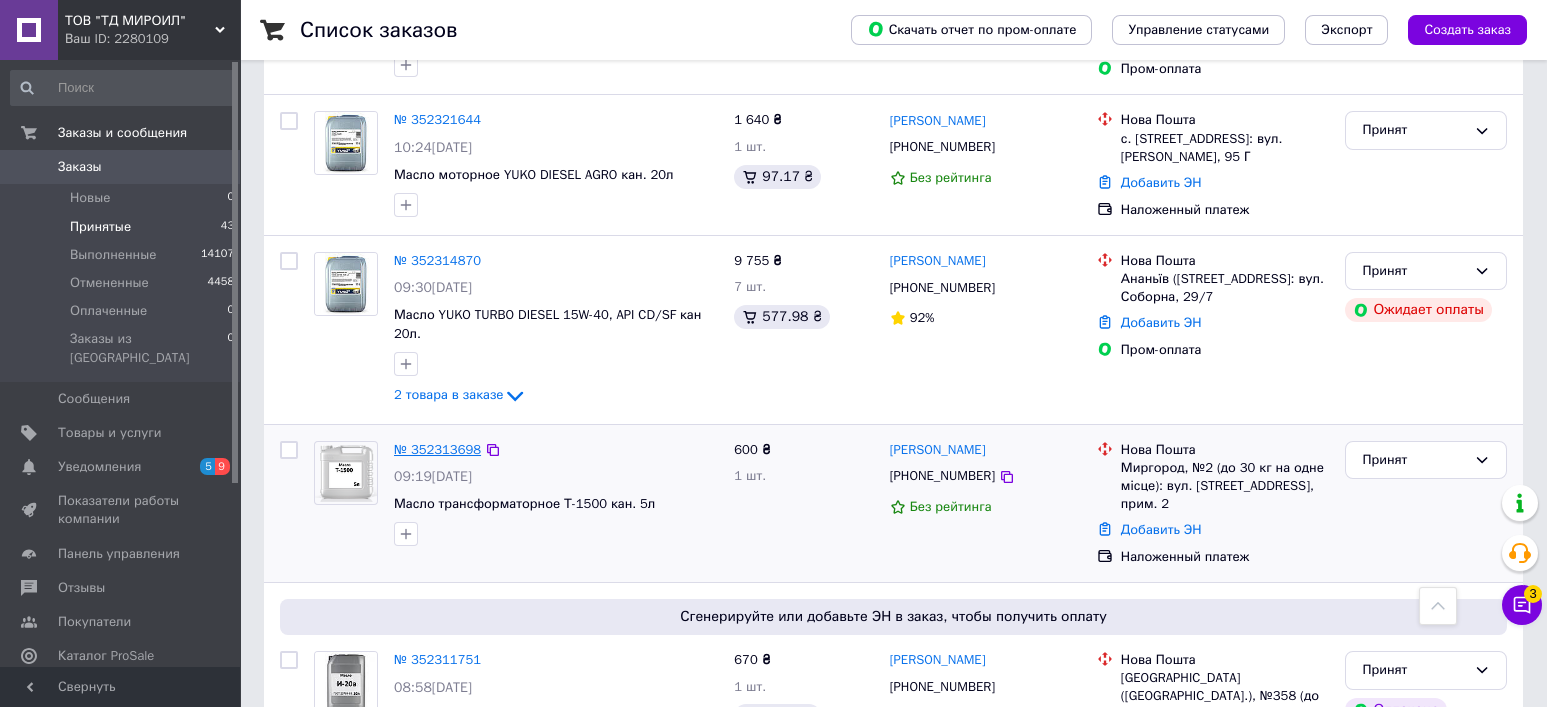 click on "№ 352313698" at bounding box center [437, 449] 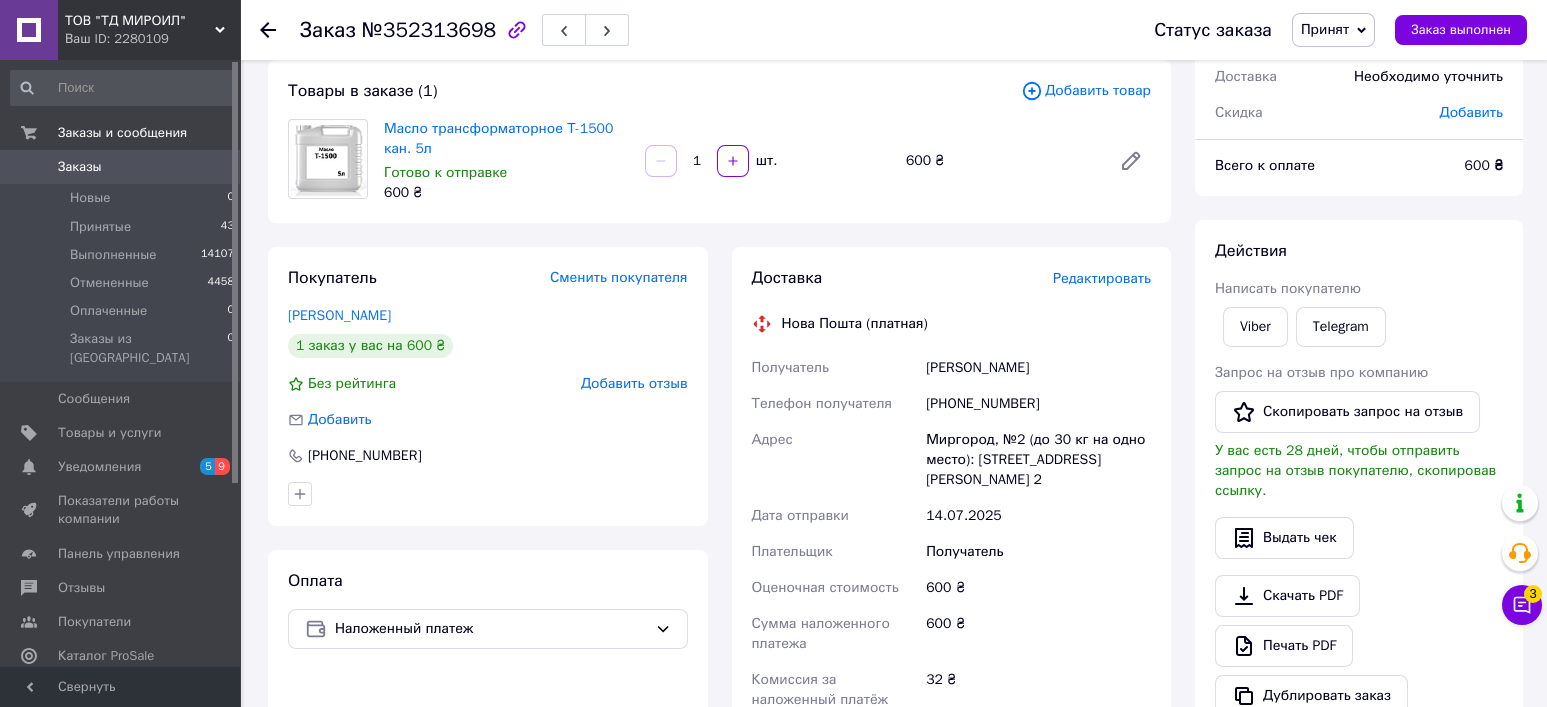 scroll, scrollTop: 73, scrollLeft: 0, axis: vertical 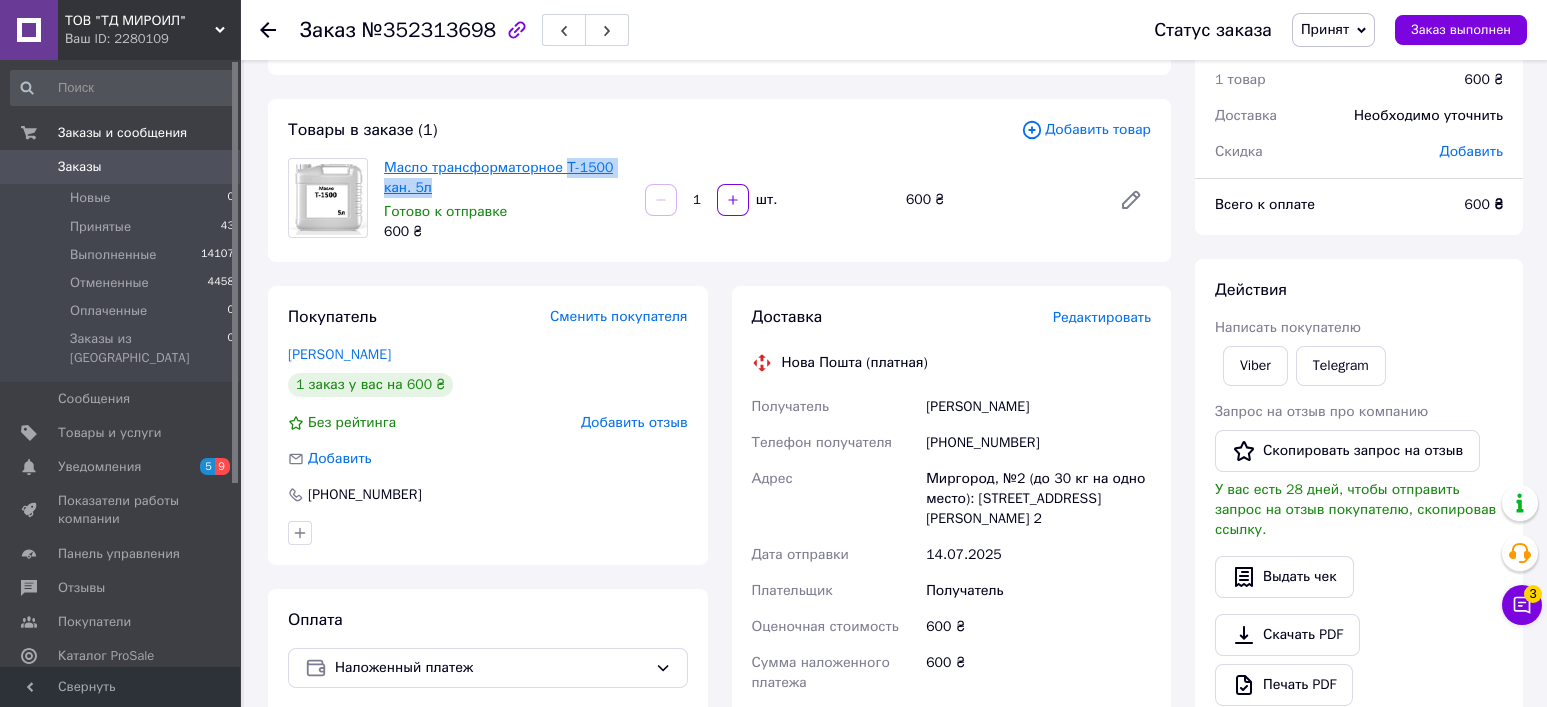 drag, startPoint x: 486, startPoint y: 188, endPoint x: 559, endPoint y: 168, distance: 75.690155 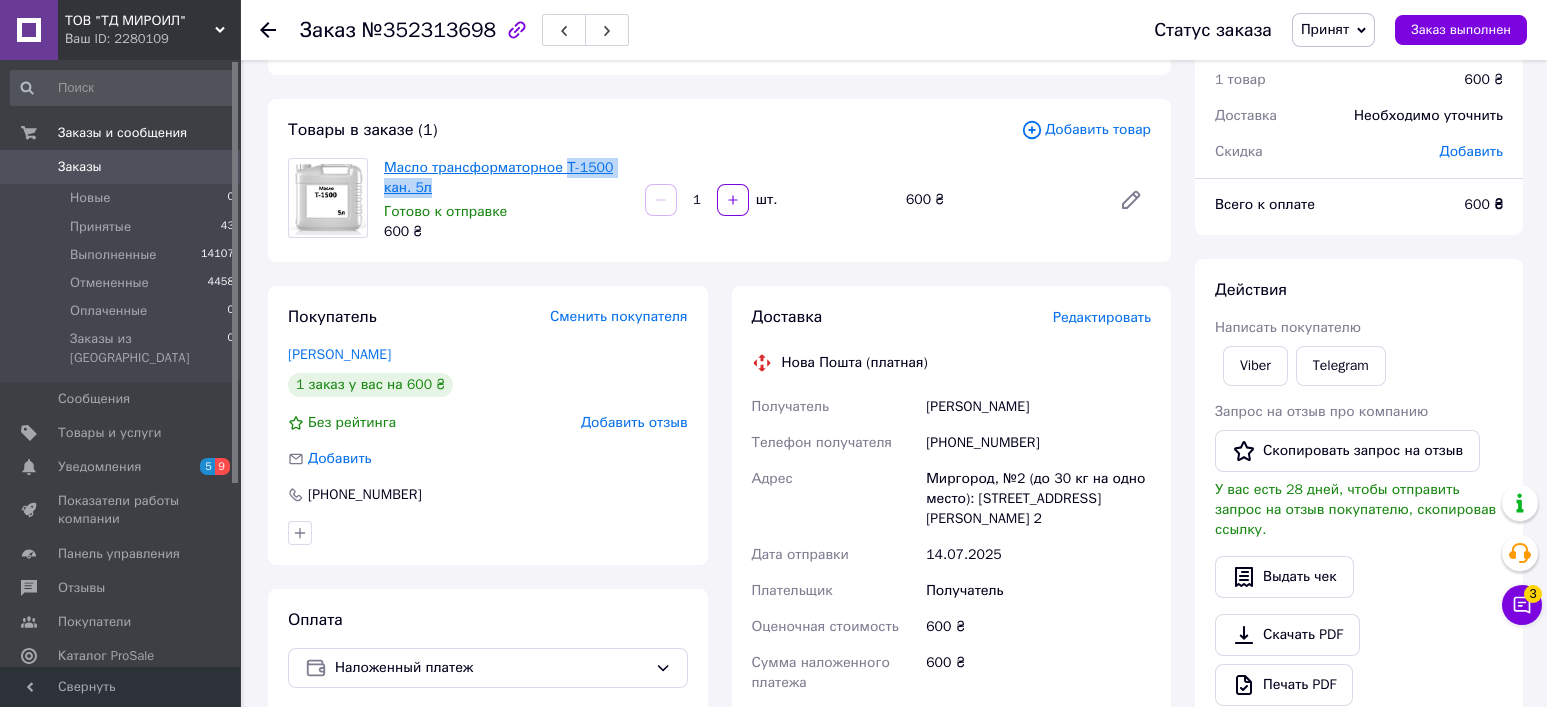 click on "Масло трансформаторное Т-1500 кан. 5л" at bounding box center [506, 178] 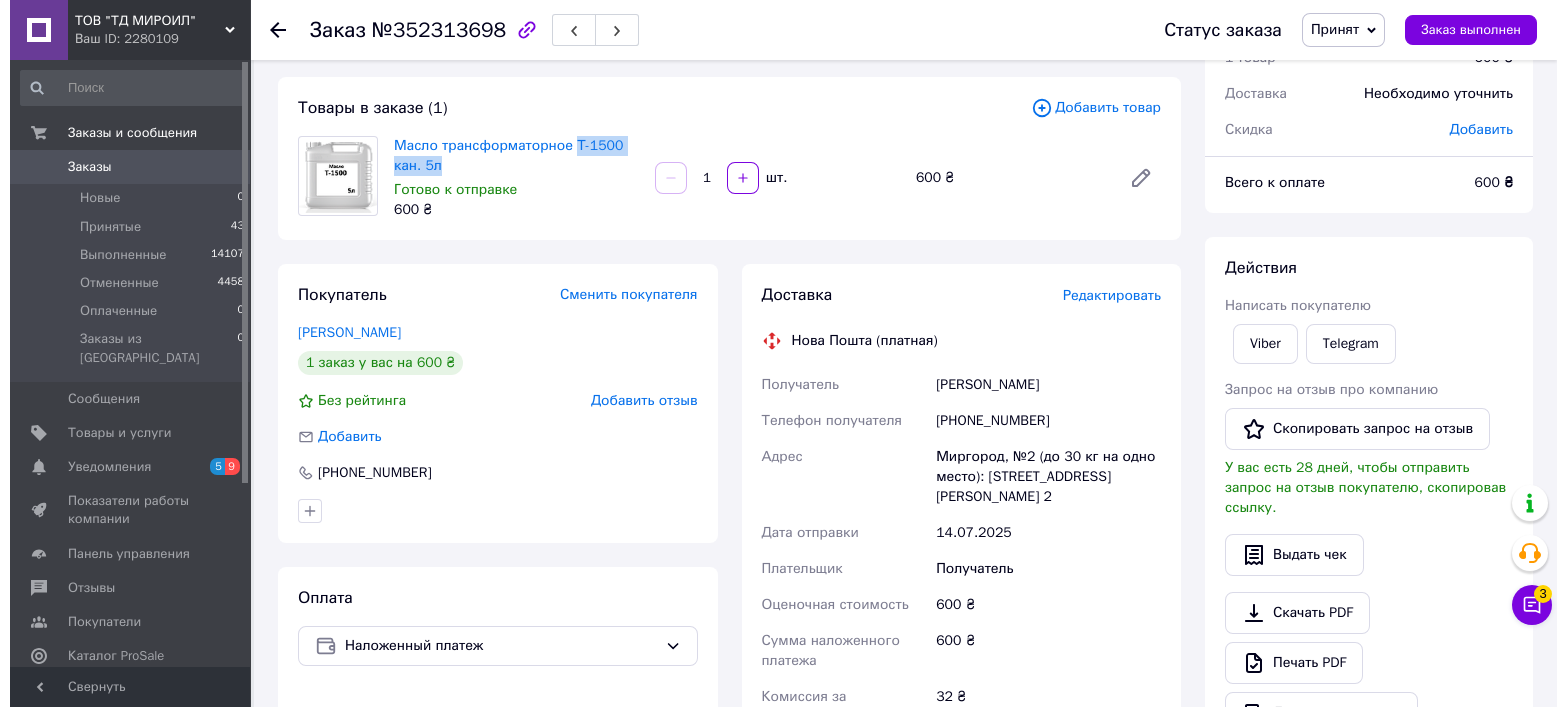 scroll, scrollTop: 133, scrollLeft: 0, axis: vertical 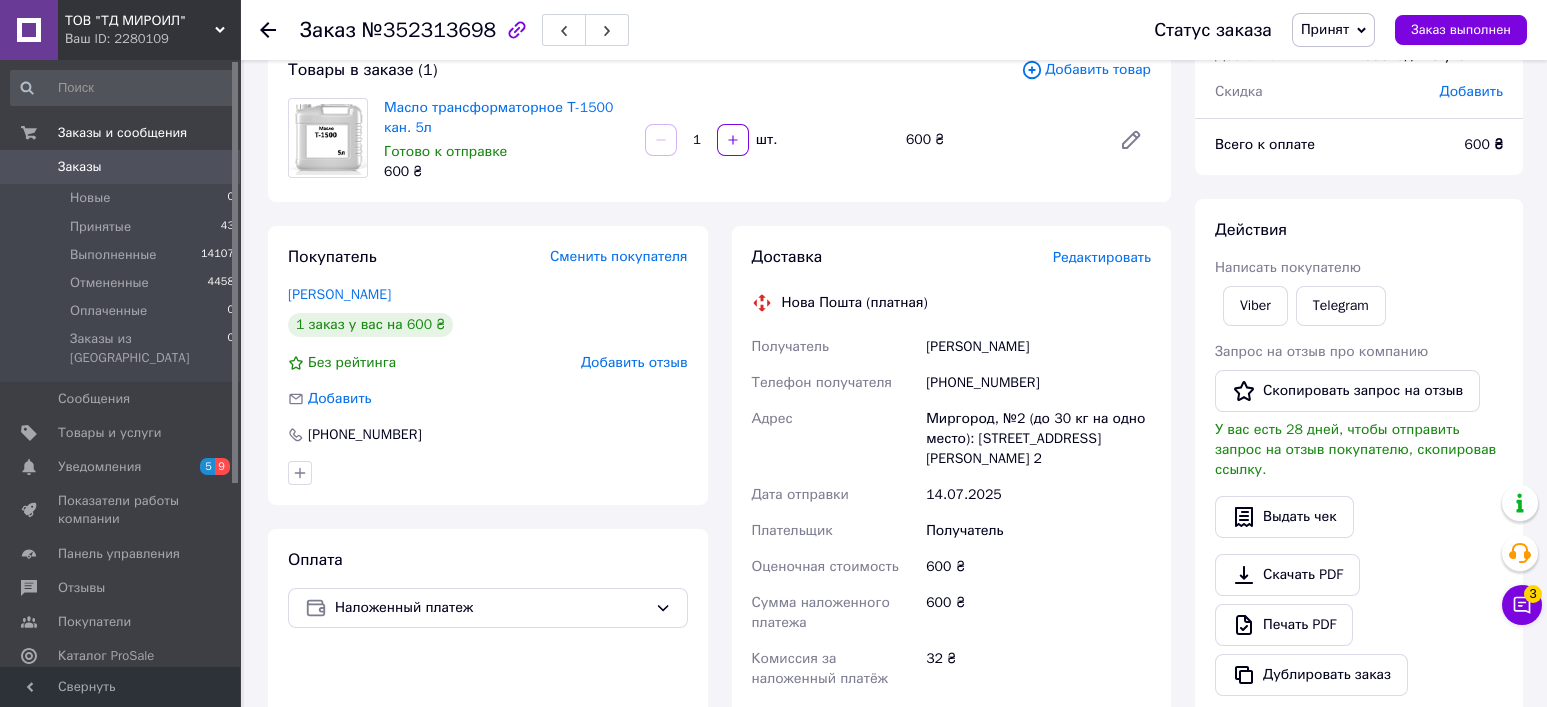 click on "Редактировать" at bounding box center (1102, 257) 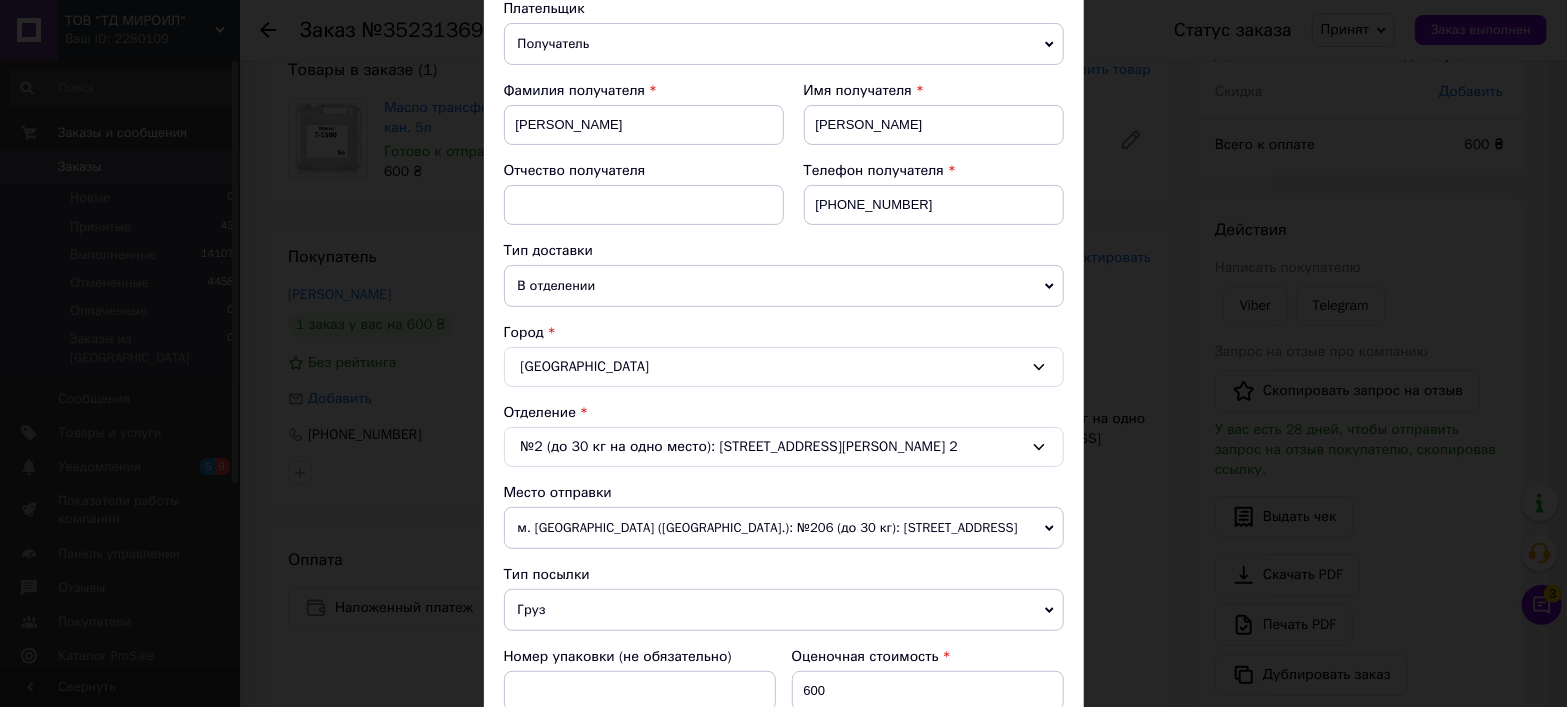 scroll, scrollTop: 266, scrollLeft: 0, axis: vertical 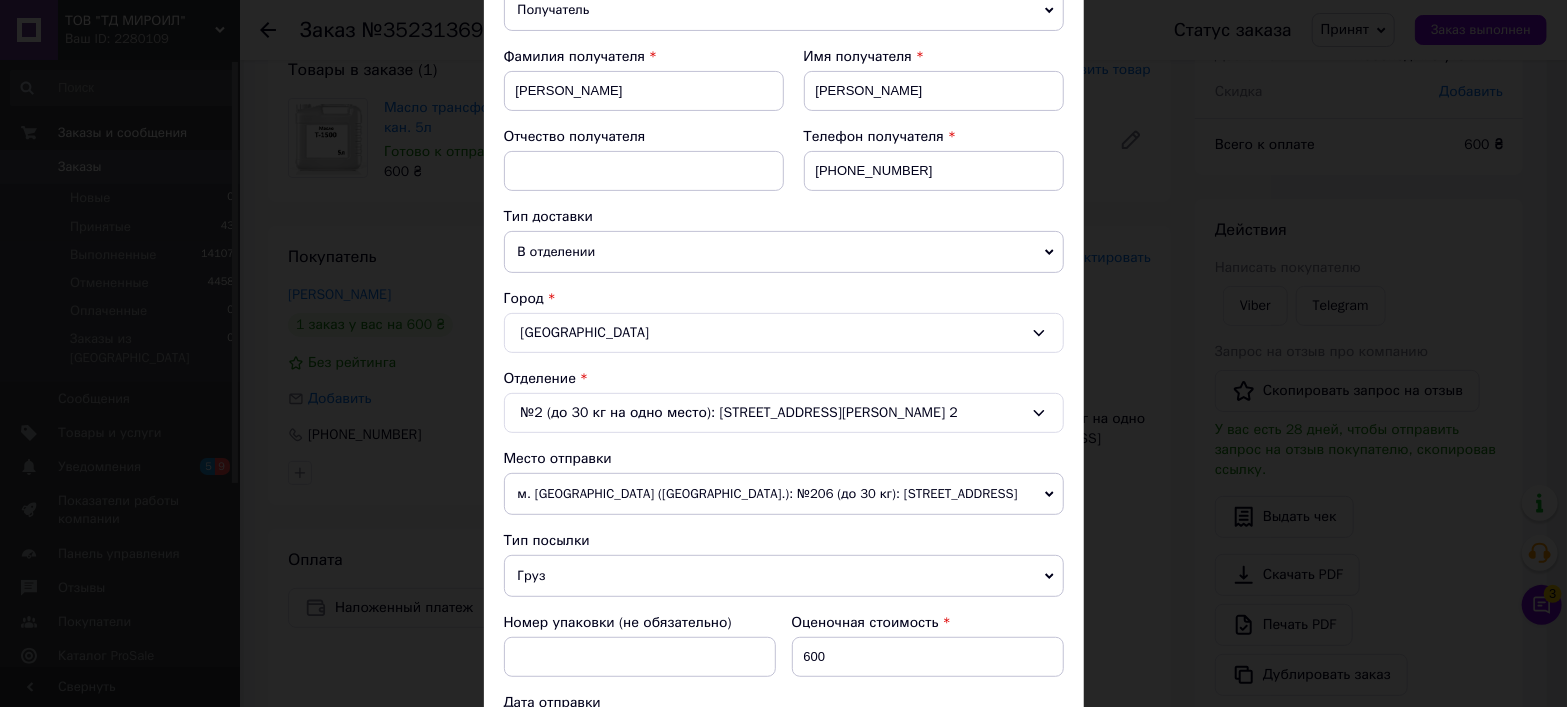 click on "№2 (до 30 кг на одно место): [STREET_ADDRESS][PERSON_NAME] 2" at bounding box center [784, 413] 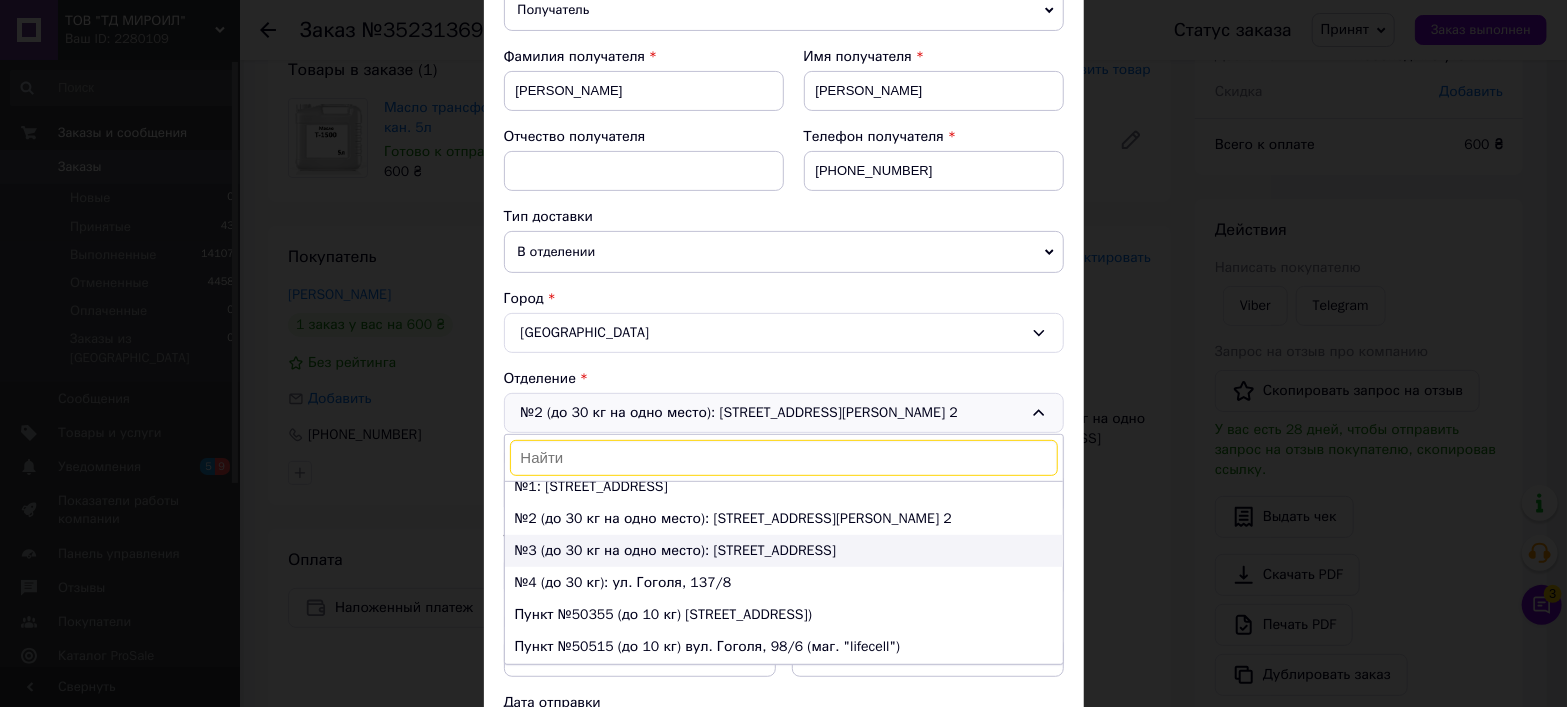 scroll, scrollTop: 0, scrollLeft: 0, axis: both 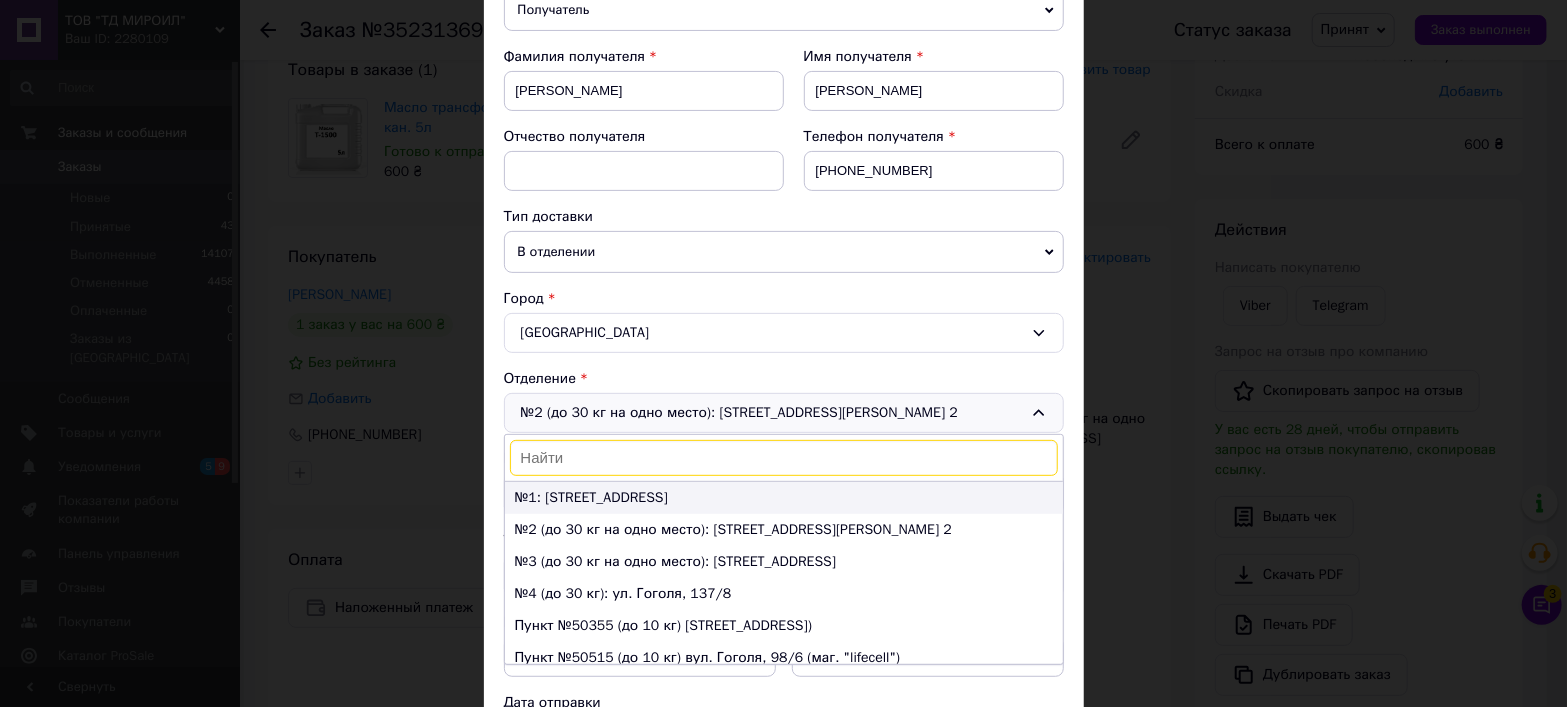 click on "№1: [STREET_ADDRESS]" at bounding box center (784, 498) 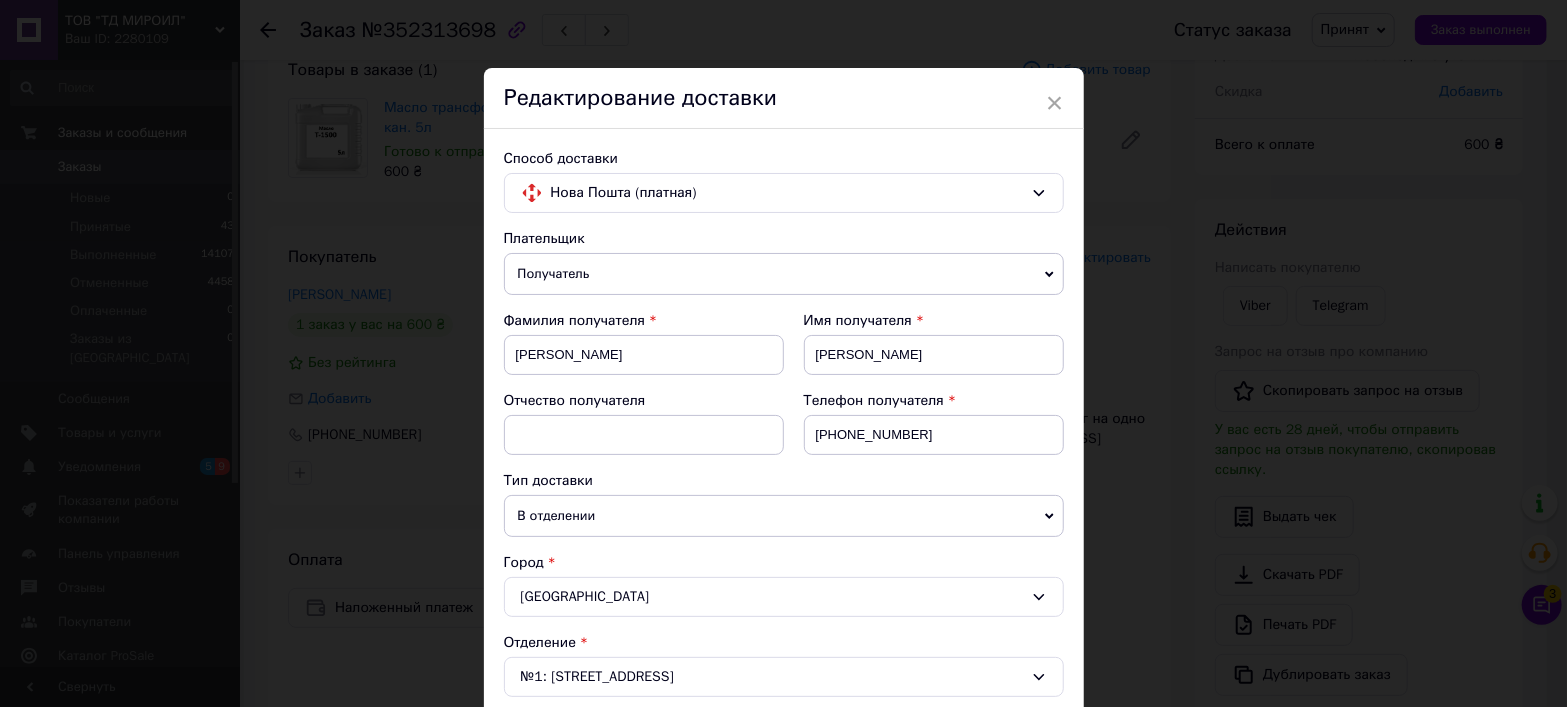 scroll, scrollTop: 0, scrollLeft: 0, axis: both 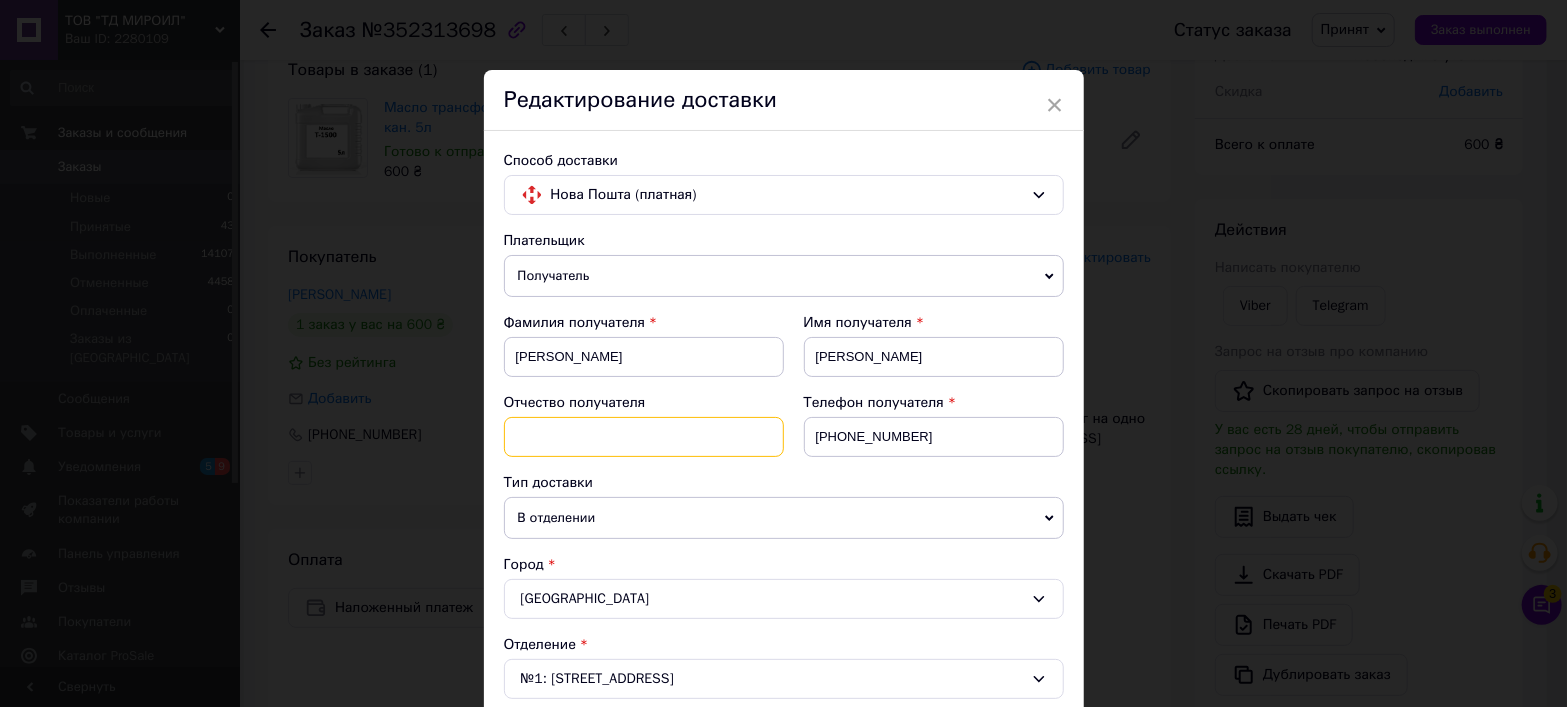 click at bounding box center (644, 437) 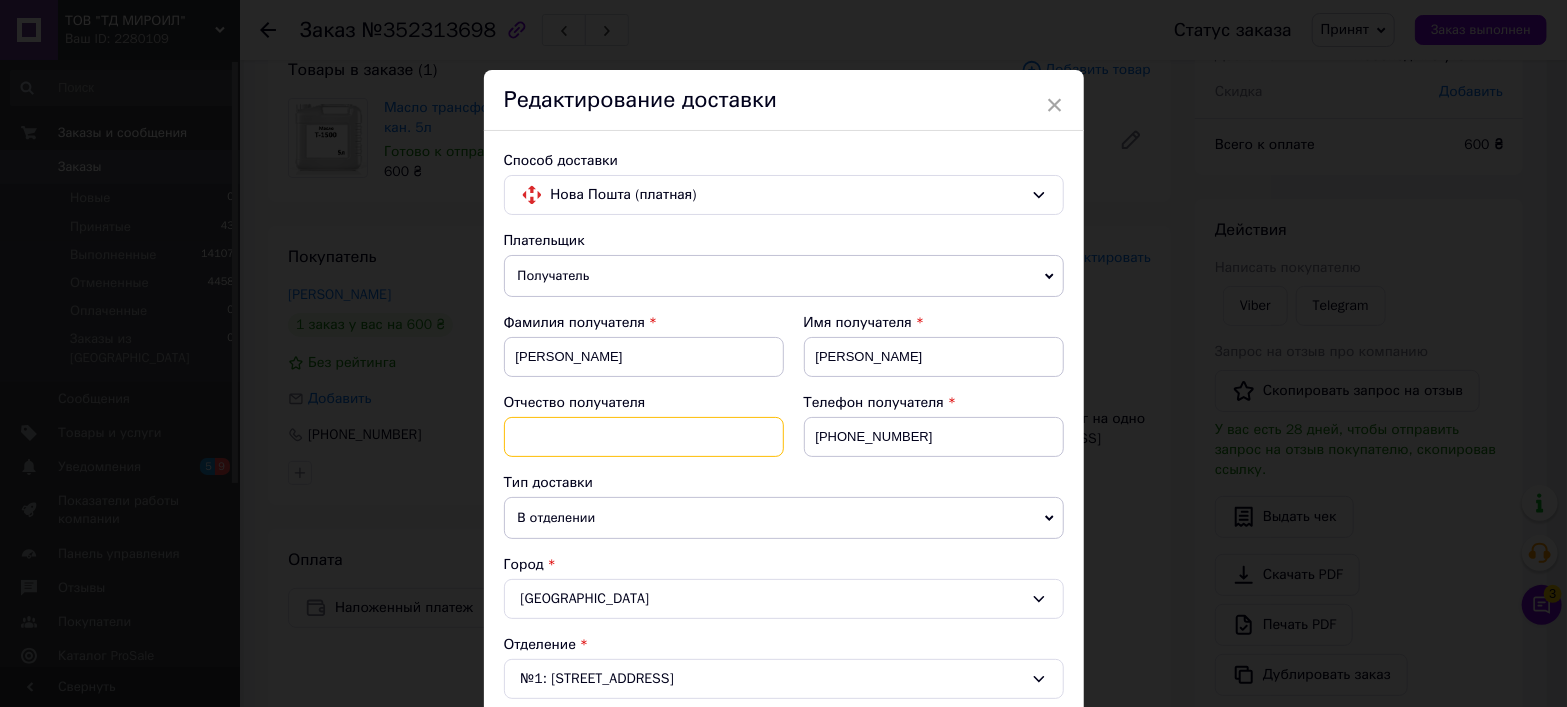 type on "Миколайович" 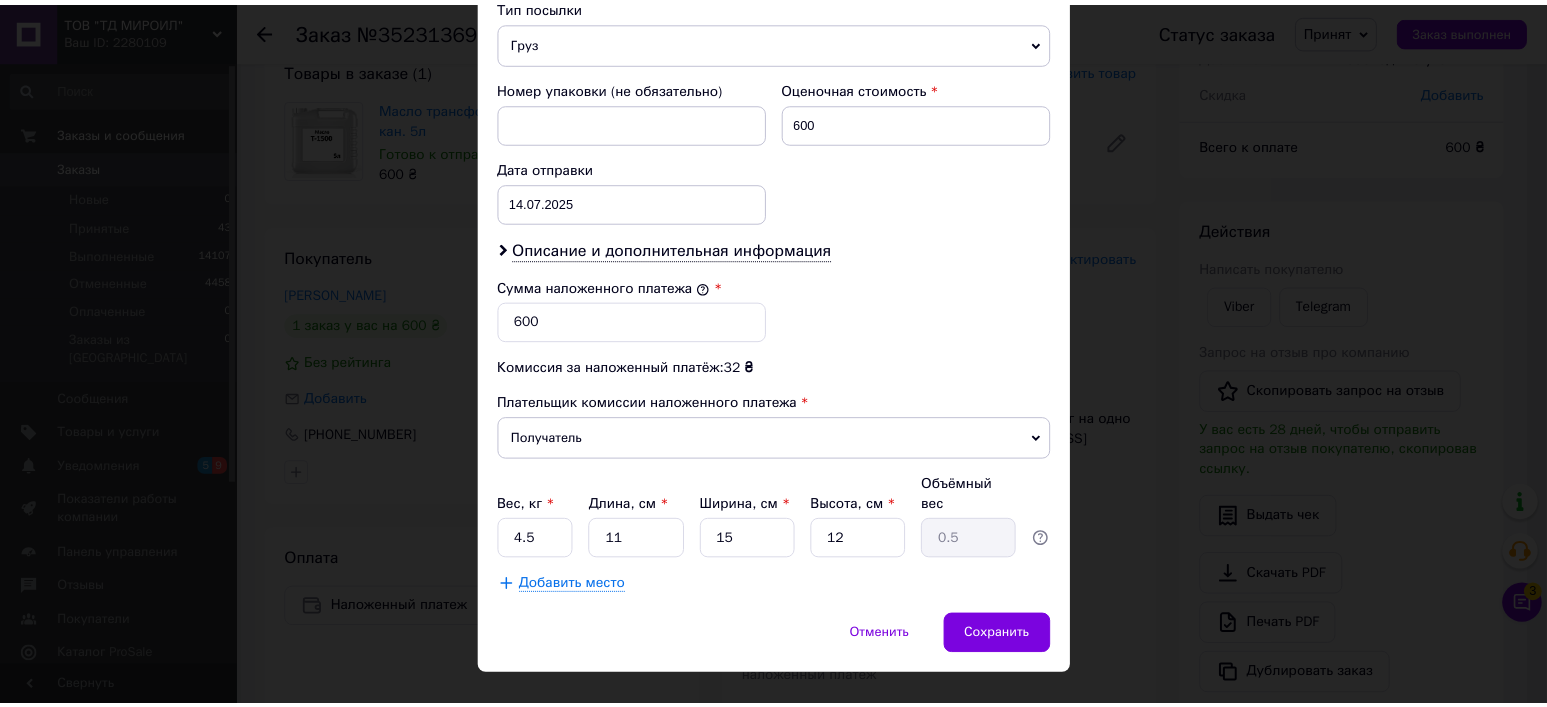 scroll, scrollTop: 812, scrollLeft: 0, axis: vertical 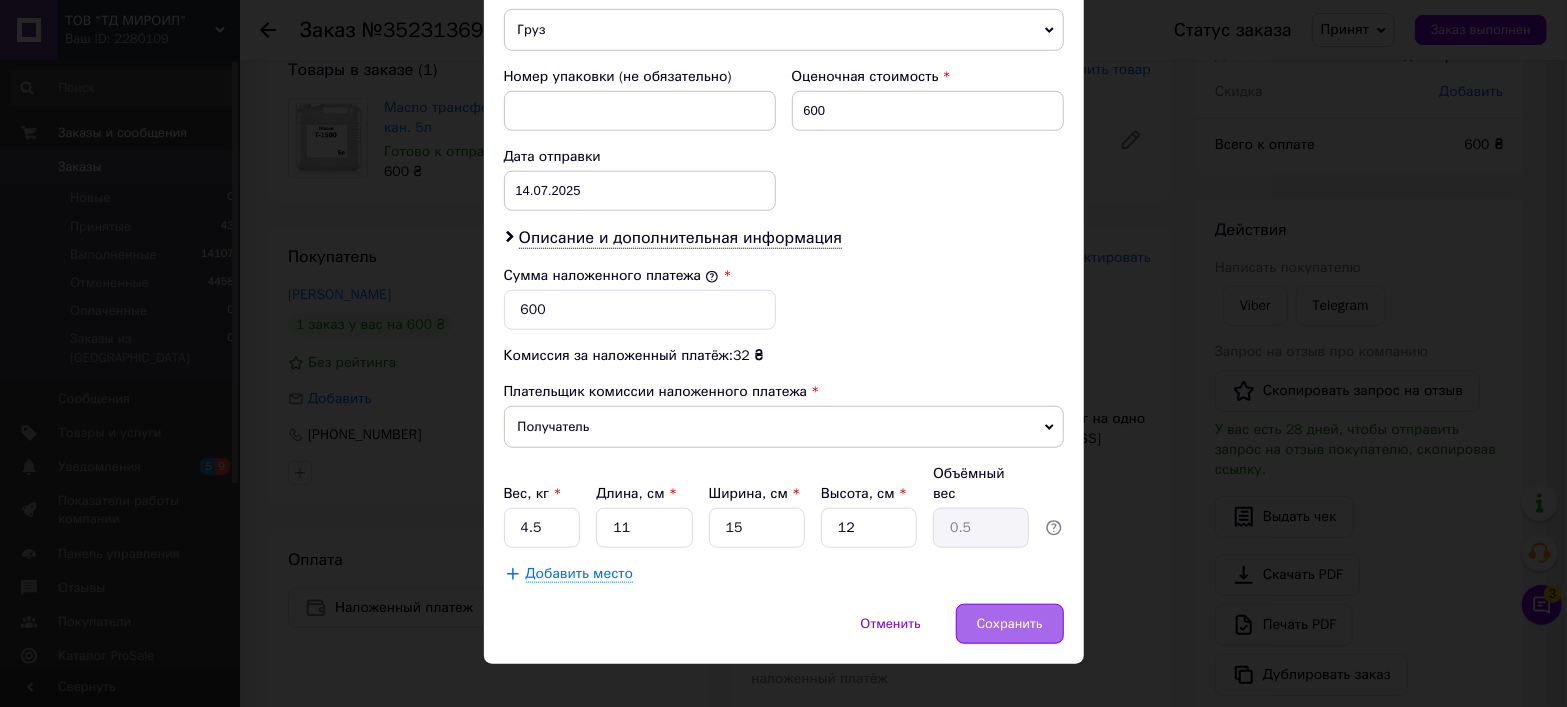 click on "Сохранить" at bounding box center (1010, 624) 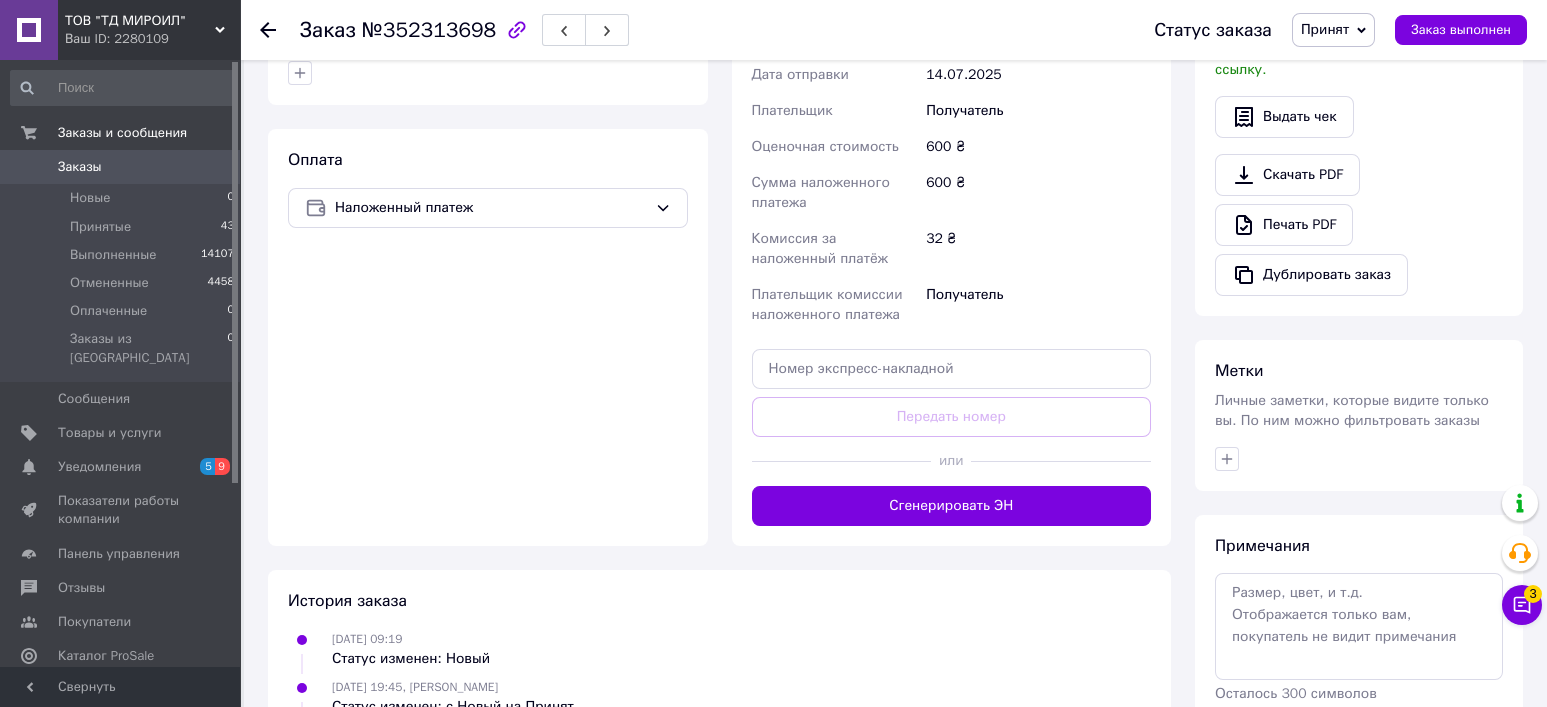 scroll, scrollTop: 781, scrollLeft: 0, axis: vertical 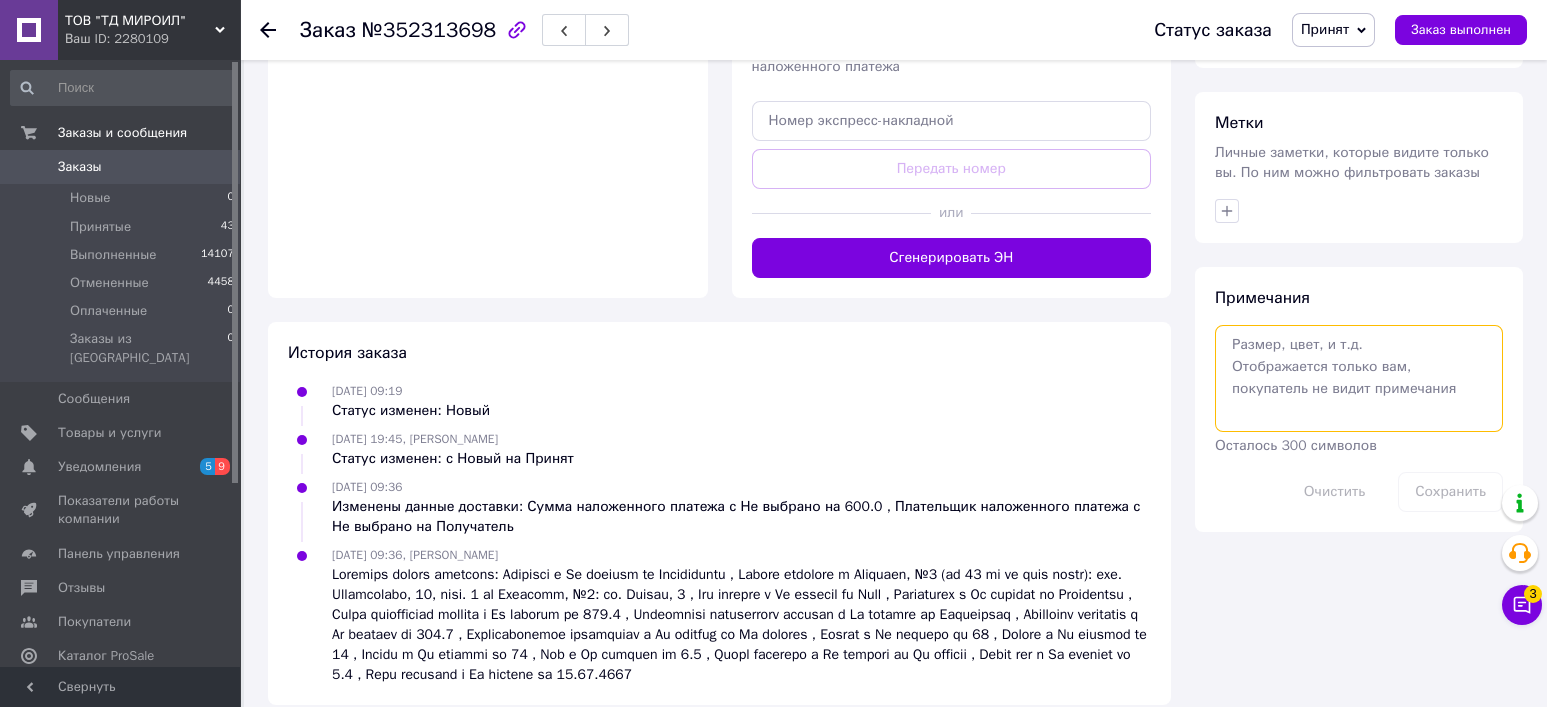 click at bounding box center (1359, 378) 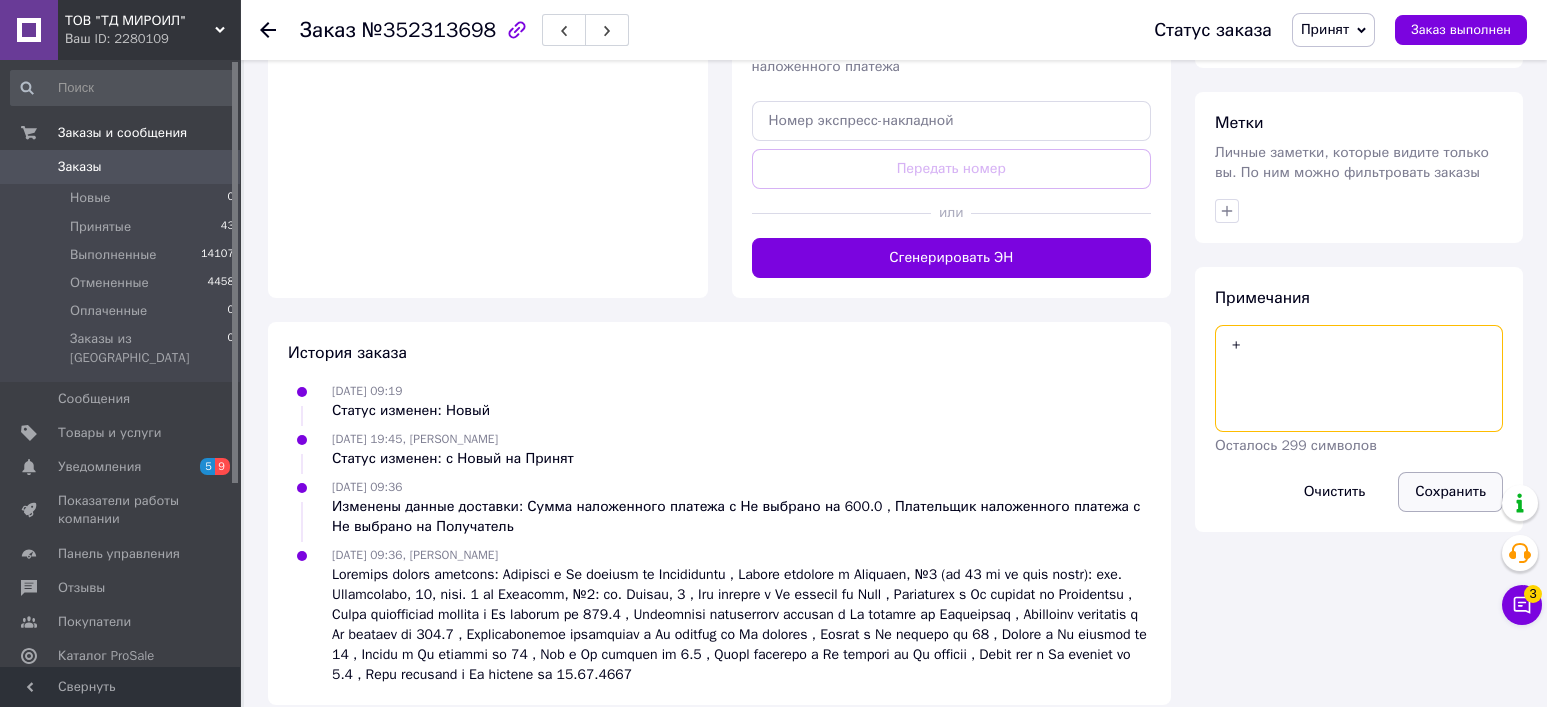 type on "+" 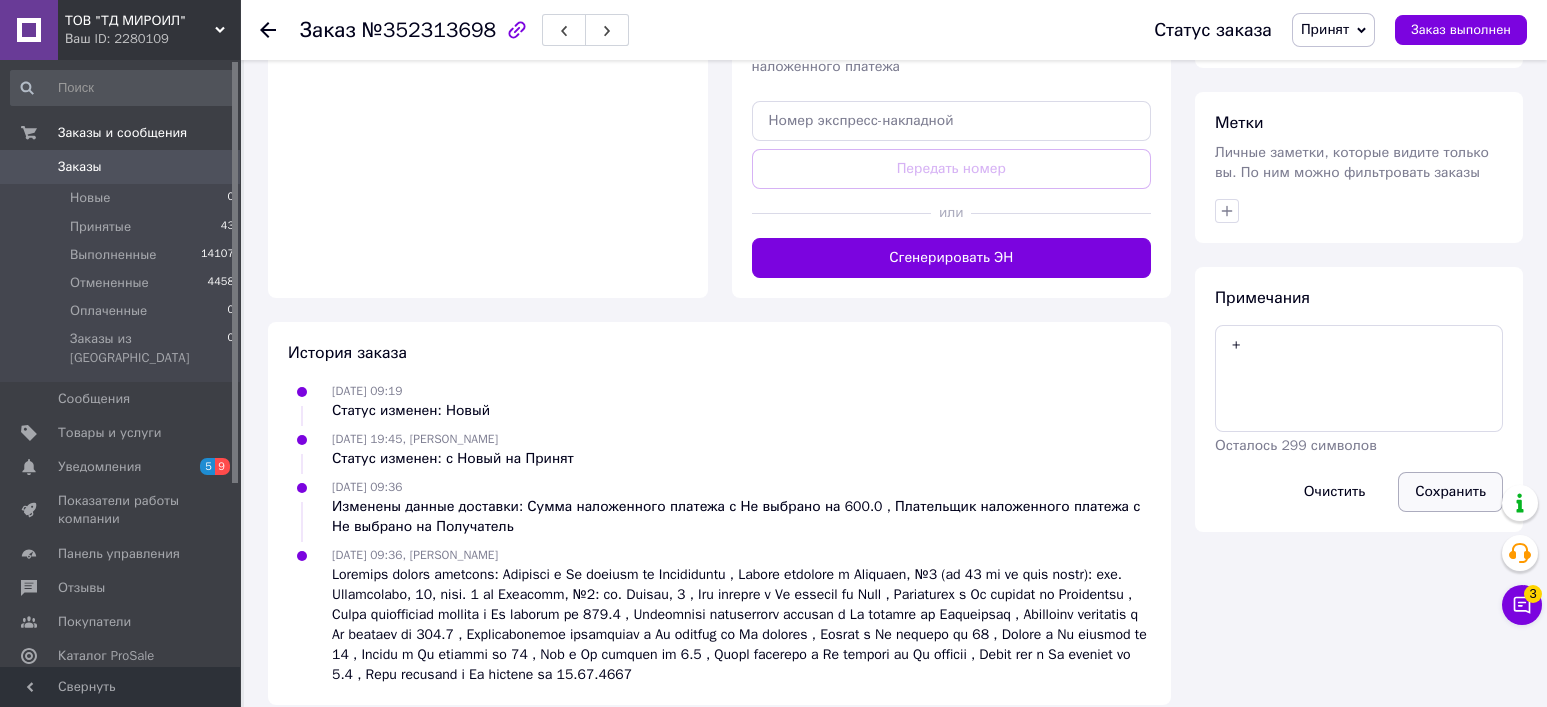 click on "Сохранить" at bounding box center (1450, 492) 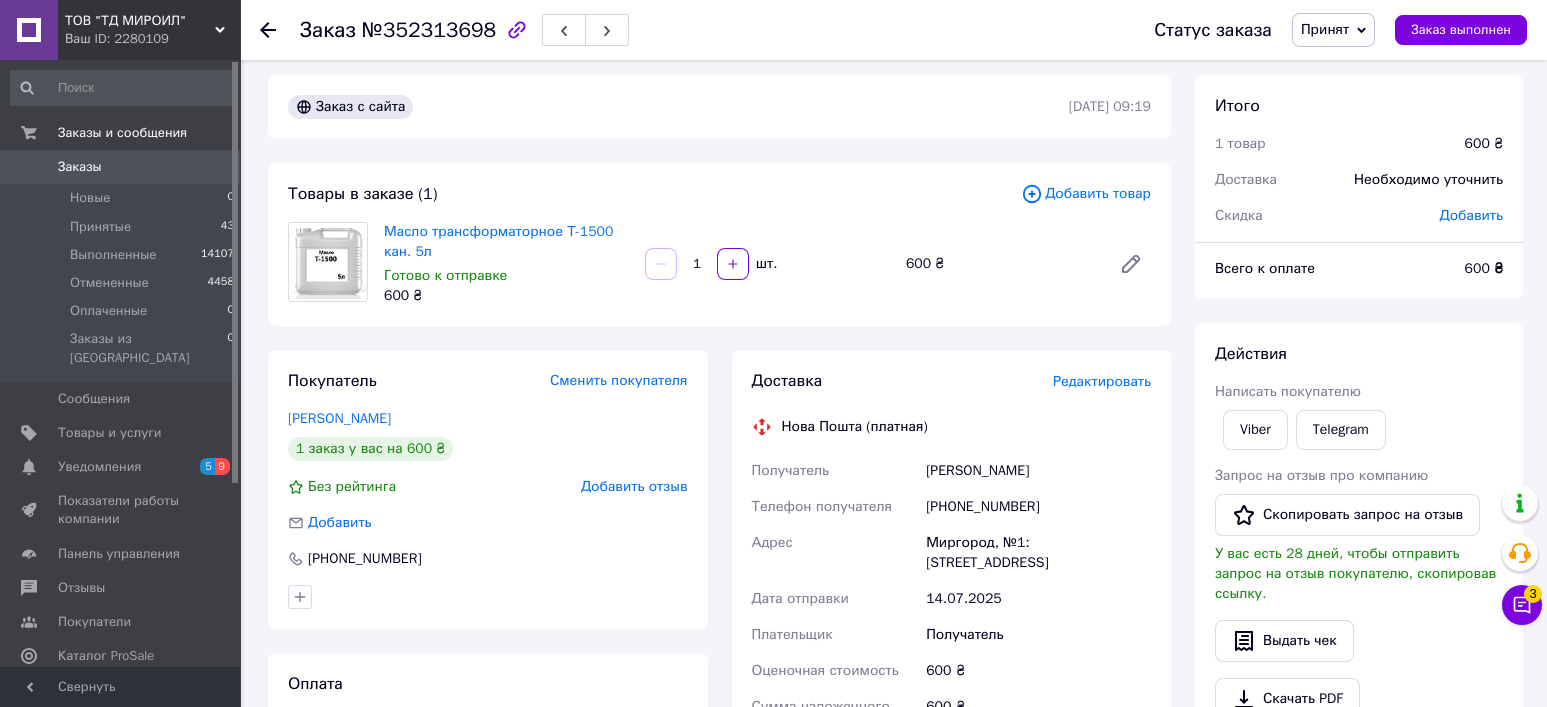 scroll, scrollTop: 0, scrollLeft: 0, axis: both 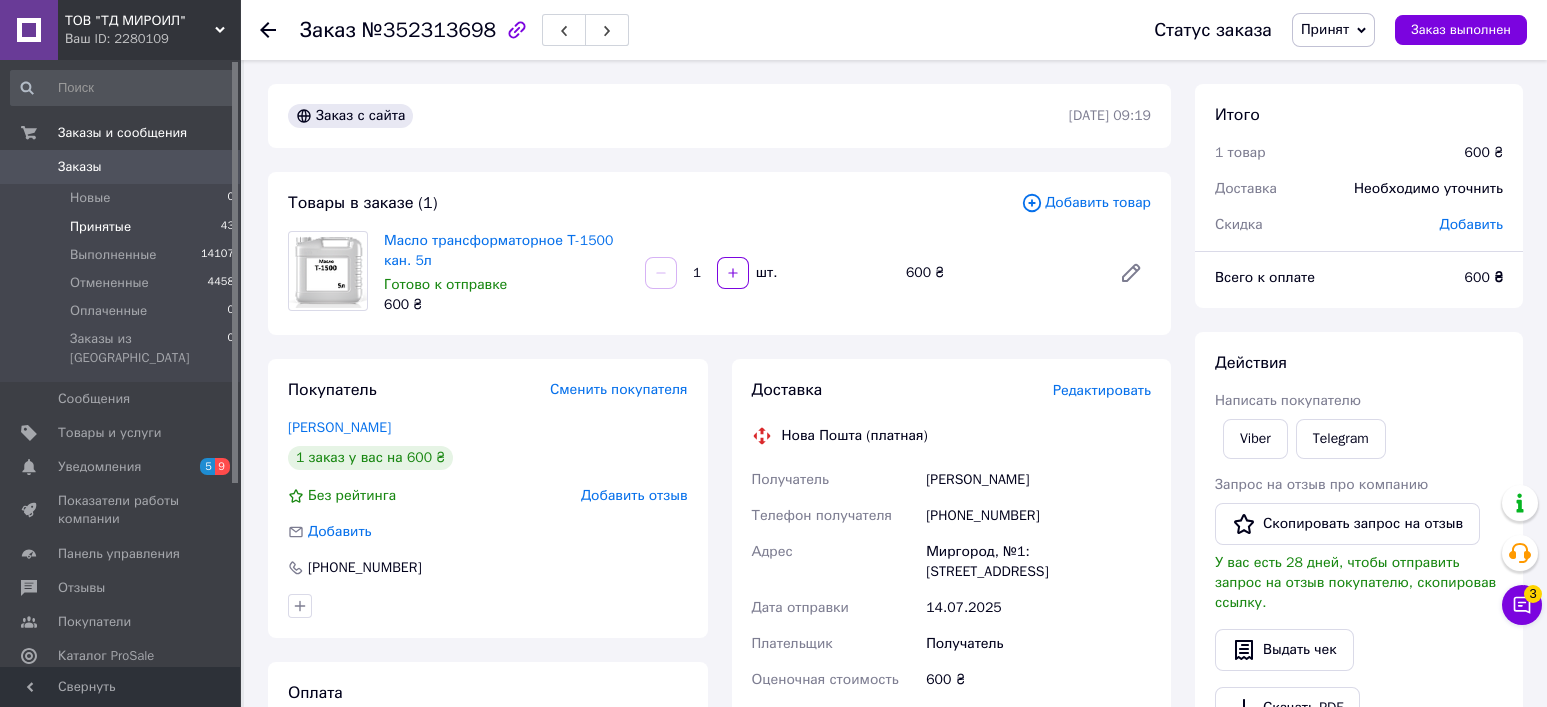 click on "Принятые" at bounding box center [100, 227] 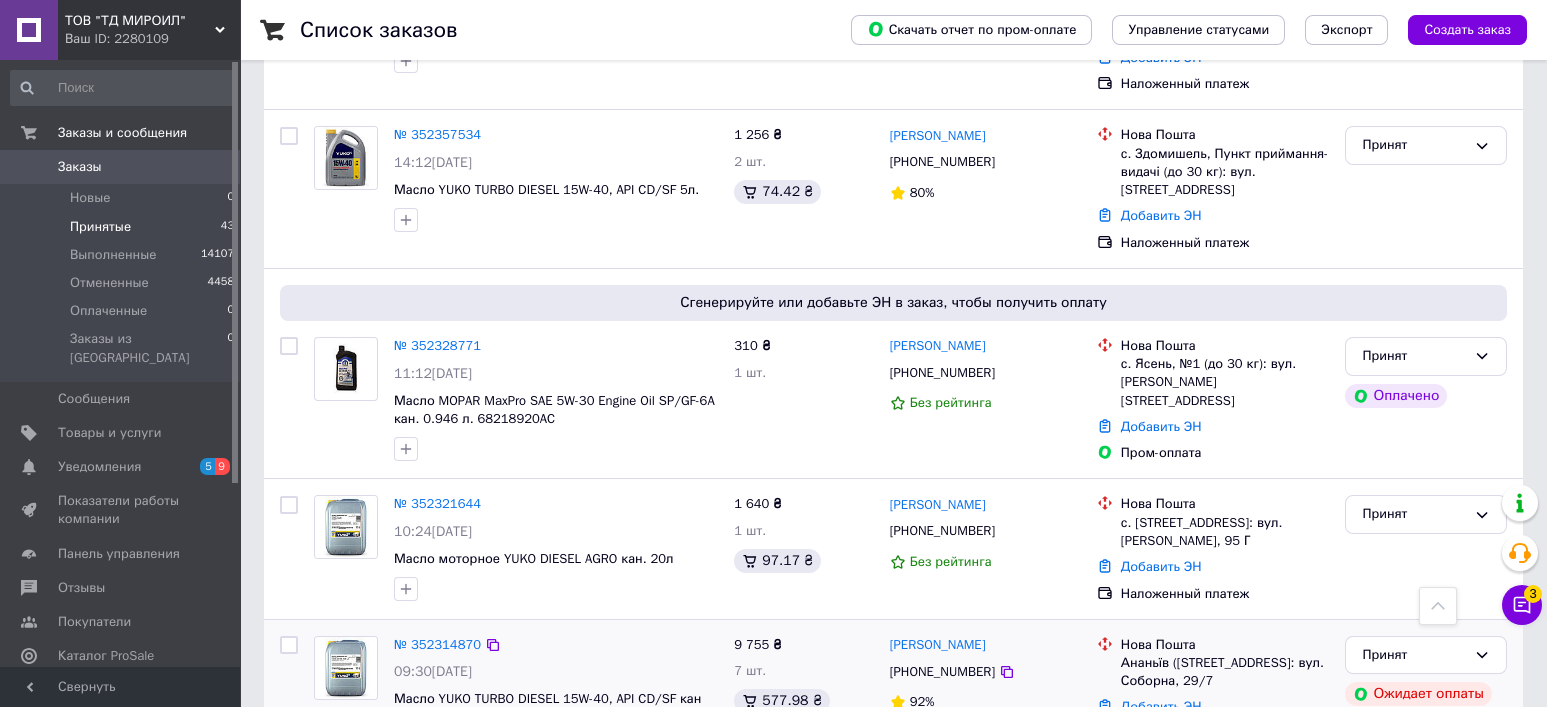 scroll, scrollTop: 2800, scrollLeft: 0, axis: vertical 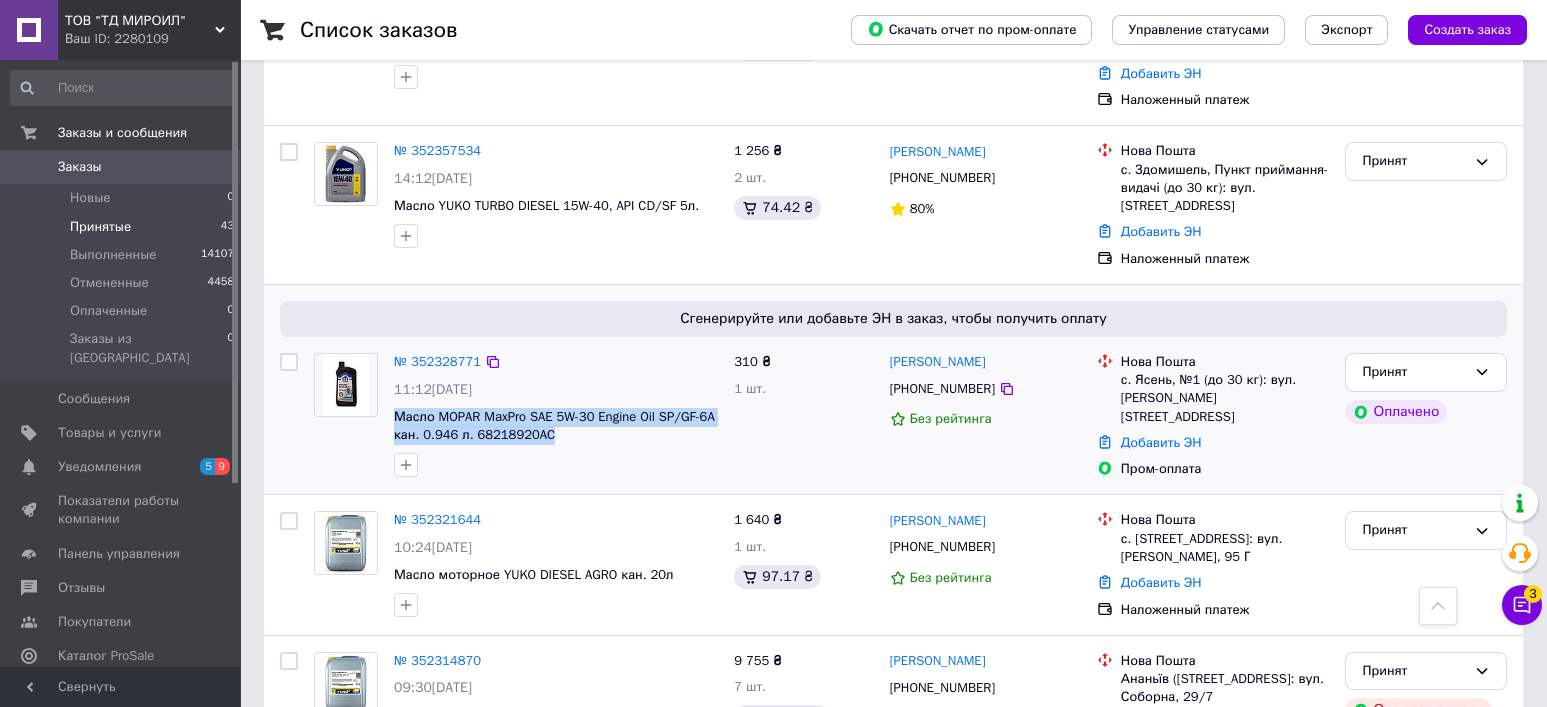 drag, startPoint x: 546, startPoint y: 291, endPoint x: 388, endPoint y: 273, distance: 159.02202 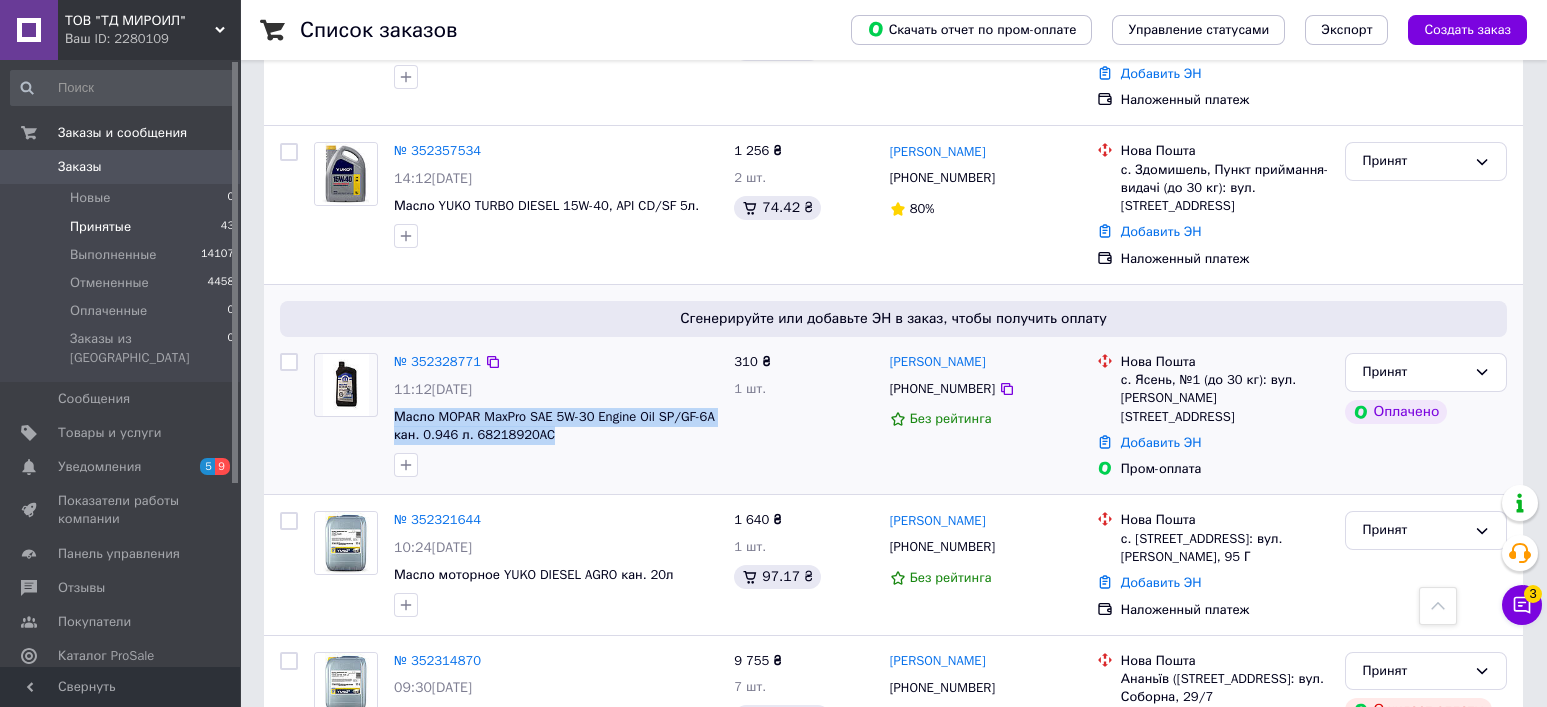 click on "№ 352328771 11:12[DATE] Масло MOPAR MaxPro SAE 5W-30 Engine Oil SP/GF-6A кан. 0.946 л. 68218920AC" at bounding box center [556, 415] 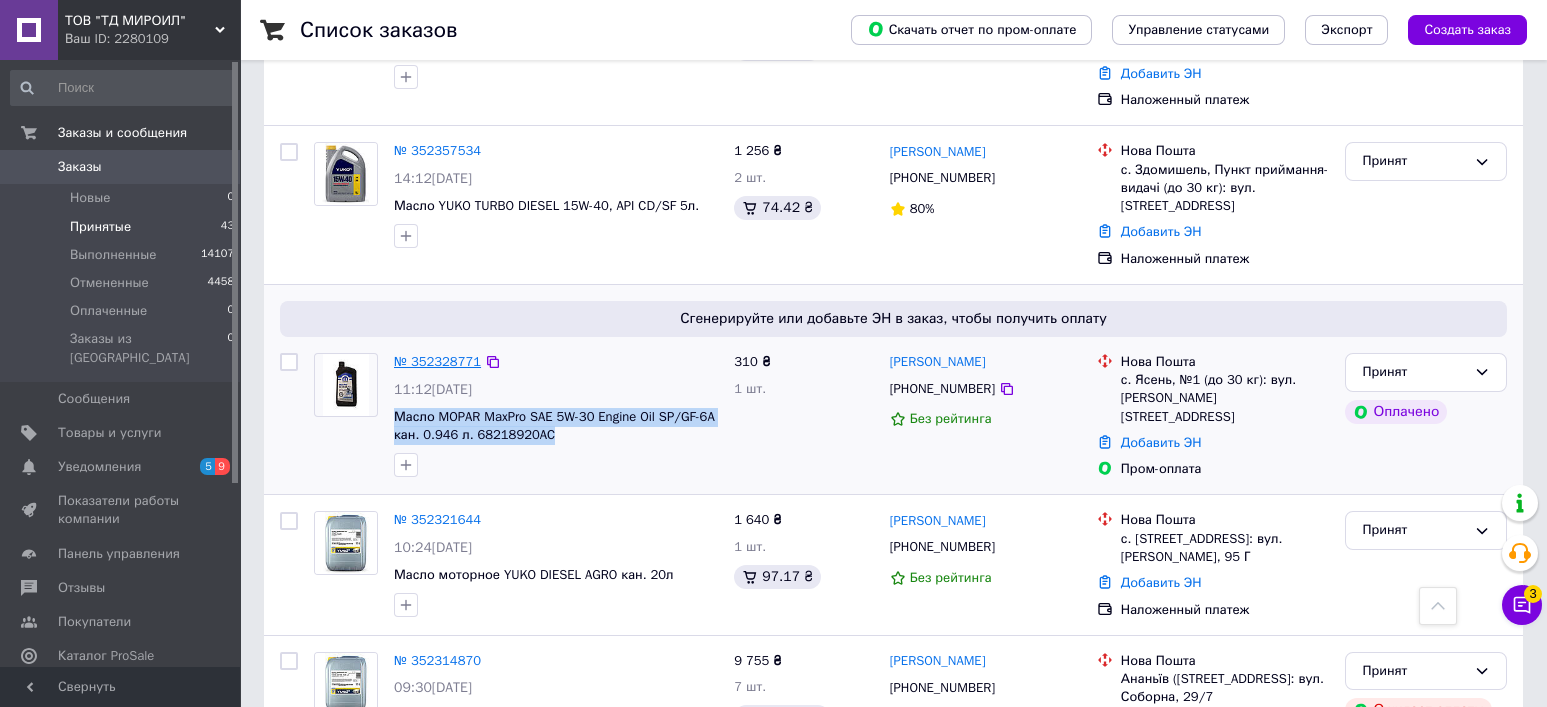 click on "№ 352328771" at bounding box center [437, 361] 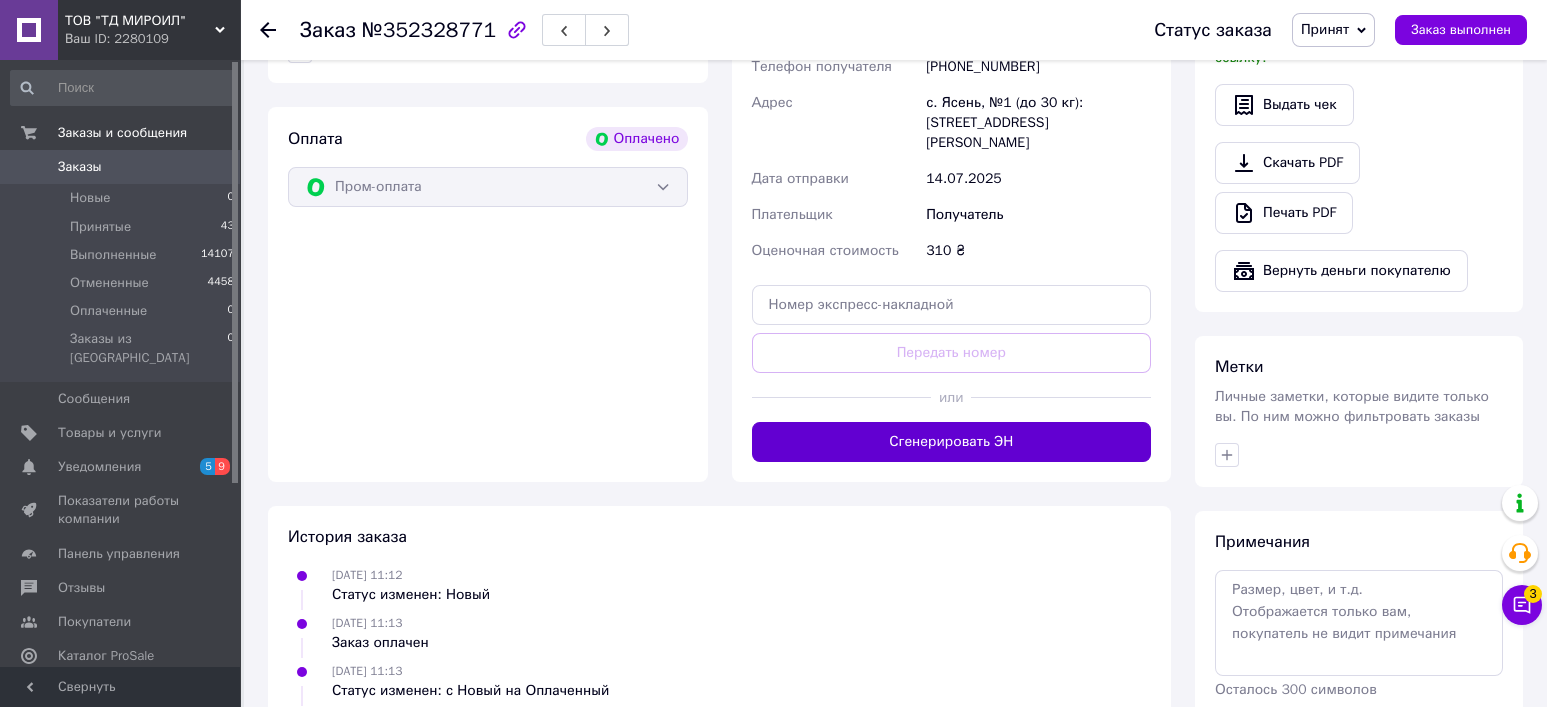 scroll, scrollTop: 1186, scrollLeft: 0, axis: vertical 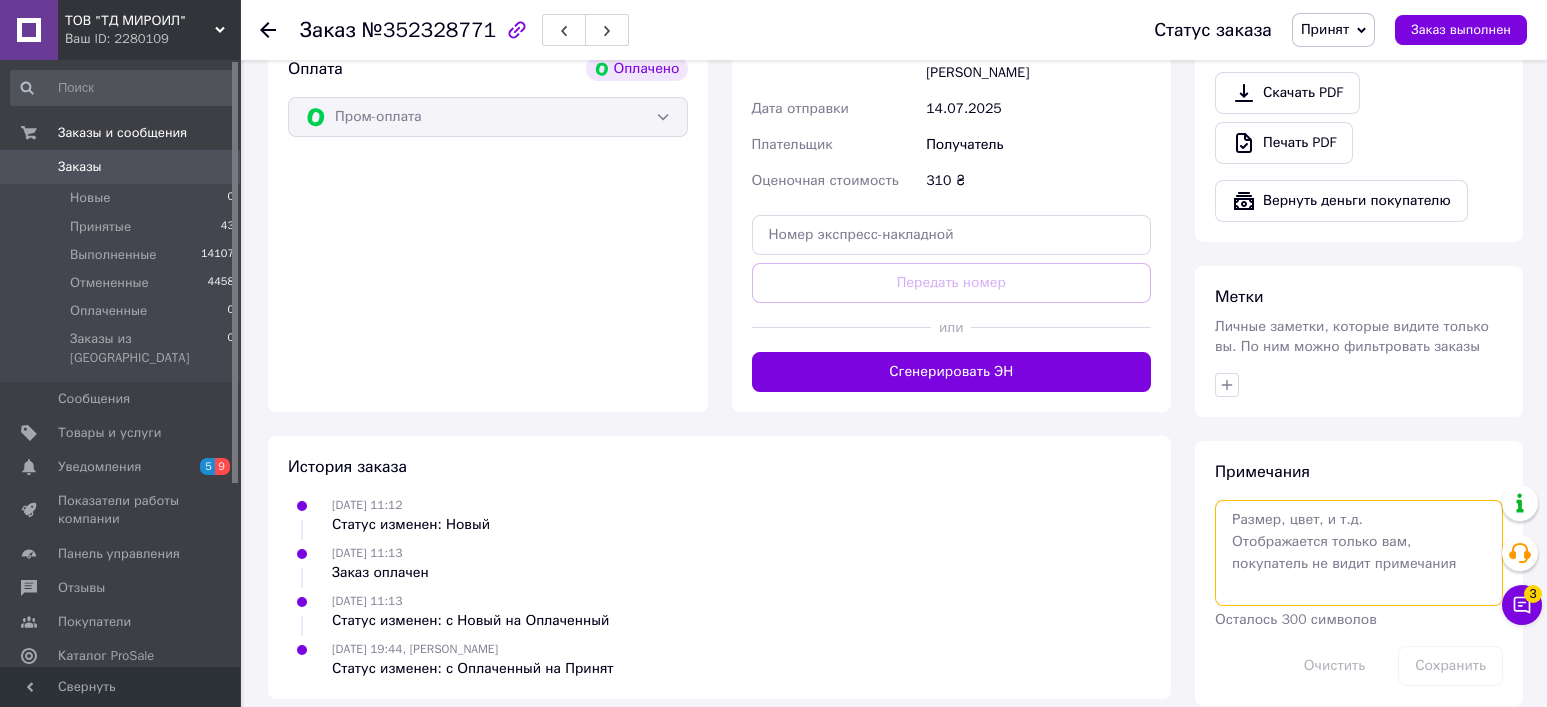 click at bounding box center (1359, 553) 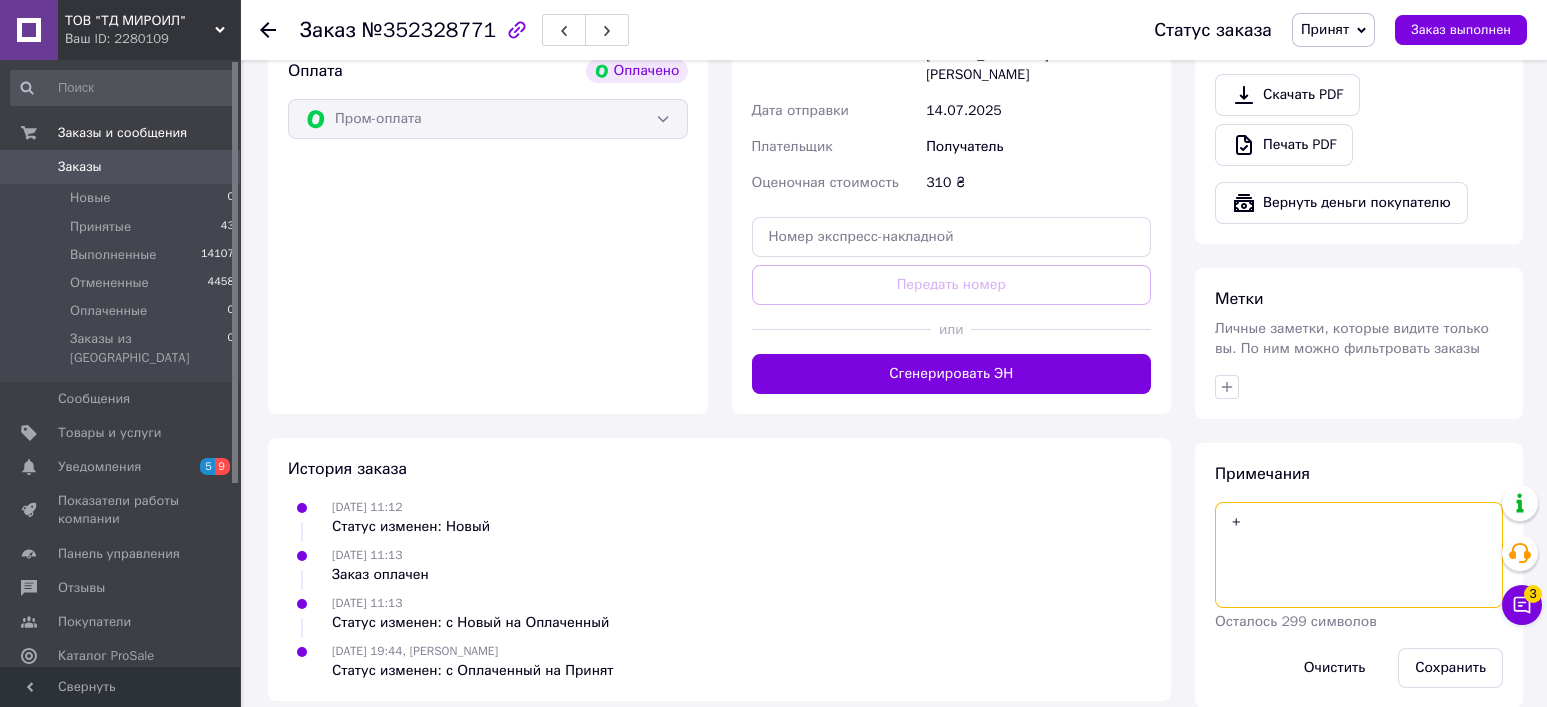 scroll, scrollTop: 1186, scrollLeft: 0, axis: vertical 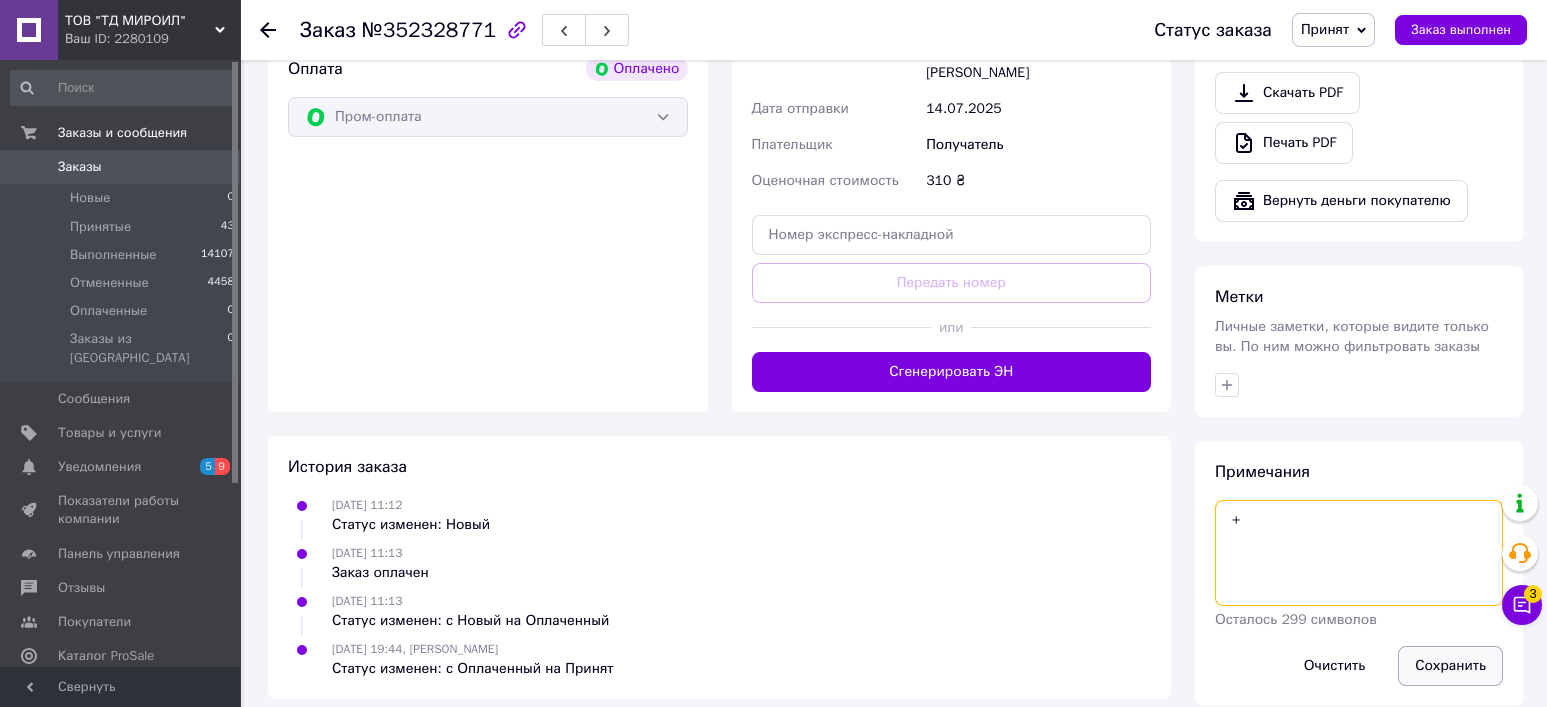 type on "+" 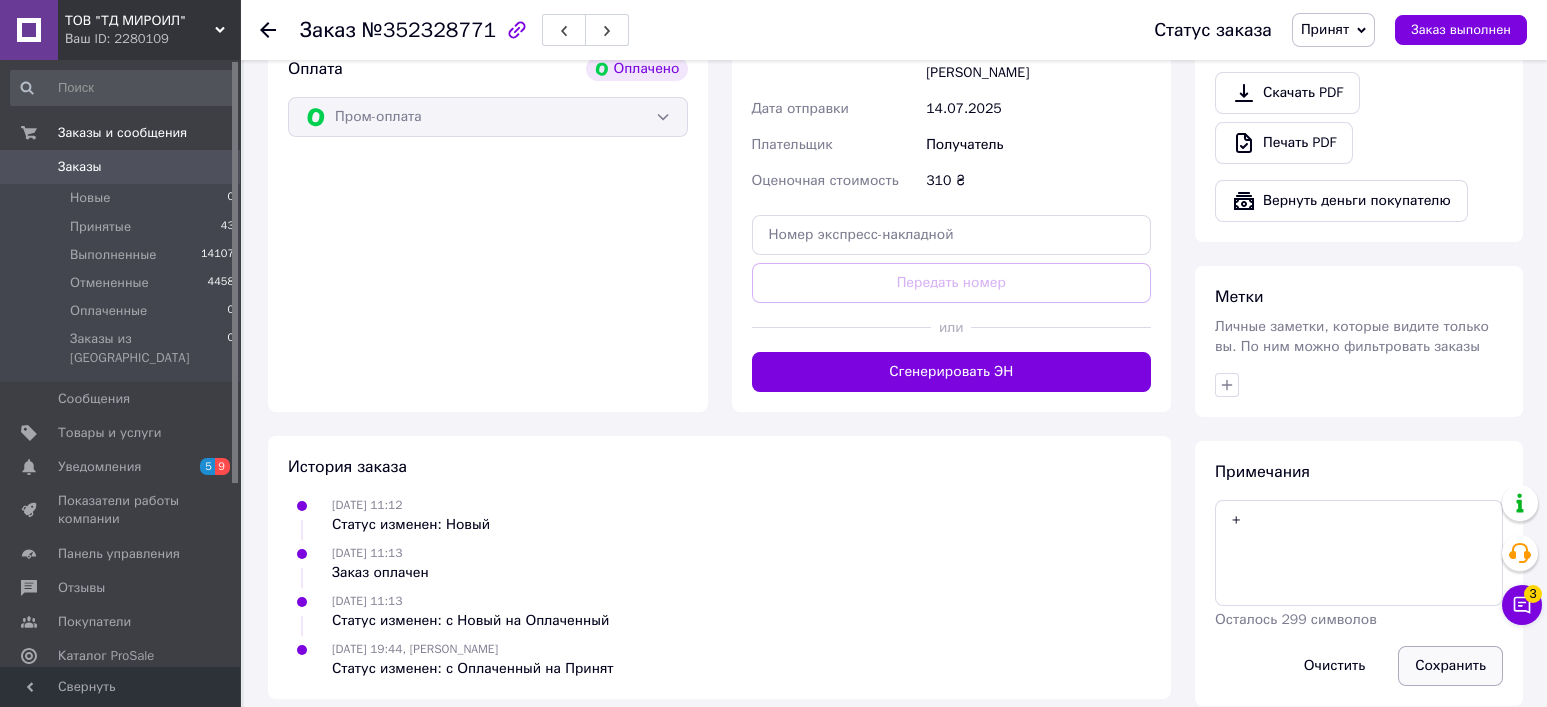 click on "Сохранить" at bounding box center (1450, 666) 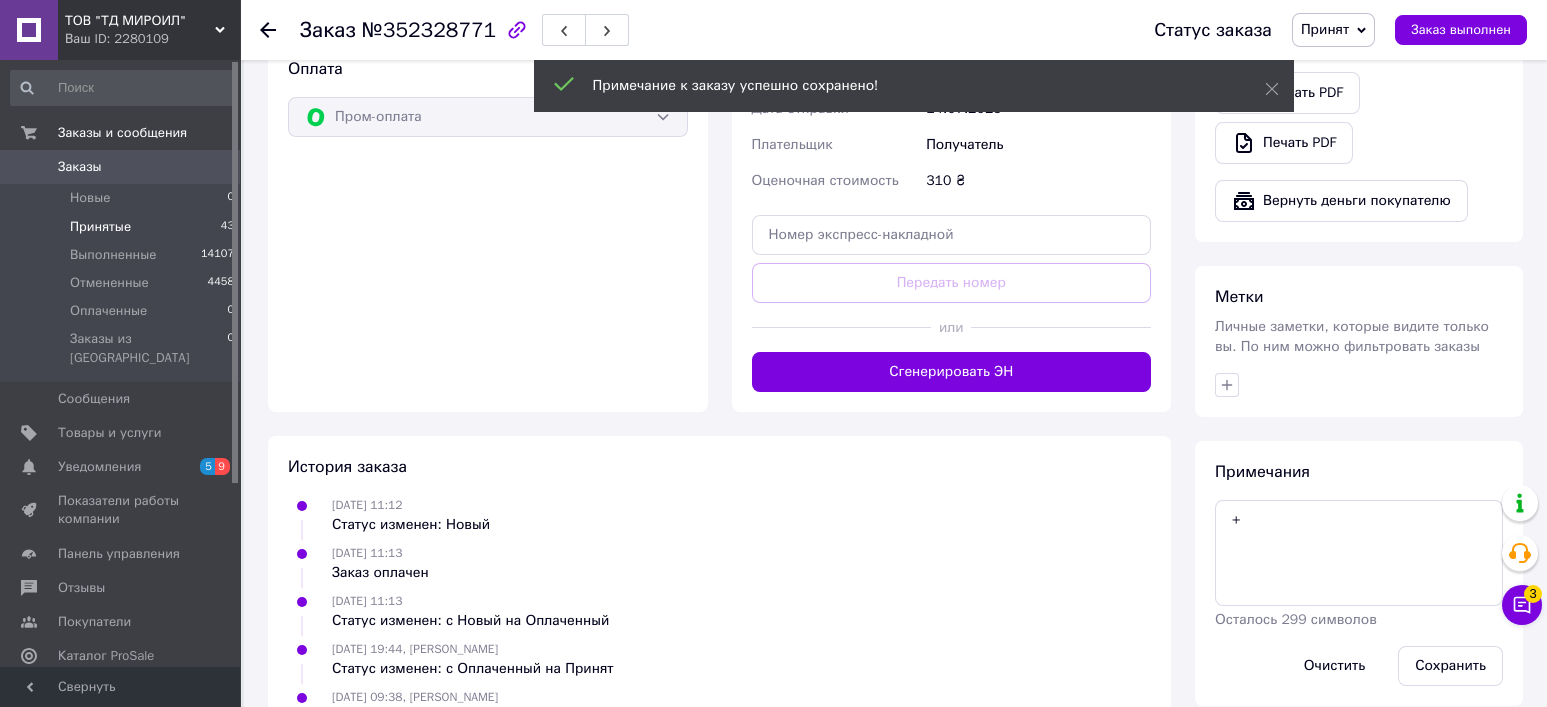 click on "Принятые" at bounding box center (100, 227) 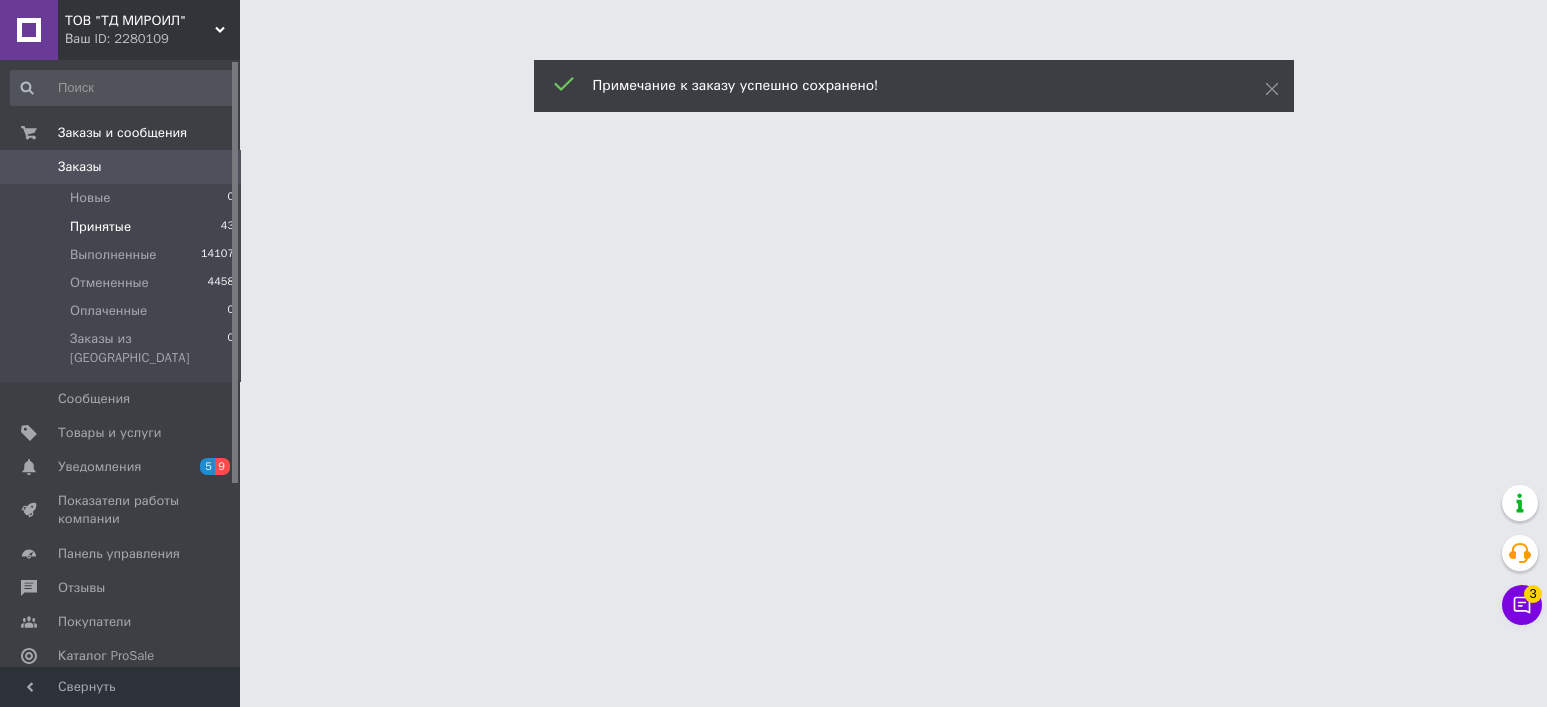 scroll, scrollTop: 0, scrollLeft: 0, axis: both 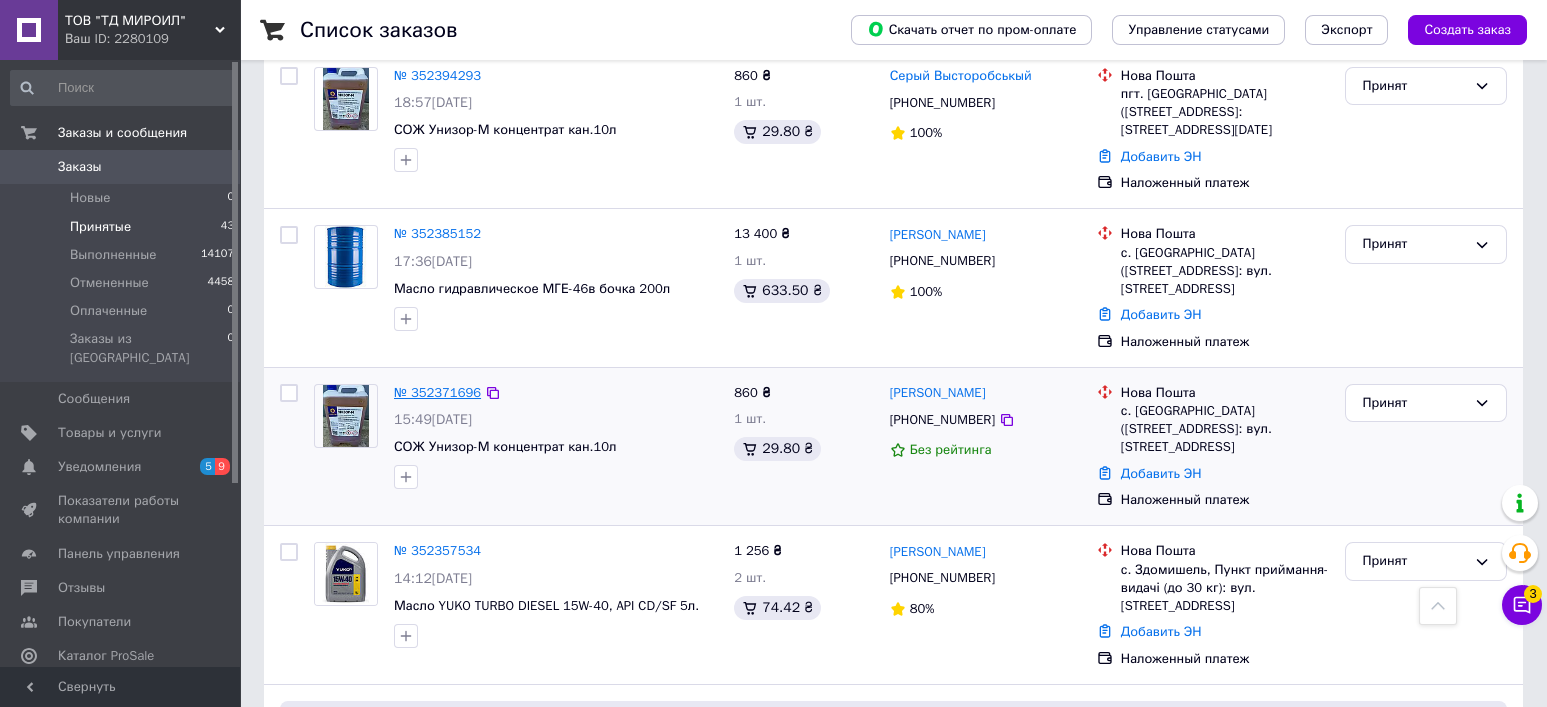 click on "№ 352371696" at bounding box center (437, 392) 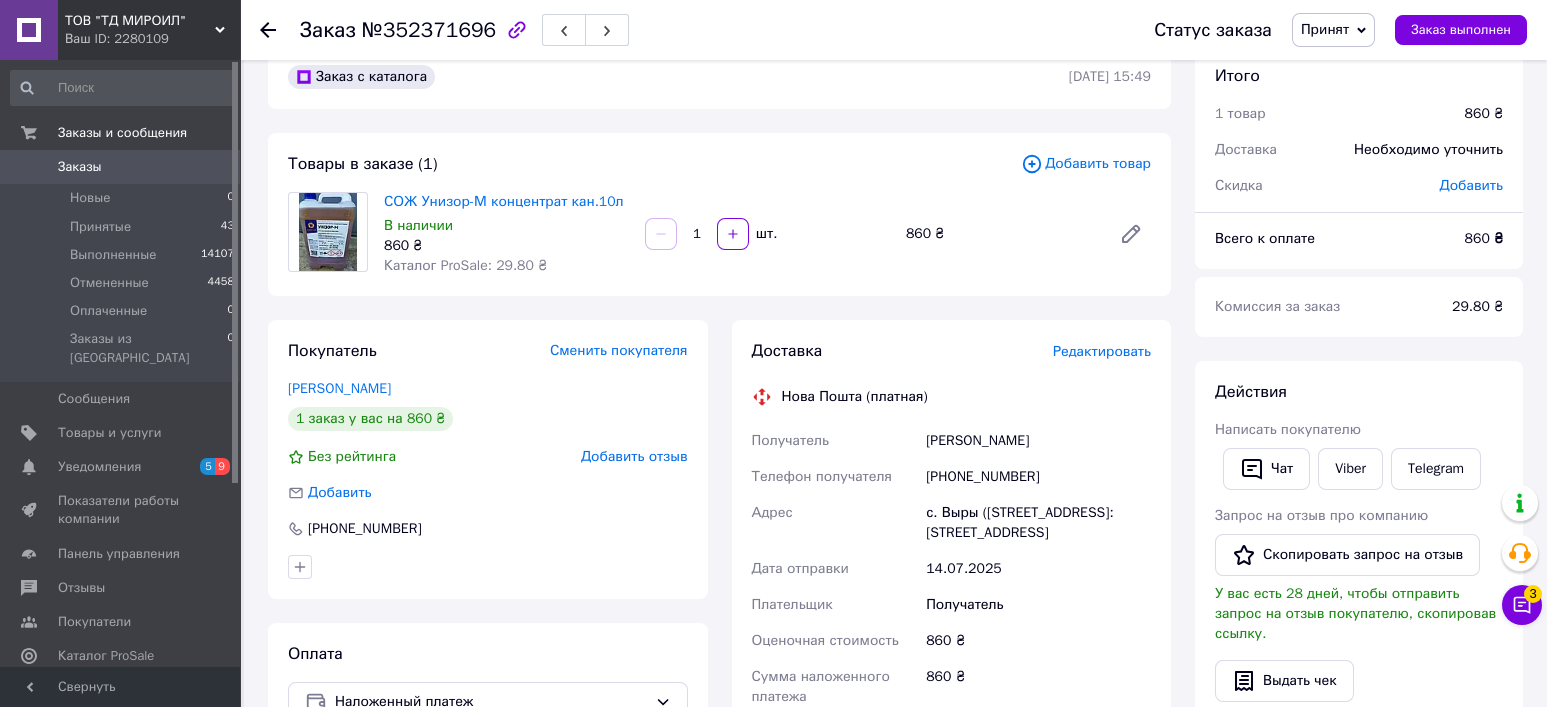 scroll, scrollTop: 0, scrollLeft: 0, axis: both 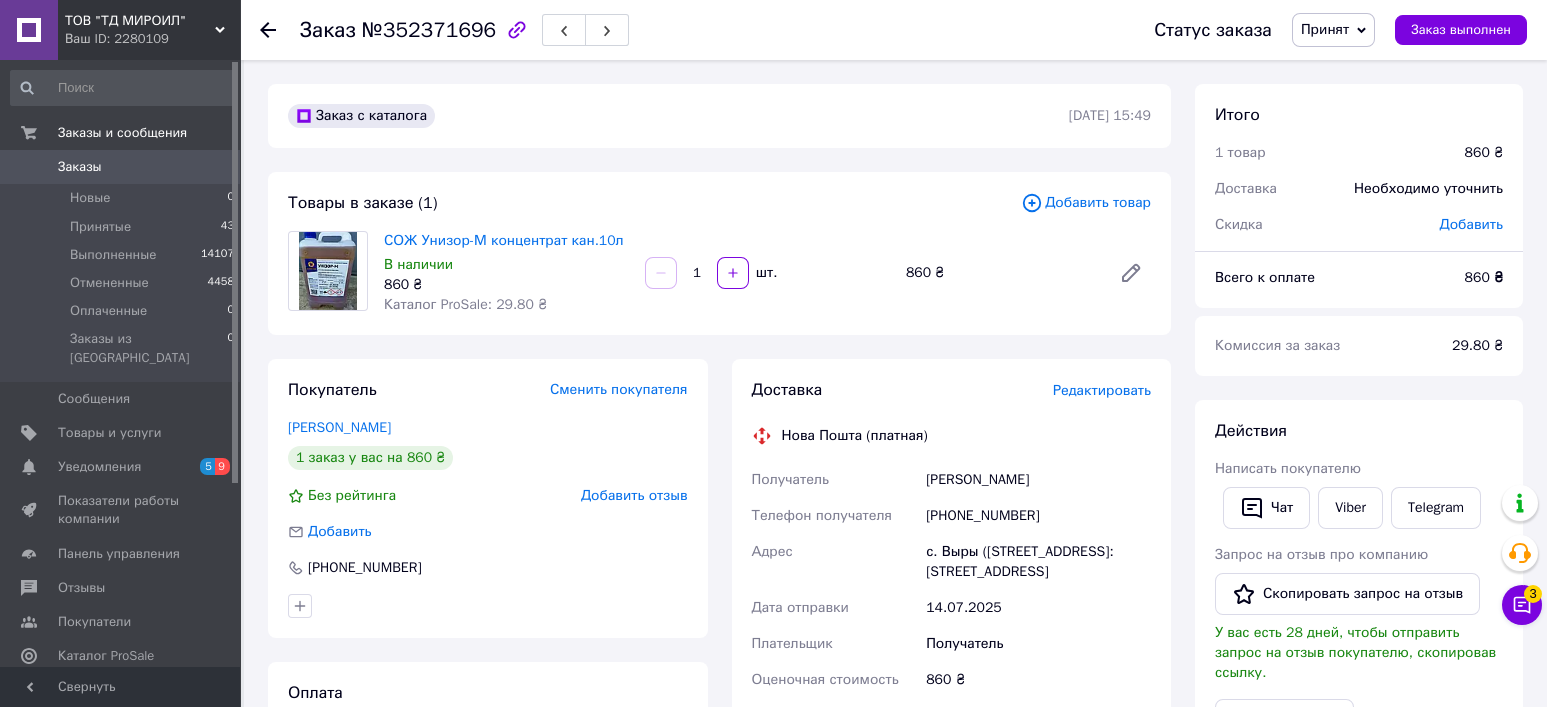 click on "[PHONE_NUMBER]" at bounding box center (1038, 516) 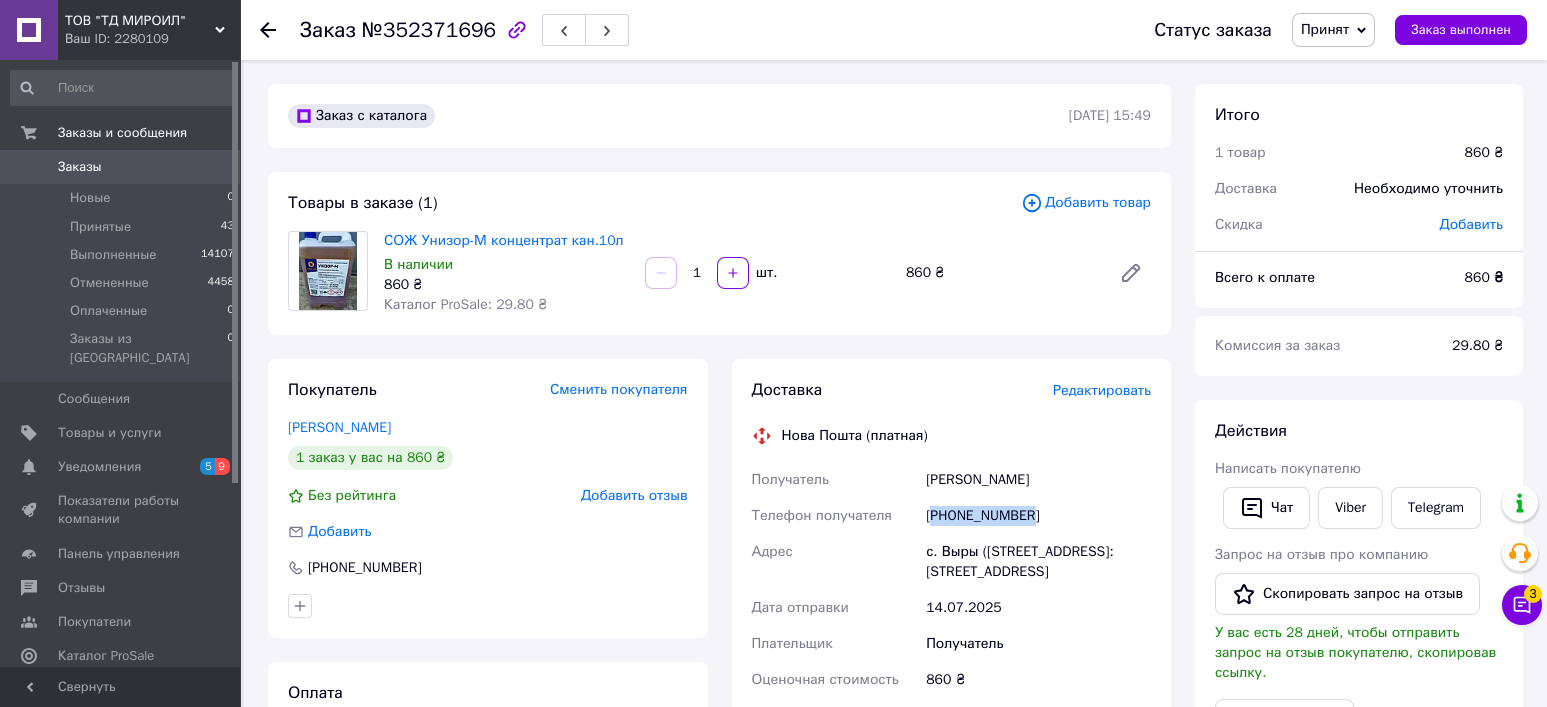 click on "[PHONE_NUMBER]" at bounding box center (1038, 516) 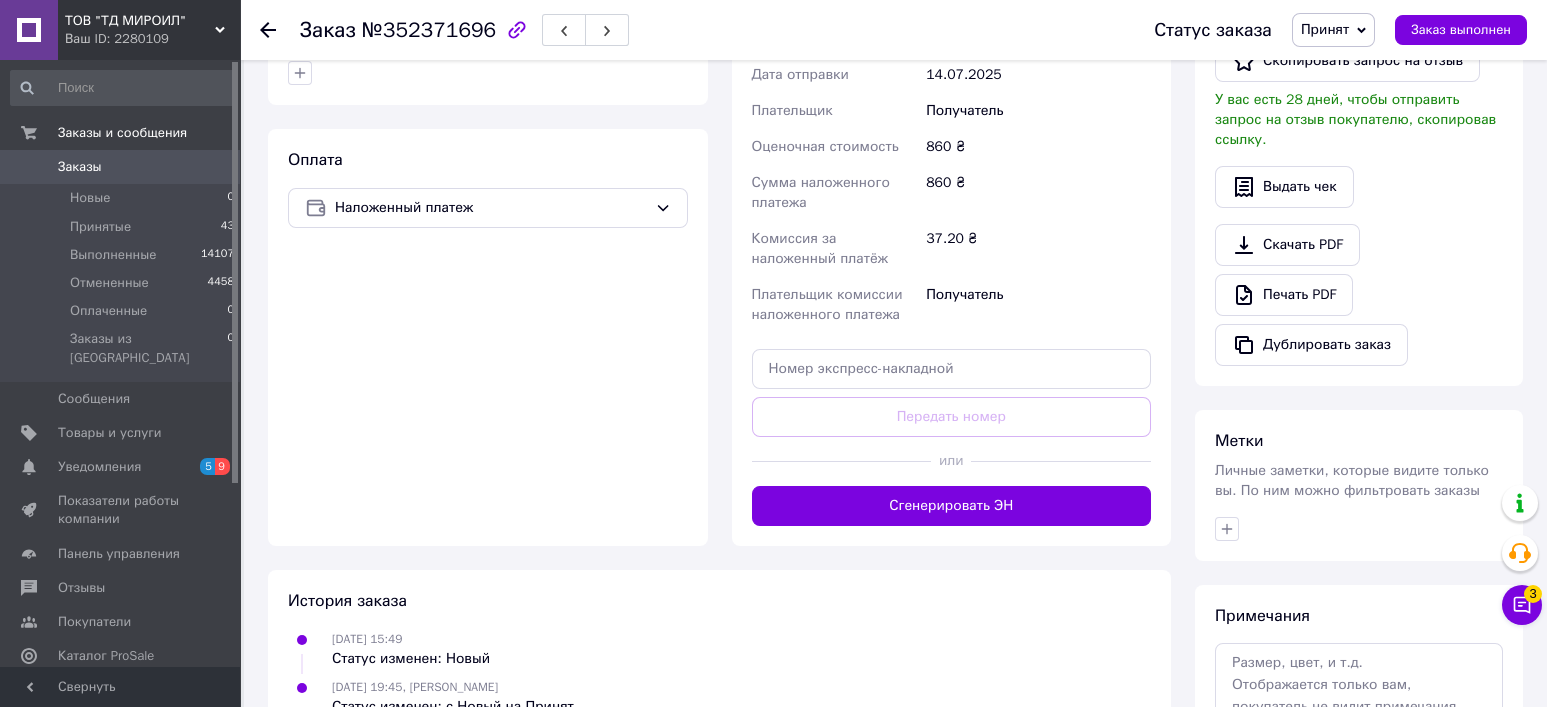 scroll, scrollTop: 676, scrollLeft: 0, axis: vertical 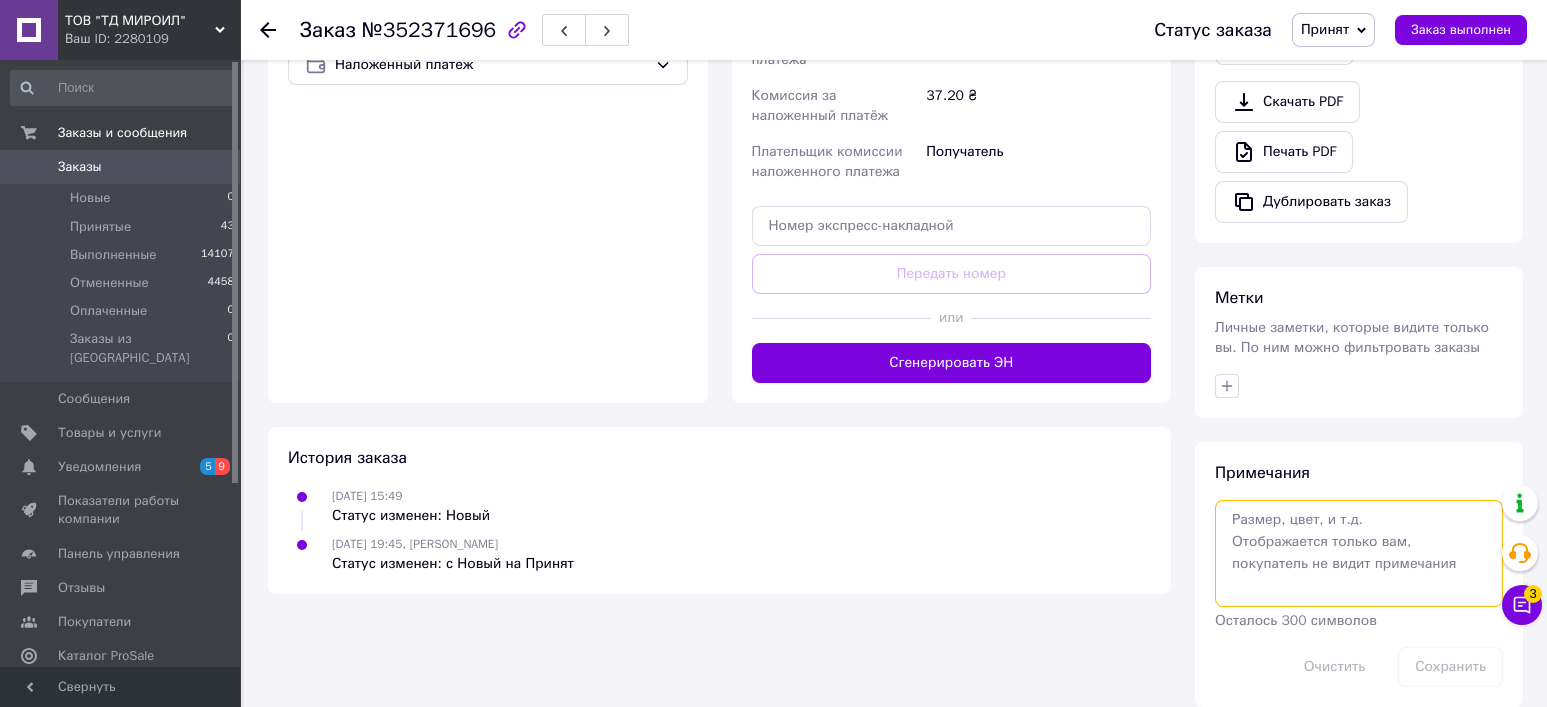 click at bounding box center [1359, 553] 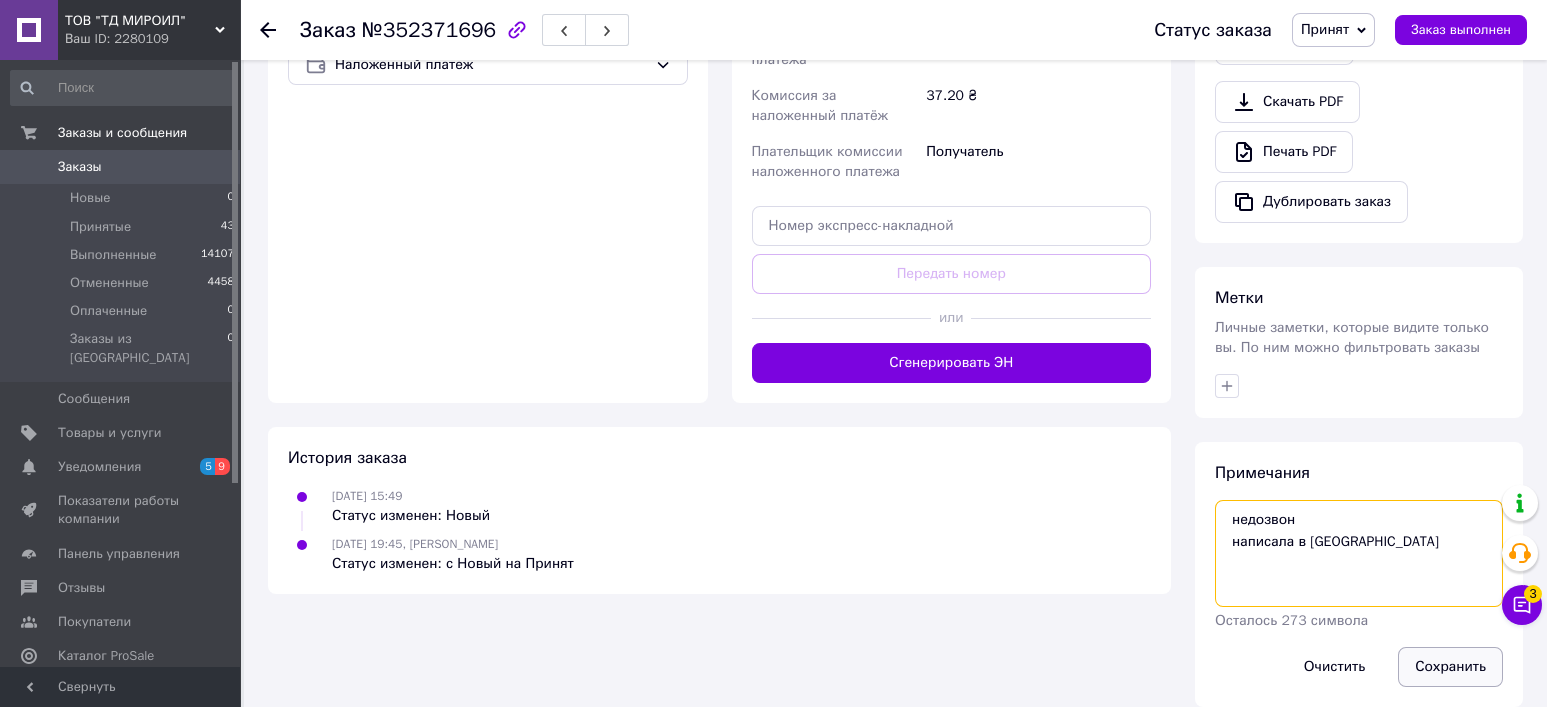 type on "недозвон
написала в [GEOGRAPHIC_DATA]" 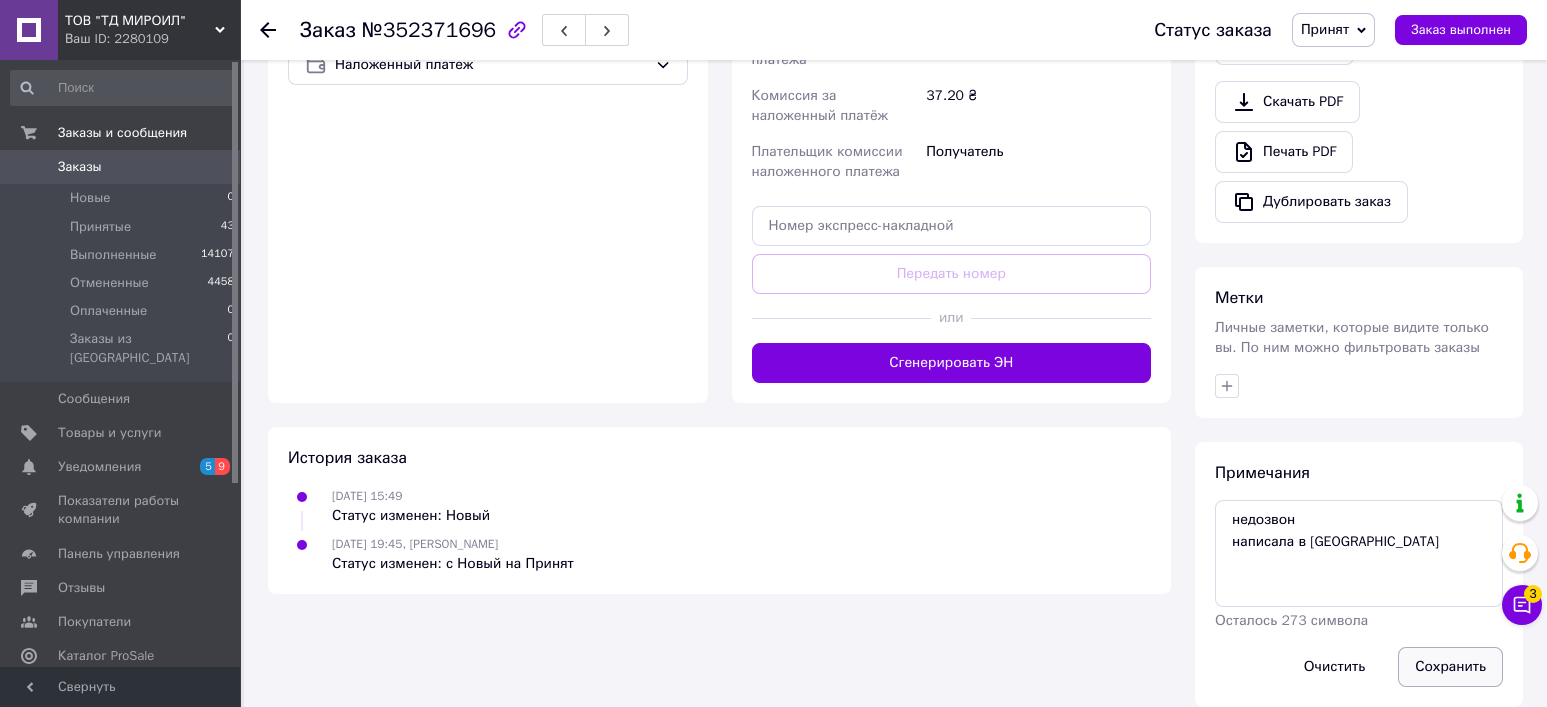 click on "Сохранить" at bounding box center [1450, 667] 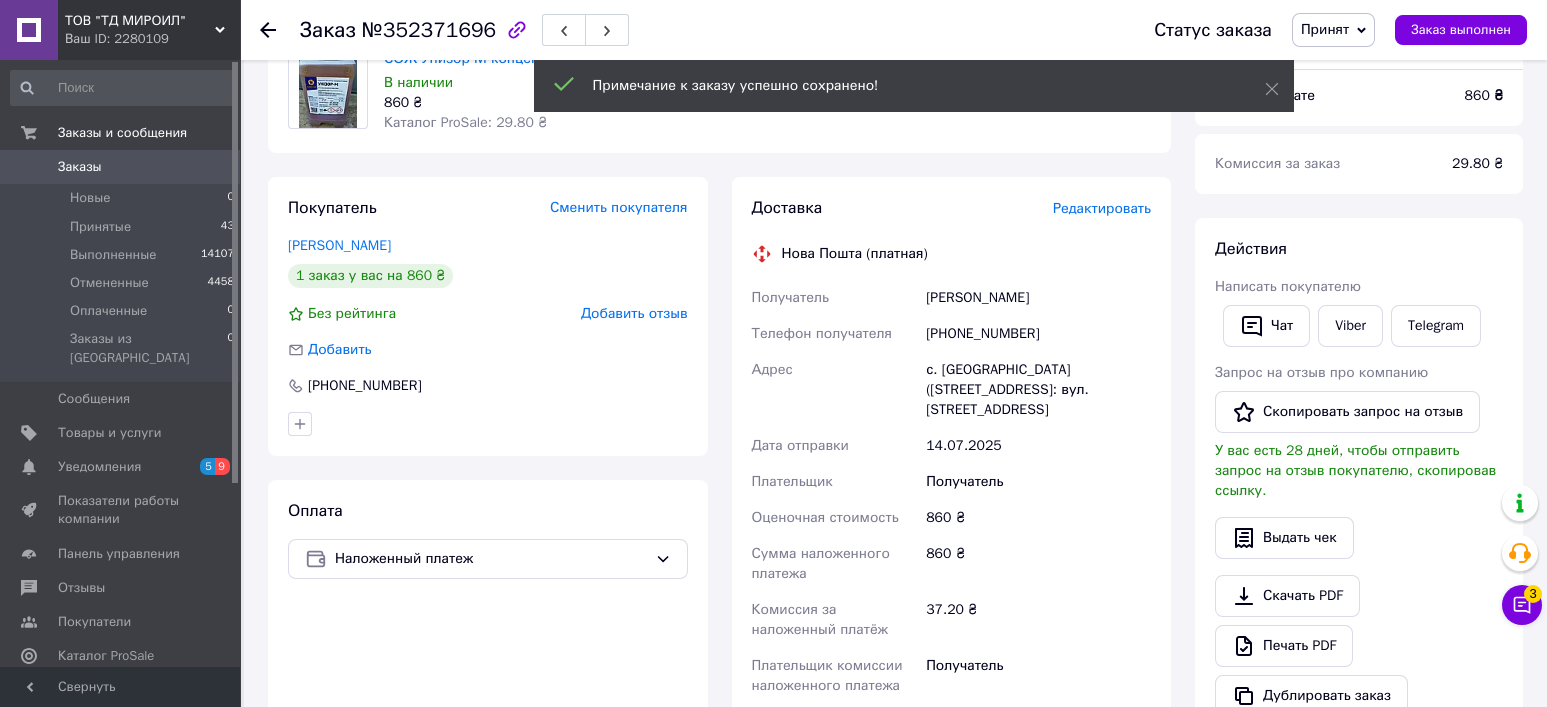 scroll, scrollTop: 143, scrollLeft: 0, axis: vertical 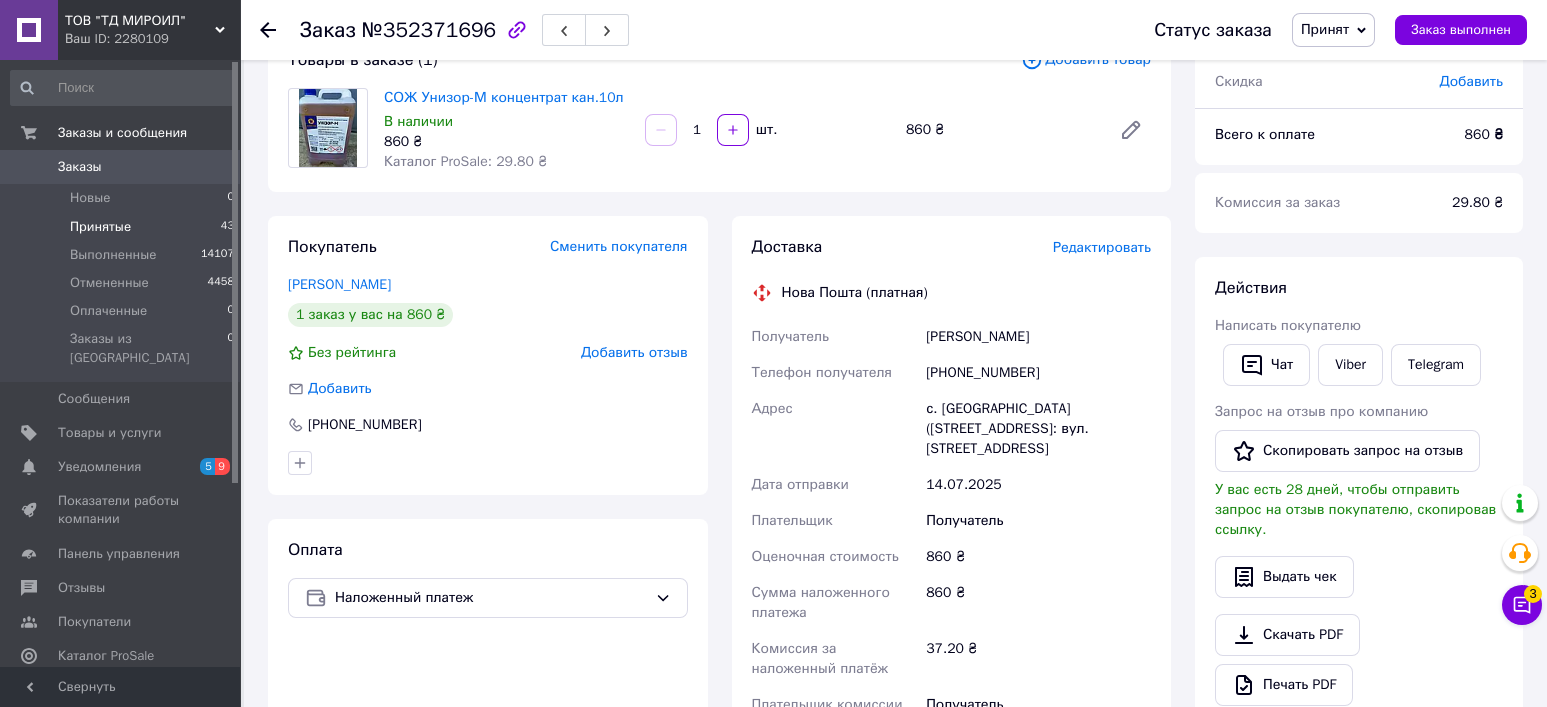 click on "Принятые" at bounding box center (100, 227) 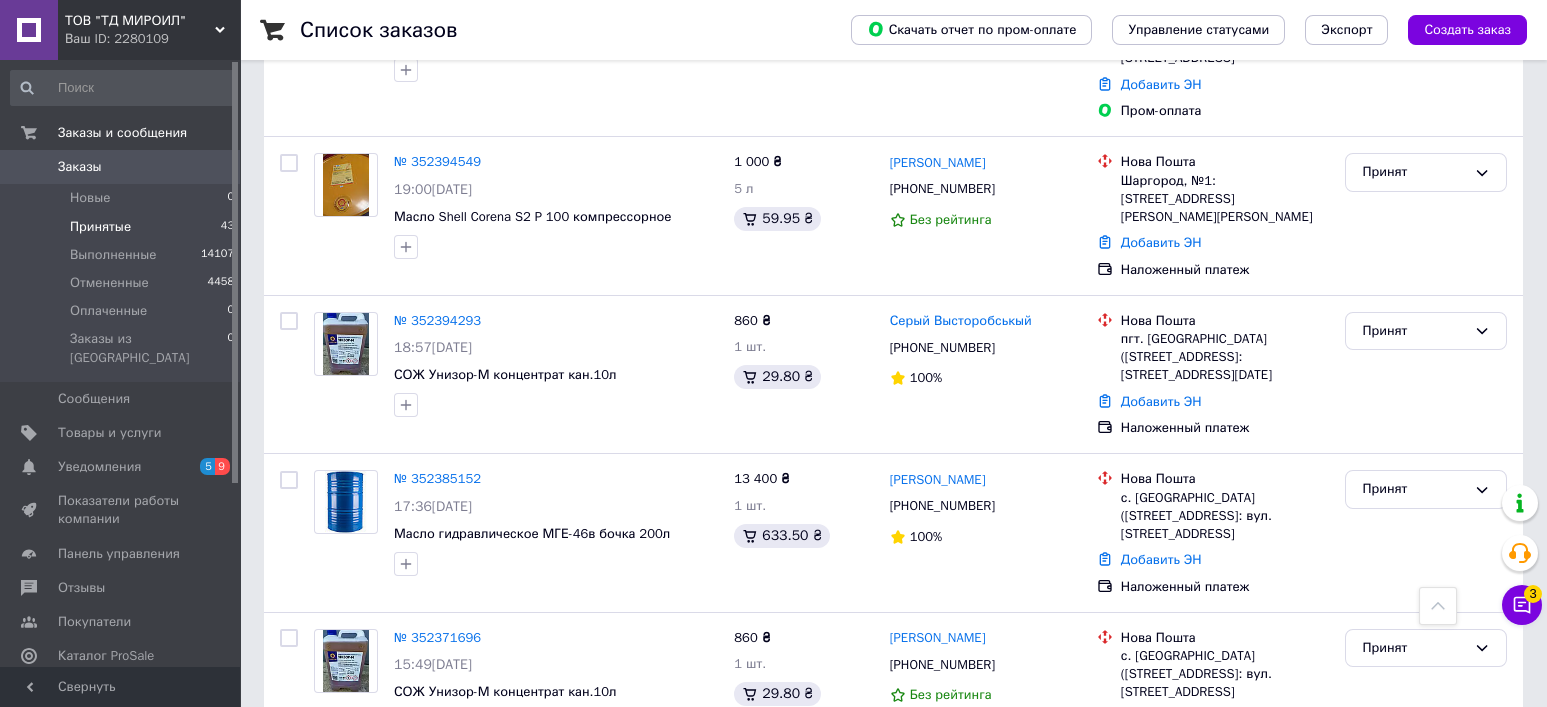 scroll, scrollTop: 2133, scrollLeft: 0, axis: vertical 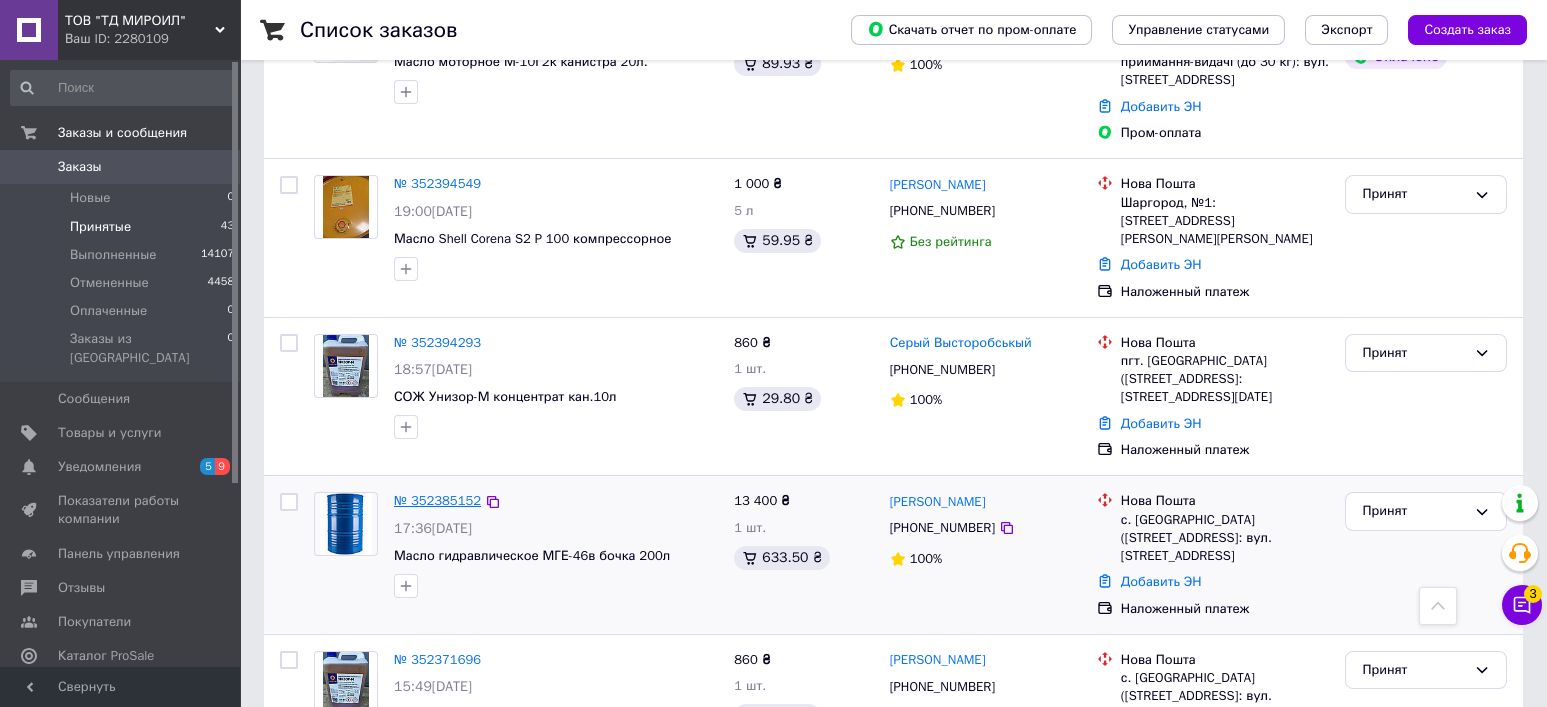 click on "№ 352385152" at bounding box center [437, 500] 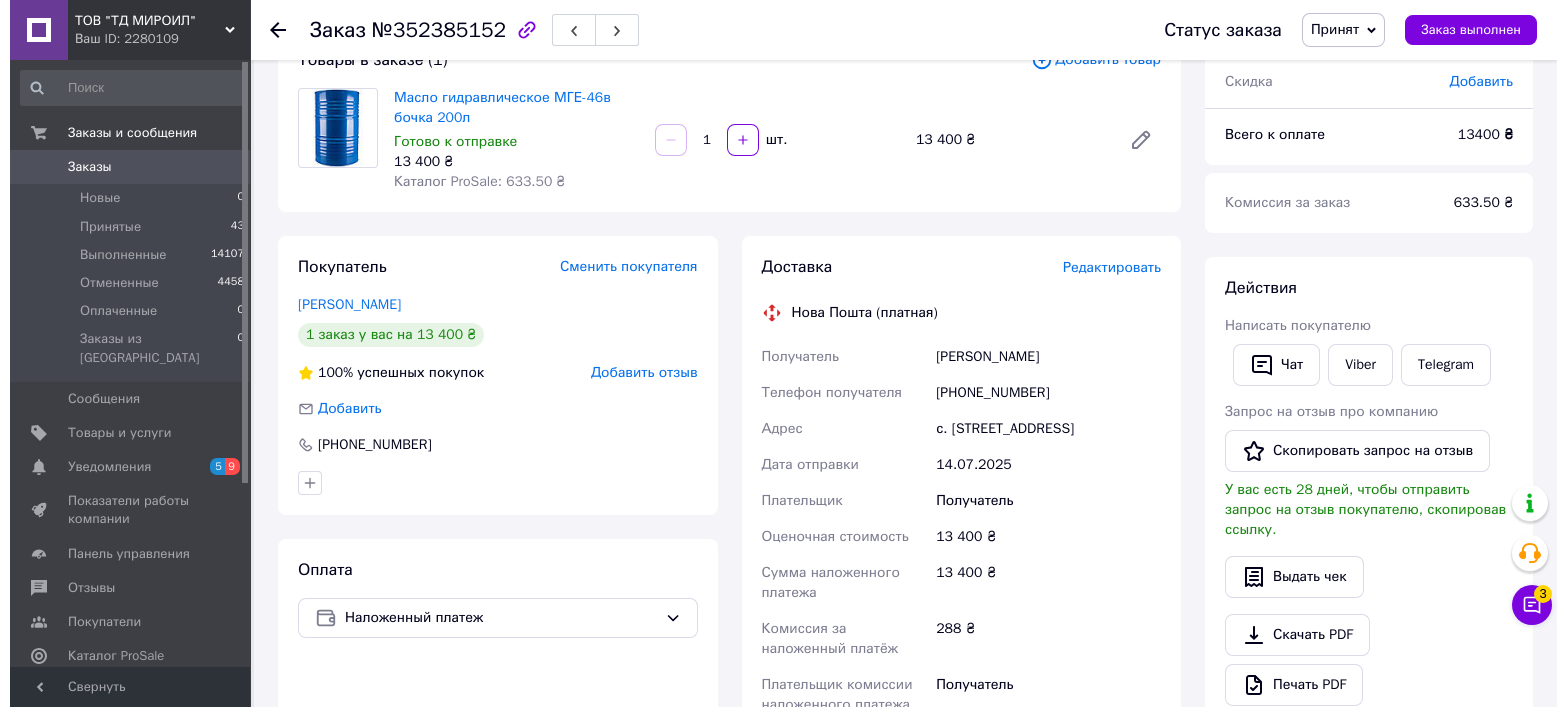 scroll, scrollTop: 10, scrollLeft: 0, axis: vertical 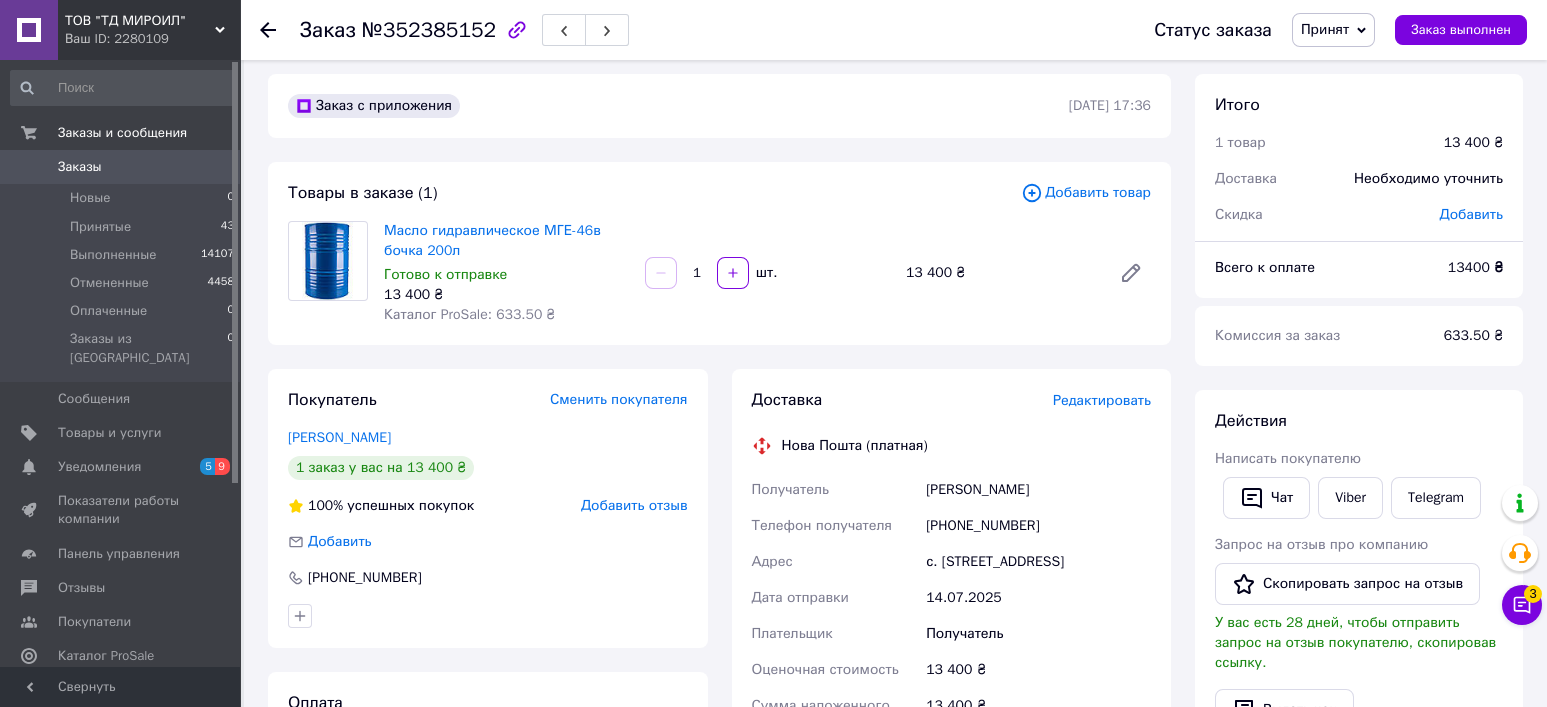 click on "Редактировать" at bounding box center (1102, 400) 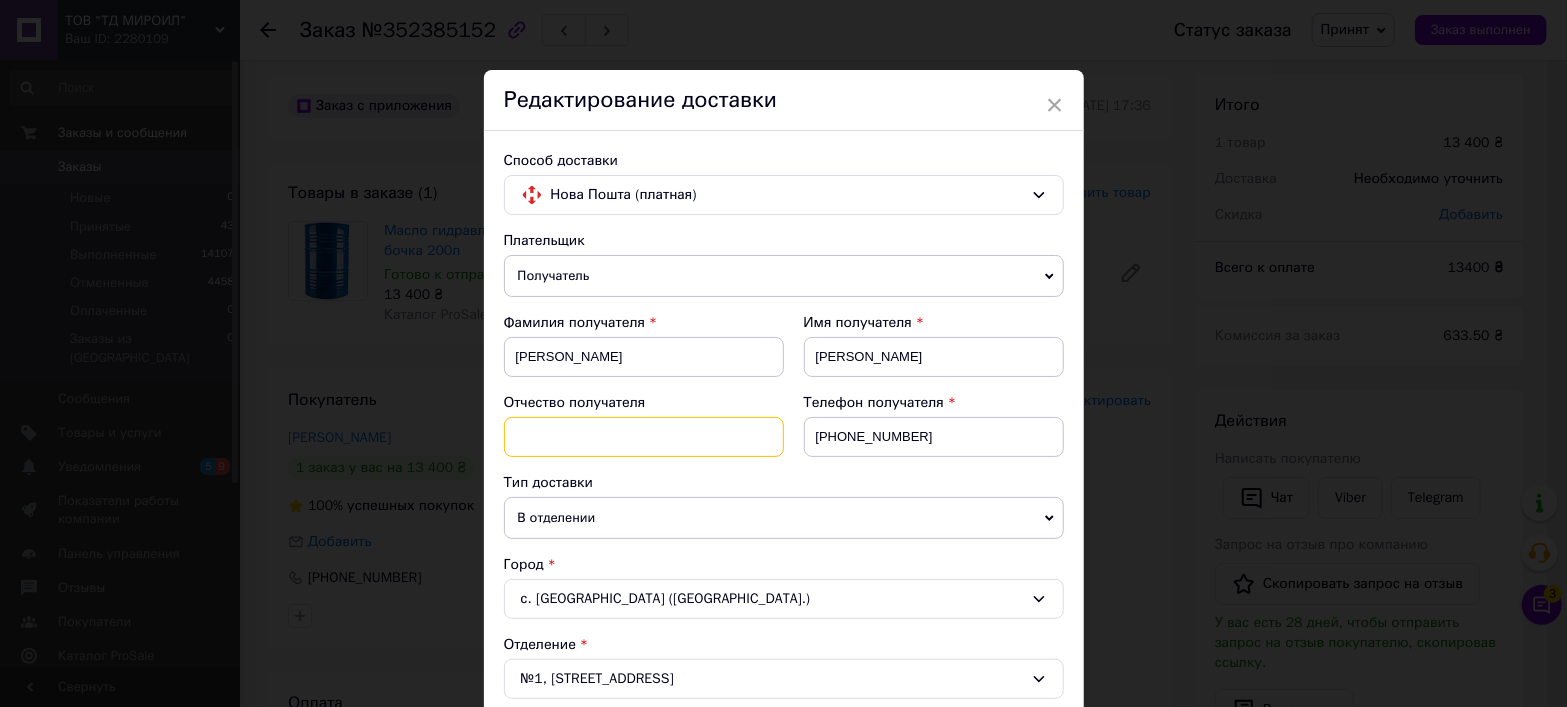 click at bounding box center (644, 437) 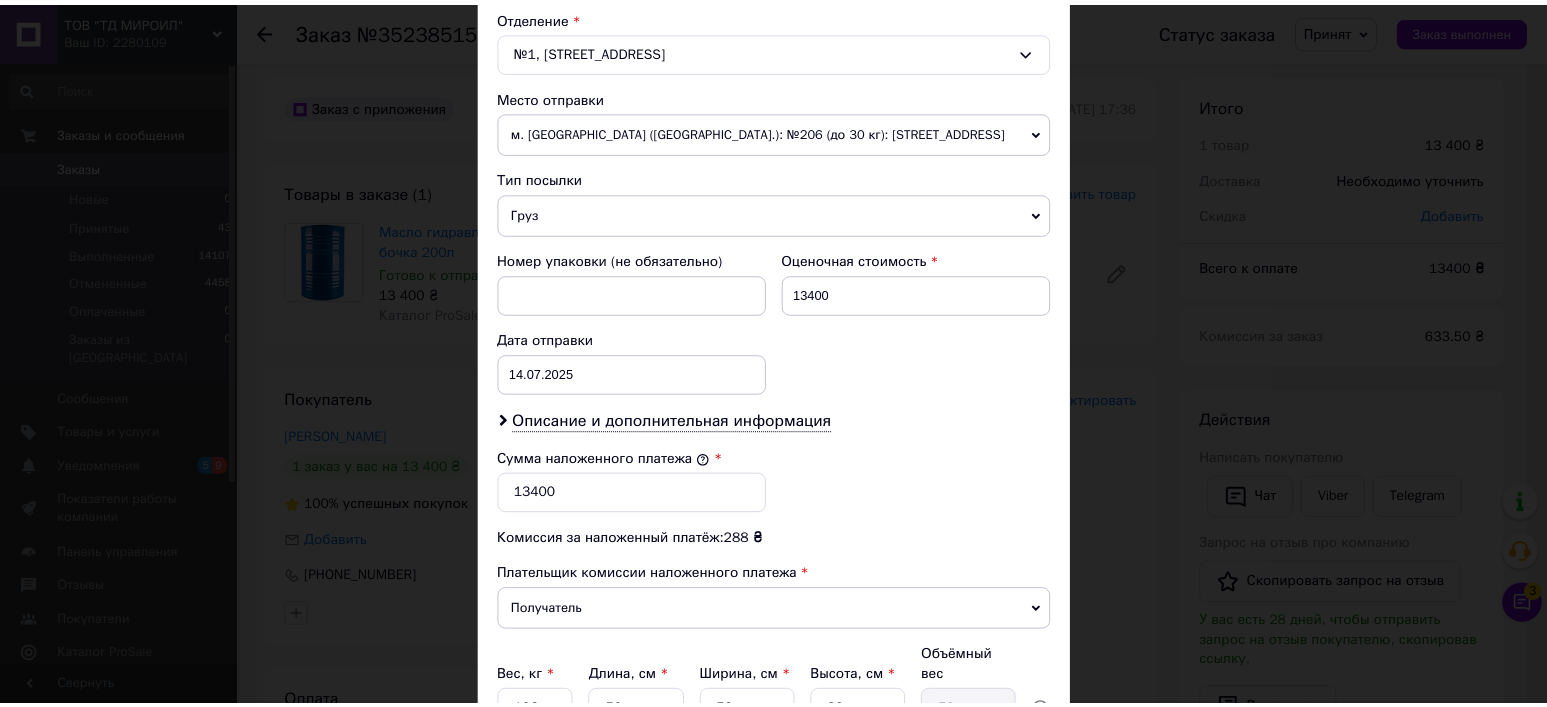 scroll, scrollTop: 812, scrollLeft: 0, axis: vertical 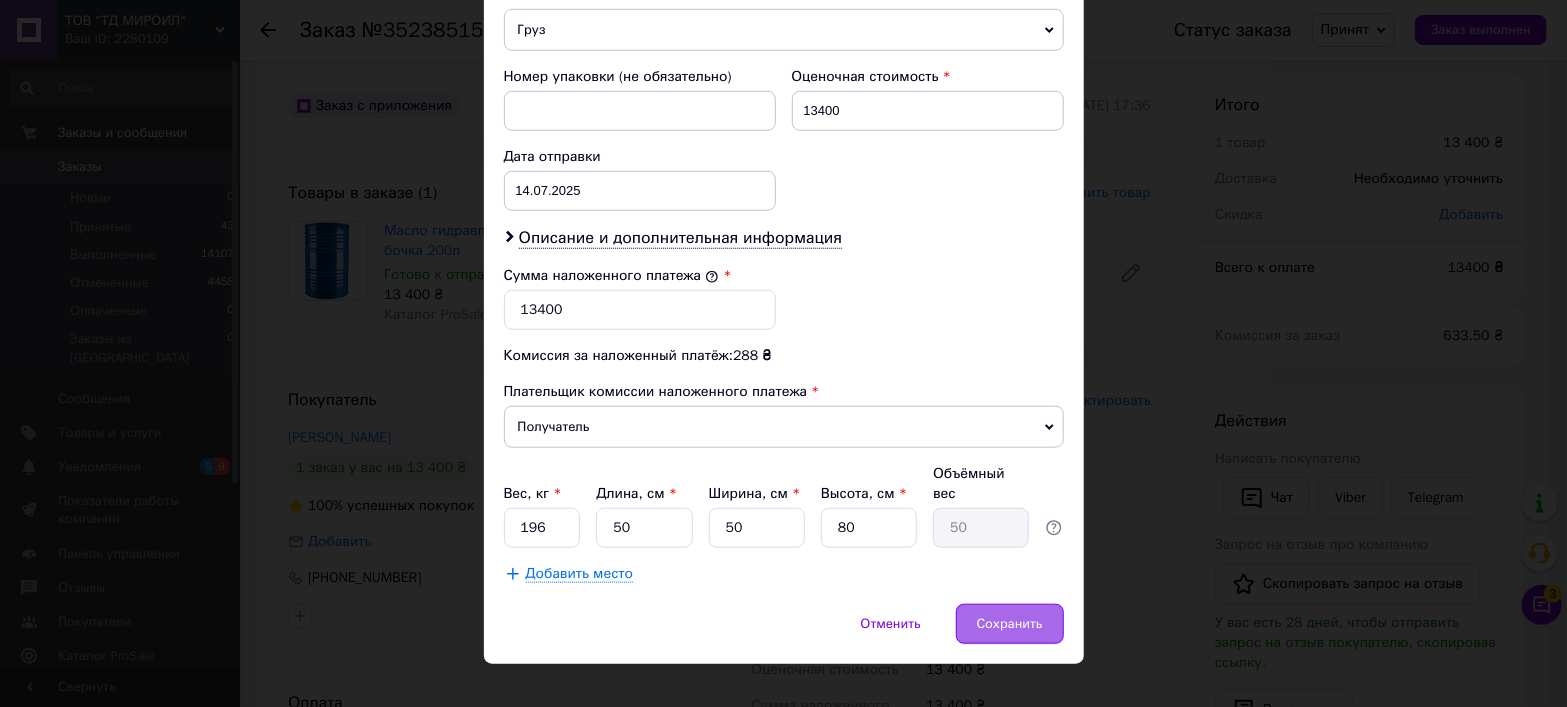 type on "[PERSON_NAME]" 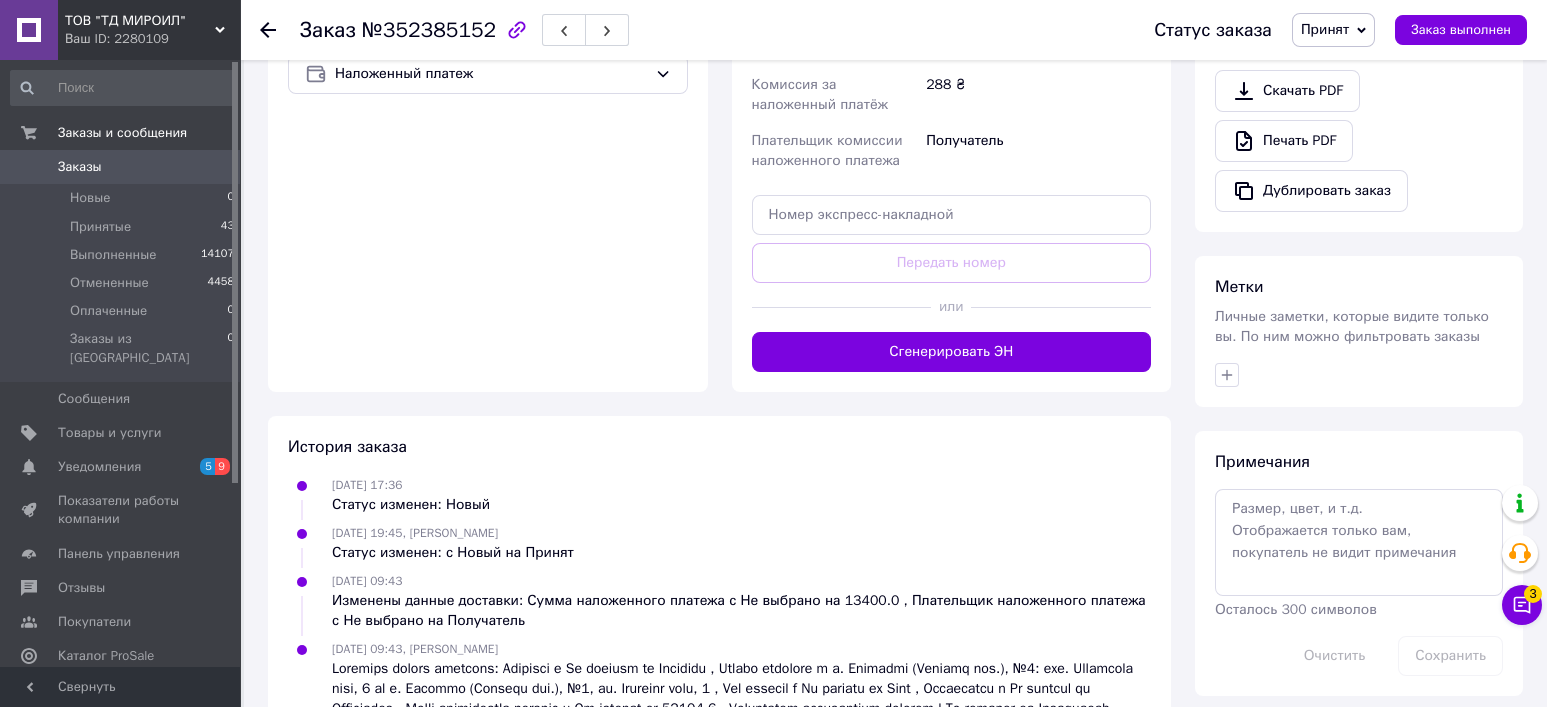scroll, scrollTop: 821, scrollLeft: 0, axis: vertical 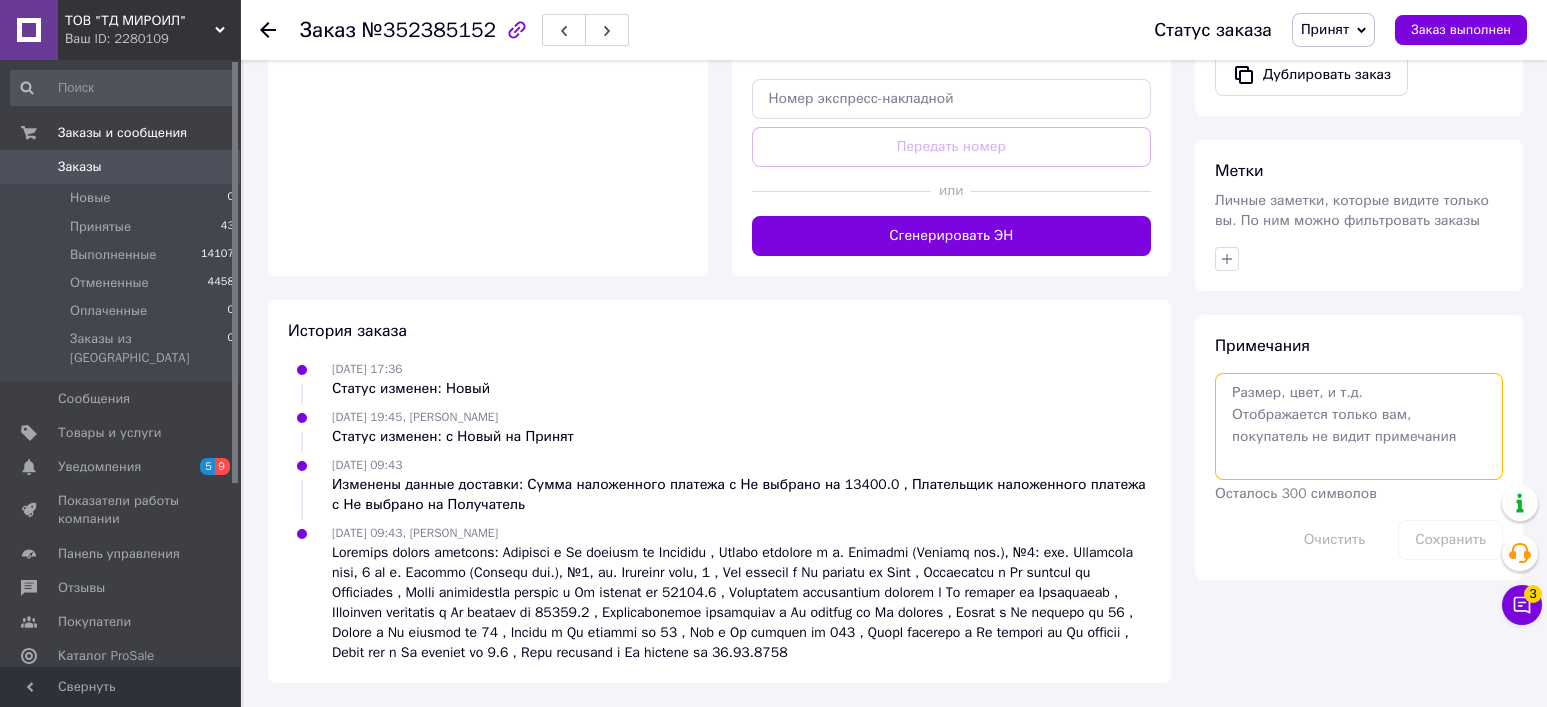 click at bounding box center (1359, 426) 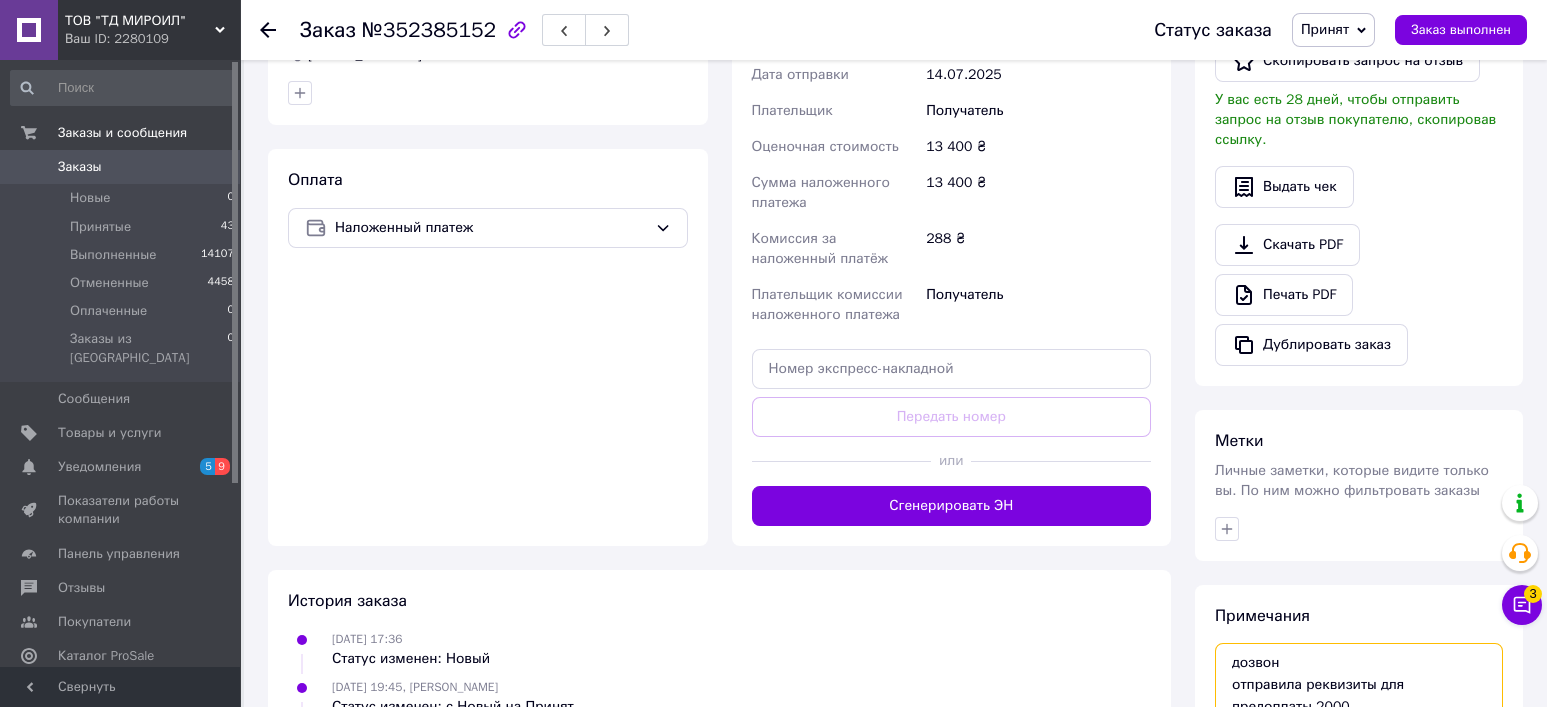 scroll, scrollTop: 821, scrollLeft: 0, axis: vertical 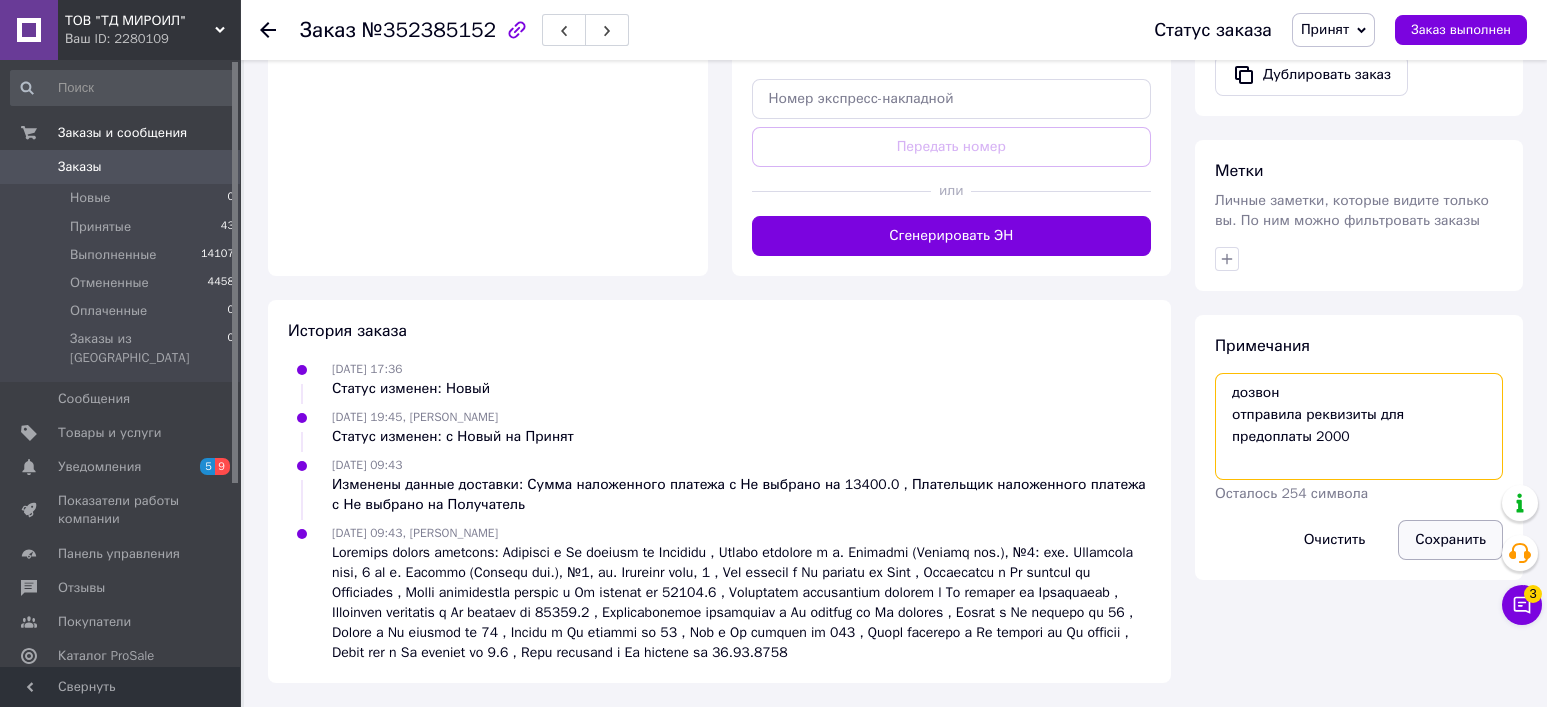 type on "дозвон
отправила реквизиты для предоплаты 2000" 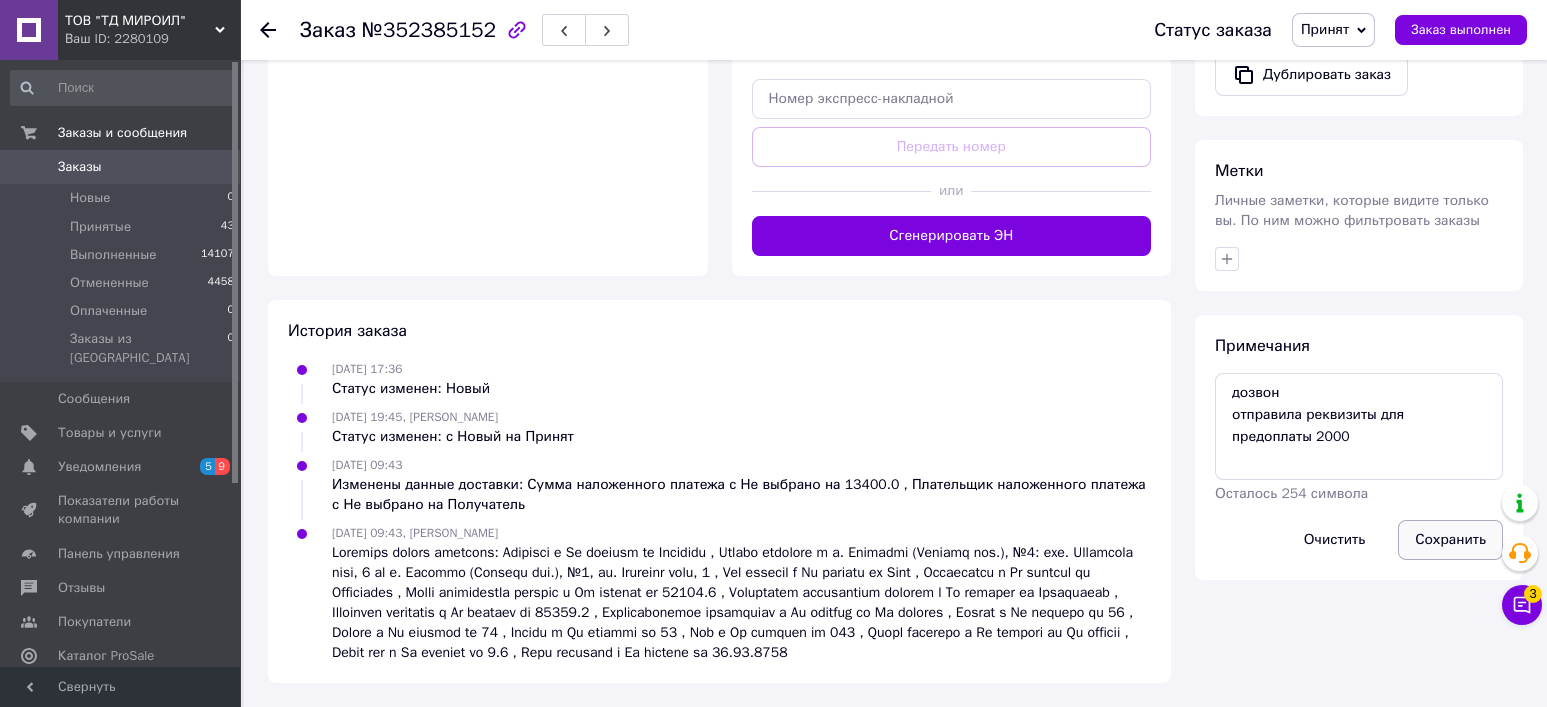 click on "Сохранить" at bounding box center (1450, 540) 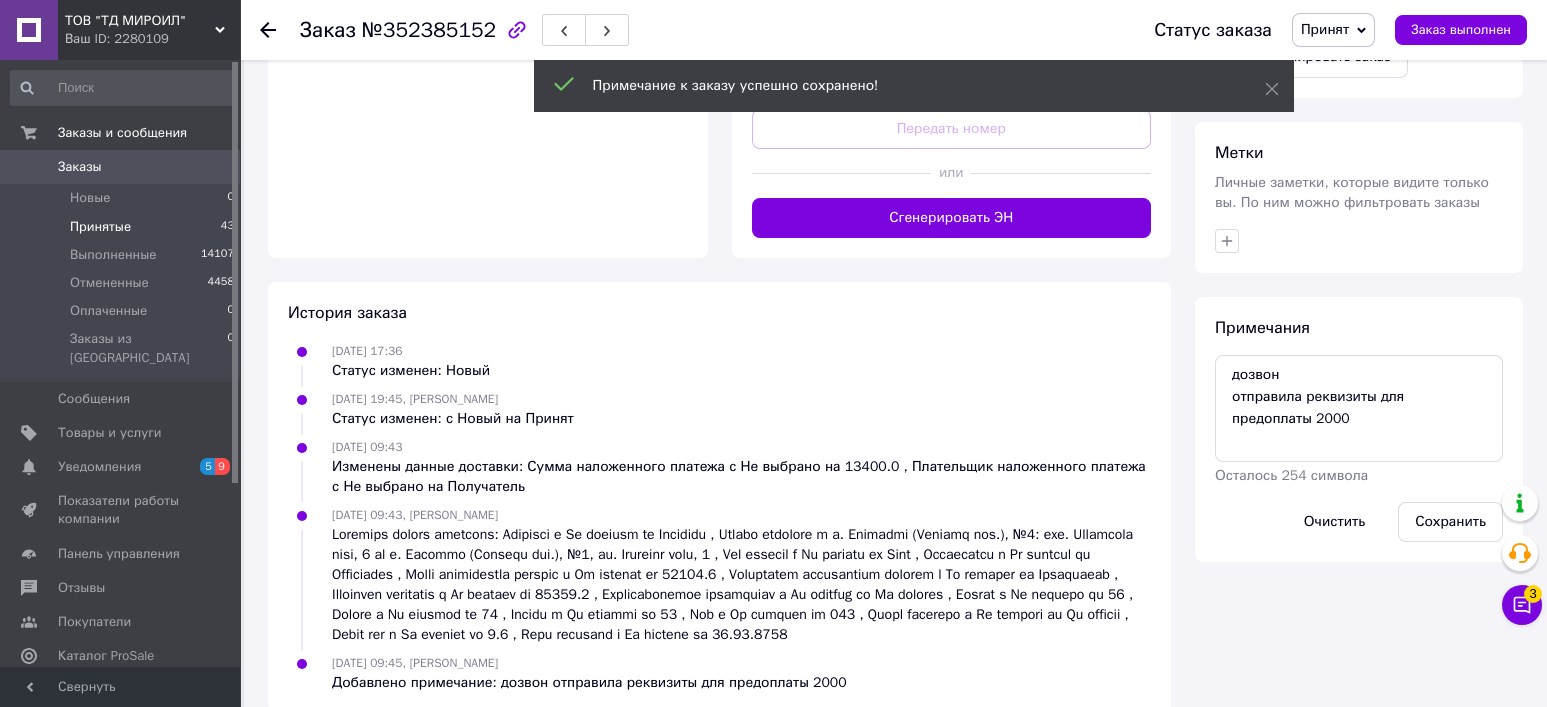 click on "Принятые" at bounding box center [100, 227] 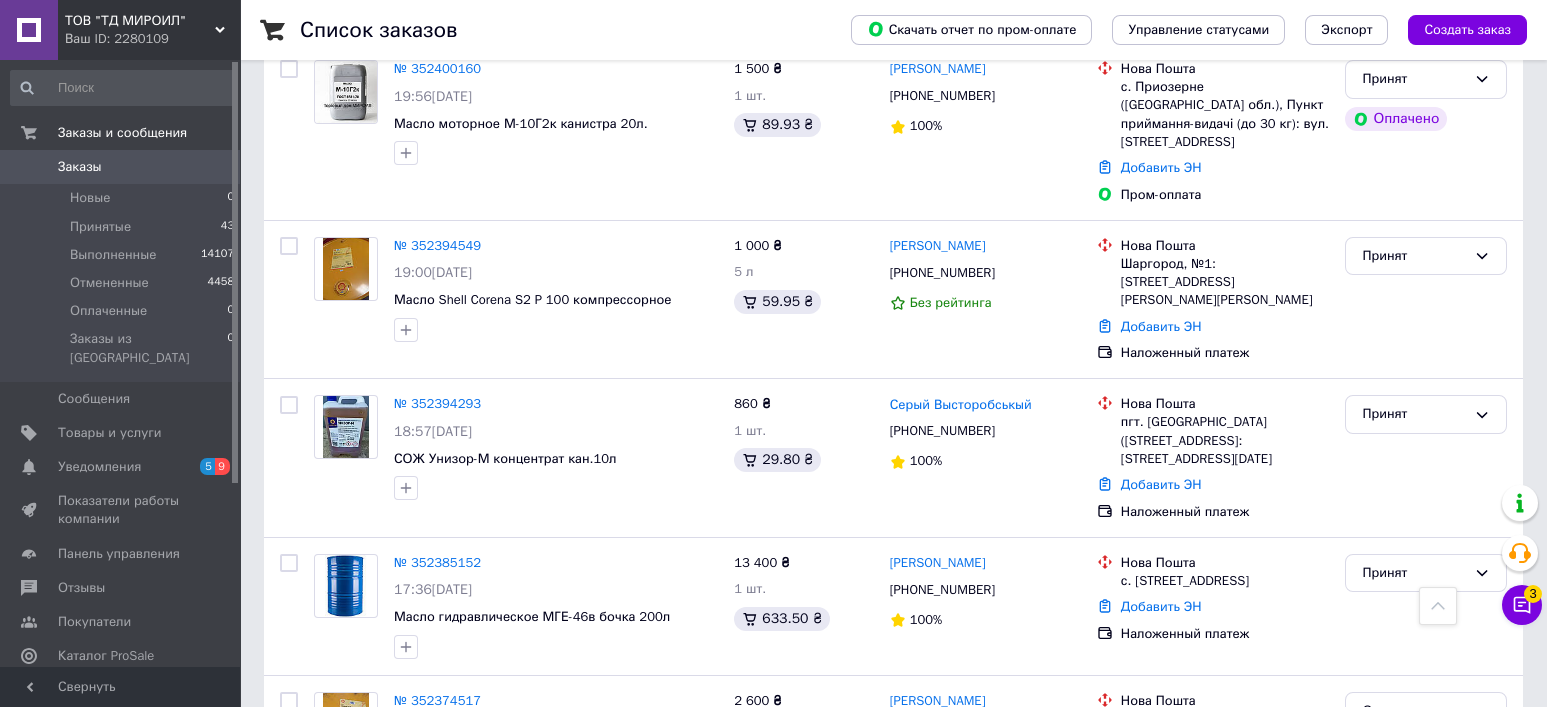 scroll, scrollTop: 2267, scrollLeft: 0, axis: vertical 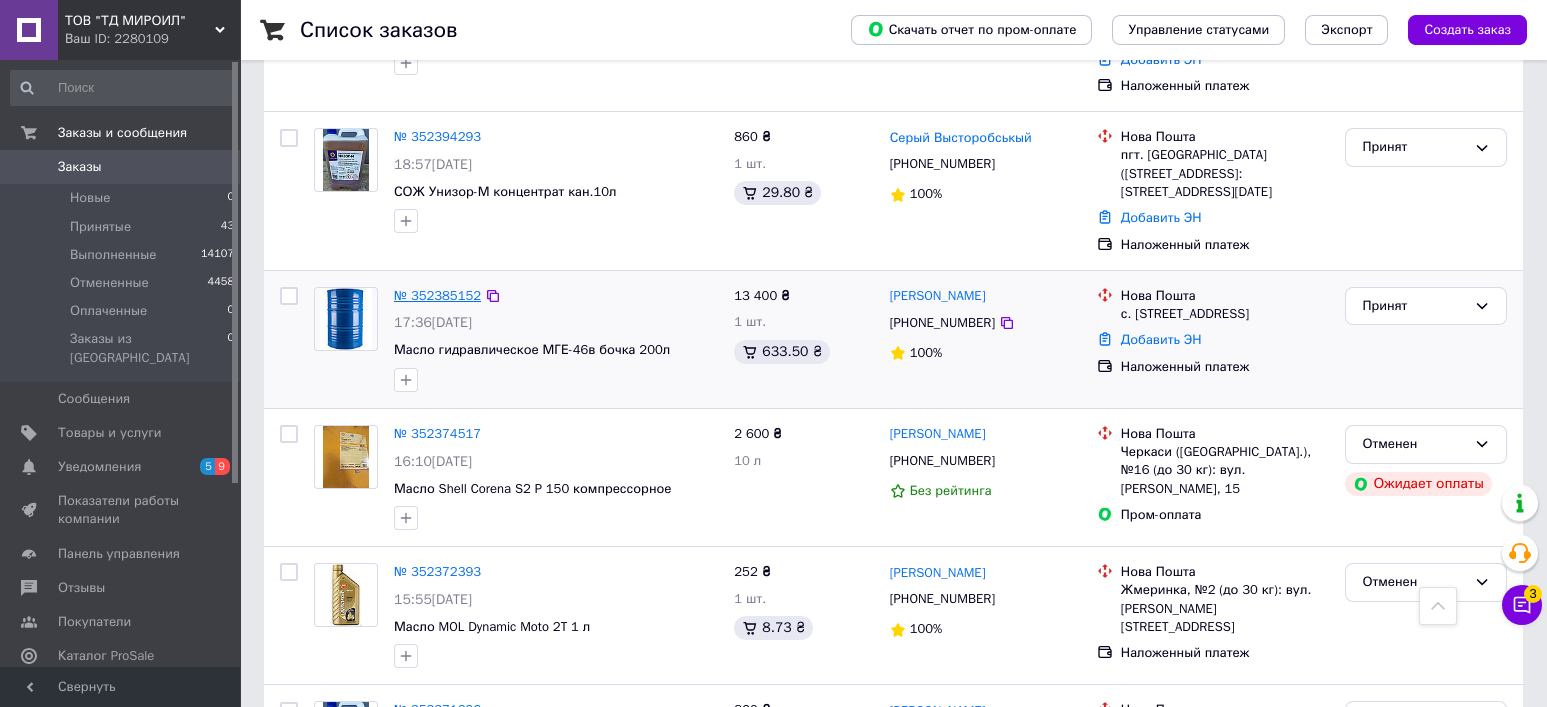 click on "№ 352385152" at bounding box center [437, 295] 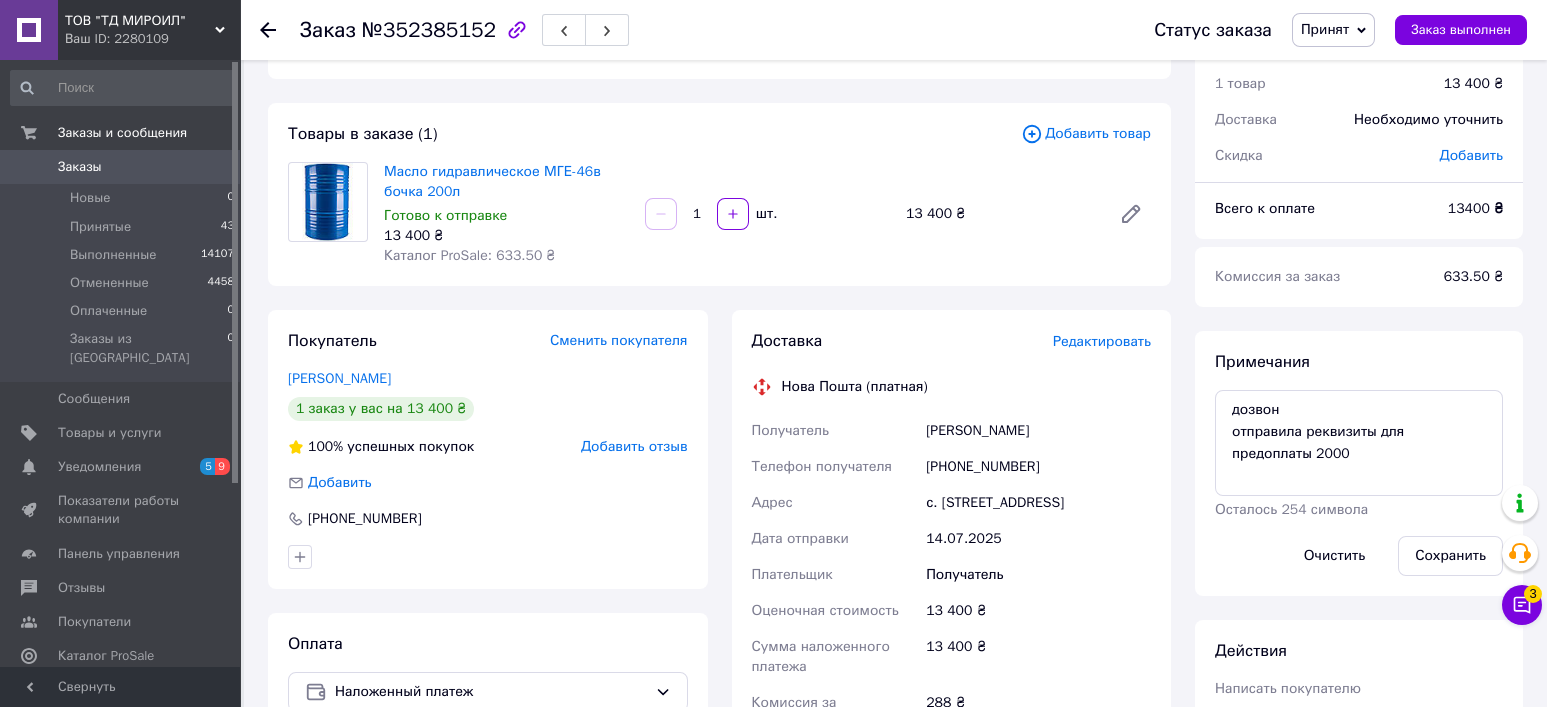 scroll, scrollTop: 202, scrollLeft: 0, axis: vertical 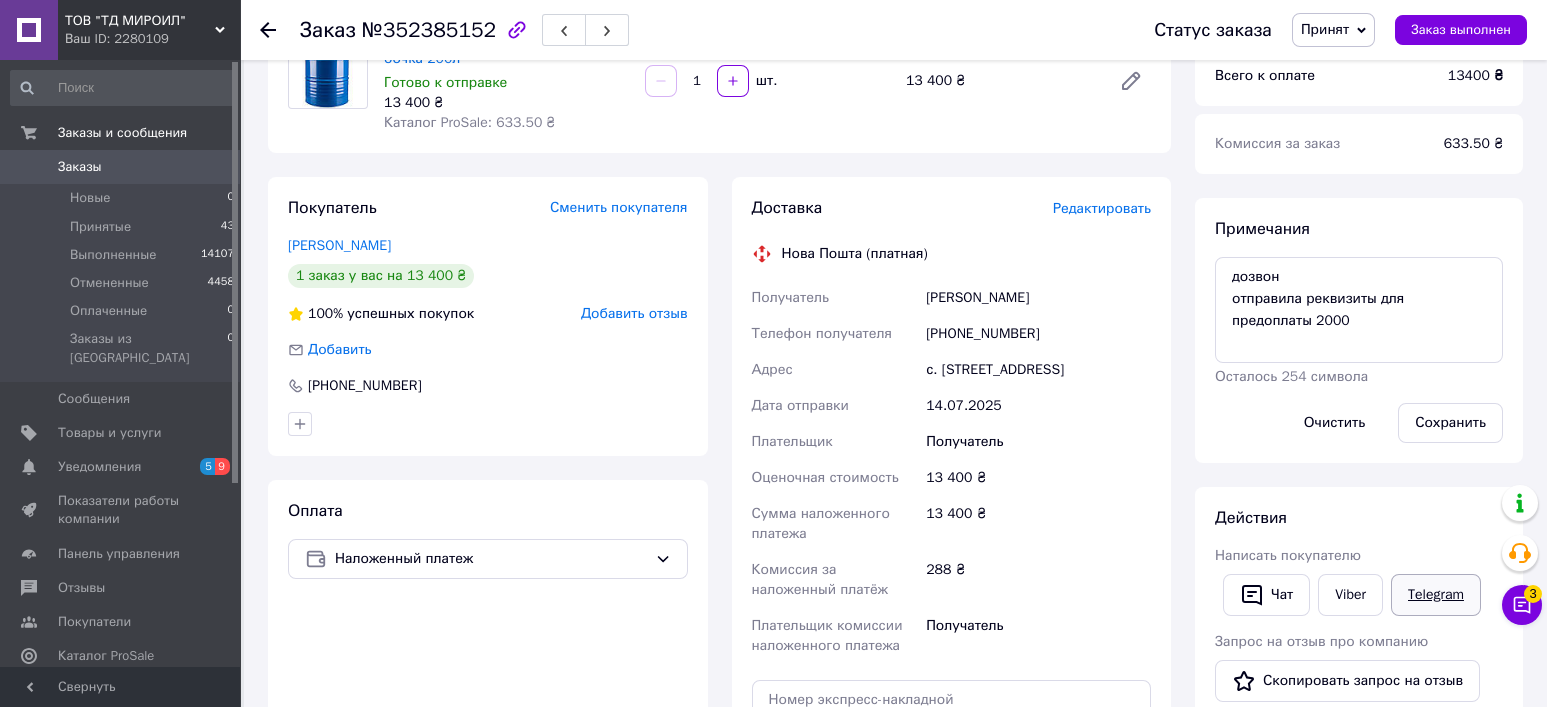 click on "Telegram" at bounding box center (1436, 595) 